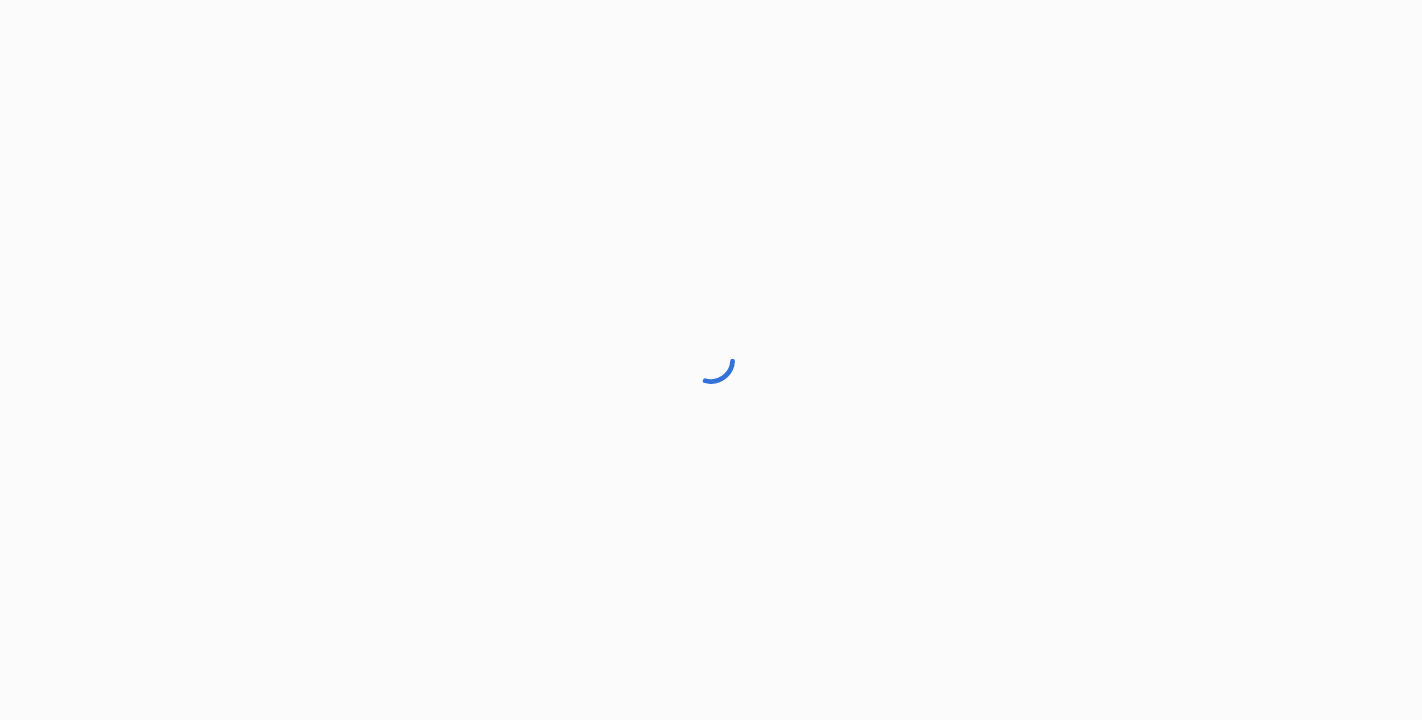 scroll, scrollTop: 0, scrollLeft: 0, axis: both 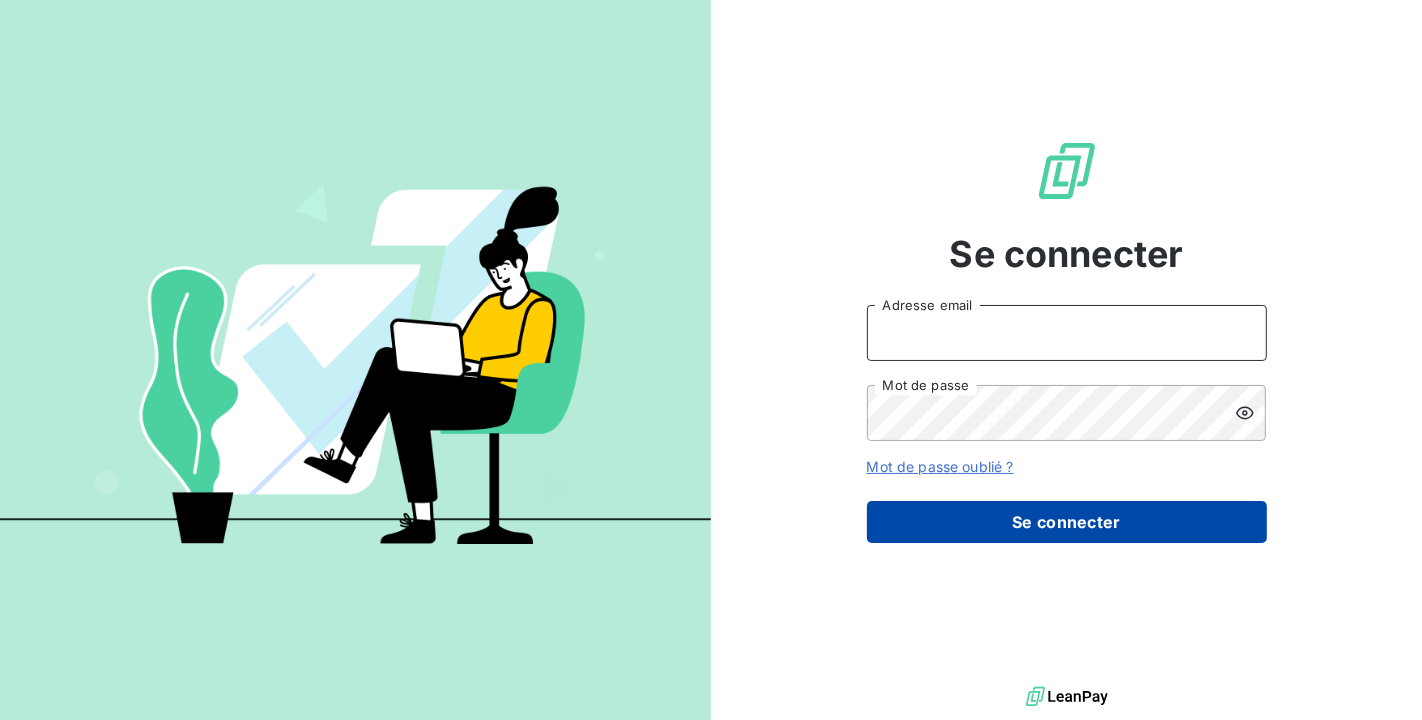 type on "[PERSON_NAME][EMAIL_ADDRESS][DOMAIN_NAME]" 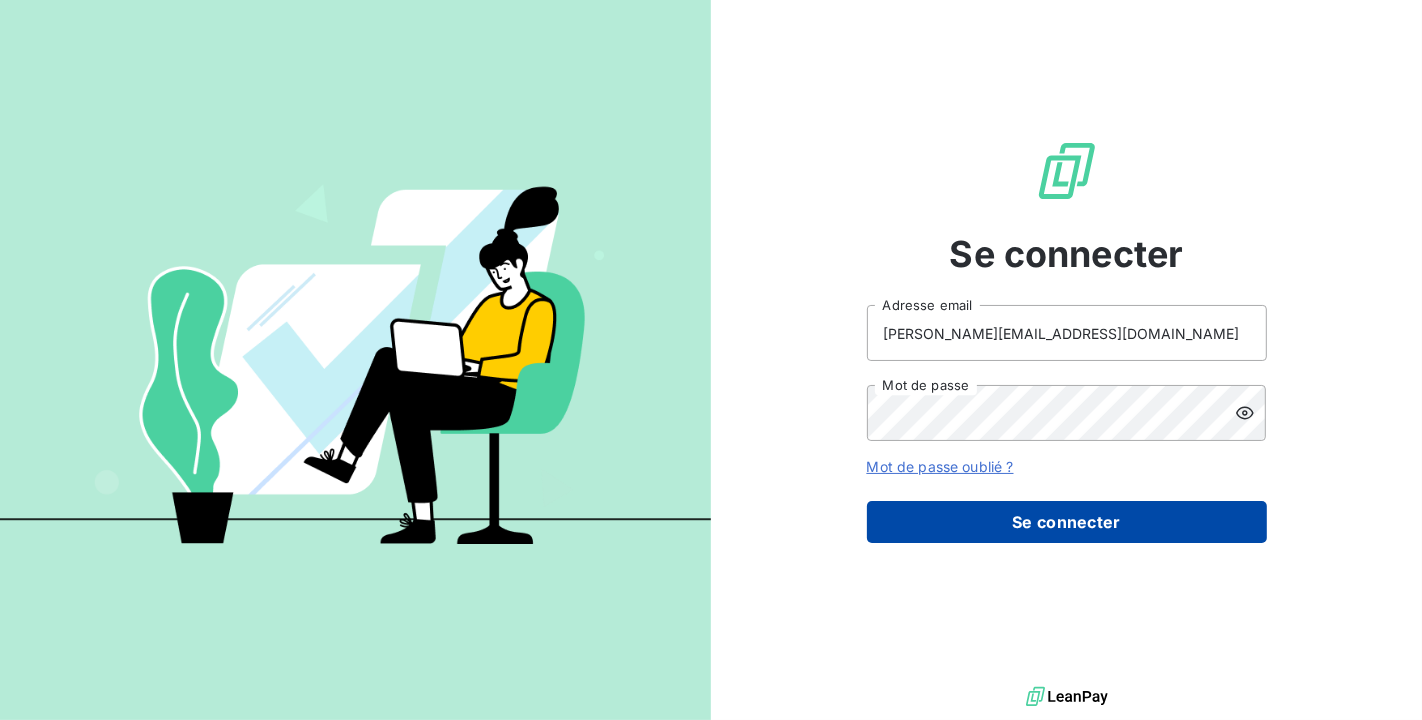 click on "Se connecter" at bounding box center [1067, 522] 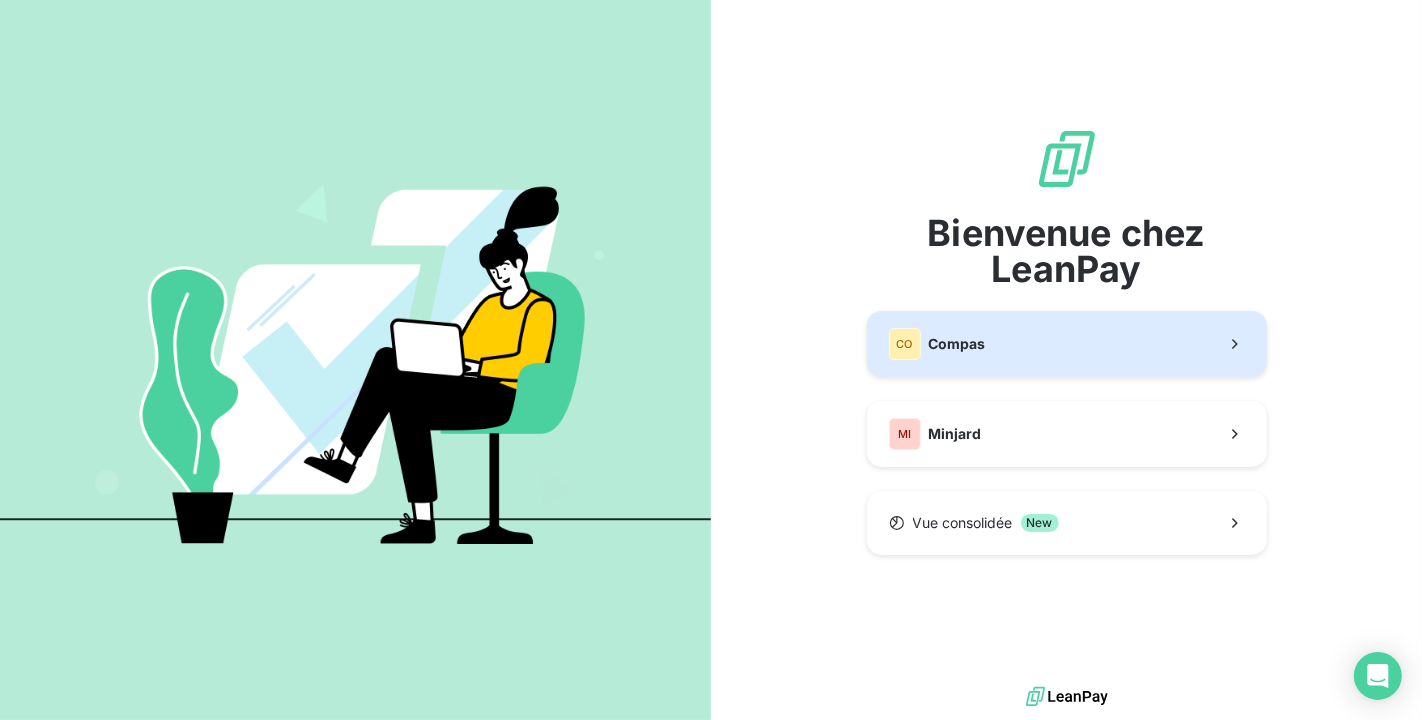 click on "CO Compas" at bounding box center (1067, 344) 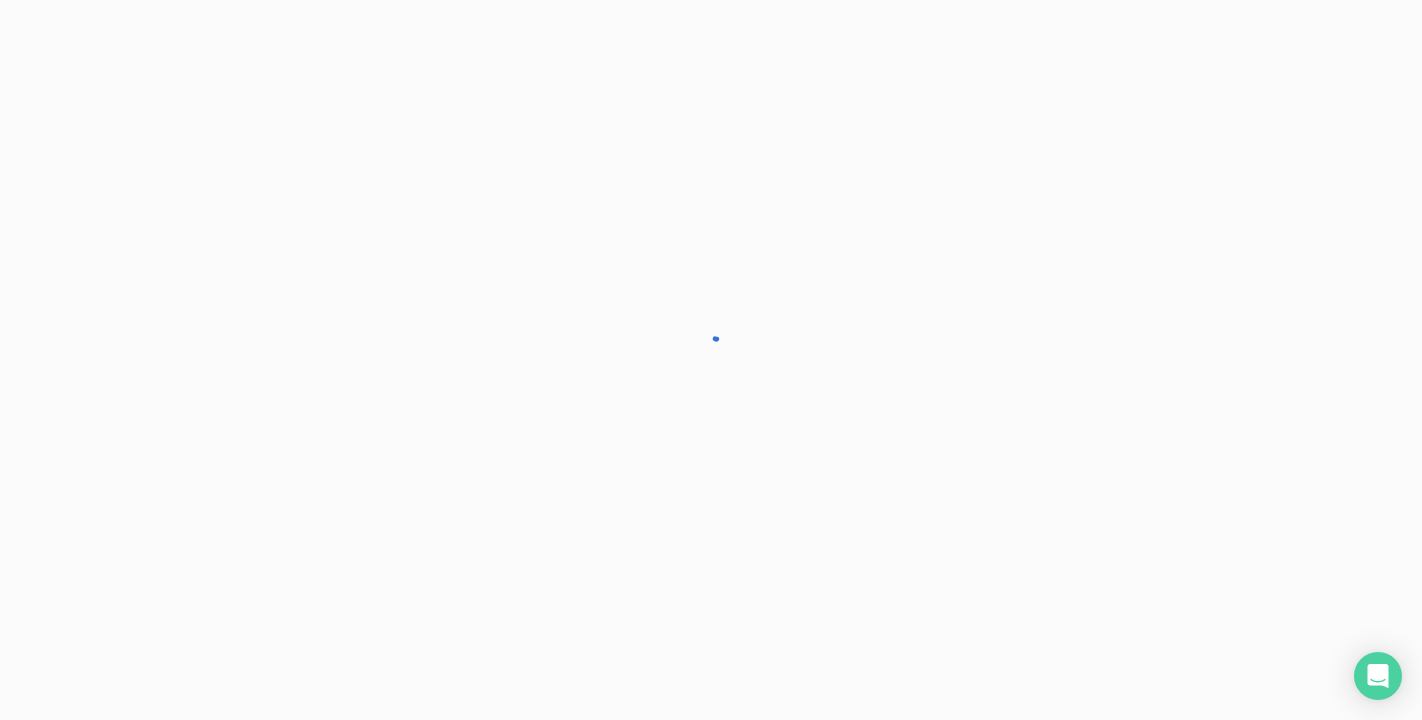 scroll, scrollTop: 0, scrollLeft: 0, axis: both 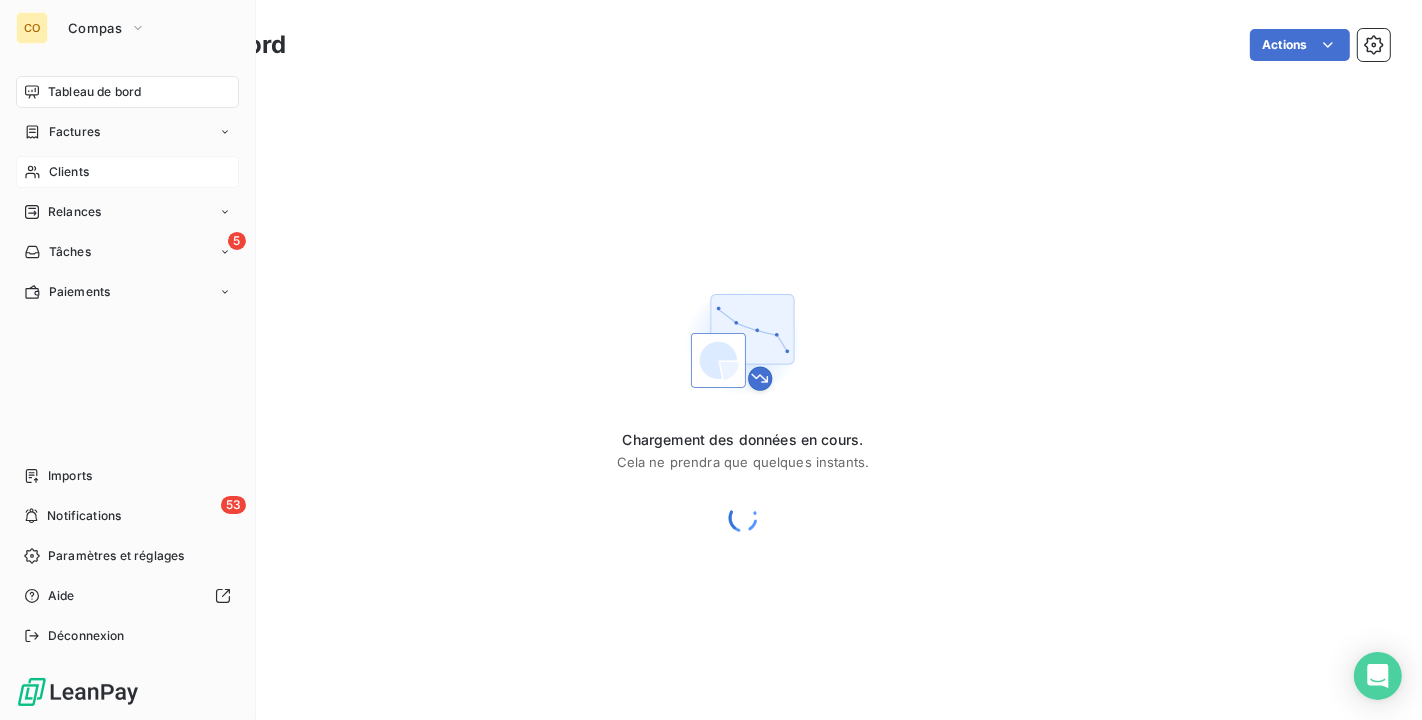 click on "Clients" at bounding box center (127, 172) 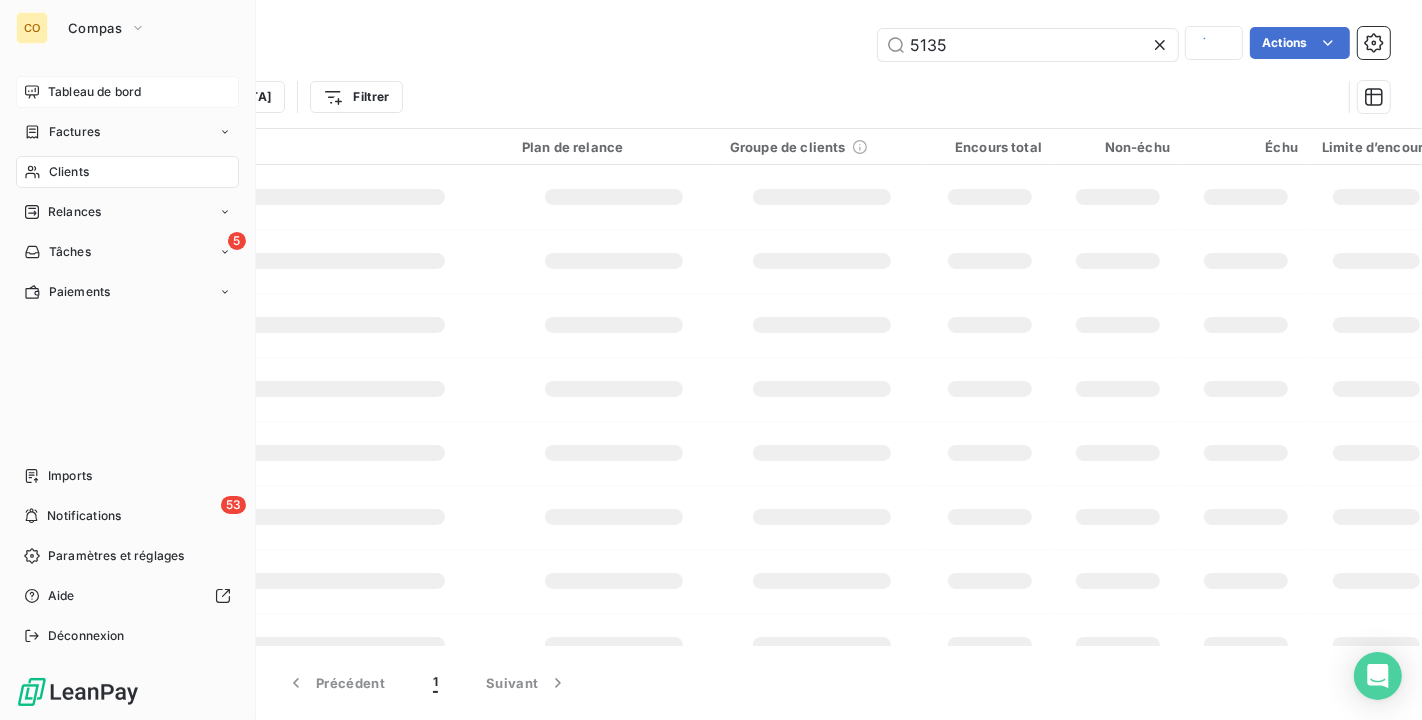 type 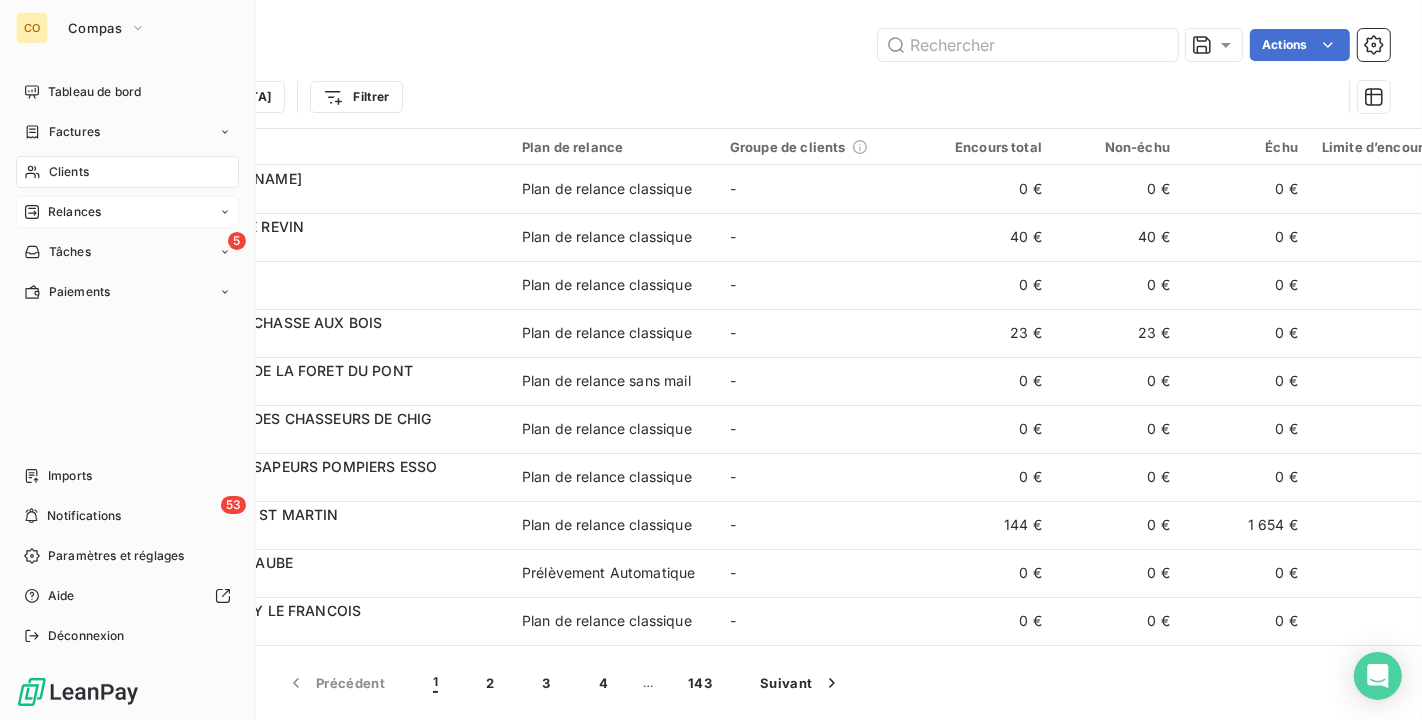 click on "Relances" at bounding box center (74, 212) 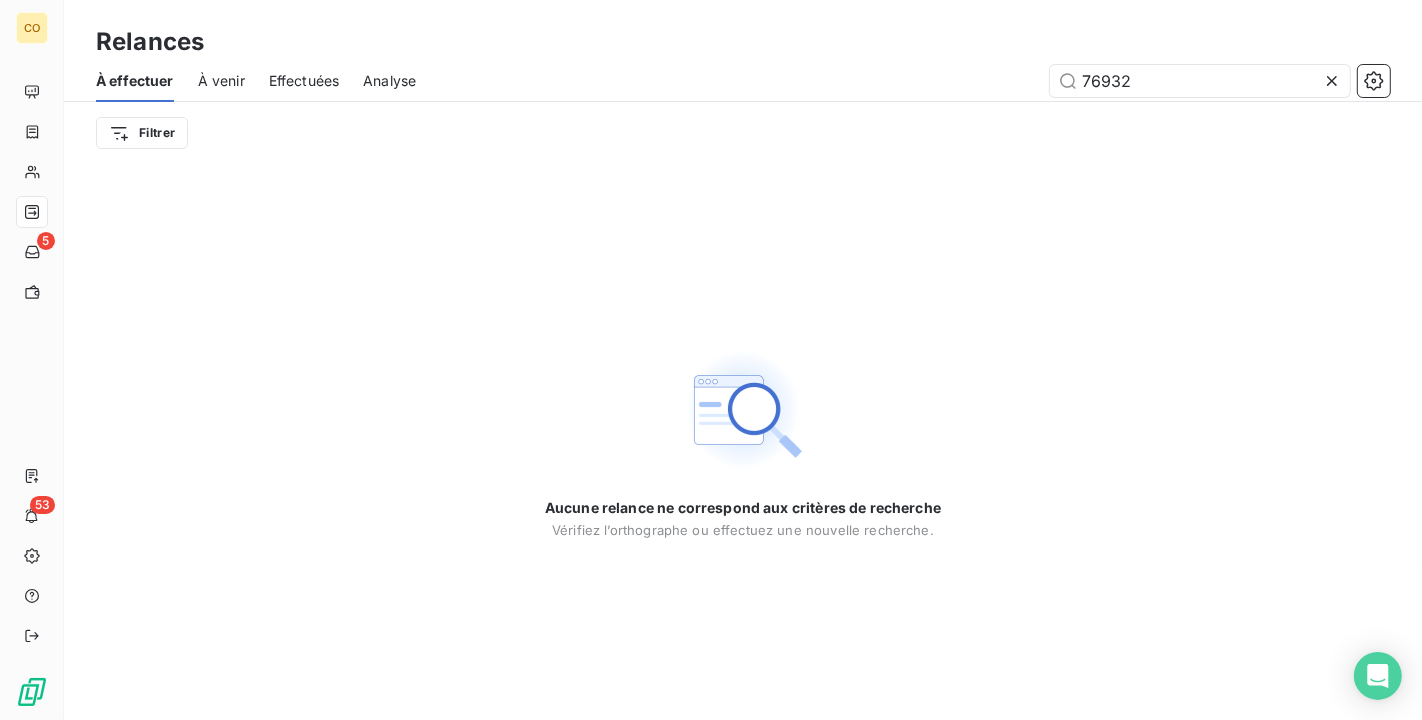 click 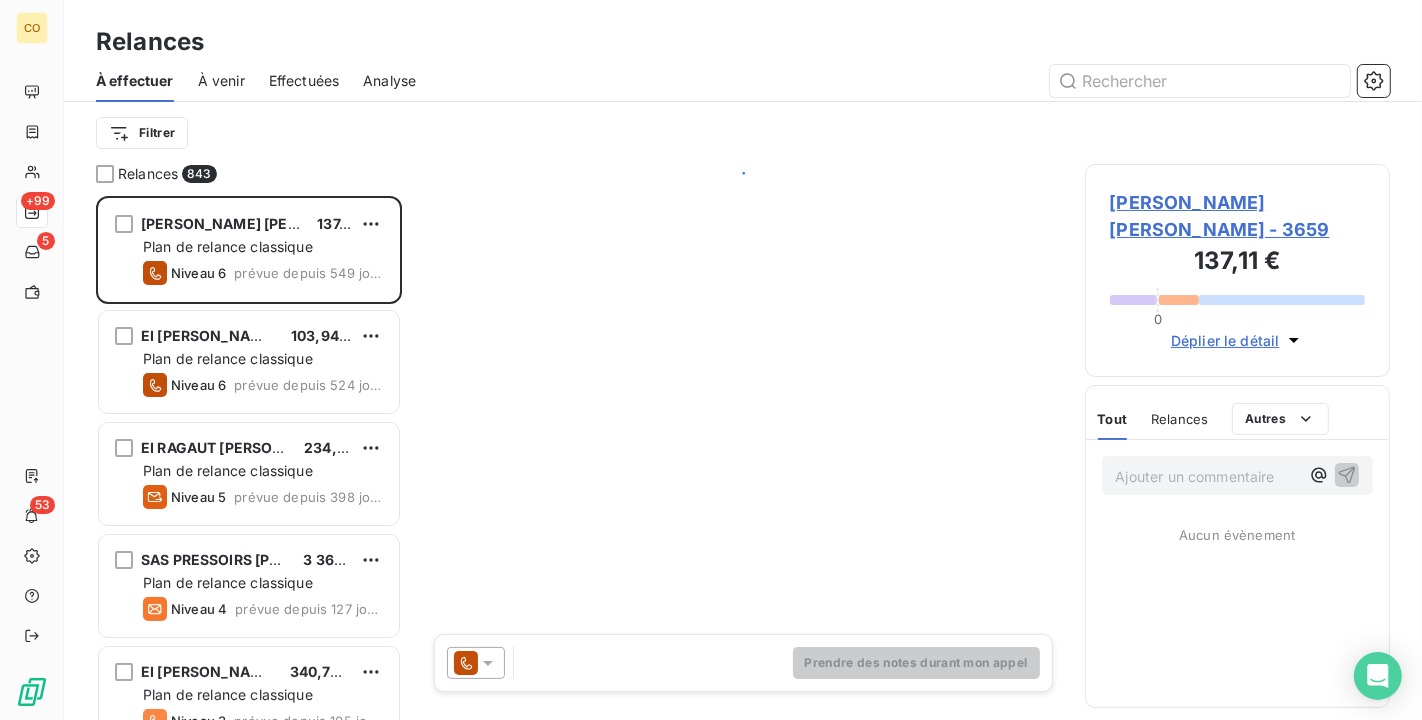 scroll, scrollTop: 18, scrollLeft: 17, axis: both 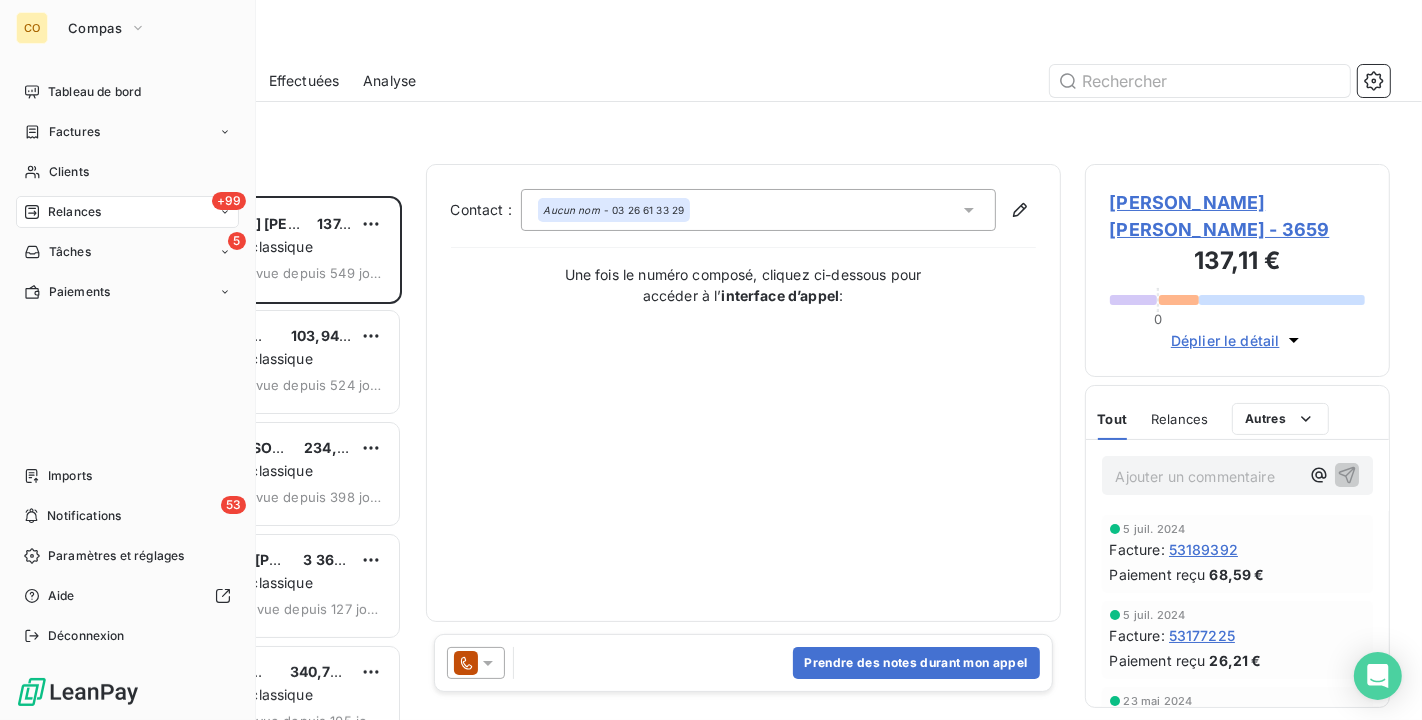 click on "Clients" at bounding box center [69, 172] 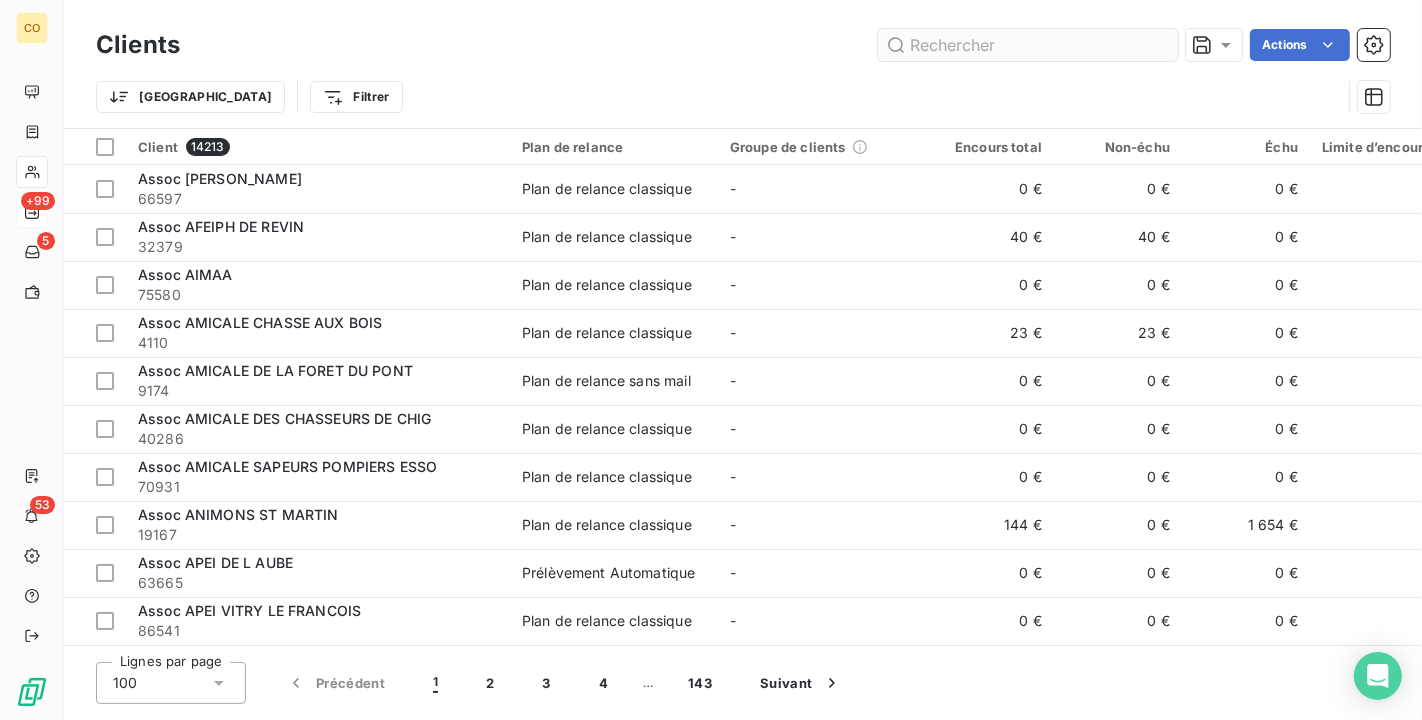 click at bounding box center (1028, 45) 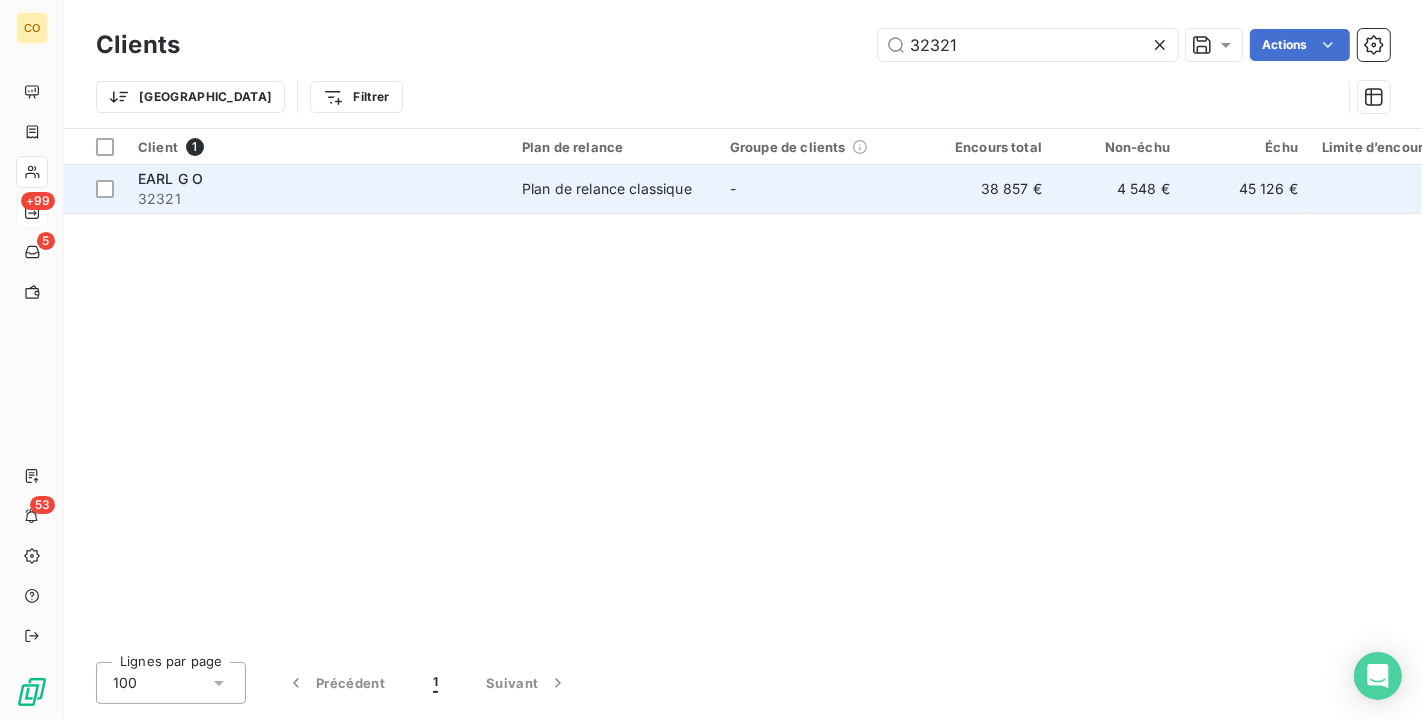 type on "32321" 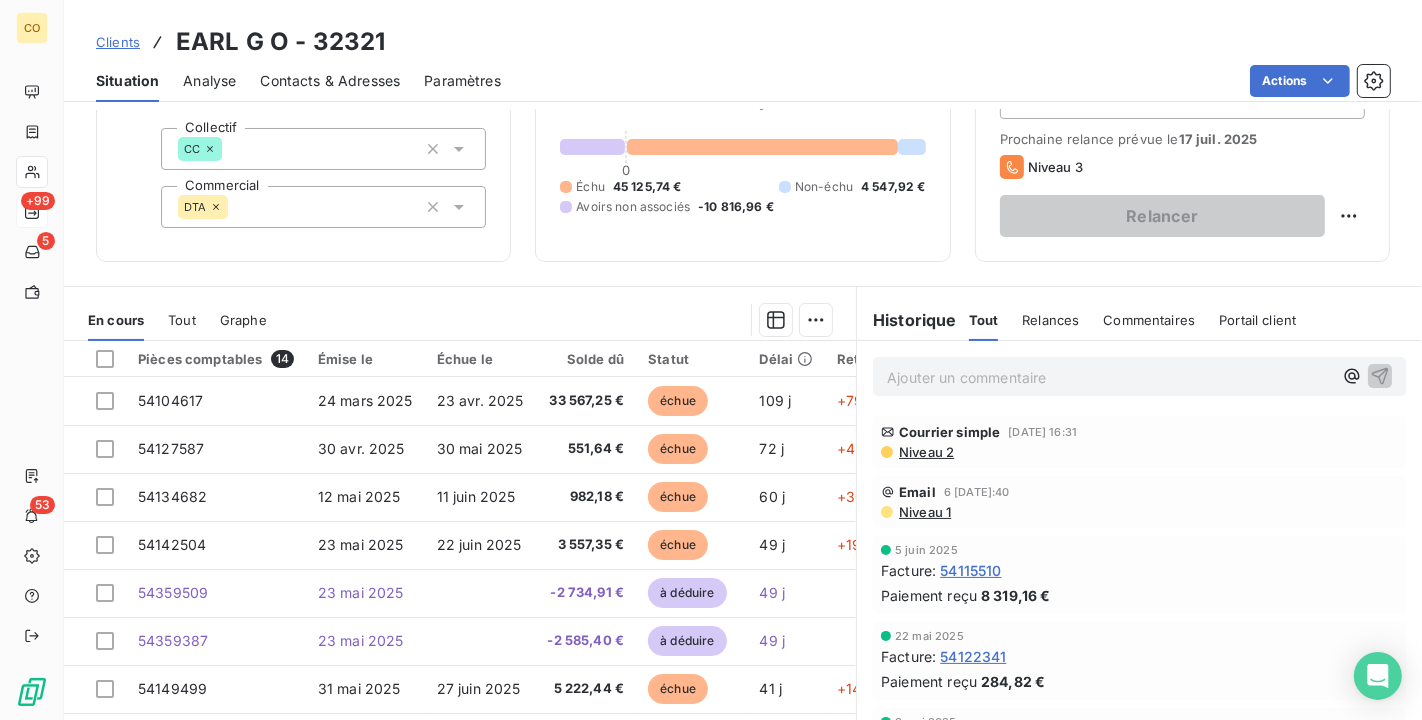 scroll, scrollTop: 185, scrollLeft: 0, axis: vertical 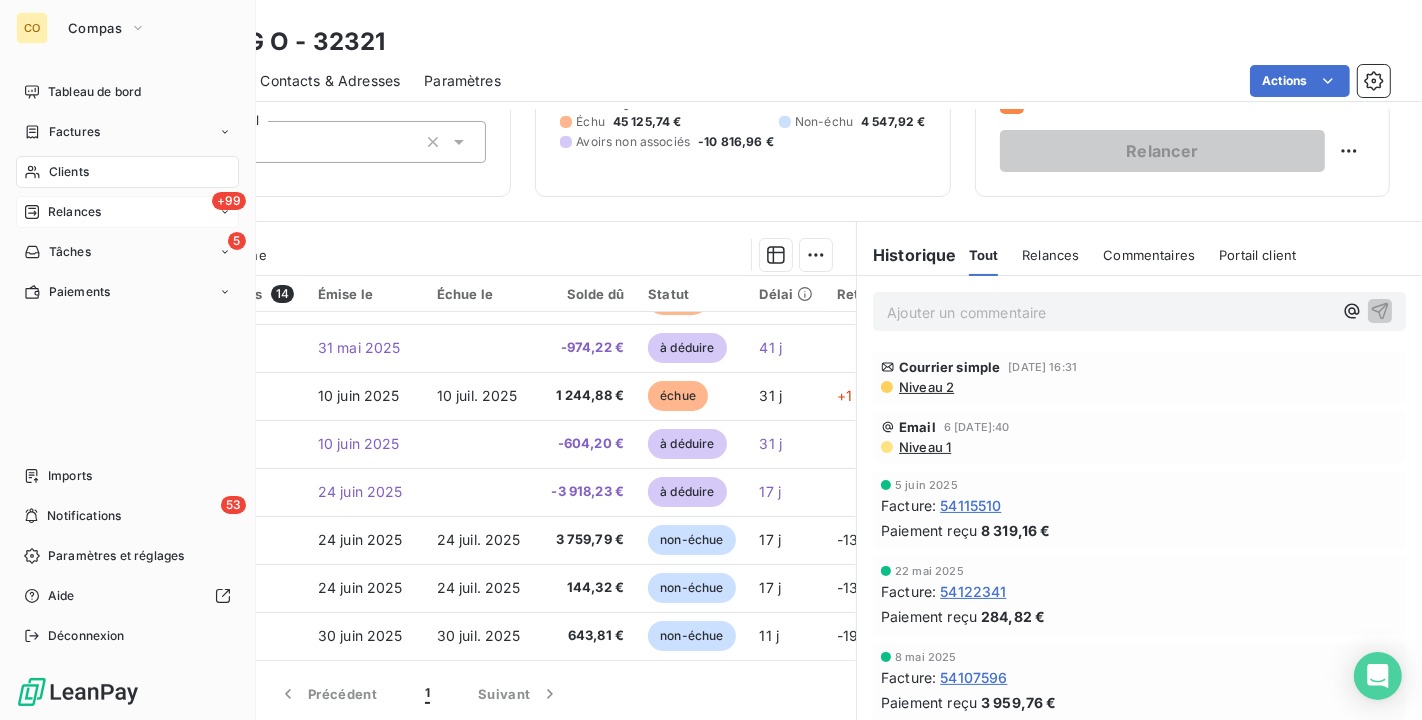 click on "Clients" at bounding box center [127, 172] 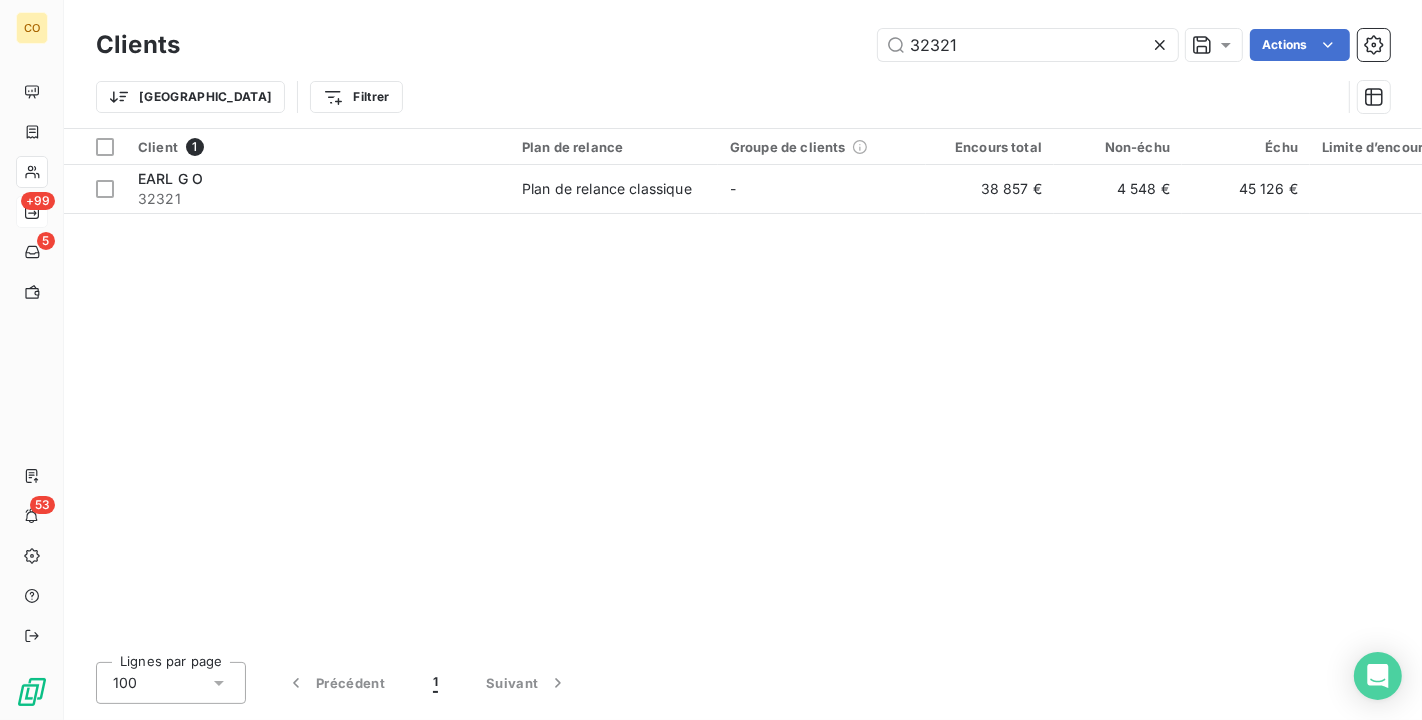 drag, startPoint x: 802, startPoint y: 11, endPoint x: 541, endPoint y: -3, distance: 261.3752 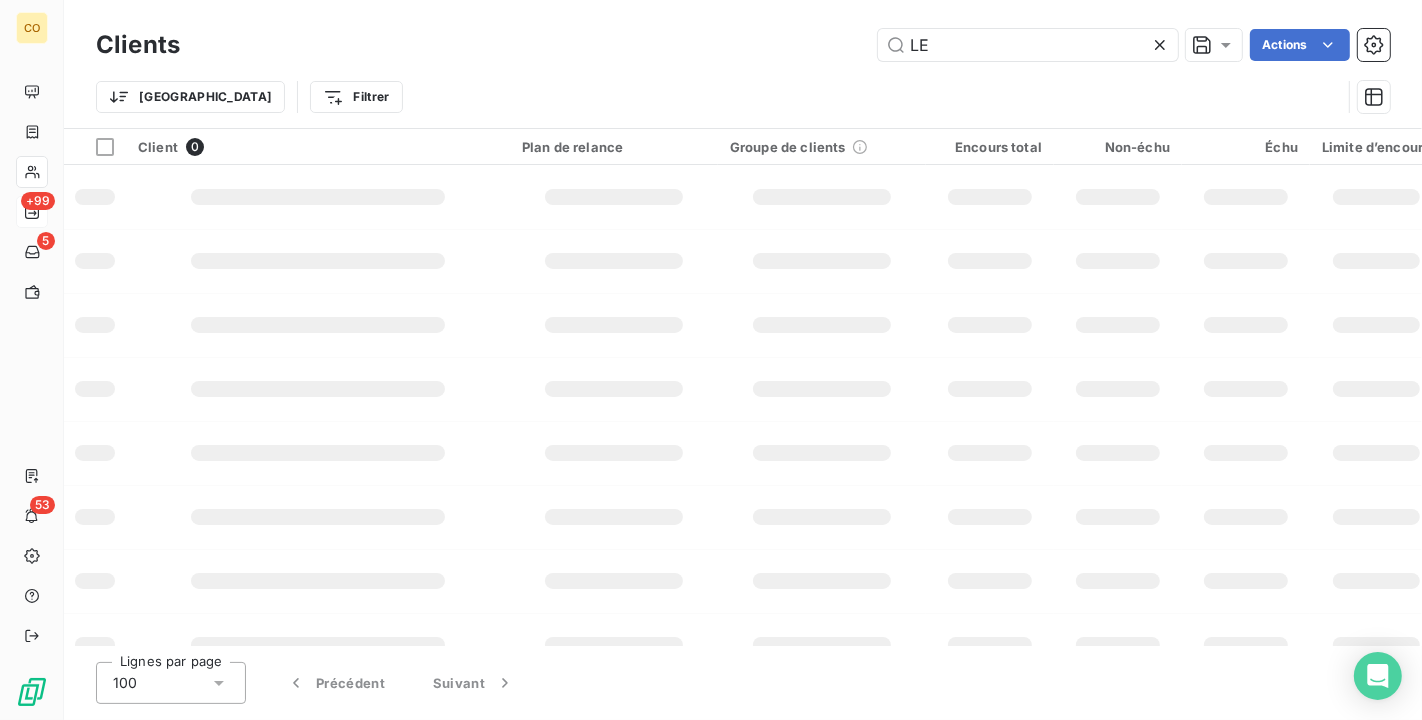 type on "L" 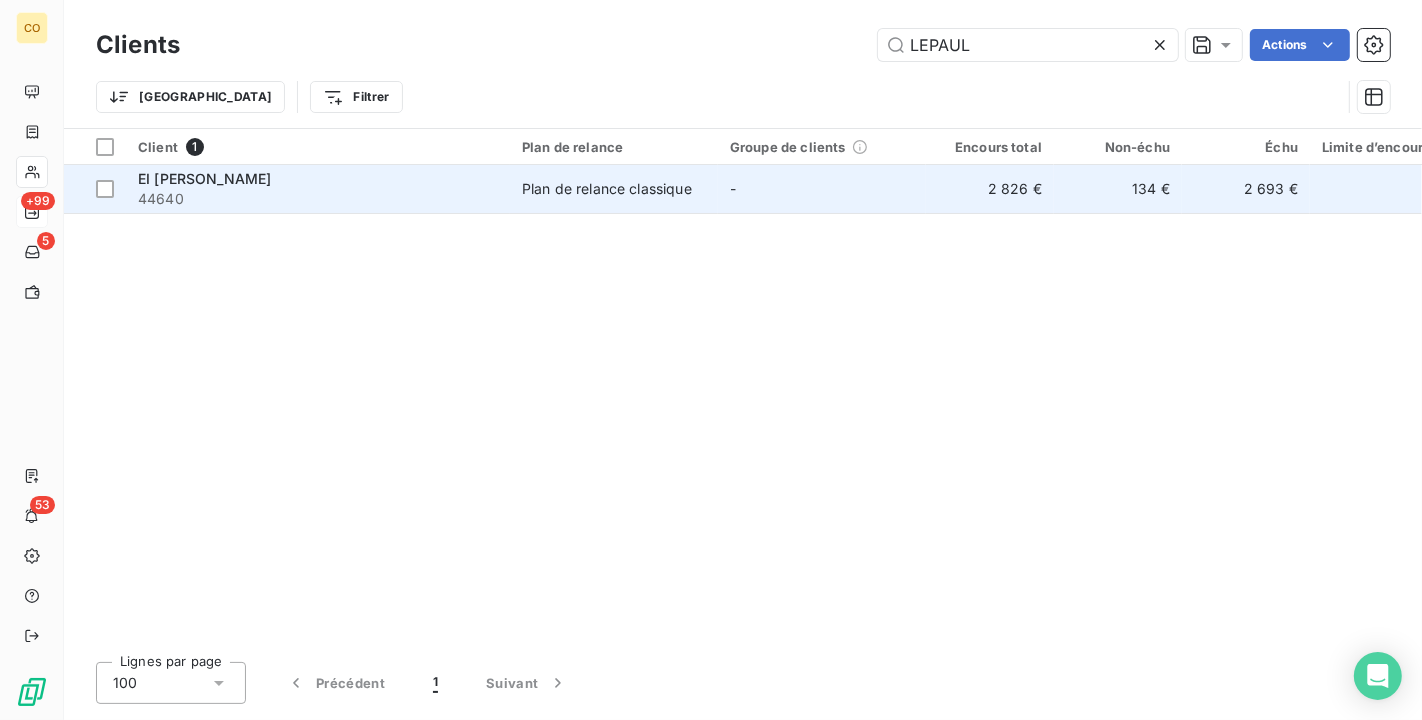 type on "LEPAUL" 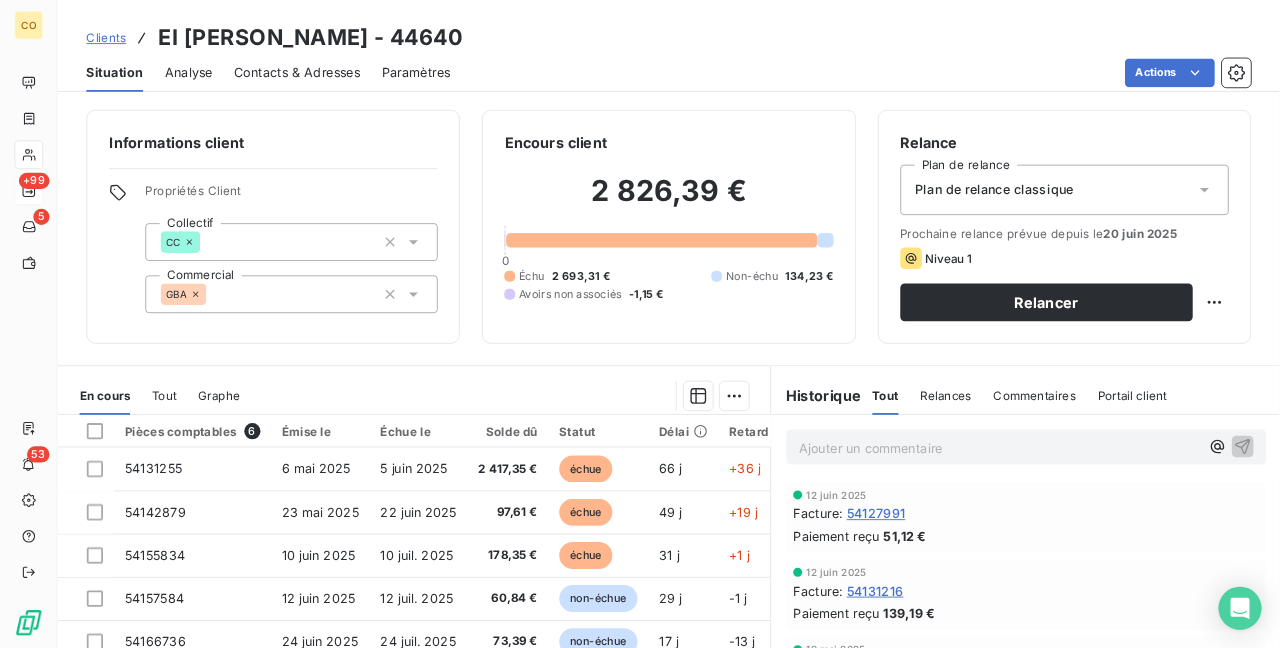 scroll, scrollTop: 111, scrollLeft: 0, axis: vertical 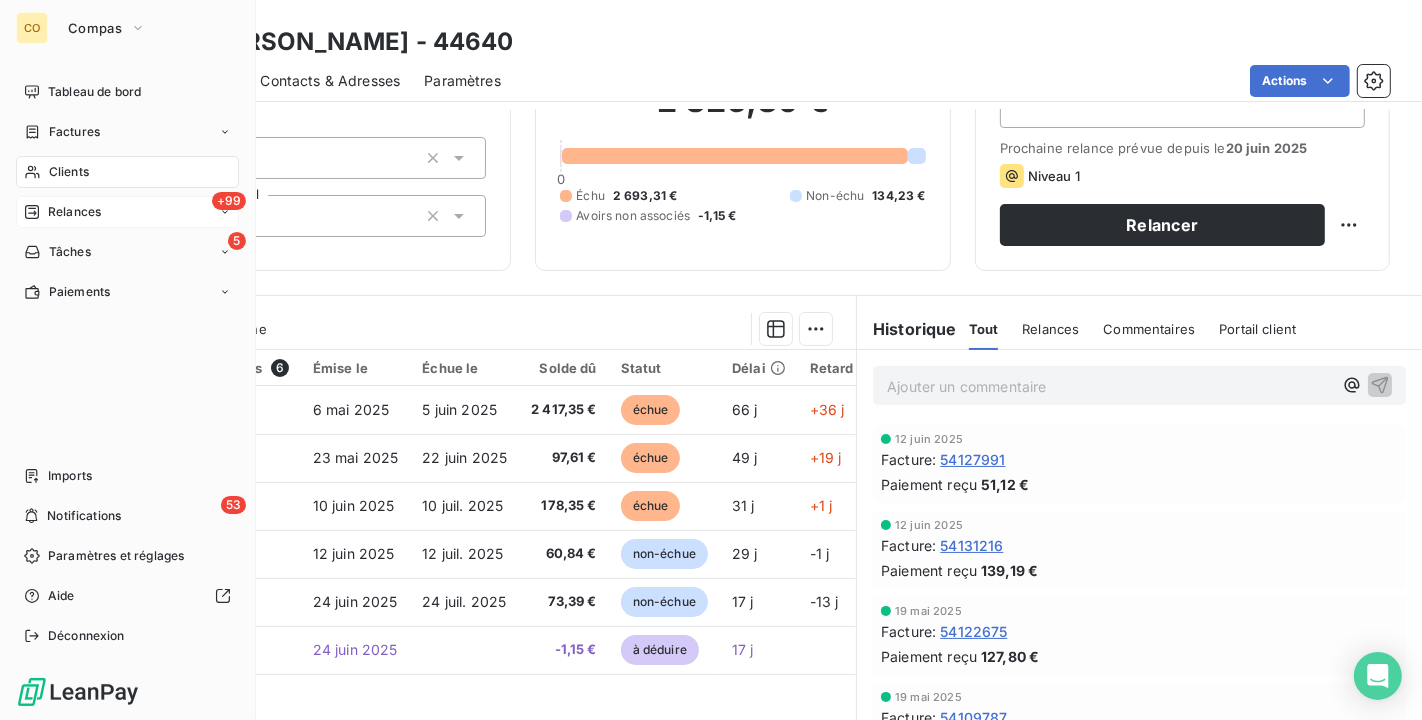 click on "Clients" at bounding box center [69, 172] 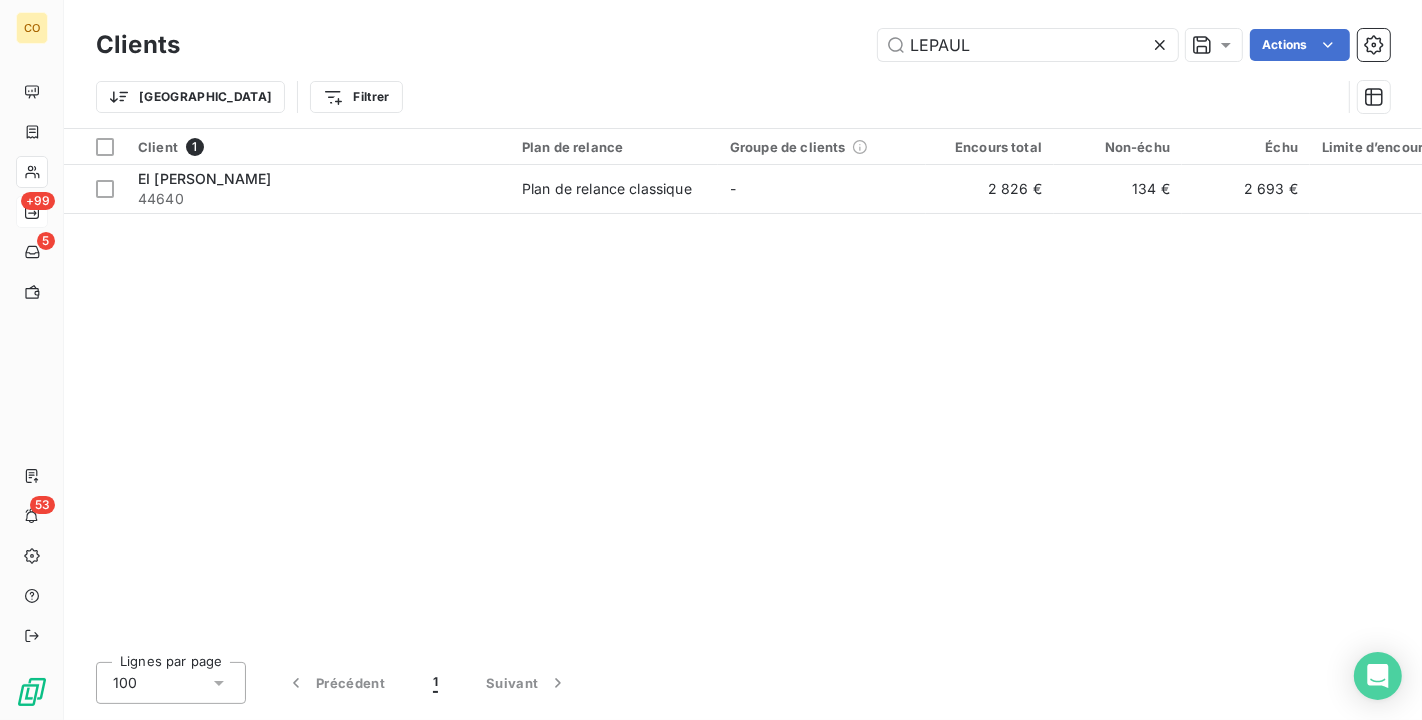 drag, startPoint x: 999, startPoint y: 51, endPoint x: 609, endPoint y: -20, distance: 396.41016 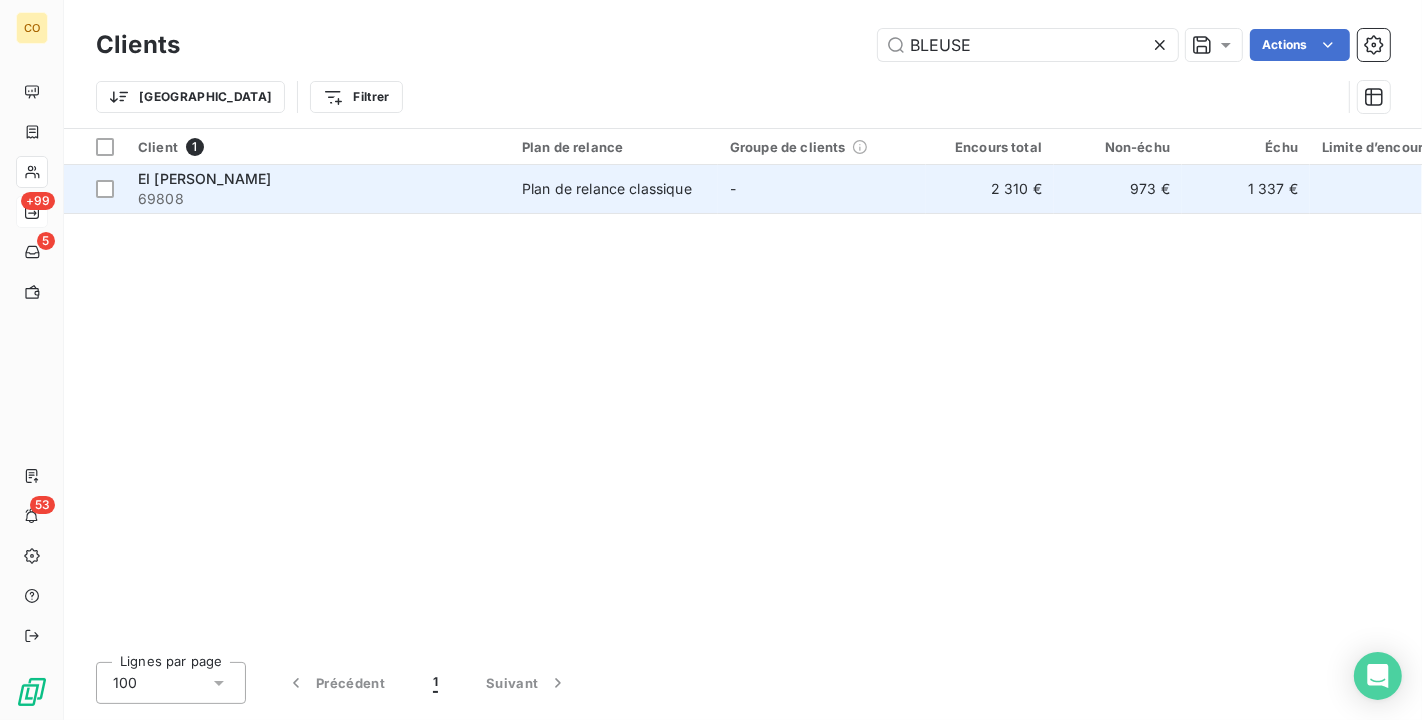 type on "BLEUSE" 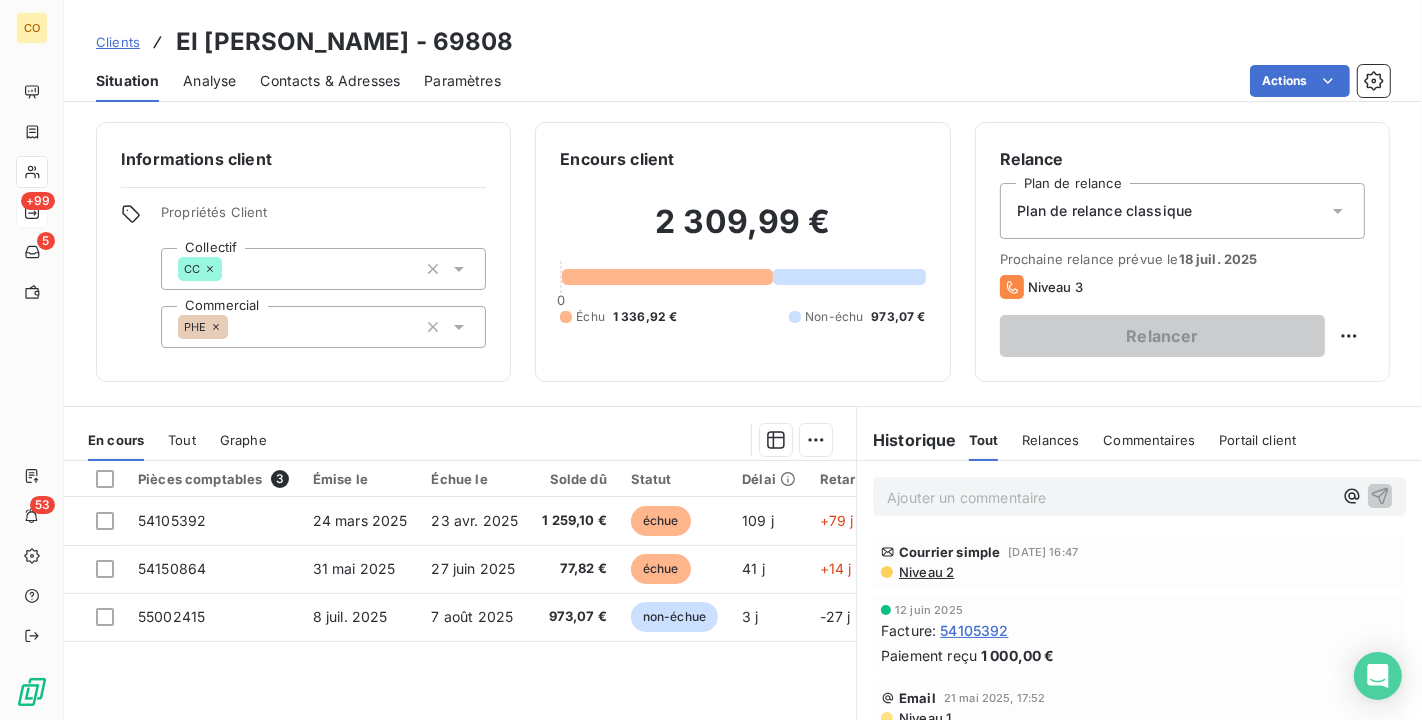 click on "Informations client Propriétés Client Collectif CC Commercial PHE Encours client   2 309,99 € 0 Échu 1 336,92 € Non-échu 973,07 €   Relance Plan de relance Plan de relance classique Prochaine relance prévue le  [DATE] Niveau 3 Relancer En cours Tout Graphe Pièces comptables 3 Émise le Échue le Solde dû Statut Délai   Retard   54105392 [DATE] [DATE] 1 259,10 € échue 109 j +79 j 54150864 [DATE] [DATE] 77,82 € échue 41 j +14 j 55002415 [DATE] [DATE] 973,07 € non-échue 3 j -27 j Lignes par page 25 Précédent 1 Suivant Historique Tout Relances Commentaires Portail client Tout Relances Commentaires Portail client Ajouter un commentaire ﻿ Courrier simple [DATE] 16:47 Niveau 2 [DATE] Facture  : 54105392 Paiement reçu 1 000,00 € Email [DATE] 17:52 Niveau 1 [DATE] Facture  : 54037373 Paiement reçu 313,06 € [DATE] Facture  : 54015264 Paiement reçu 751,52 € Email [DATE] 15:31 Niveau 1 Facture" at bounding box center [743, 415] 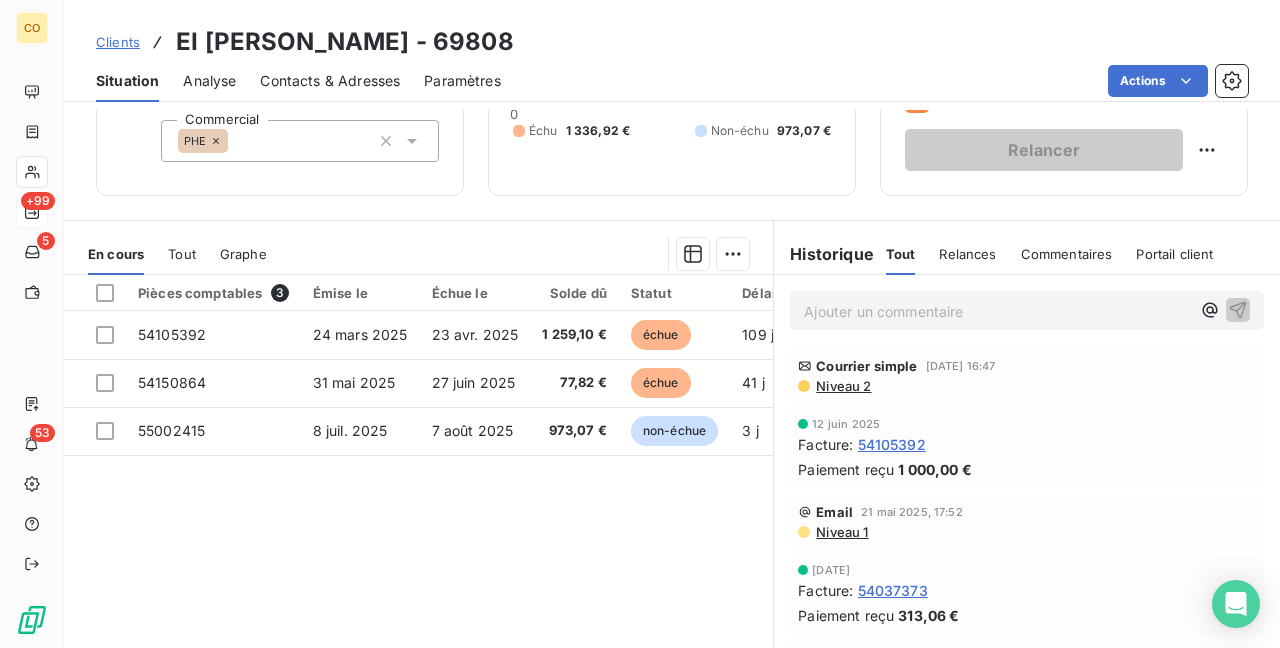scroll, scrollTop: 200, scrollLeft: 0, axis: vertical 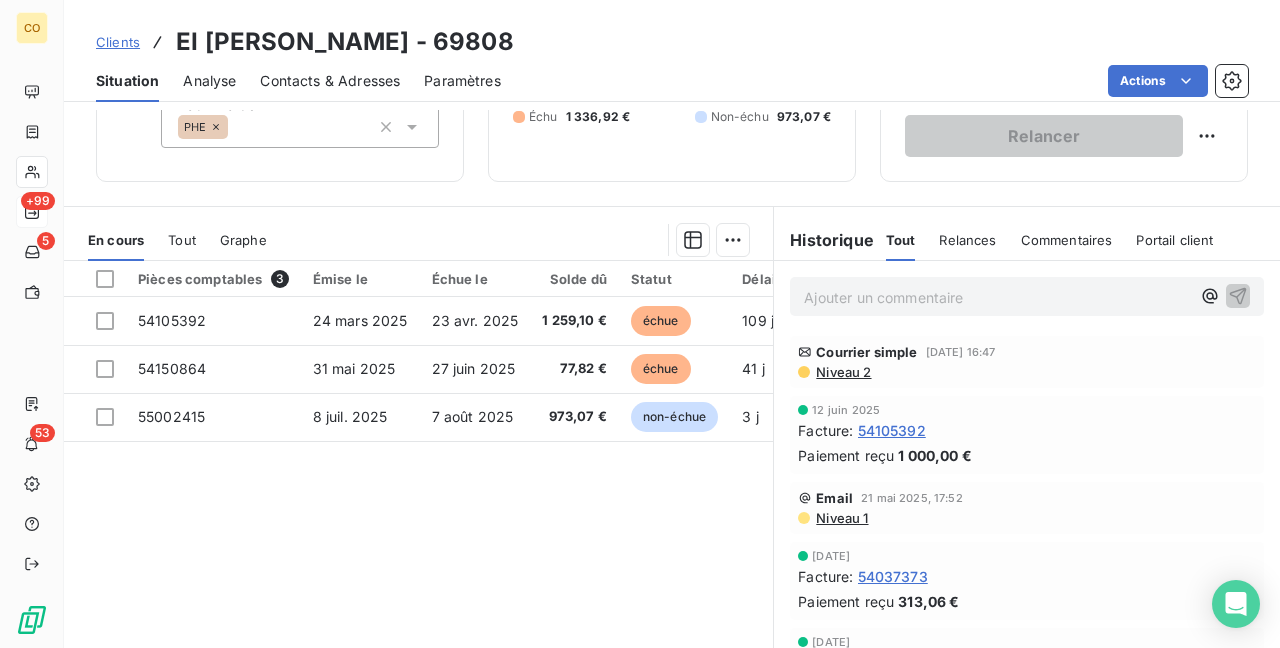 click on "Informations client Propriétés Client Collectif CC Commercial PHE Encours client   2 309,99 € 0 Échu 1 336,92 € Non-échu 973,07 €   Relance Plan de relance Plan de relance classique Prochaine relance prévue le  [DATE] Niveau 3 Relancer" at bounding box center [672, 52] 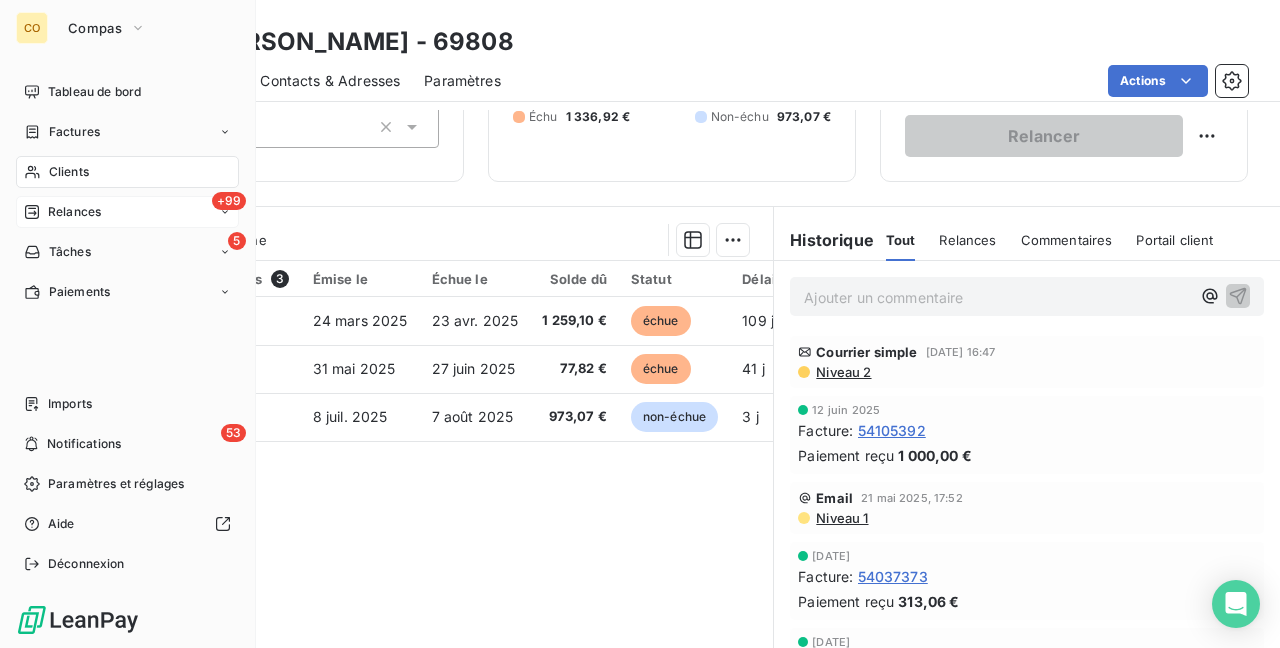 click on "Clients" at bounding box center (69, 172) 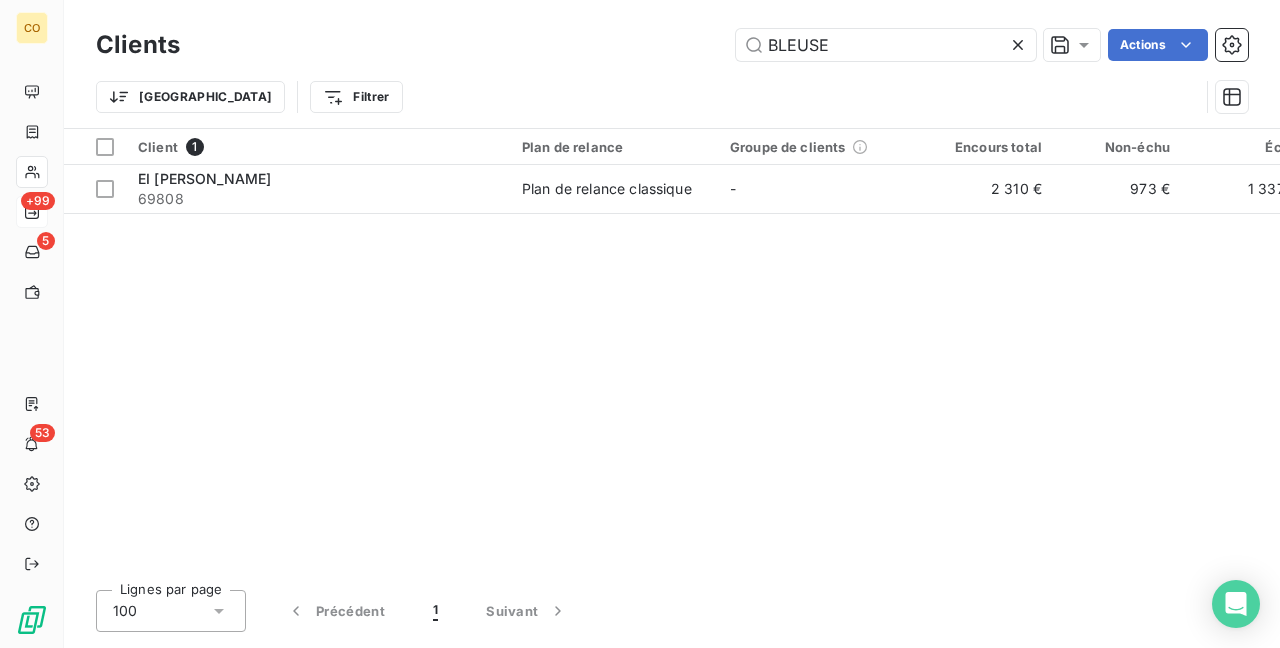 drag, startPoint x: 830, startPoint y: 47, endPoint x: 360, endPoint y: 58, distance: 470.1287 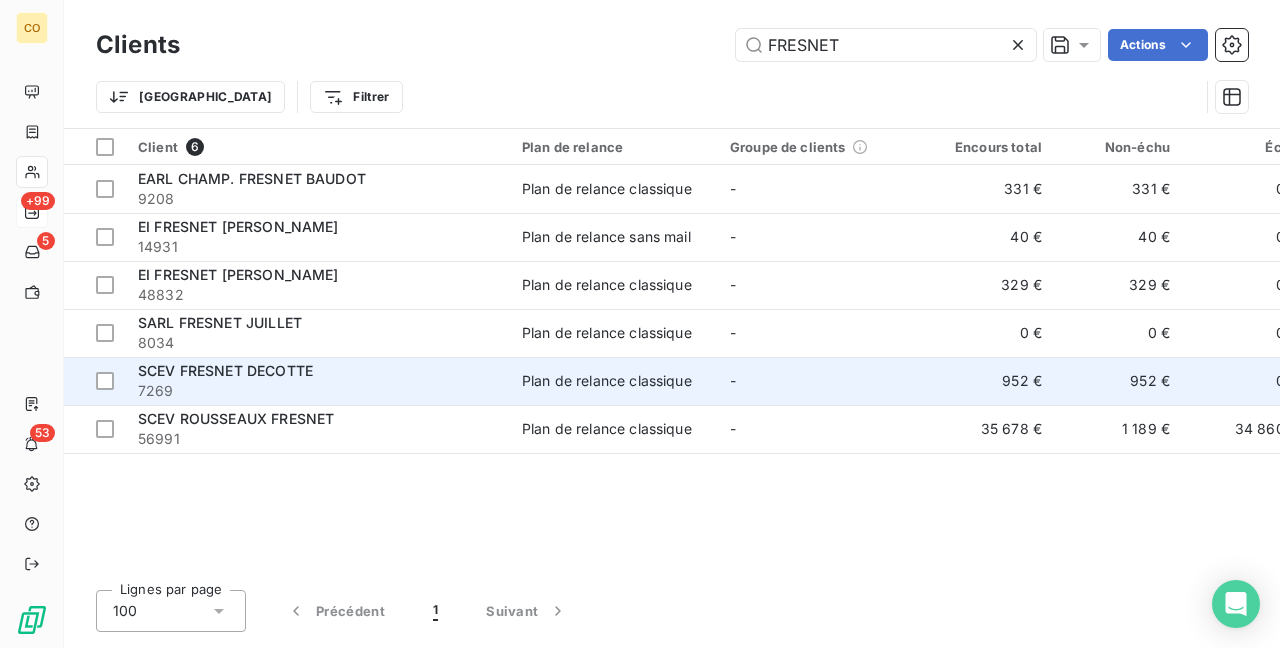 type on "FRESNET" 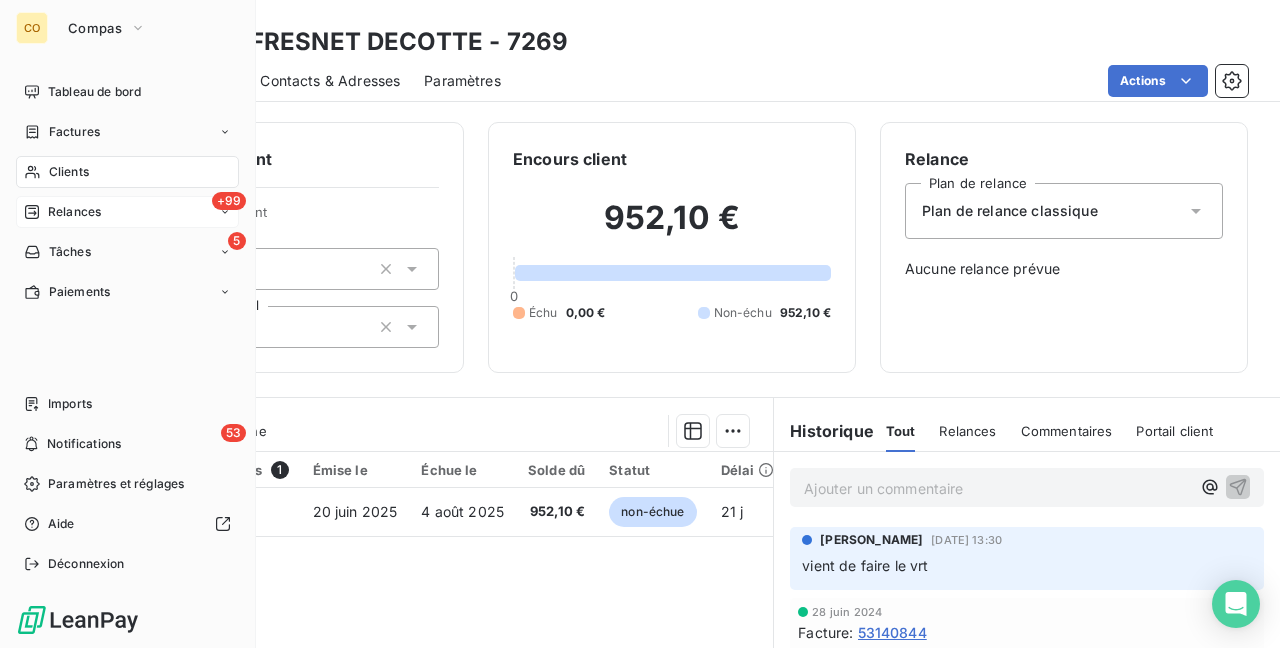 click on "Clients" at bounding box center [127, 172] 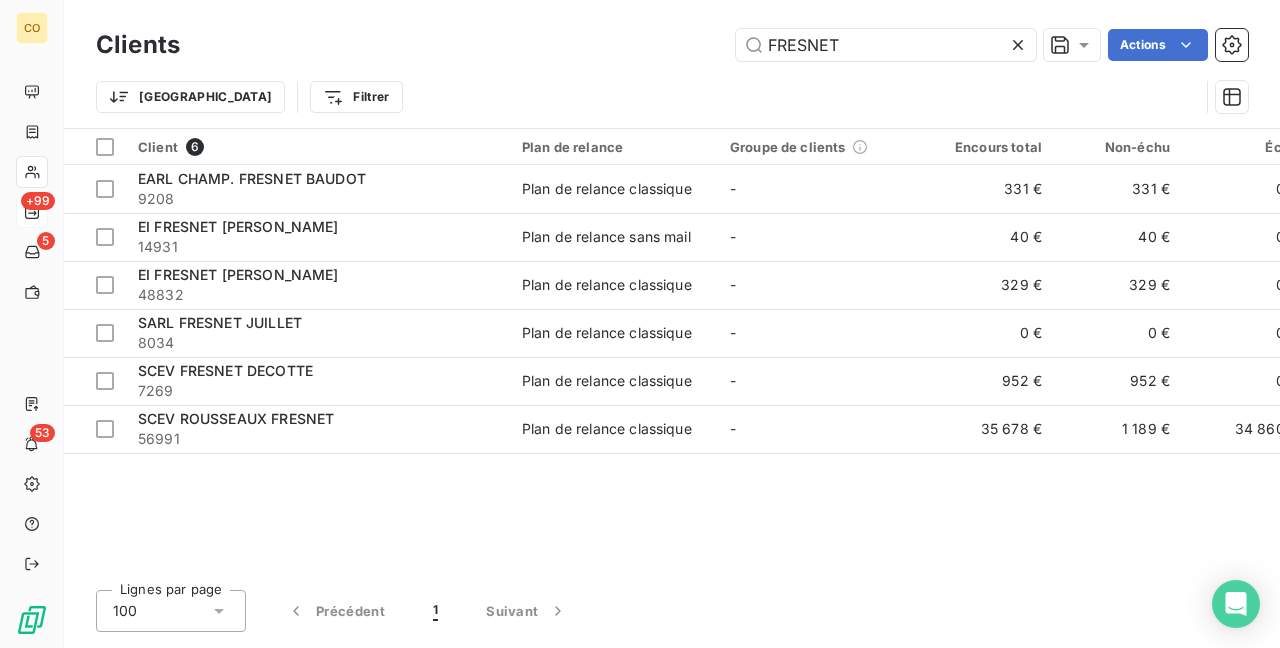 drag, startPoint x: 873, startPoint y: 48, endPoint x: 376, endPoint y: 2, distance: 499.12424 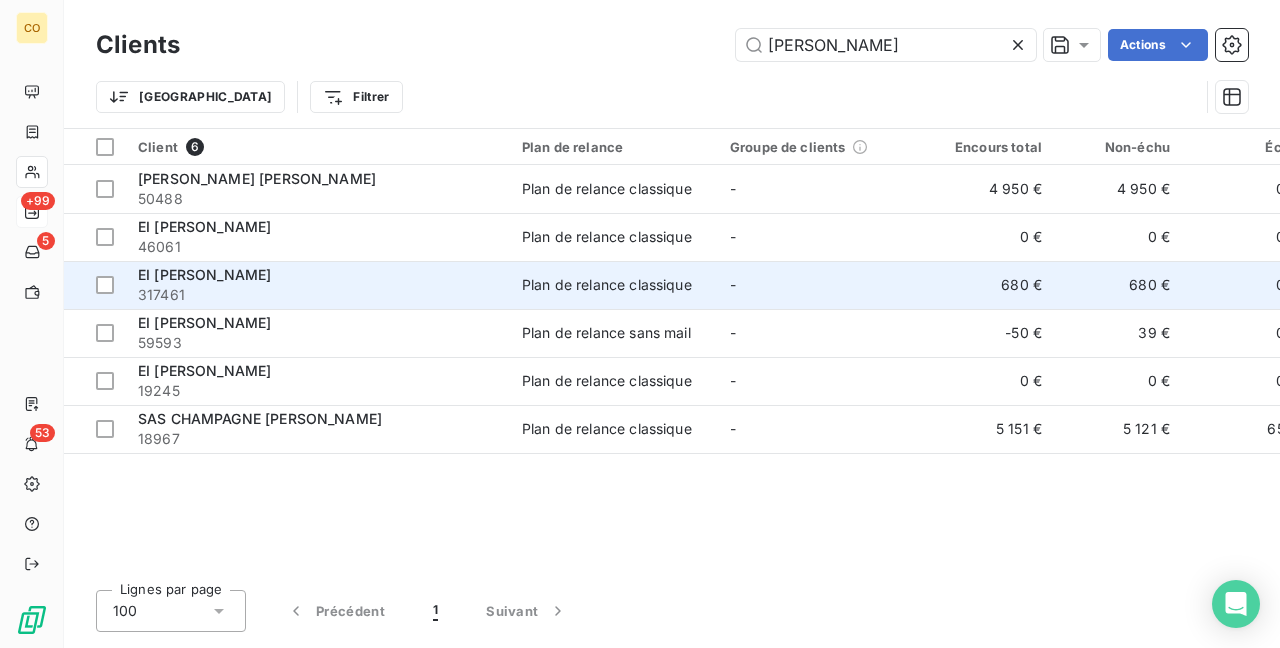 type on "[PERSON_NAME]" 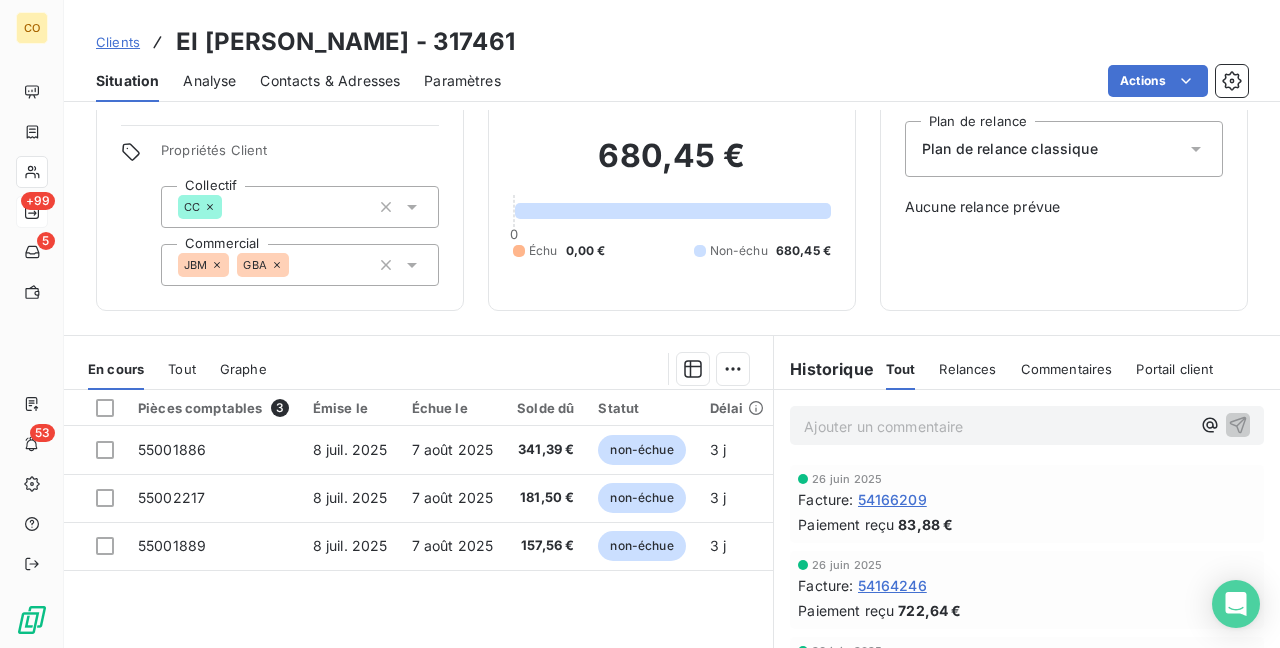 scroll, scrollTop: 100, scrollLeft: 0, axis: vertical 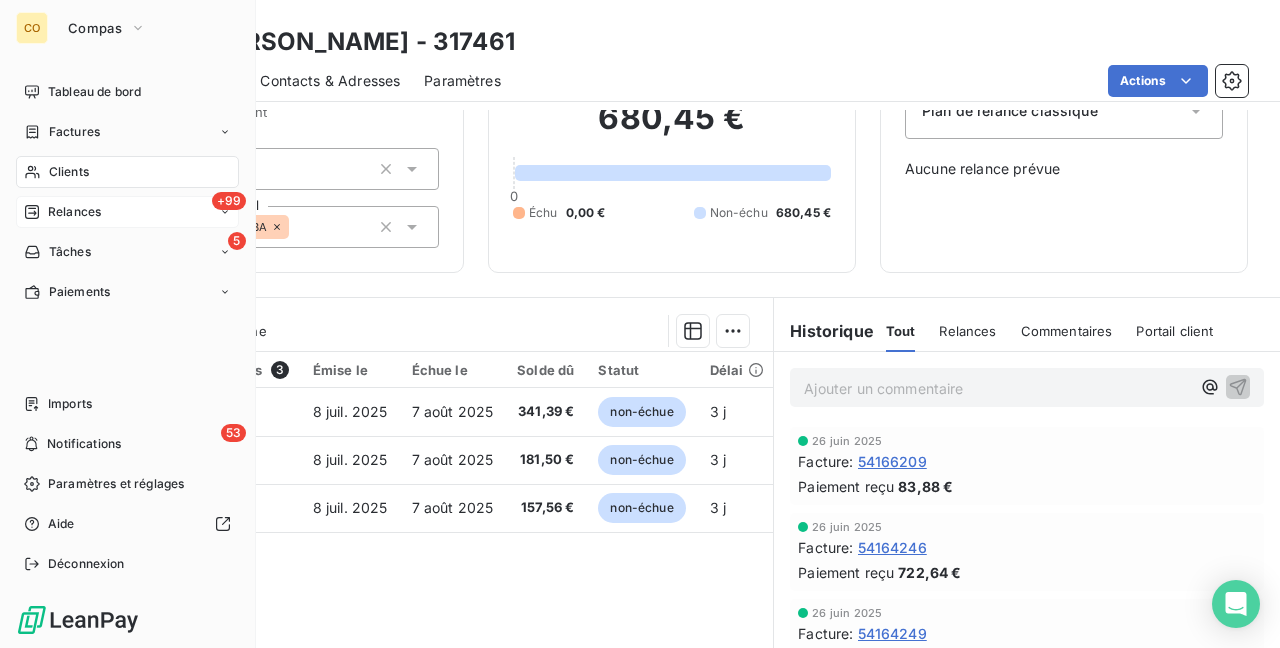 click 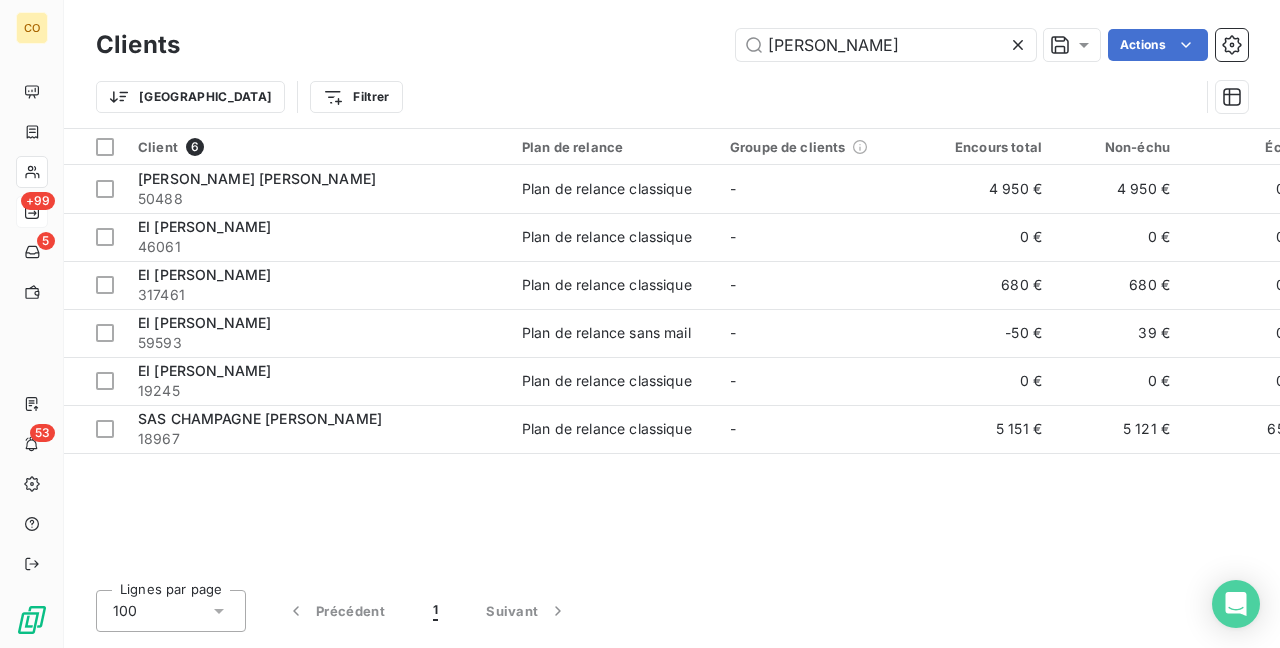 drag, startPoint x: 839, startPoint y: 43, endPoint x: 349, endPoint y: -13, distance: 493.1896 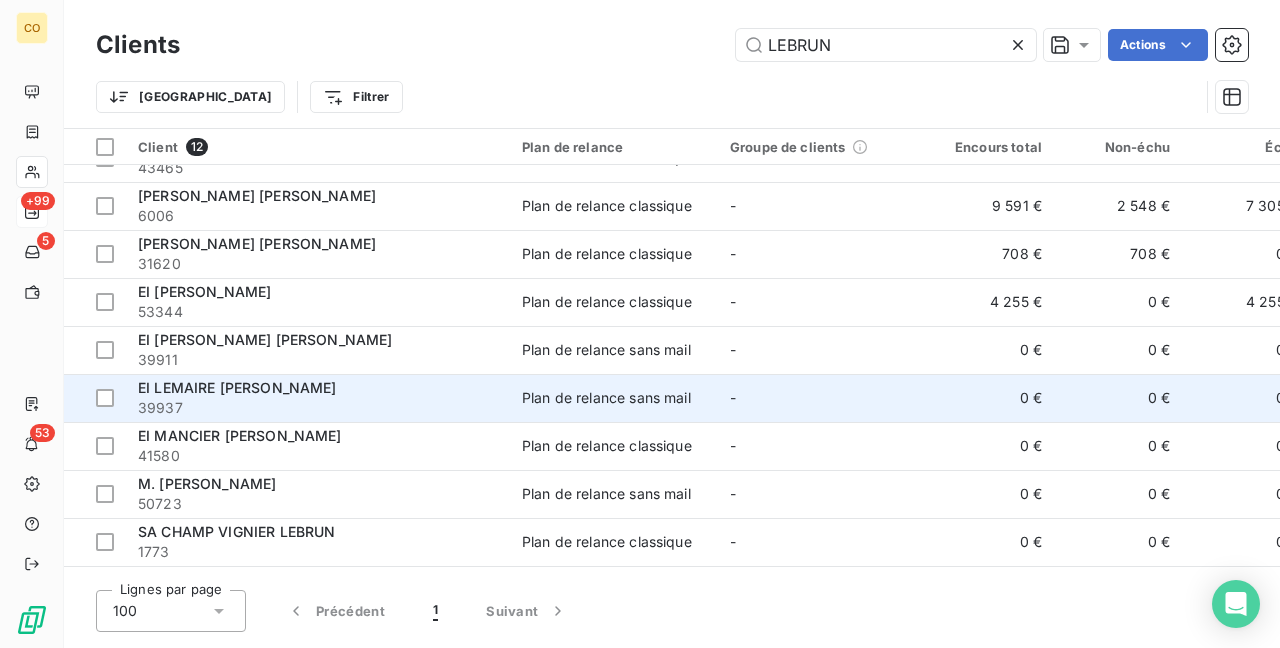 scroll, scrollTop: 0, scrollLeft: 0, axis: both 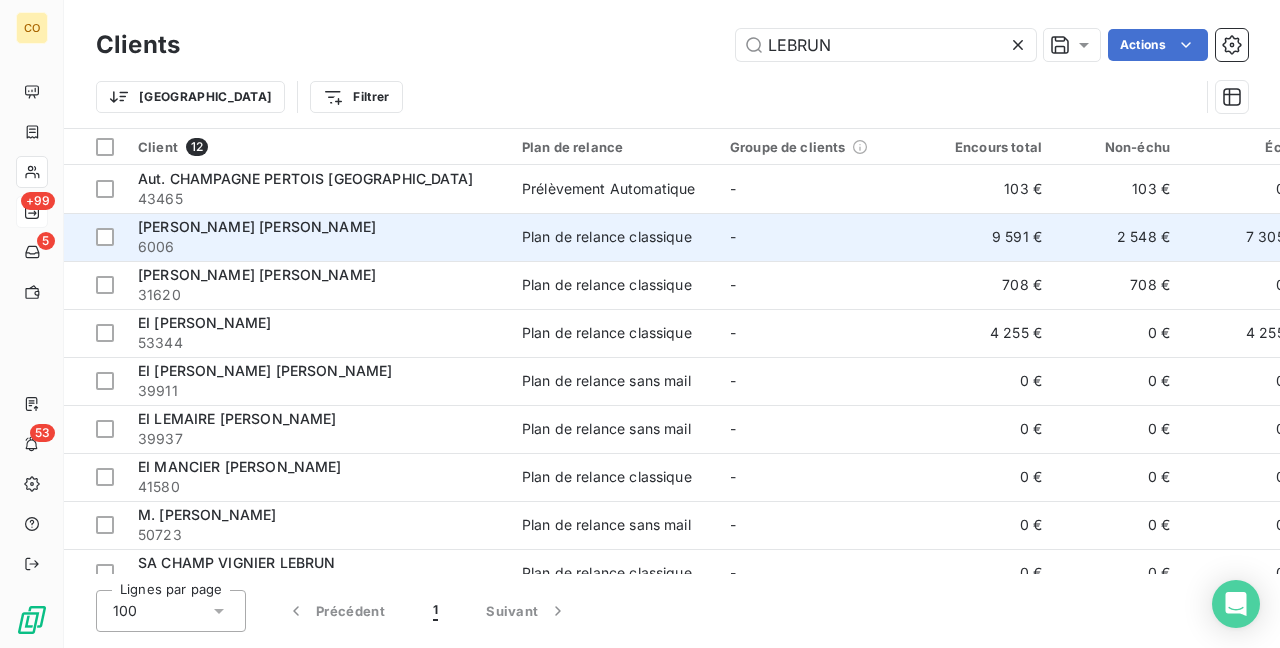 type on "LEBRUN" 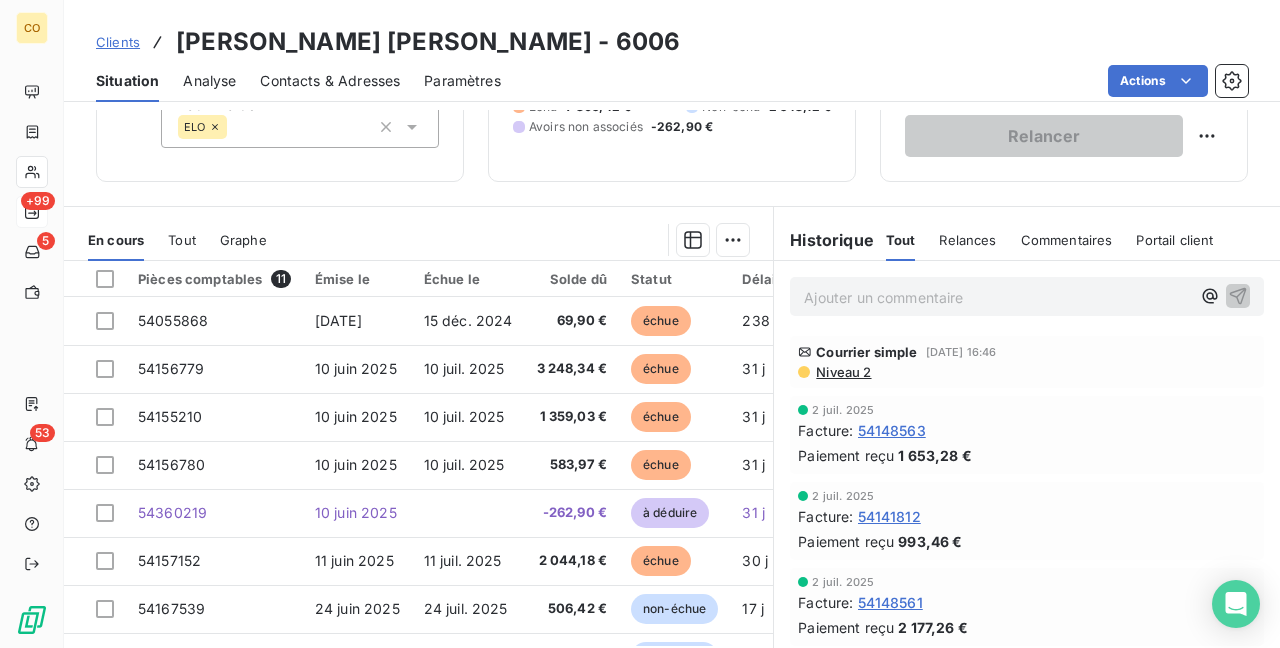 scroll, scrollTop: 257, scrollLeft: 0, axis: vertical 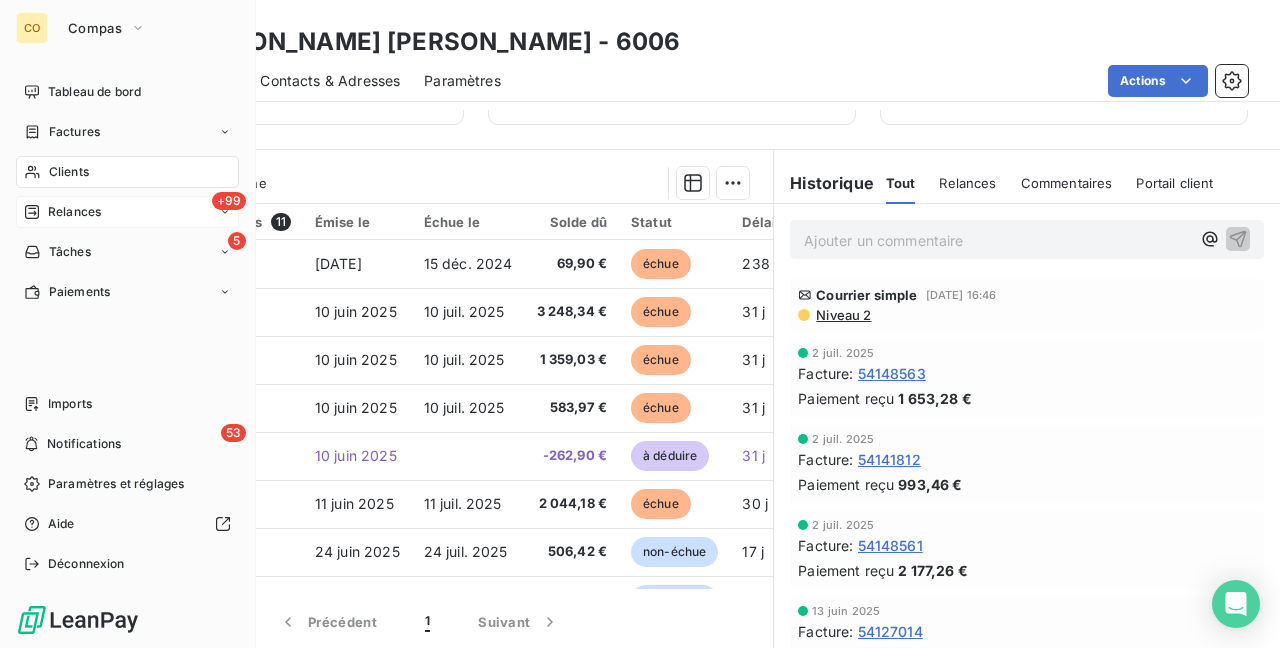 click on "Clients" at bounding box center (69, 172) 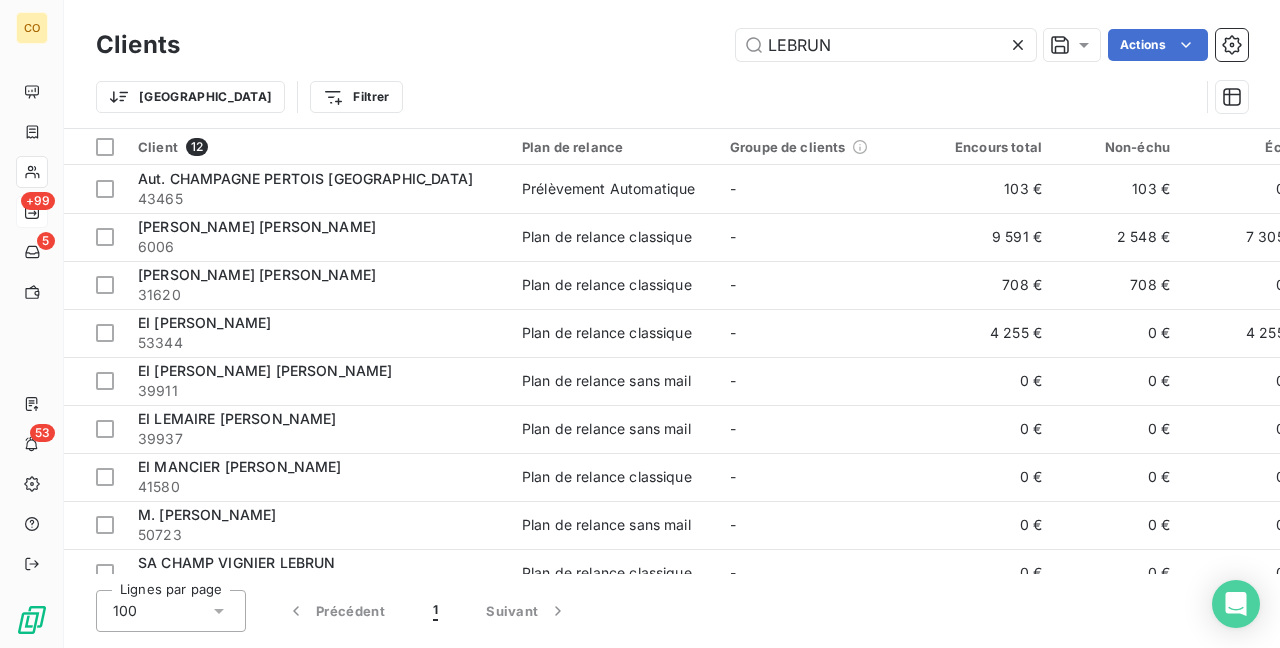 drag, startPoint x: 708, startPoint y: 44, endPoint x: 455, endPoint y: 8, distance: 255.54843 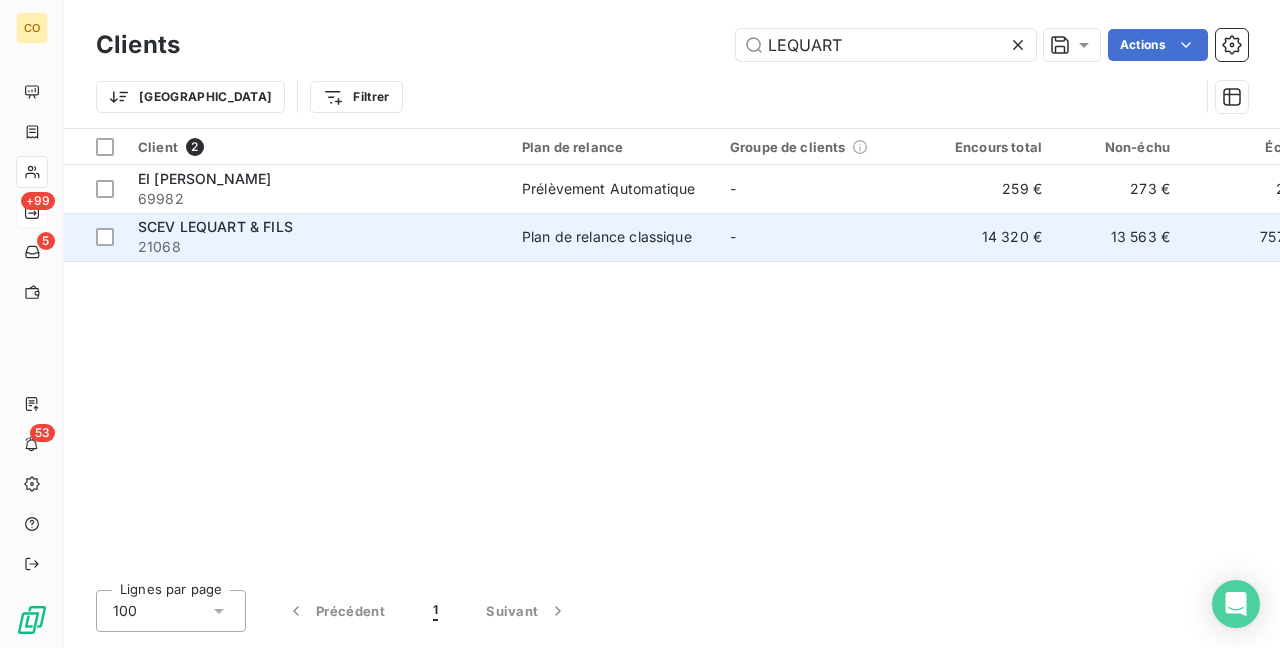 type on "LEQUART" 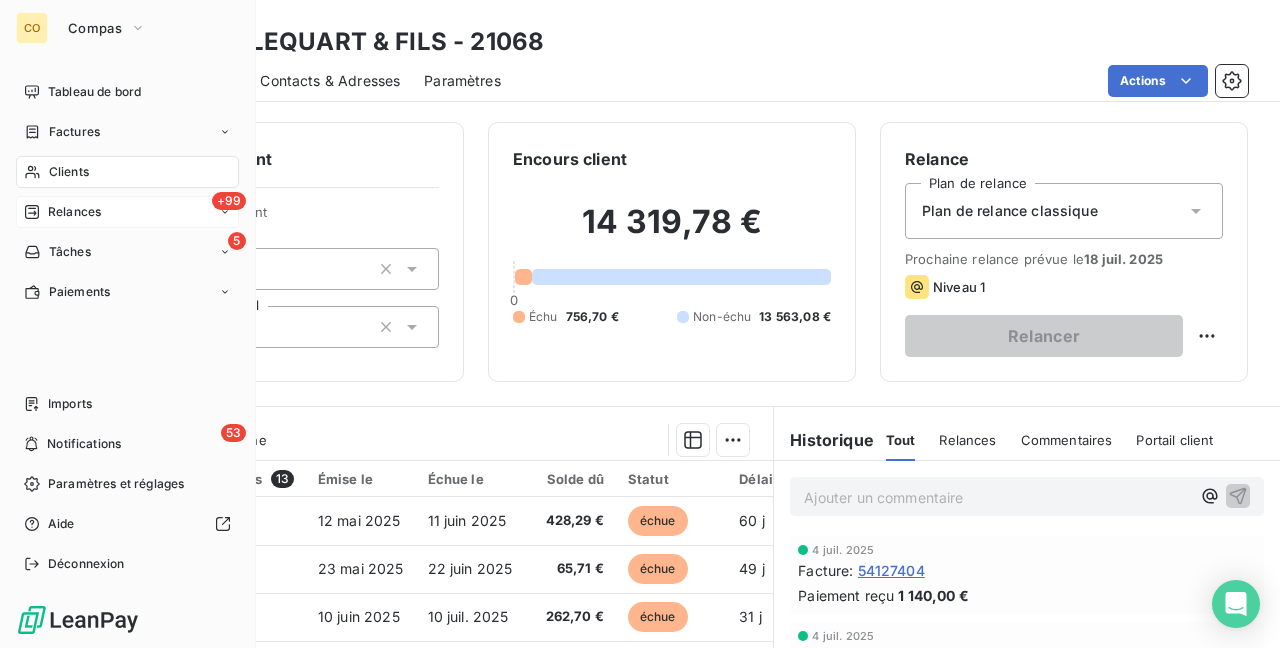 click on "Clients" at bounding box center [127, 172] 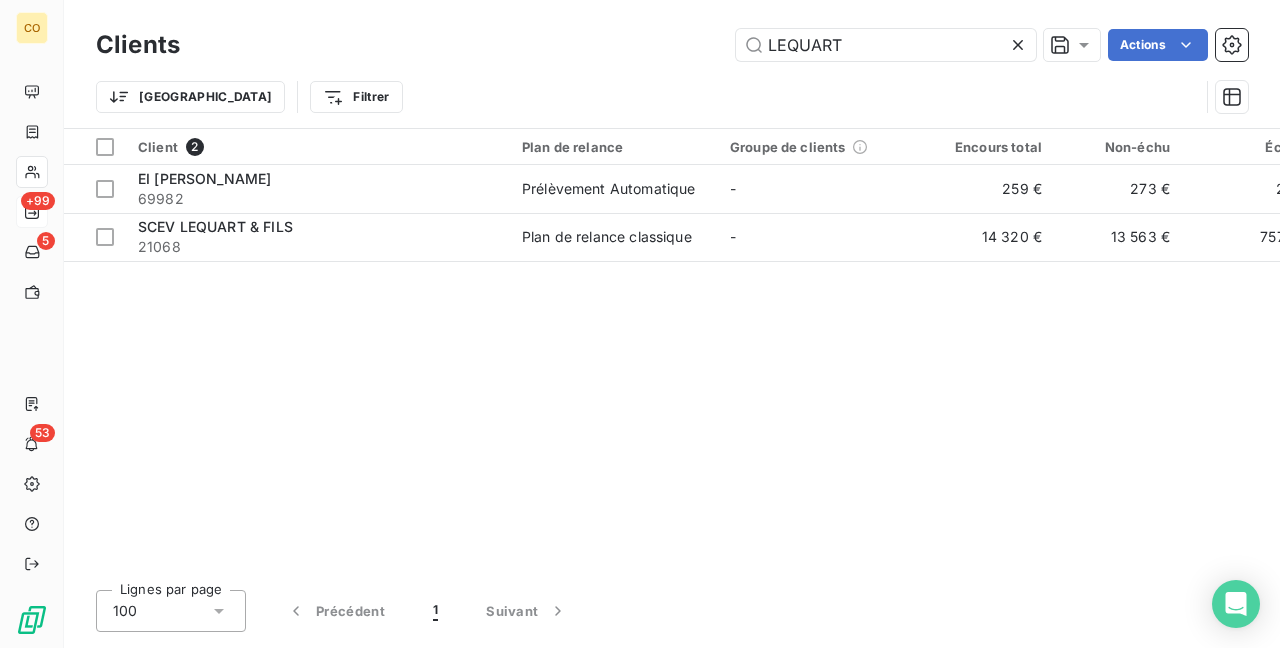 drag, startPoint x: 872, startPoint y: 39, endPoint x: 628, endPoint y: 34, distance: 244.05122 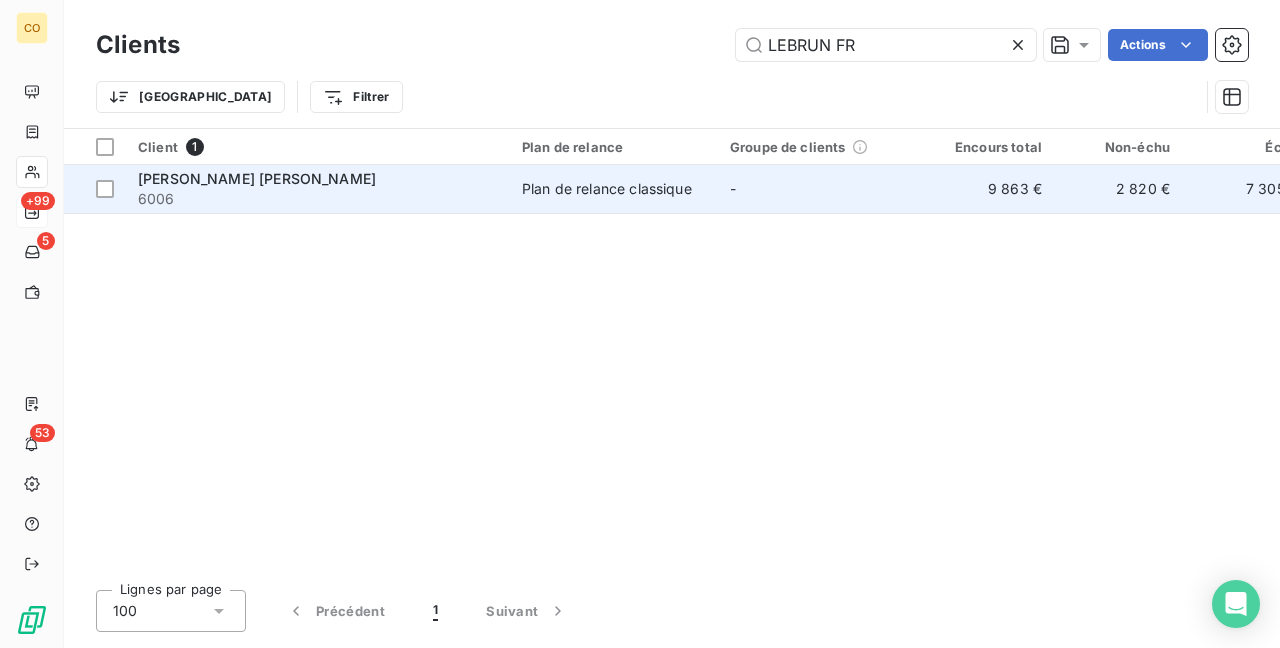 type on "LEBRUN FR" 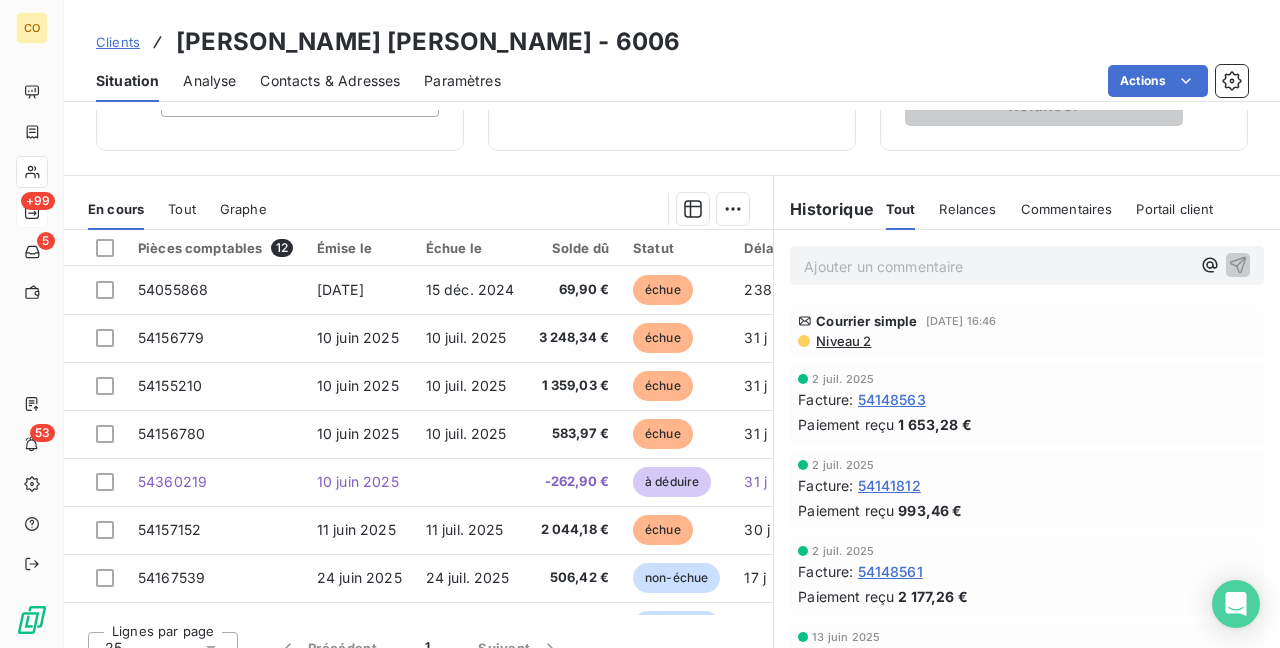 scroll, scrollTop: 257, scrollLeft: 0, axis: vertical 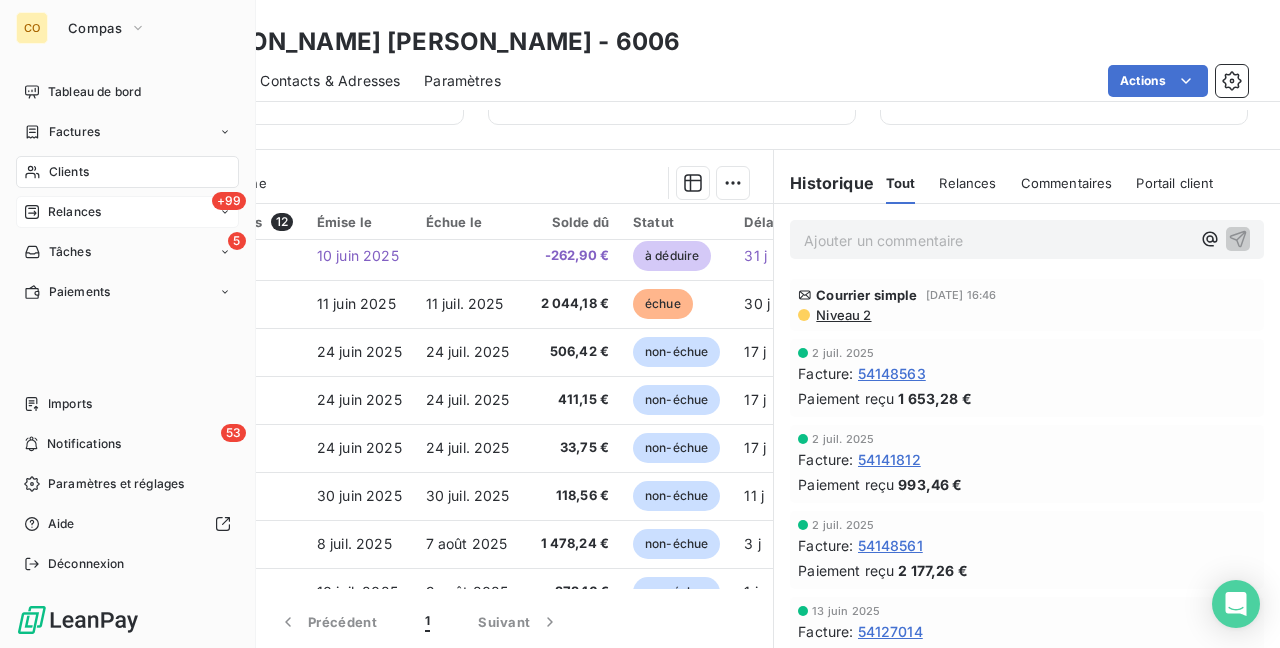 drag, startPoint x: 72, startPoint y: 166, endPoint x: 88, endPoint y: 166, distance: 16 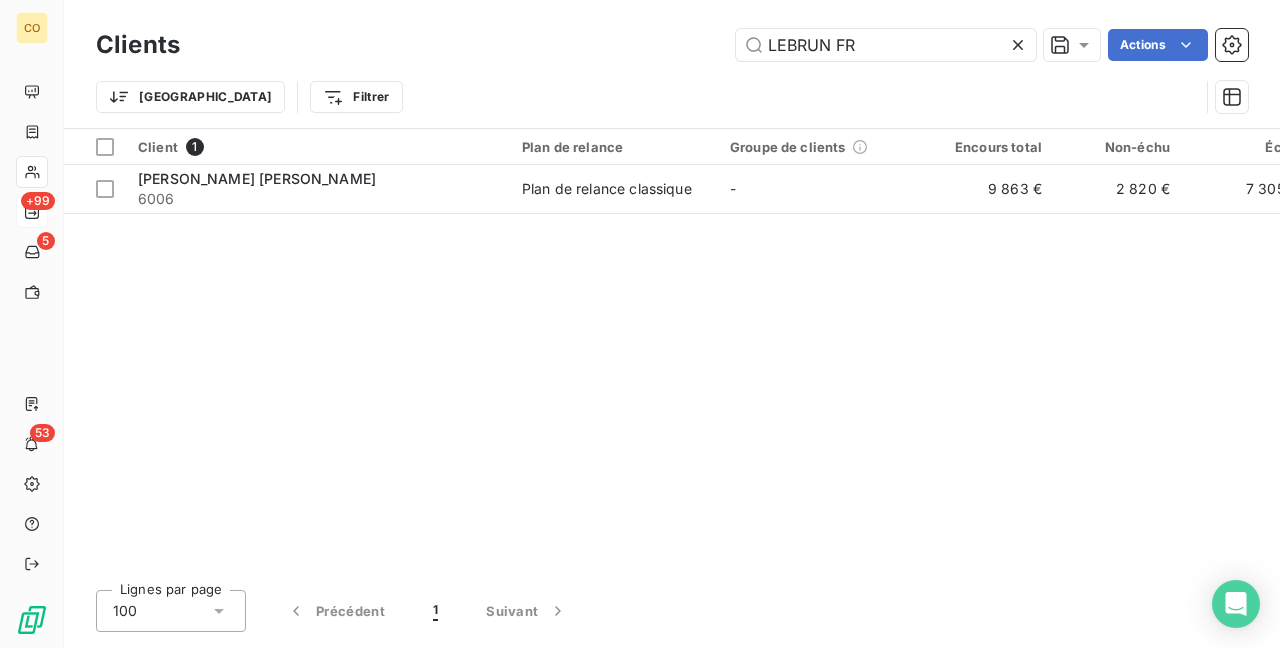 drag, startPoint x: 904, startPoint y: 52, endPoint x: 372, endPoint y: -32, distance: 538.59076 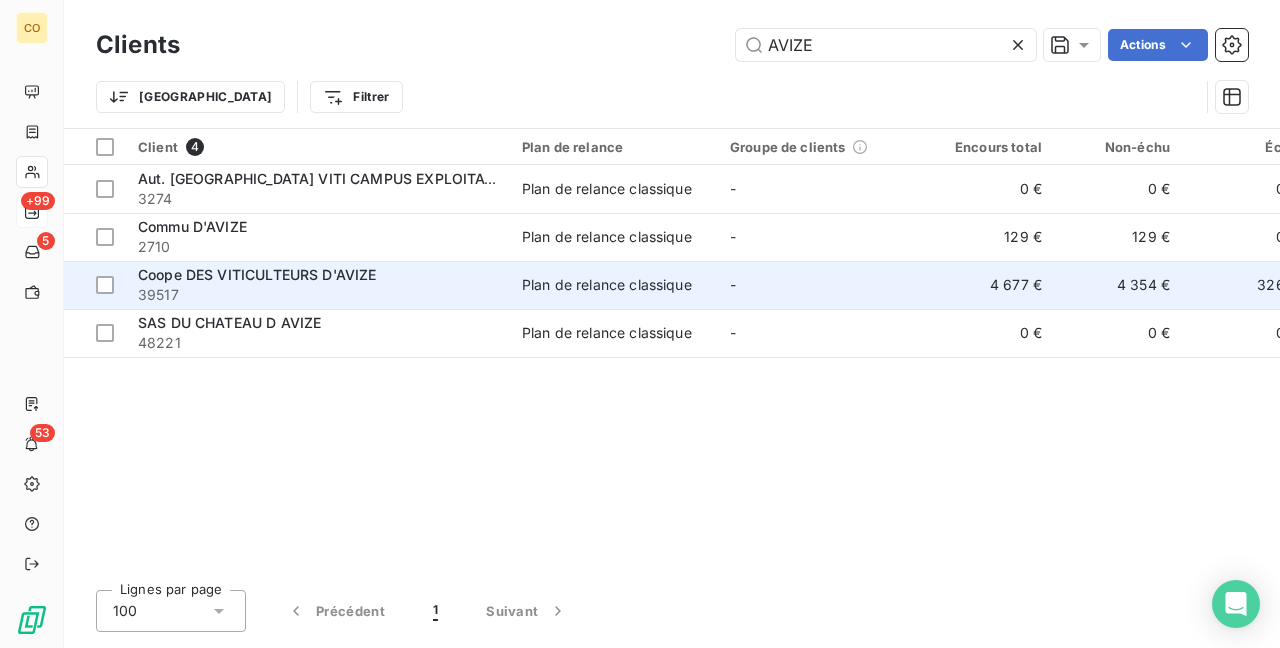 type on "AVIZE" 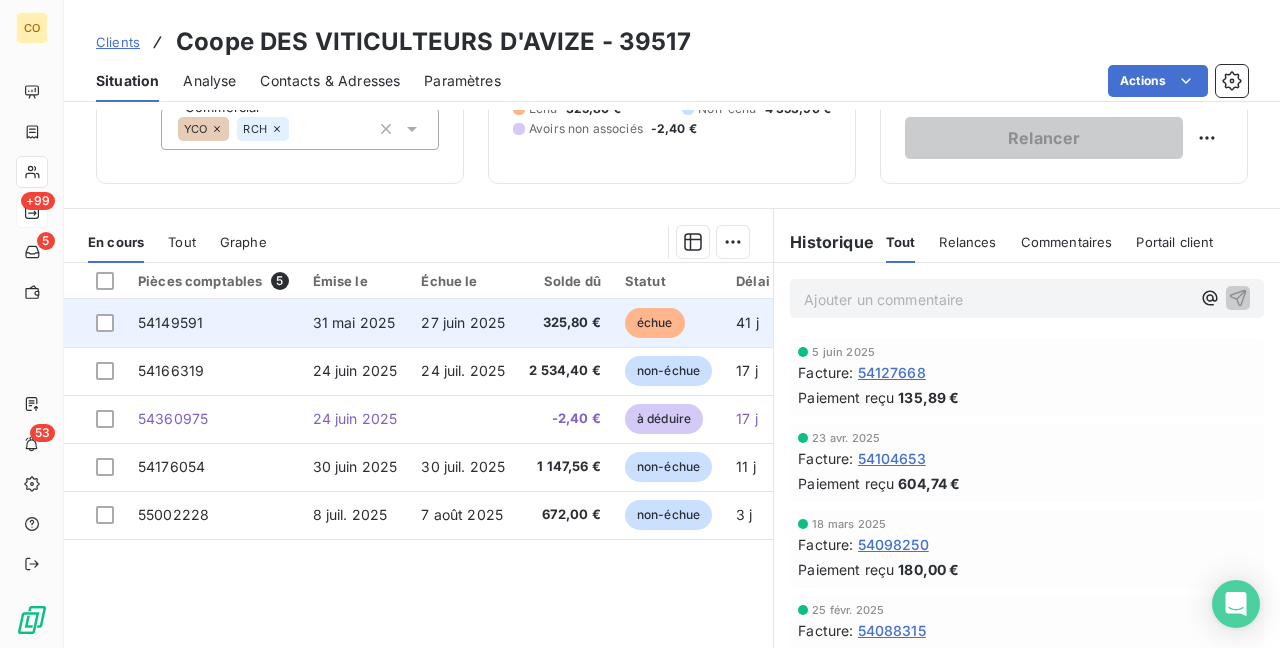 scroll, scrollTop: 200, scrollLeft: 0, axis: vertical 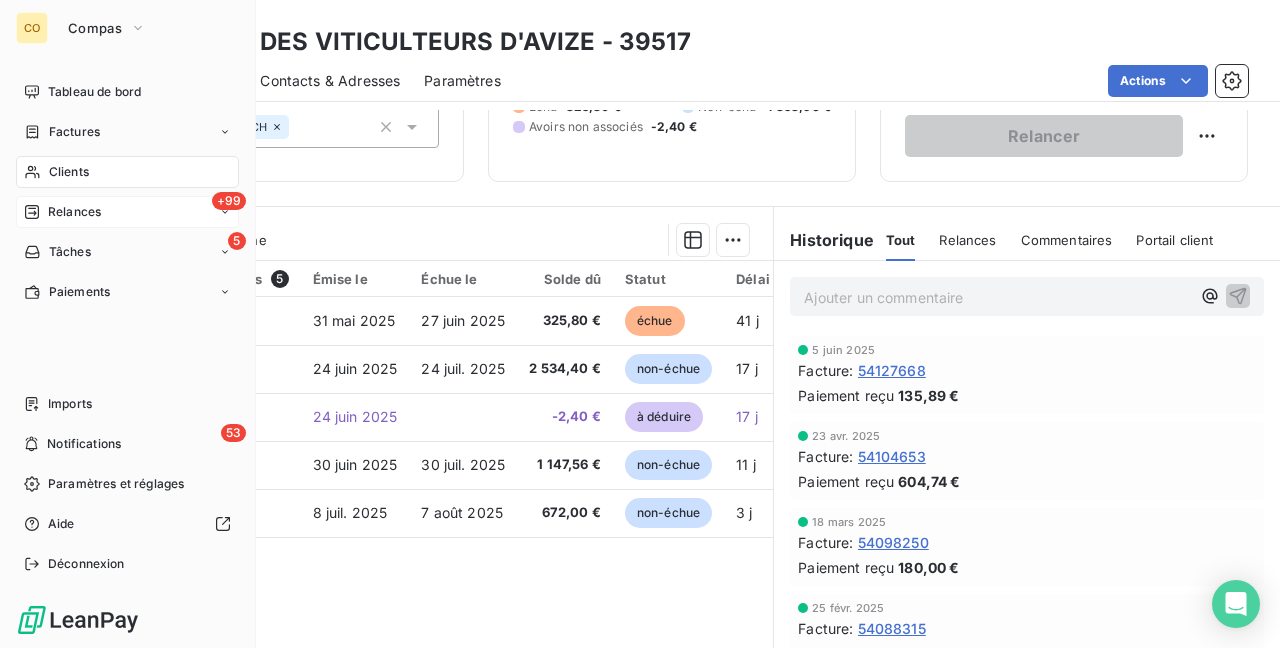 click on "Clients" at bounding box center [69, 172] 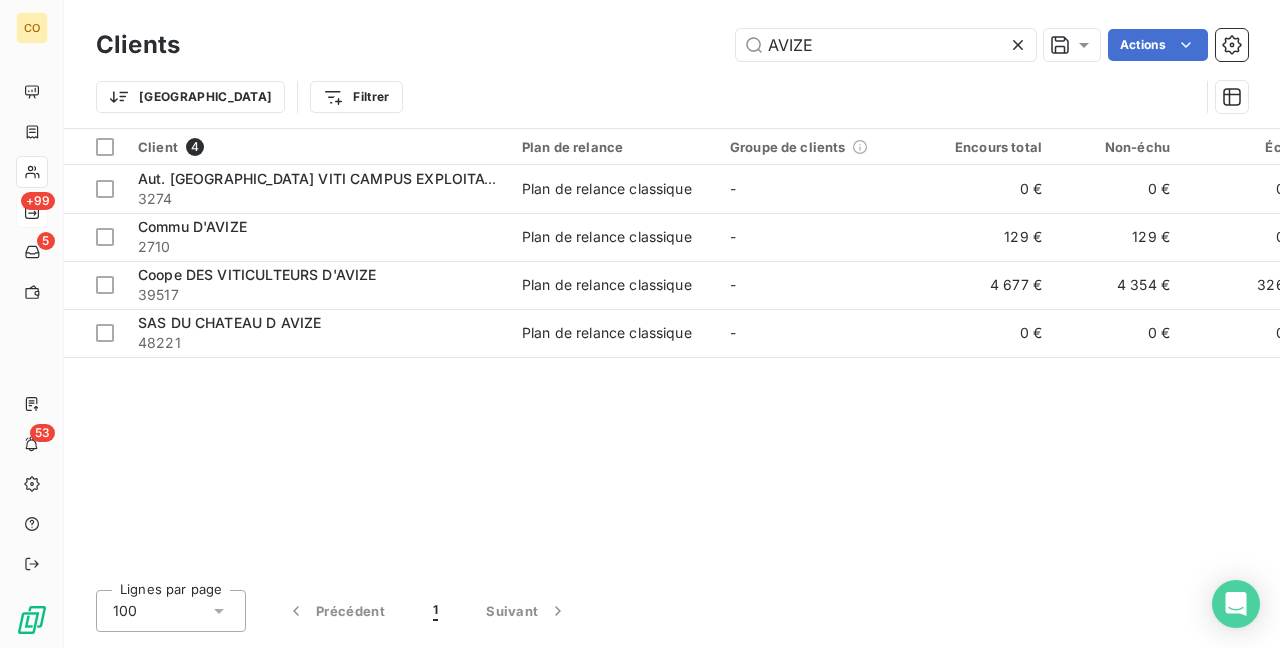 drag, startPoint x: 334, startPoint y: -32, endPoint x: 205, endPoint y: -32, distance: 129 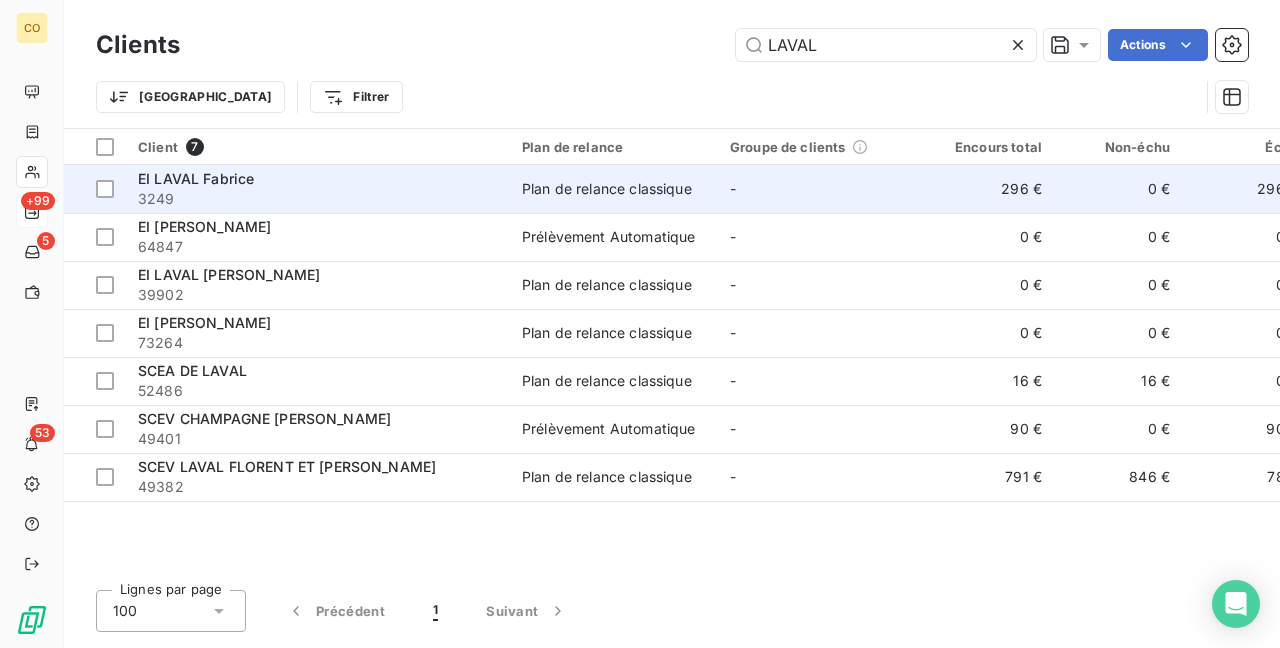 type on "LAVAL" 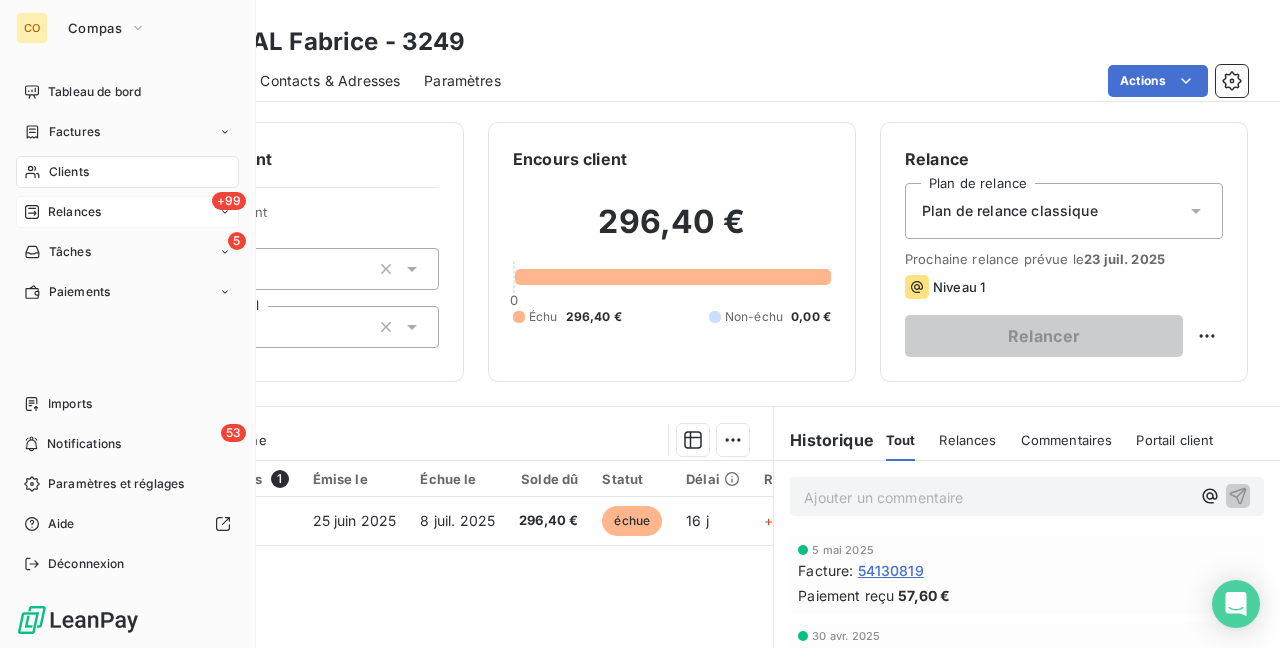 drag, startPoint x: 37, startPoint y: 169, endPoint x: 62, endPoint y: 172, distance: 25.179358 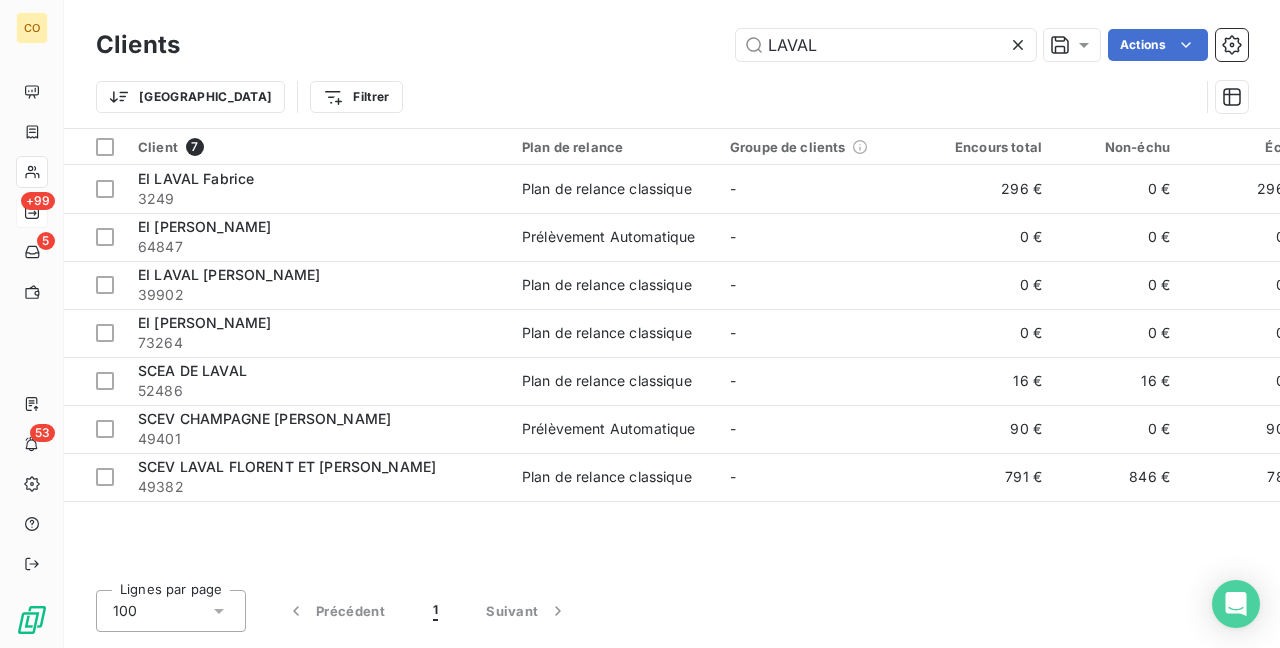 drag, startPoint x: 834, startPoint y: 40, endPoint x: 590, endPoint y: 44, distance: 244.03279 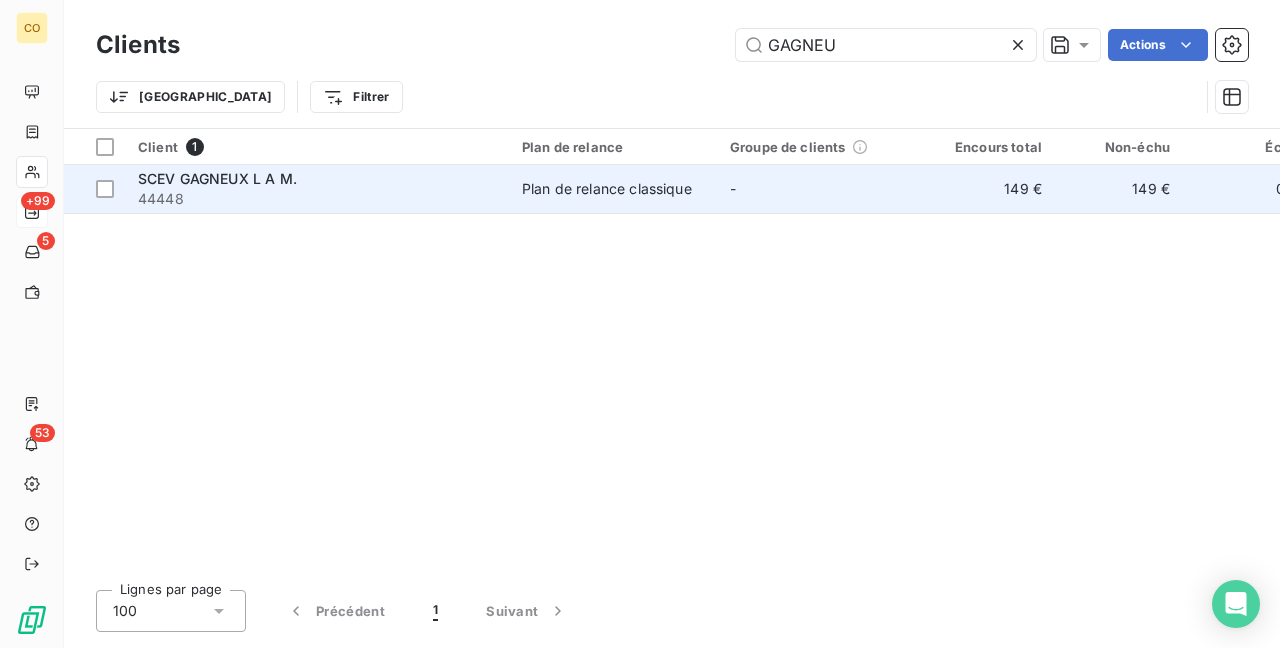 type on "GAGNEU" 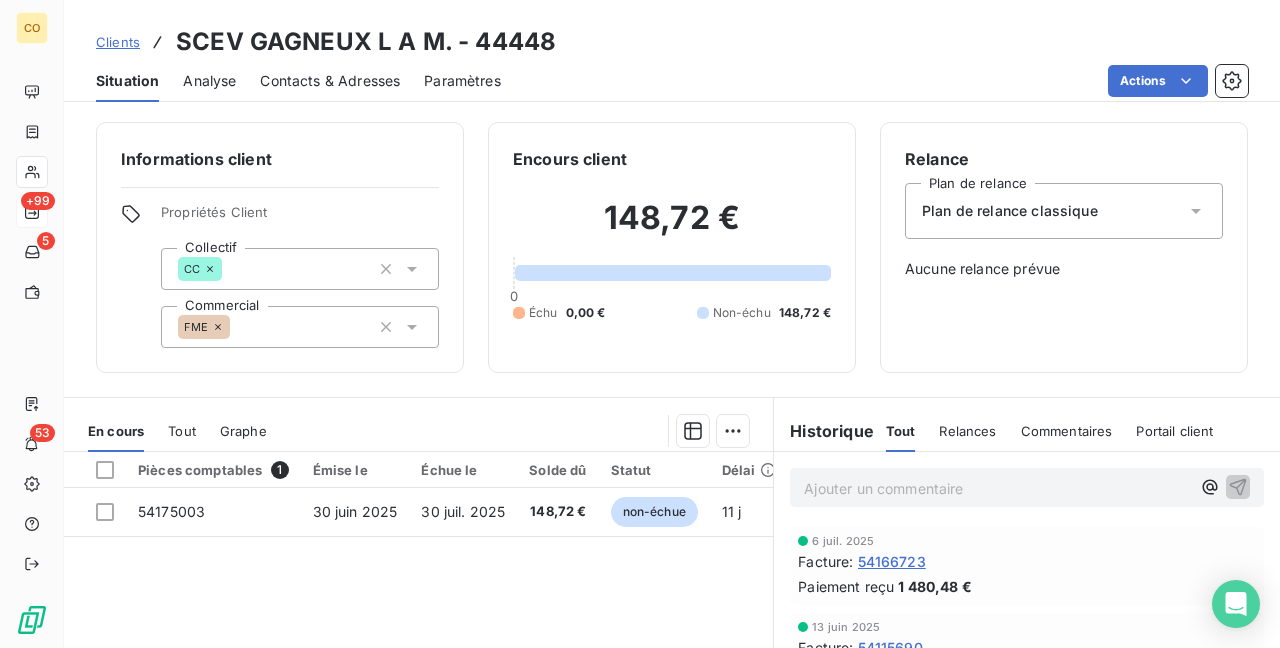 drag, startPoint x: 162, startPoint y: 564, endPoint x: 96, endPoint y: 342, distance: 231.6031 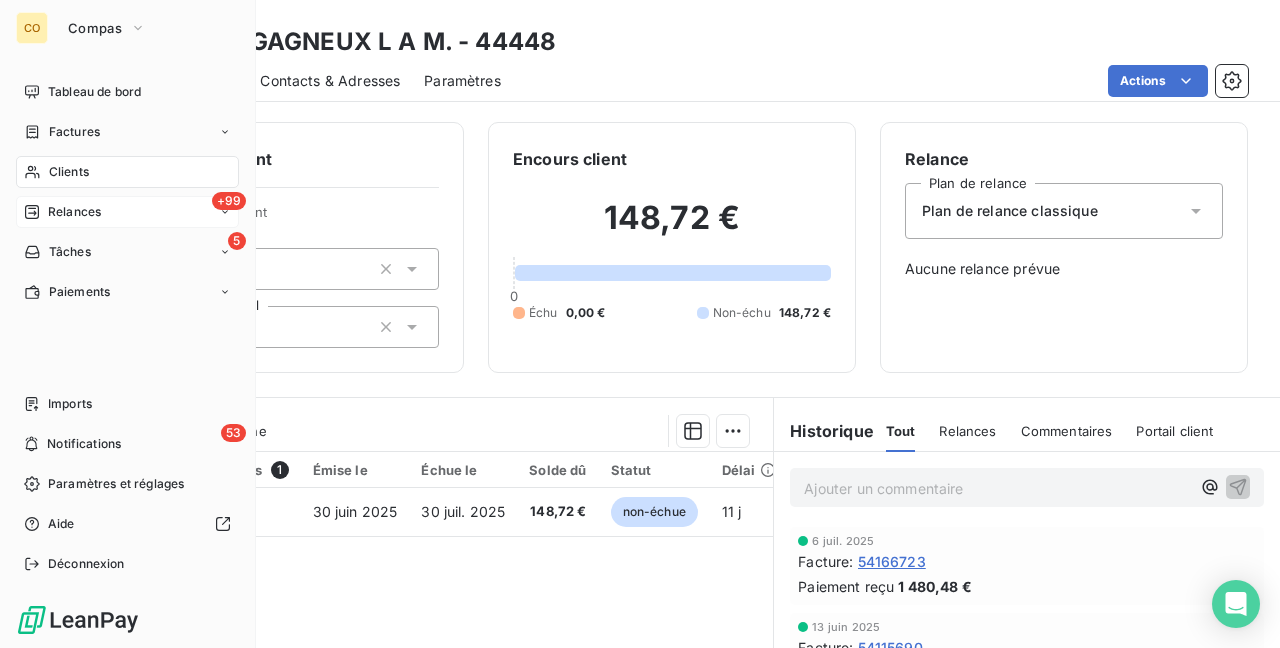 click on "Clients" at bounding box center [127, 172] 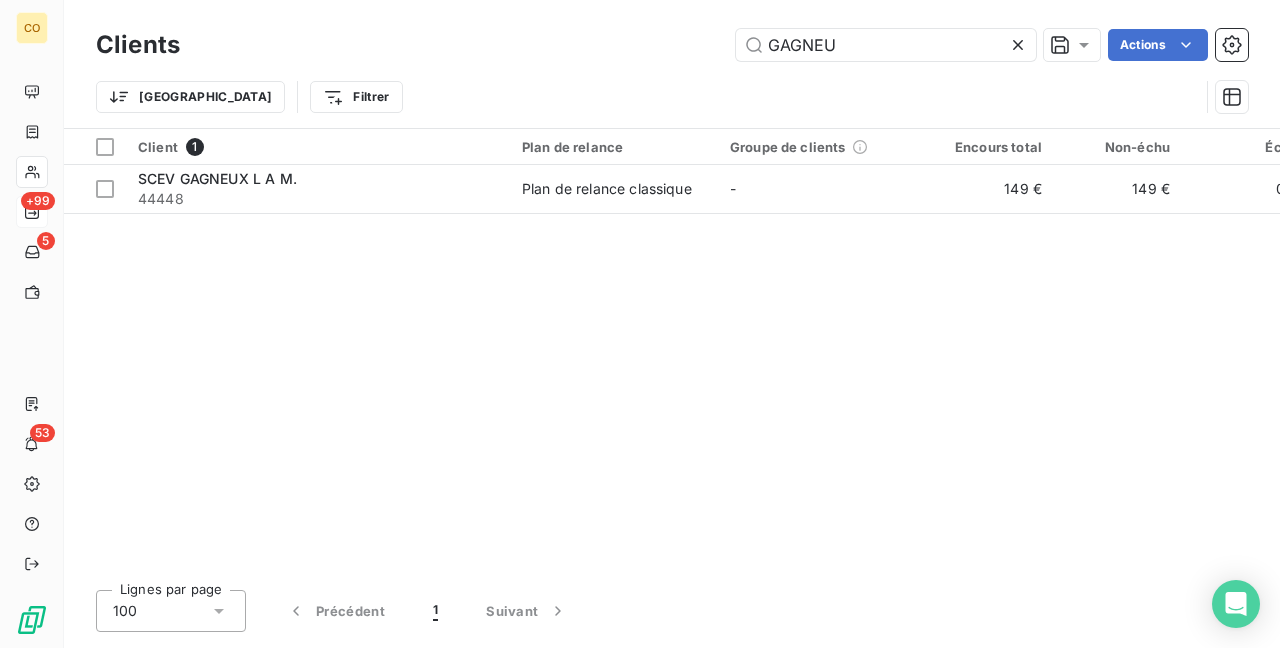 drag, startPoint x: 863, startPoint y: 43, endPoint x: 267, endPoint y: -32, distance: 600.70044 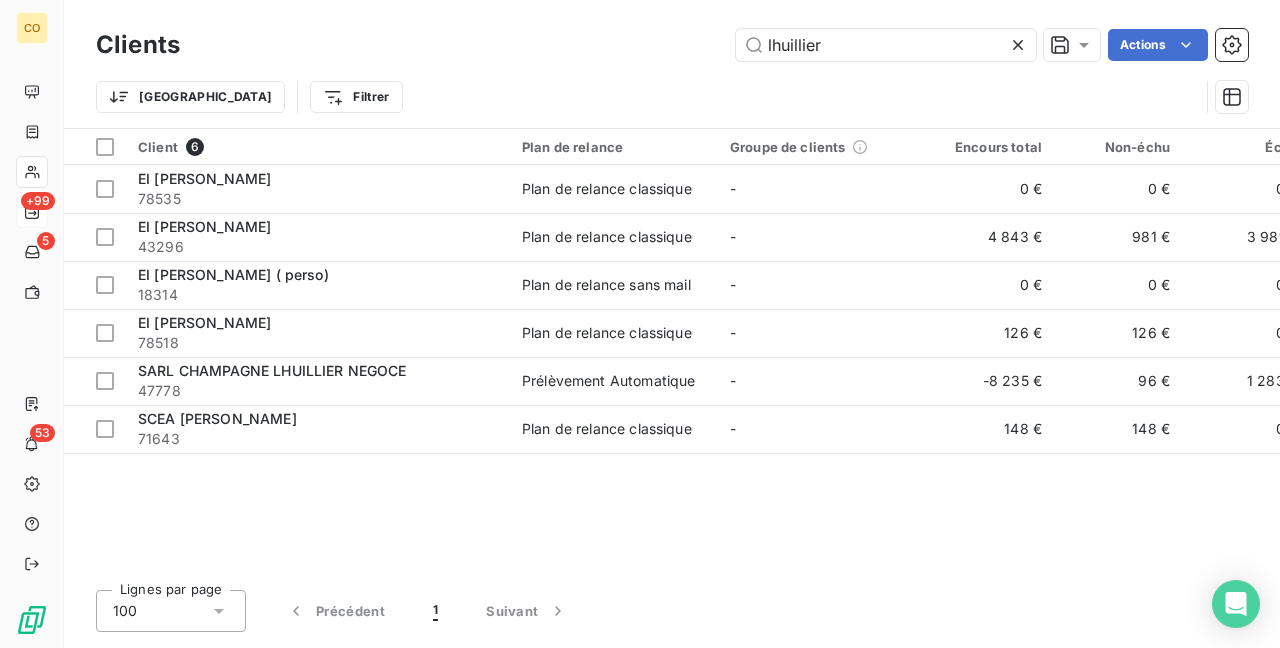 drag, startPoint x: 869, startPoint y: 49, endPoint x: 241, endPoint y: -32, distance: 633.2022 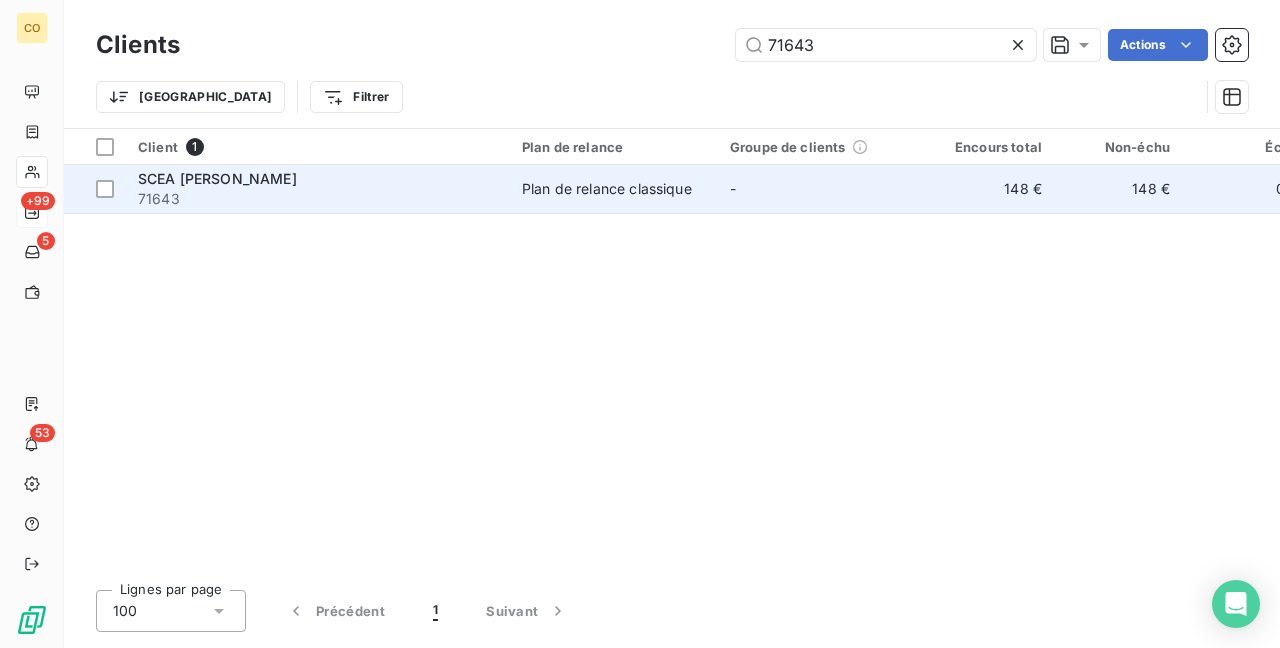 type on "71643" 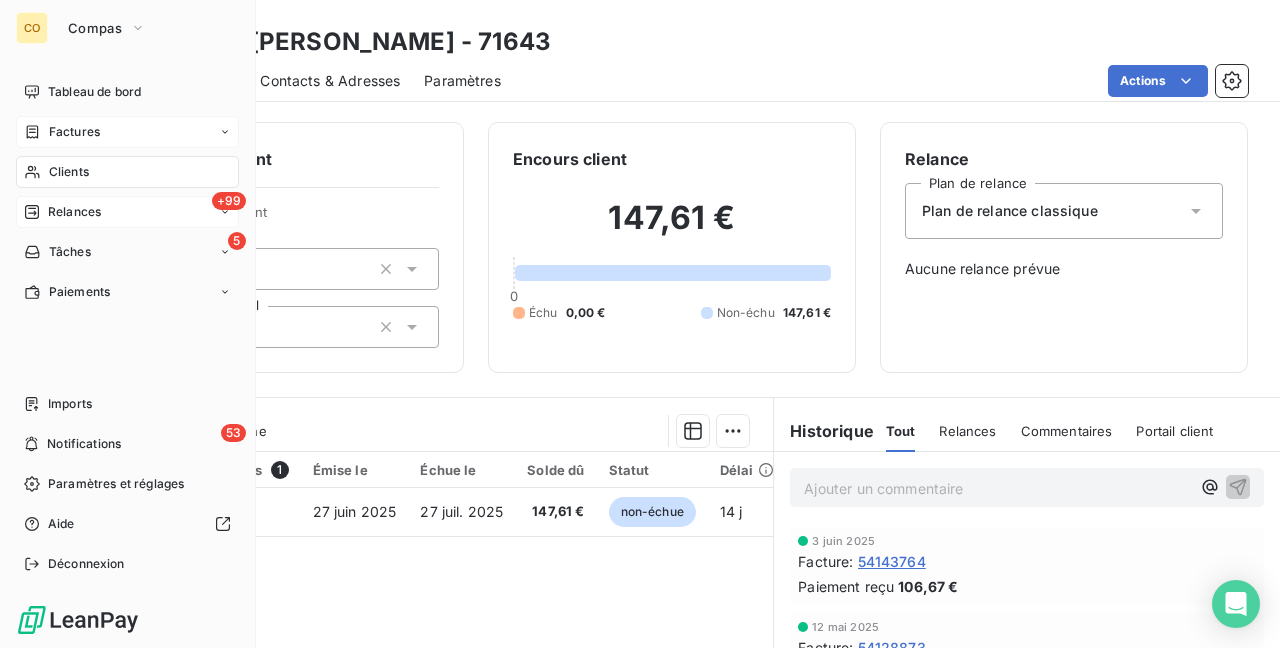 click on "Factures" at bounding box center (74, 132) 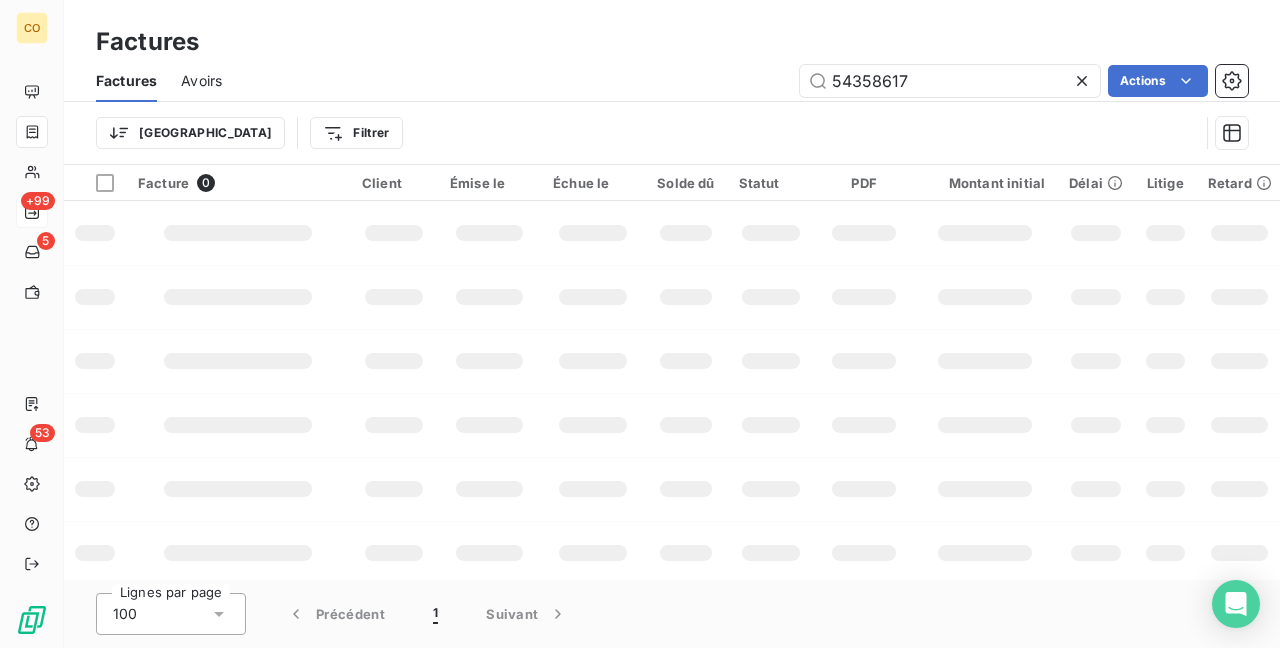drag, startPoint x: 922, startPoint y: 90, endPoint x: 308, endPoint y: -10, distance: 622.09 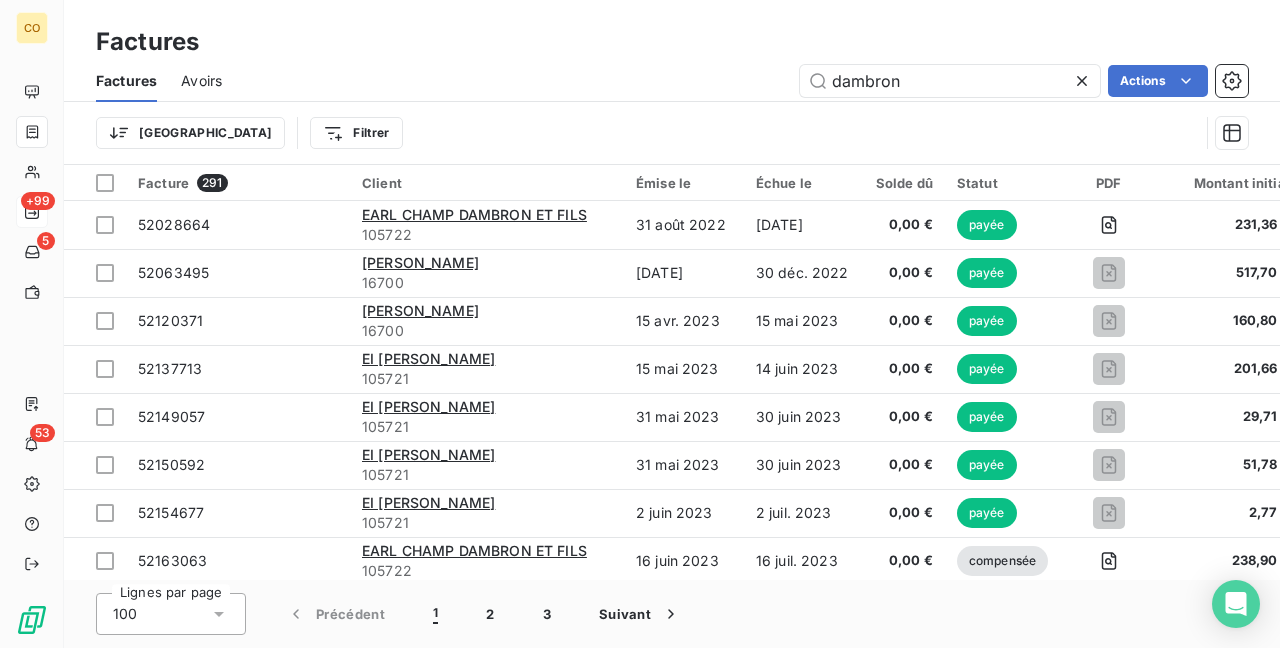 type on "dambron" 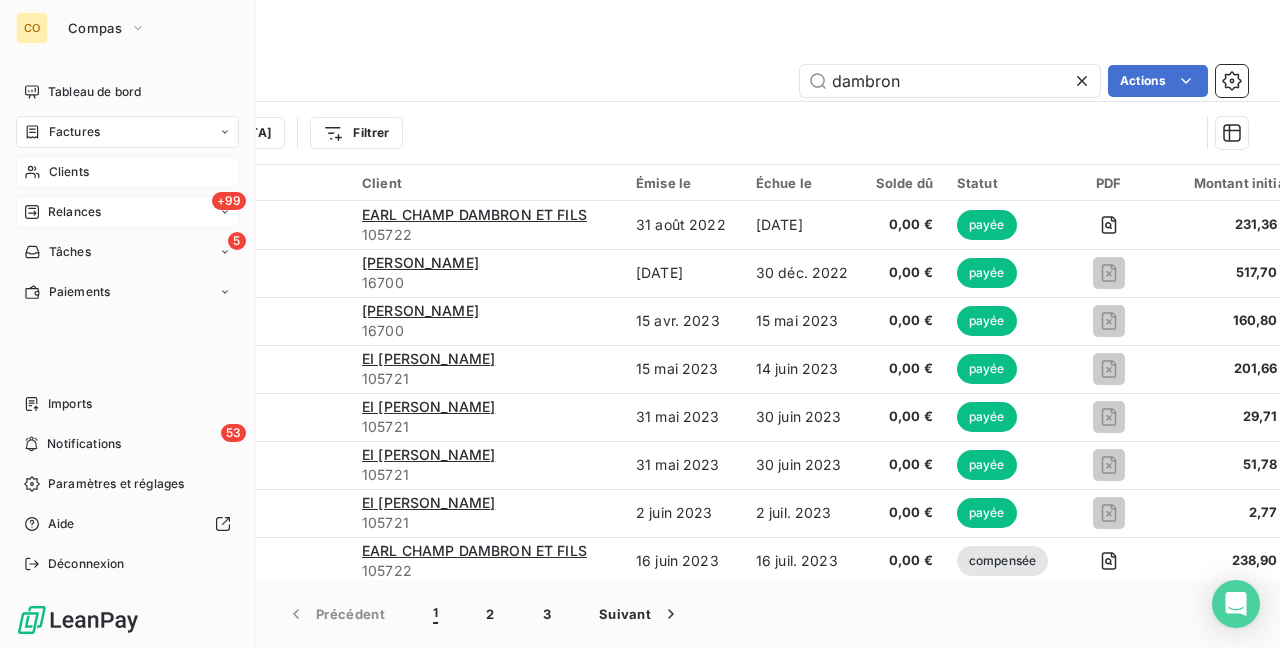click on "Clients" at bounding box center [69, 172] 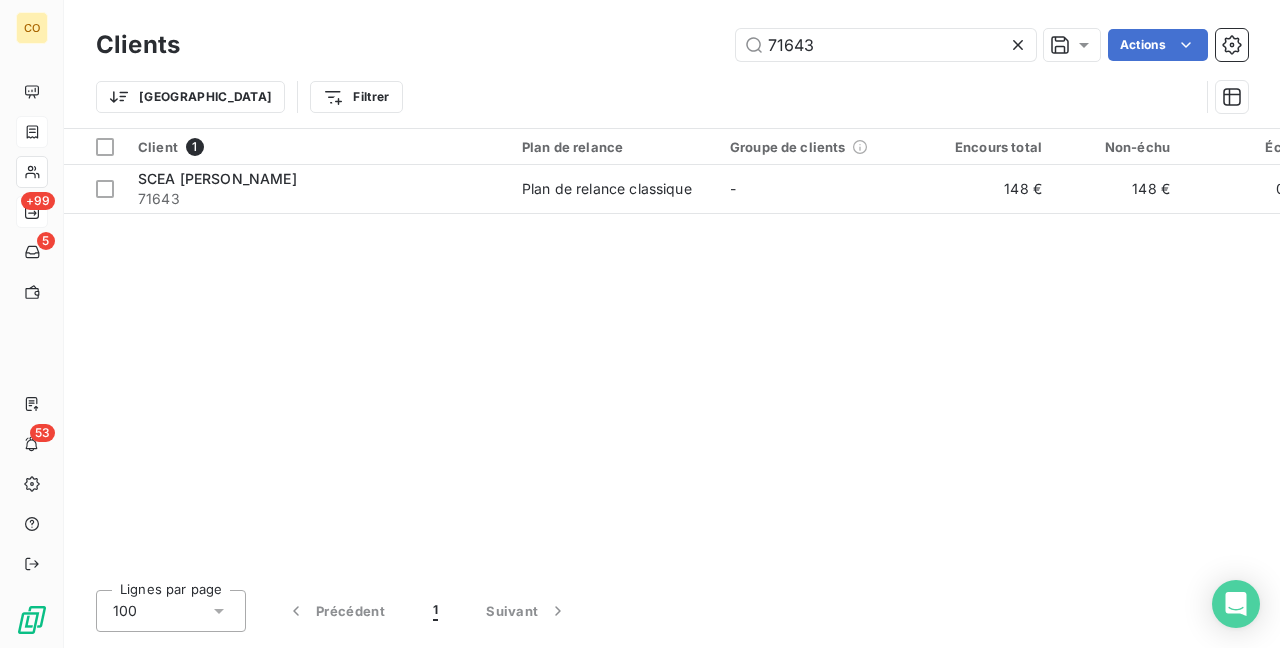 drag, startPoint x: 856, startPoint y: 50, endPoint x: 558, endPoint y: 20, distance: 299.50626 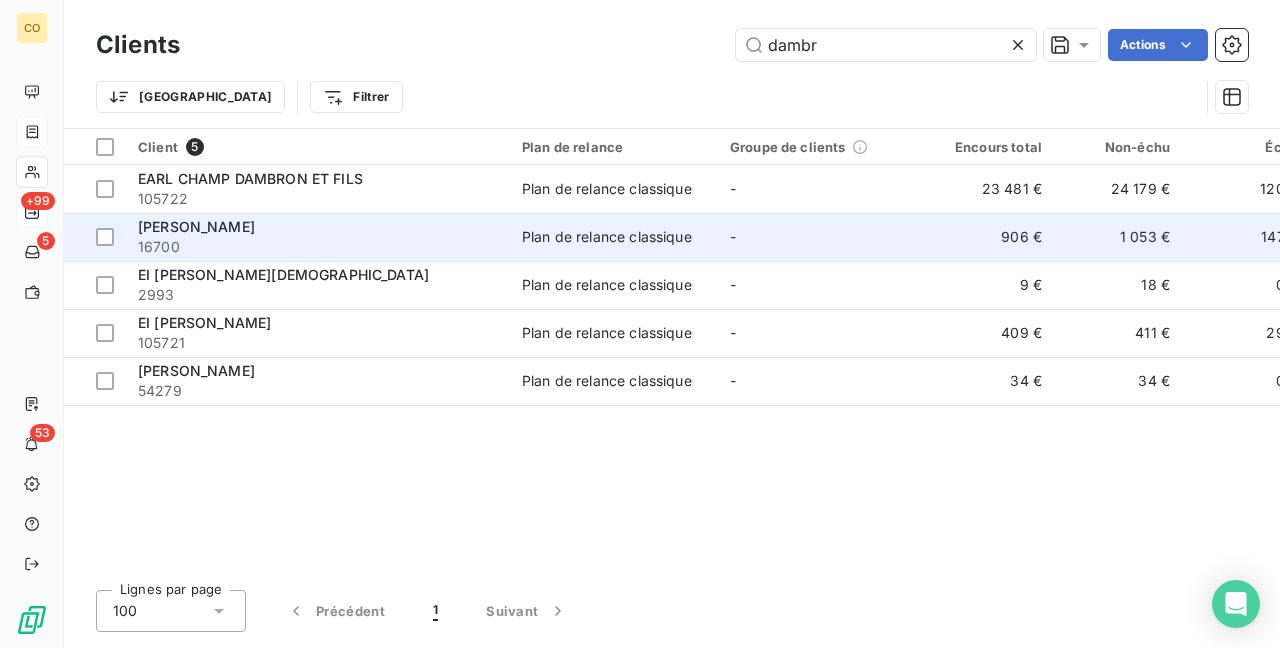 type on "dambr" 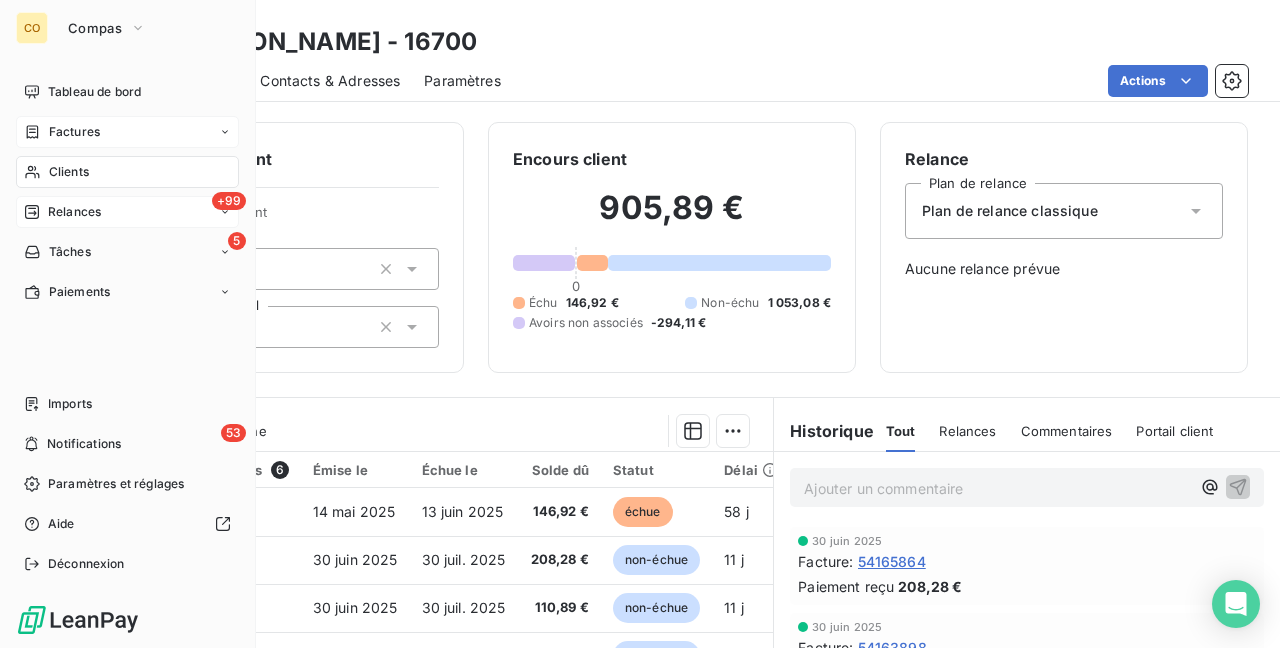 click on "Clients" at bounding box center (127, 172) 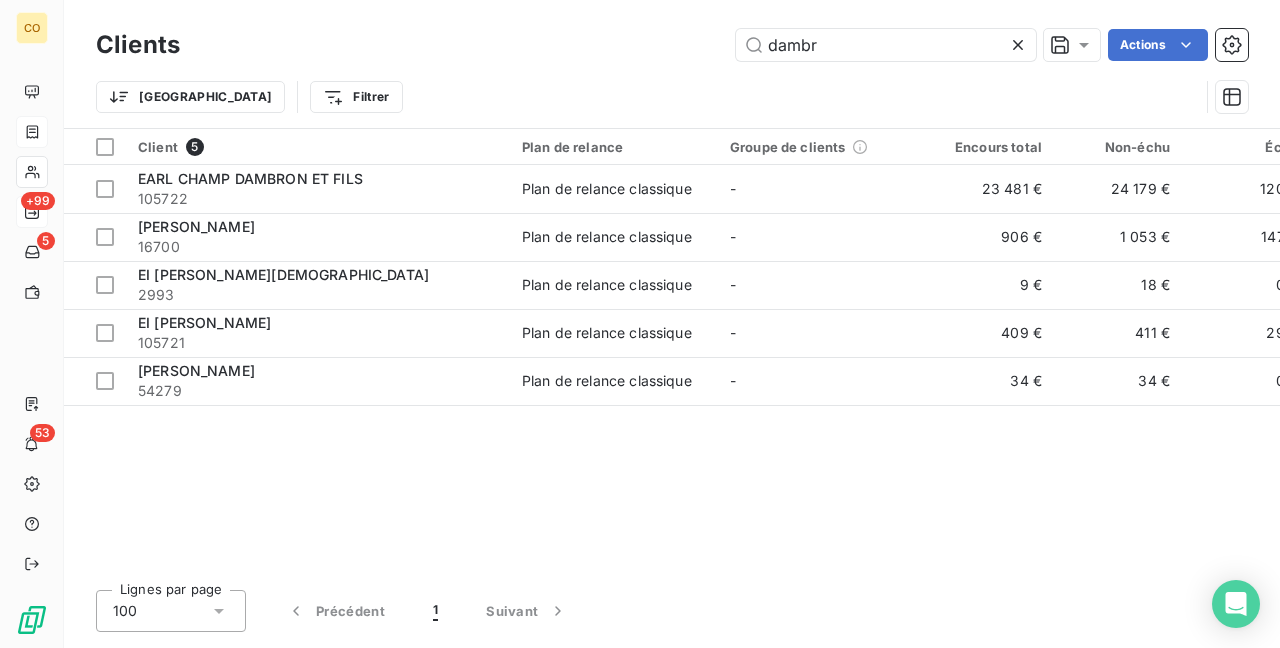 drag, startPoint x: 894, startPoint y: 59, endPoint x: 235, endPoint y: -32, distance: 665.25336 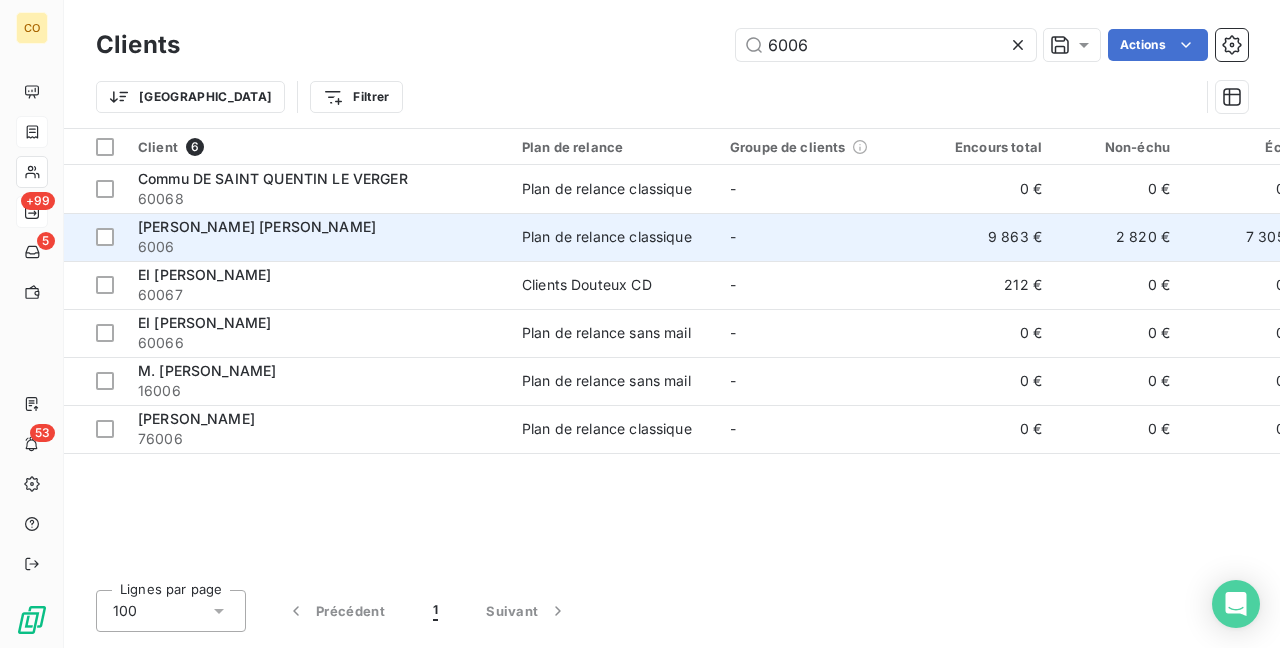 type on "6006" 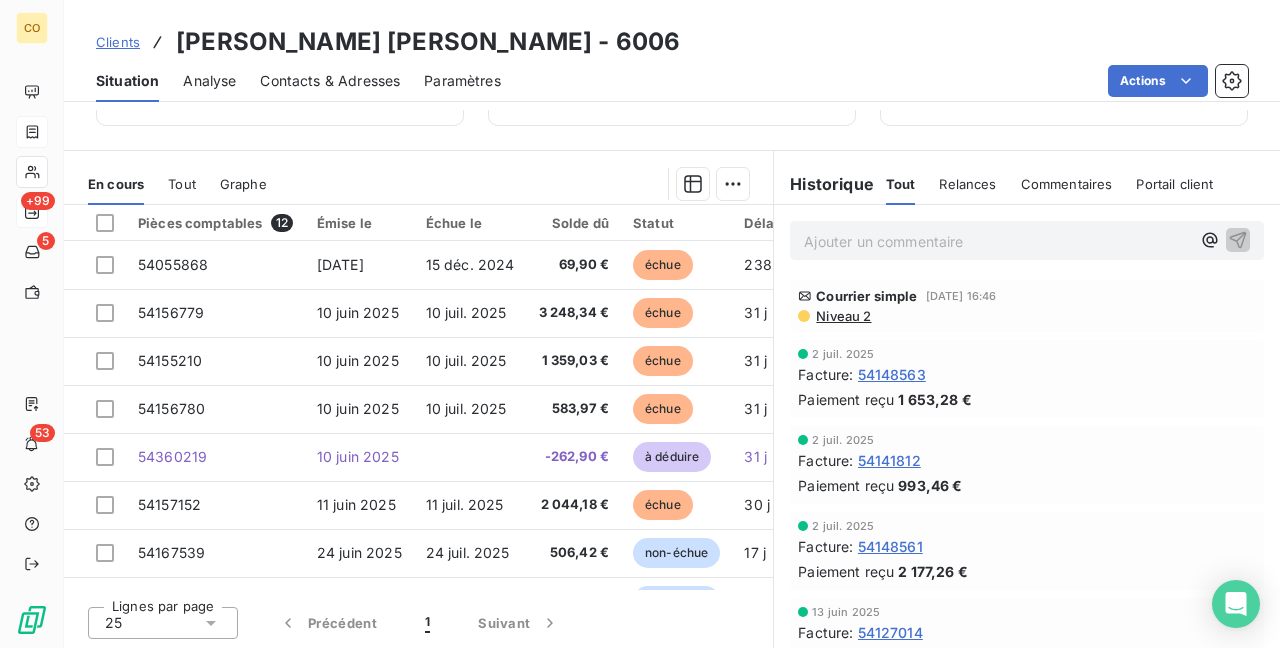 scroll, scrollTop: 257, scrollLeft: 0, axis: vertical 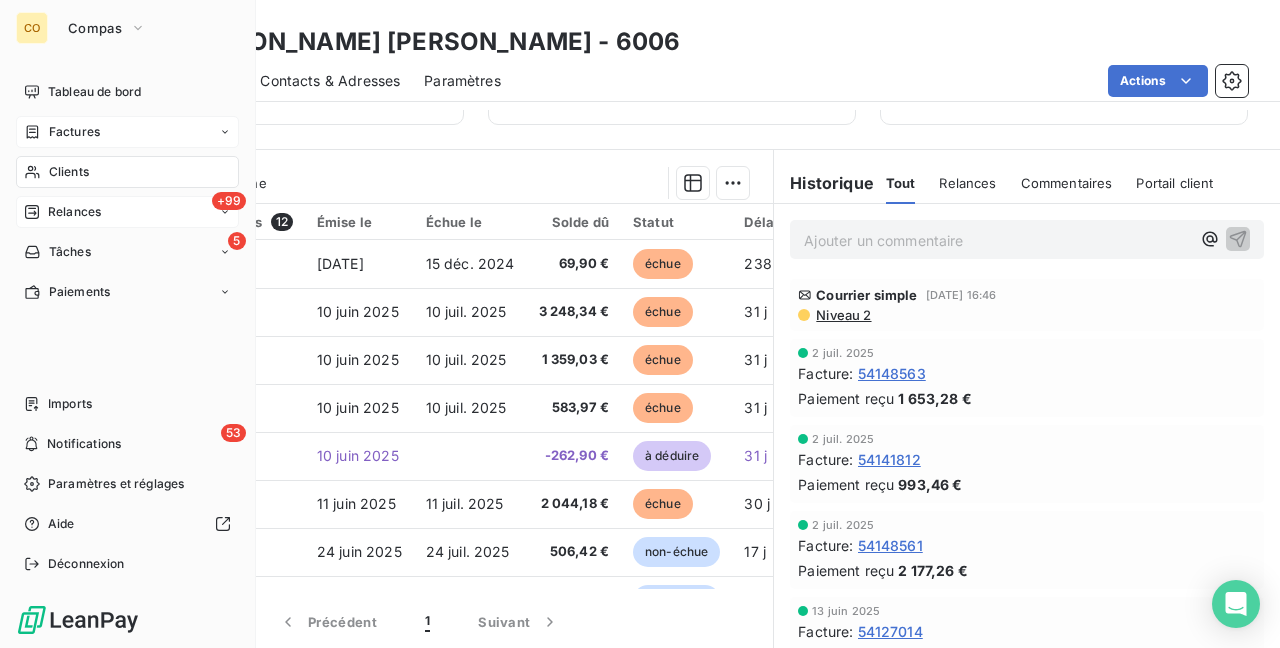 click on "Clients" at bounding box center [127, 172] 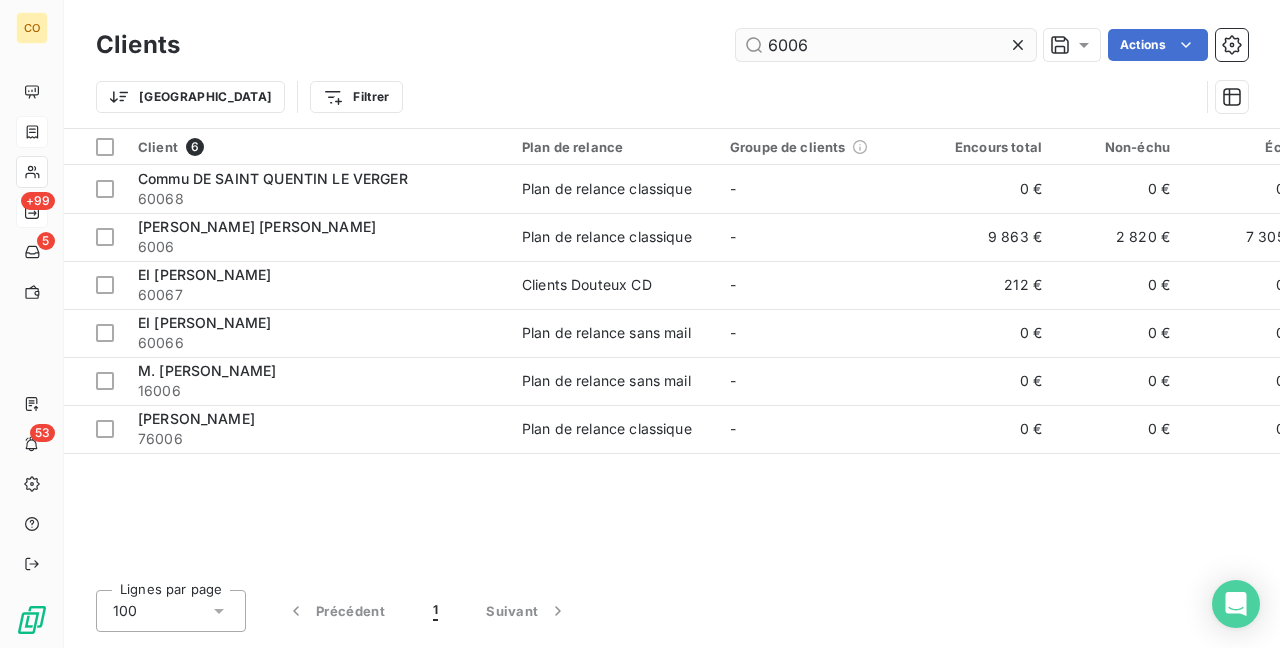 click on "6006" at bounding box center [886, 45] 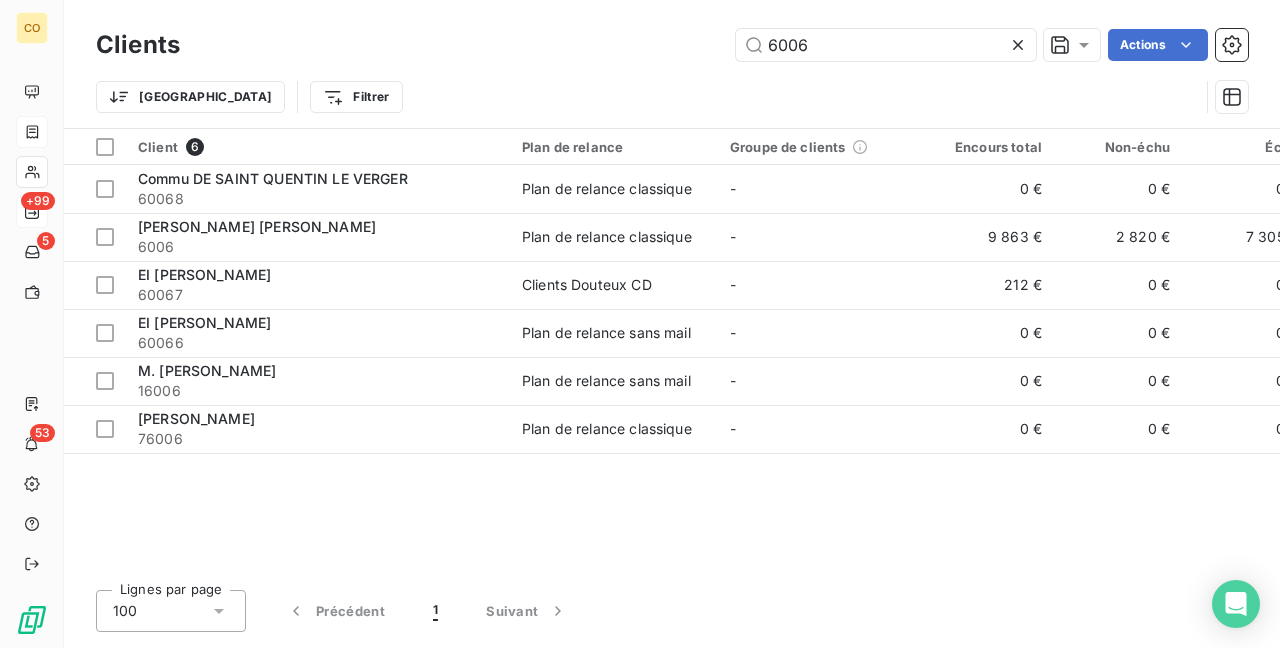 drag, startPoint x: 812, startPoint y: 42, endPoint x: 523, endPoint y: -26, distance: 296.89224 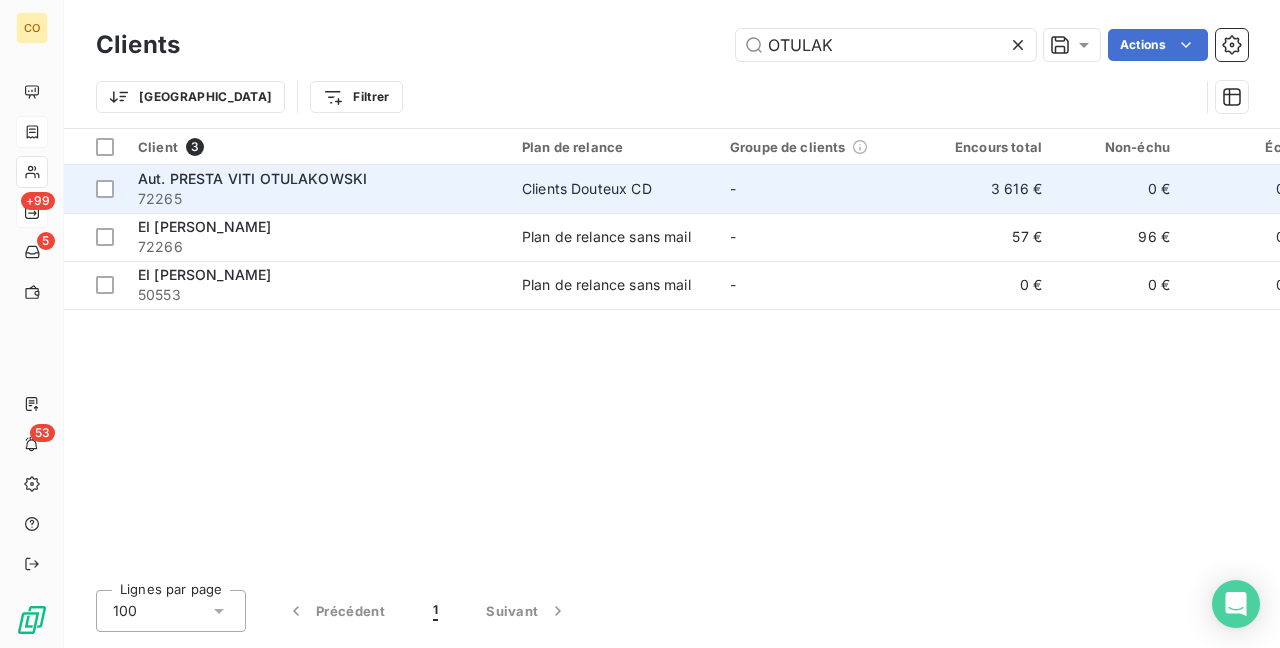 type on "OTULAK" 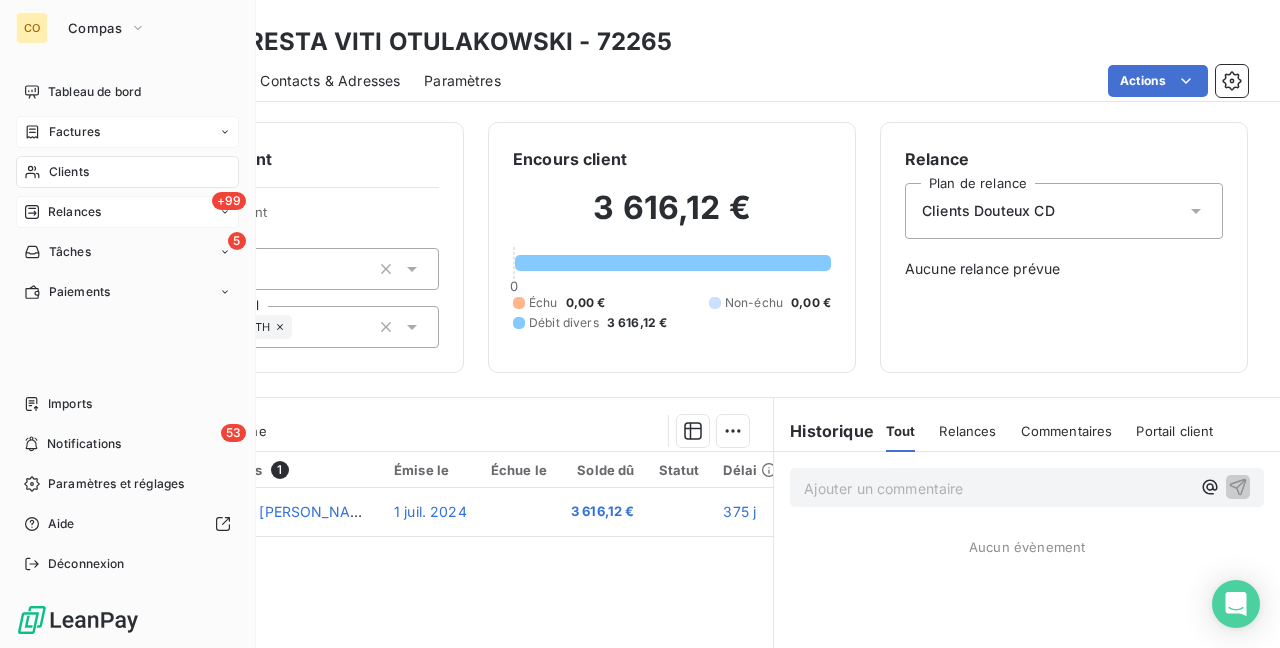 click on "Clients" at bounding box center [69, 172] 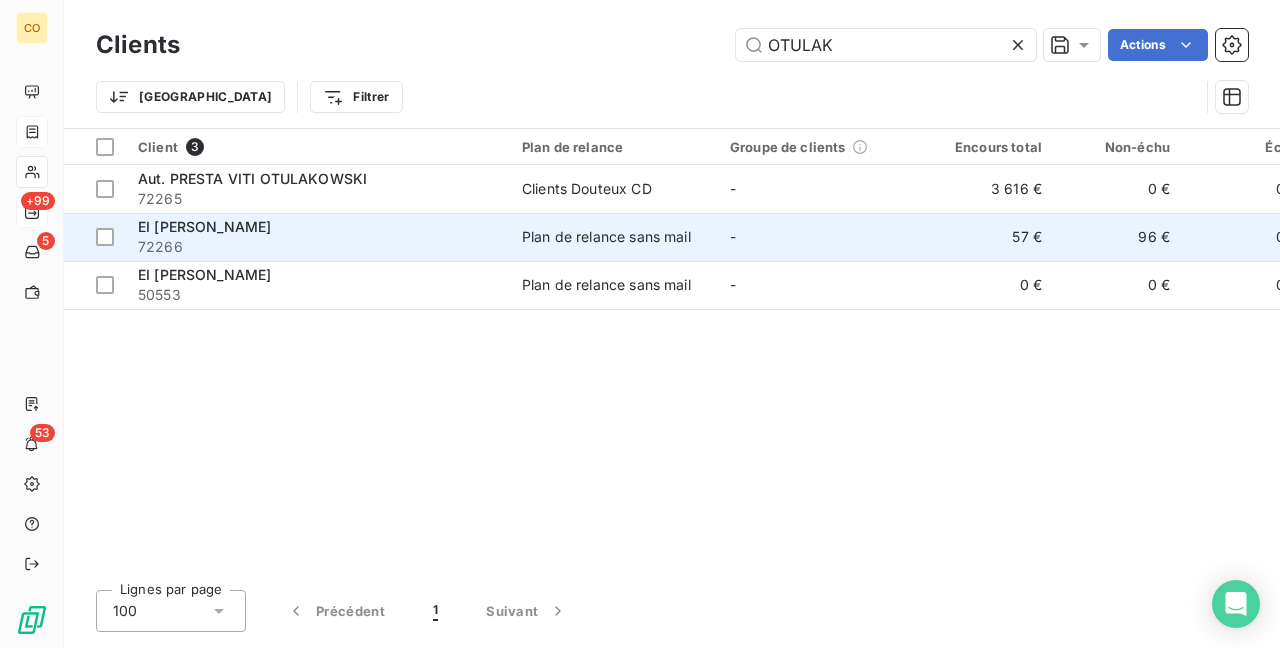 click on "EI [PERSON_NAME]" at bounding box center [318, 227] 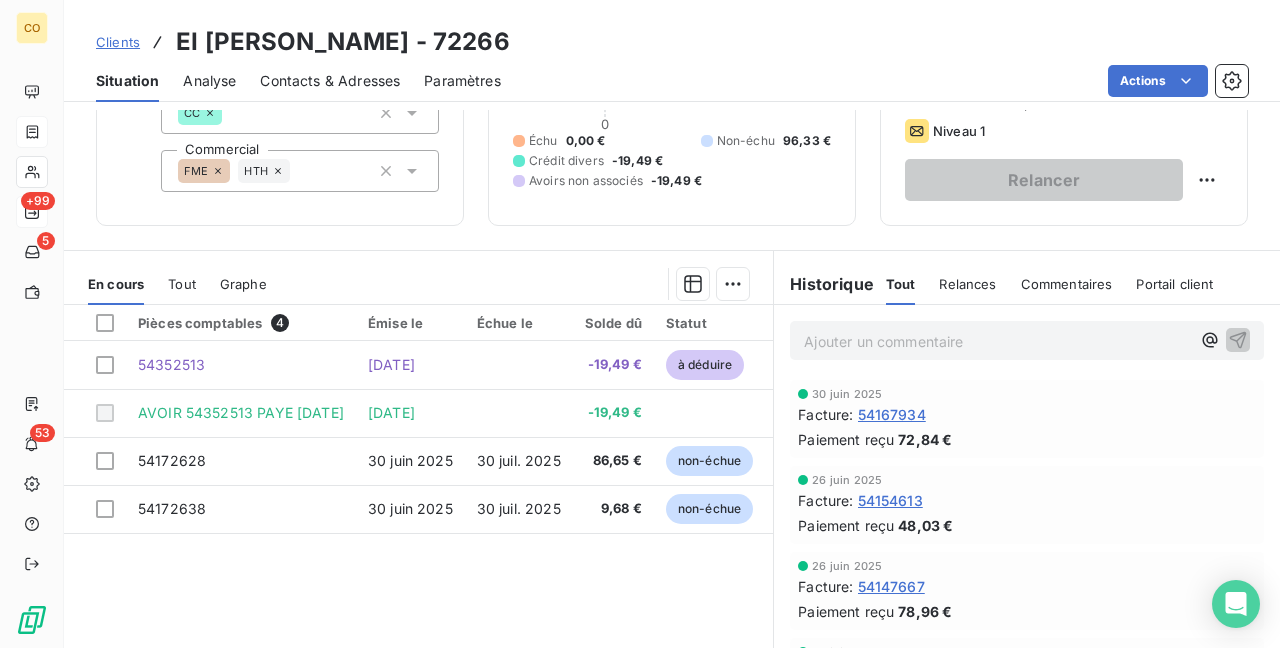 scroll, scrollTop: 200, scrollLeft: 0, axis: vertical 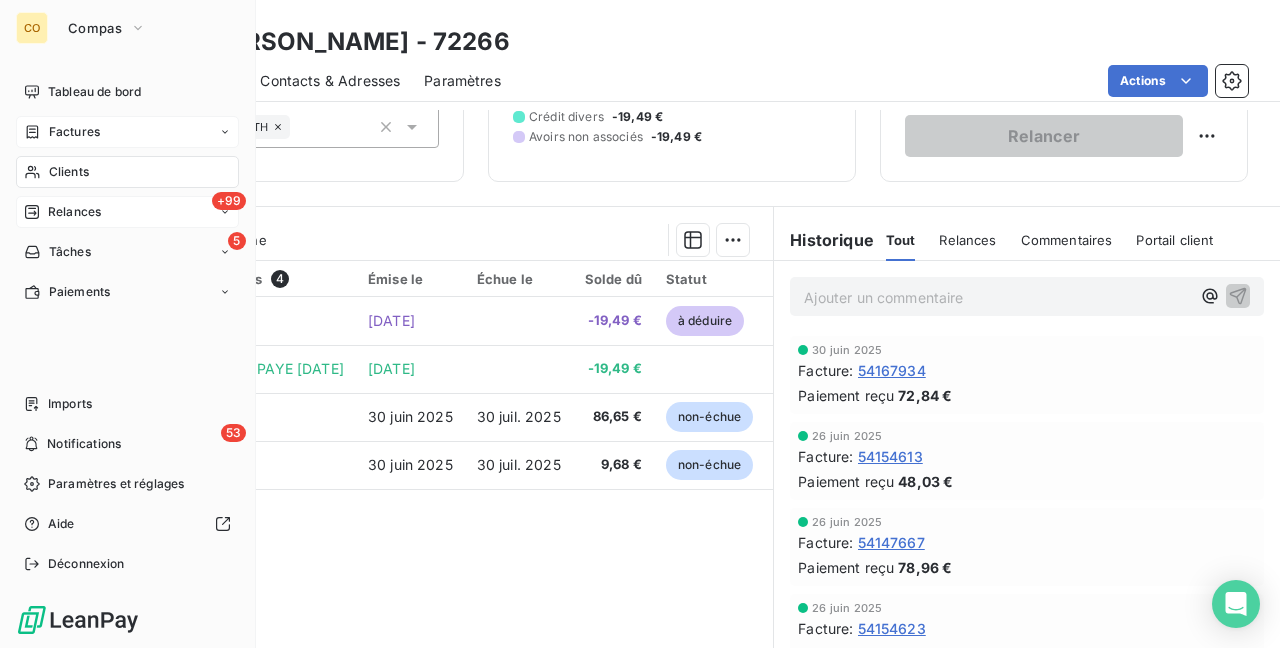 click on "Clients" at bounding box center [69, 172] 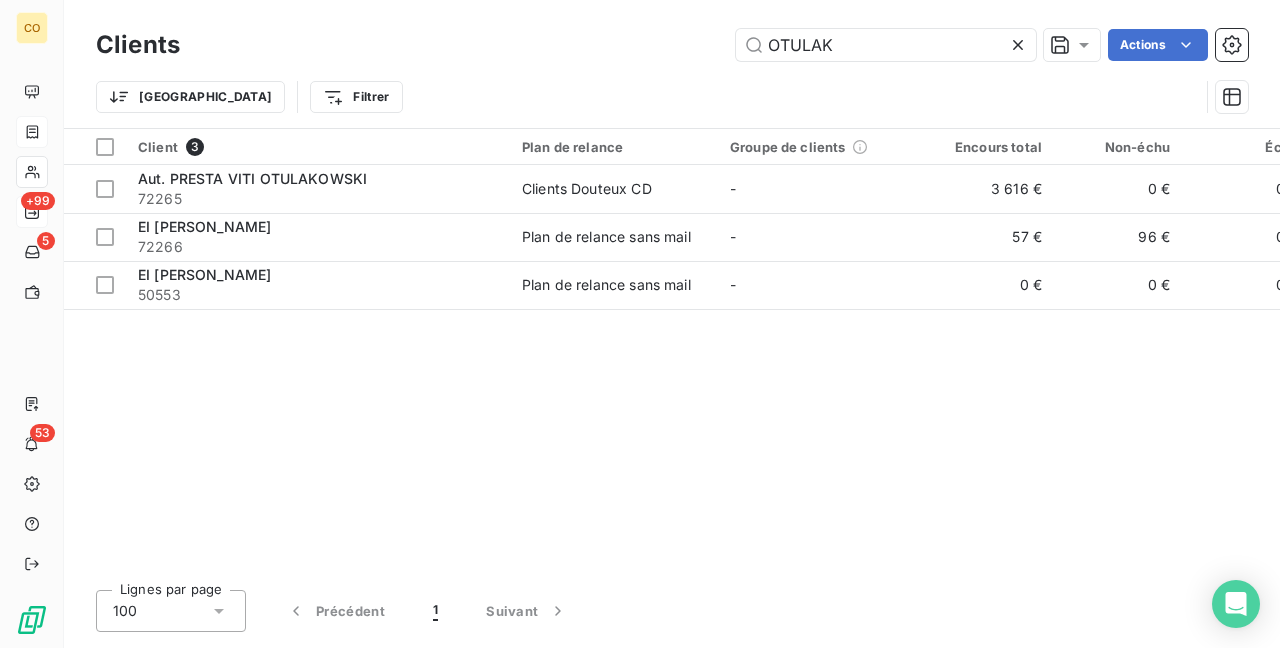 drag, startPoint x: 852, startPoint y: 46, endPoint x: 1, endPoint y: -32, distance: 854.56714 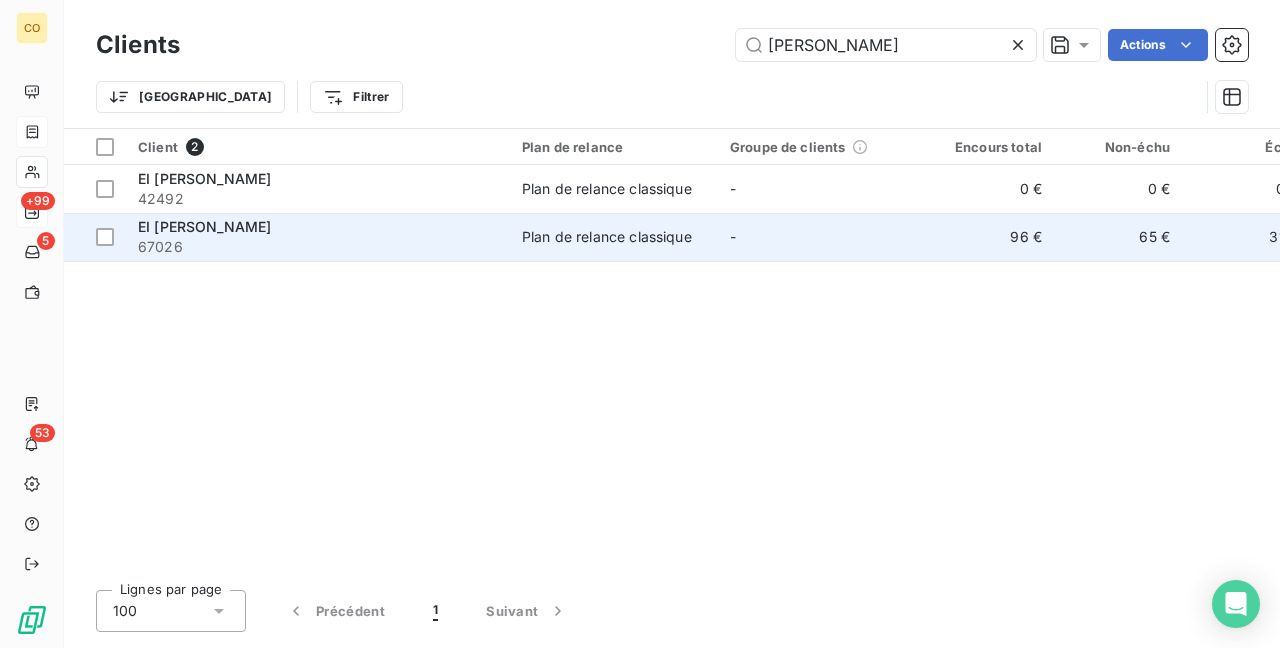 type on "[PERSON_NAME]" 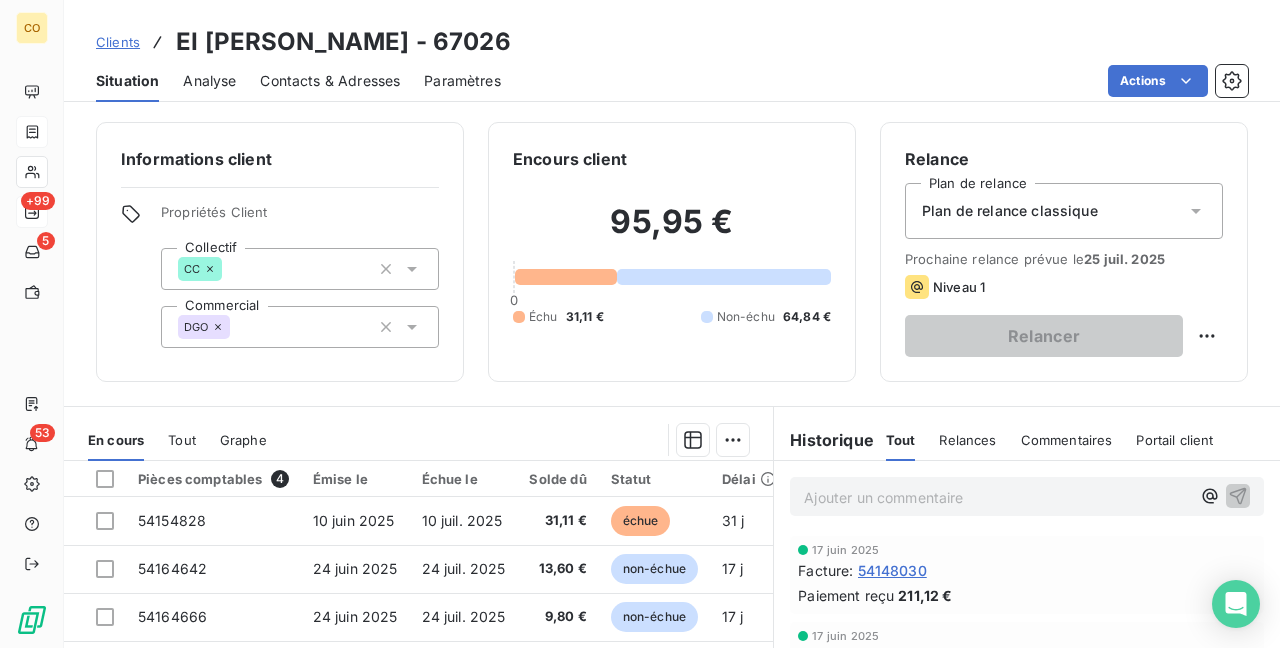 scroll, scrollTop: 100, scrollLeft: 0, axis: vertical 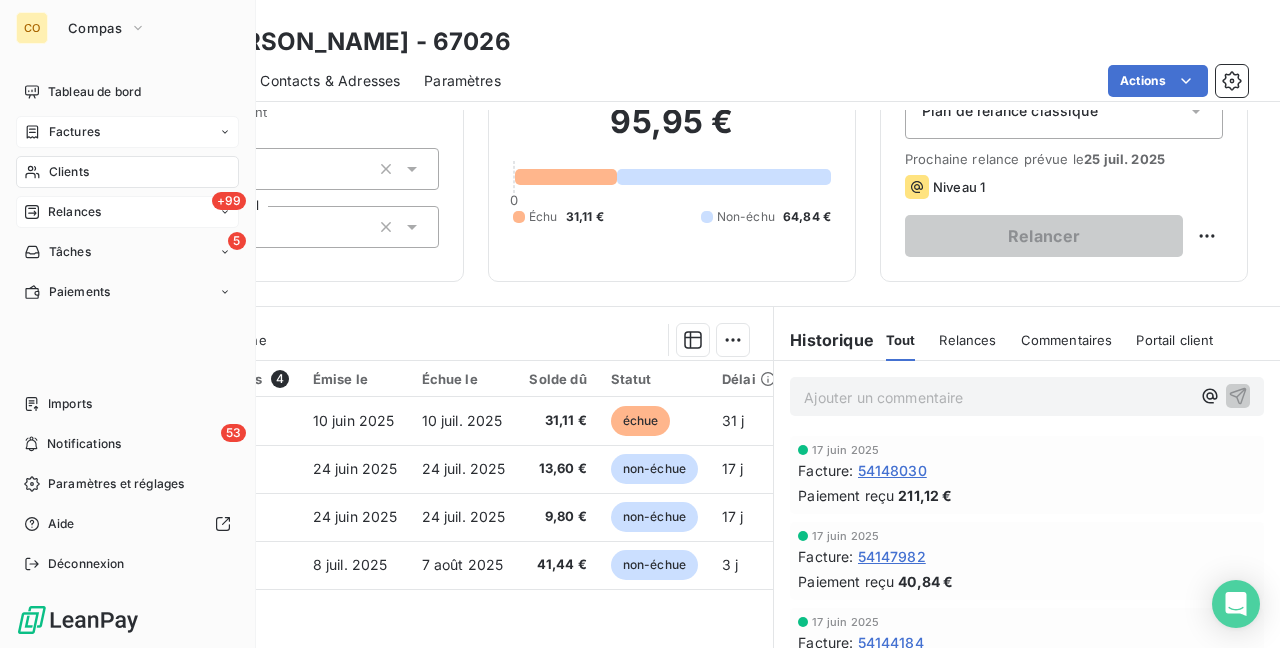 click on "Clients" at bounding box center (127, 172) 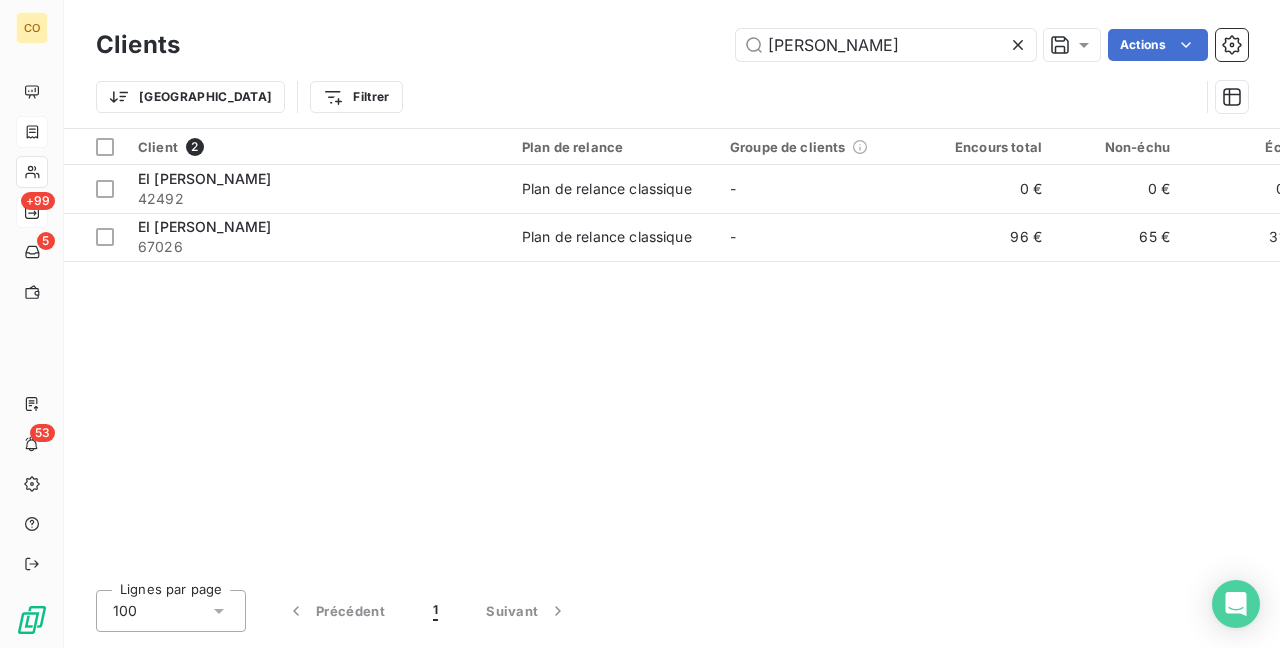 drag, startPoint x: 881, startPoint y: 34, endPoint x: 284, endPoint y: -22, distance: 599.6207 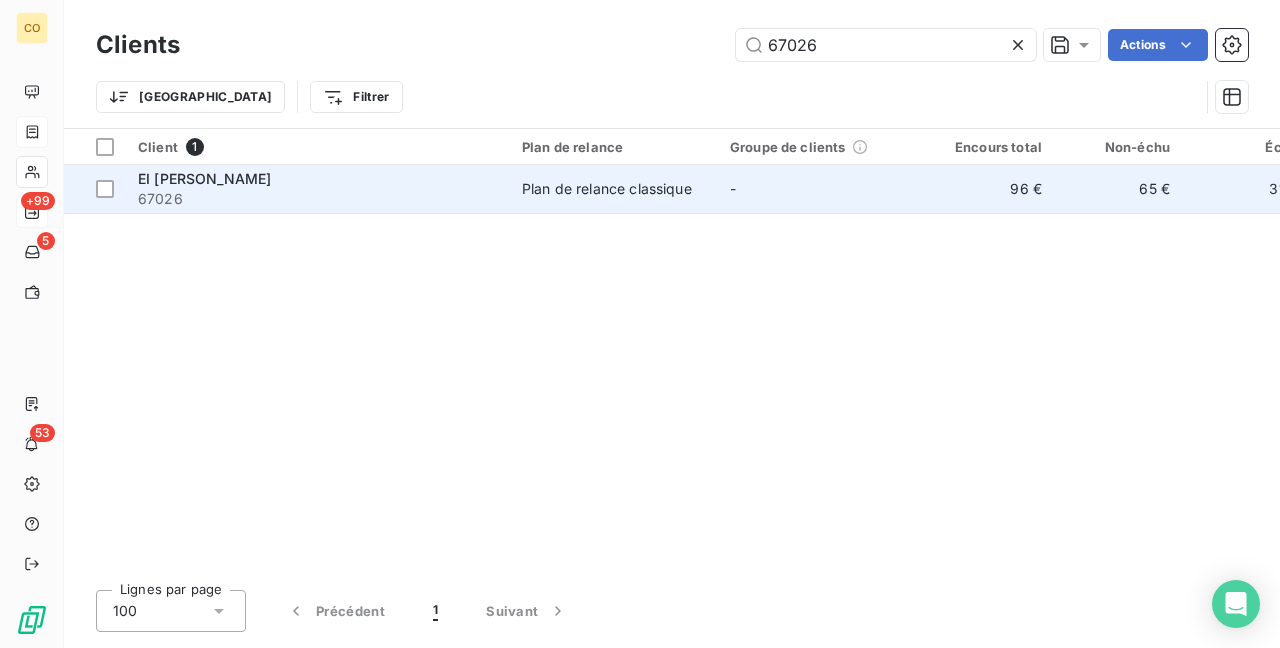 type on "67026" 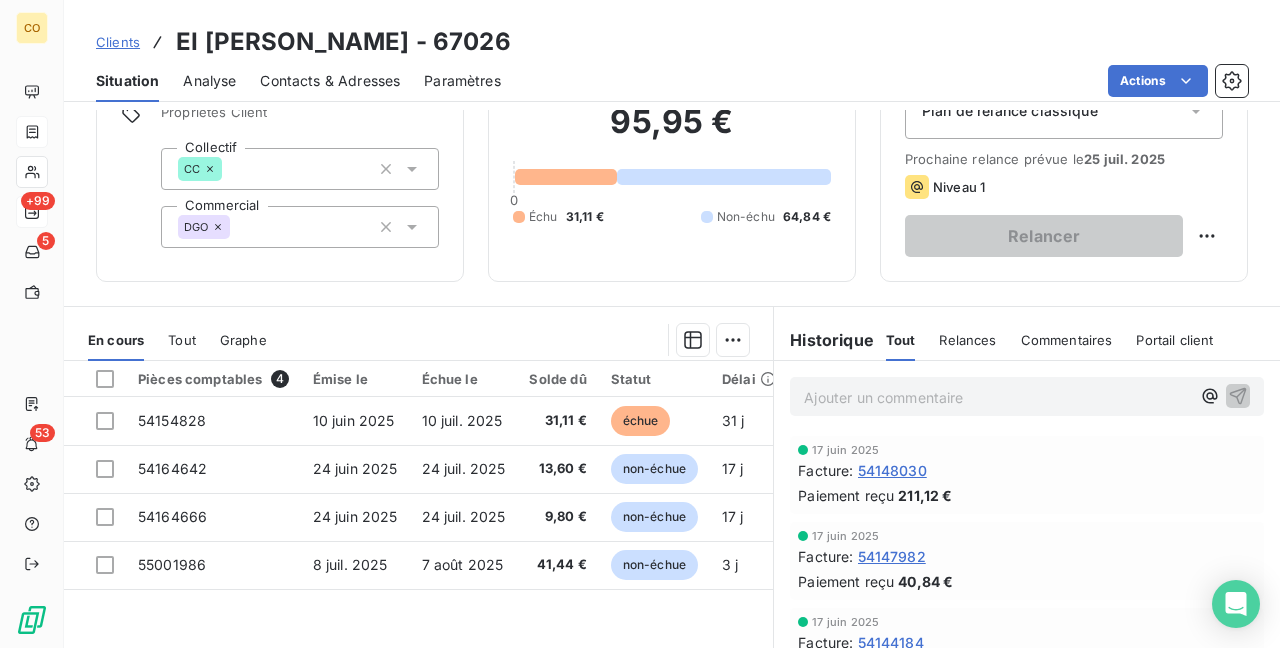 scroll, scrollTop: 0, scrollLeft: 0, axis: both 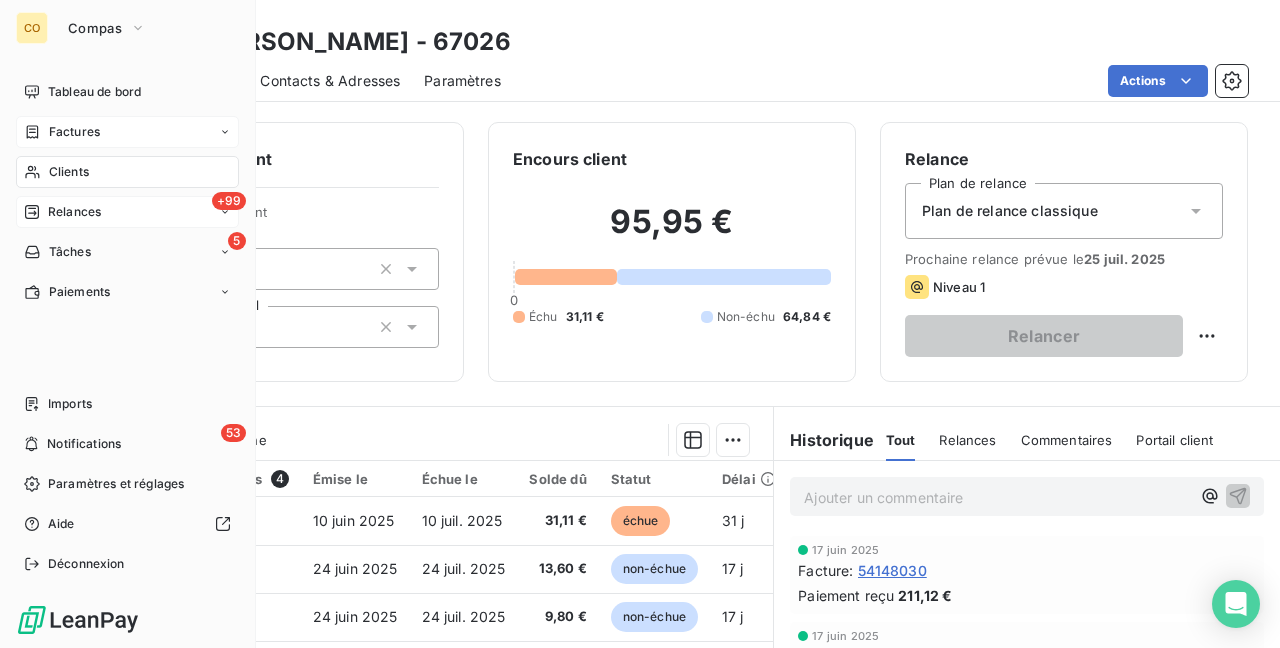 click 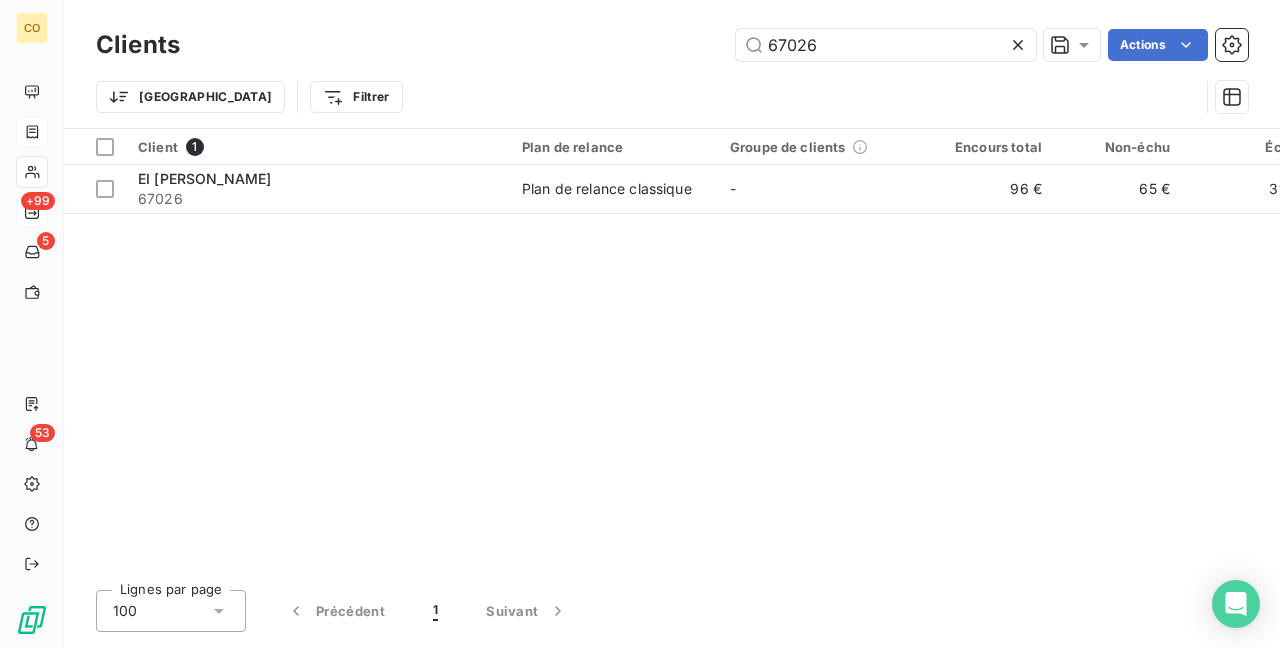 drag, startPoint x: 843, startPoint y: 57, endPoint x: 288, endPoint y: -32, distance: 562.09076 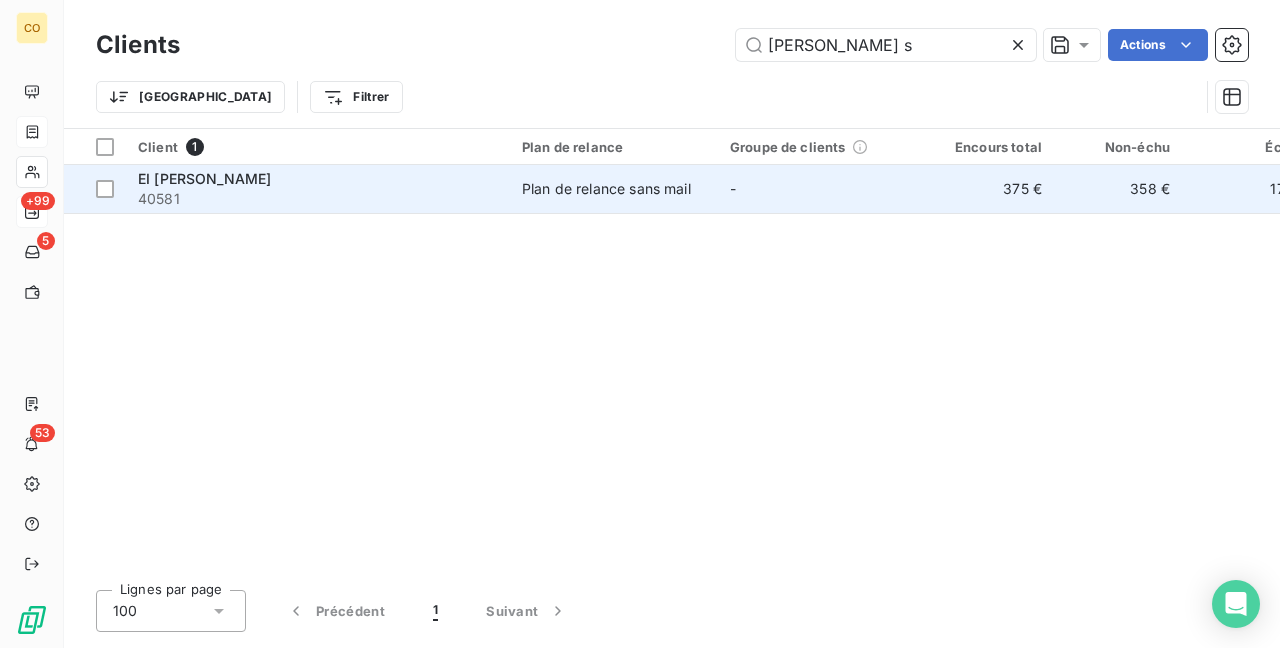 type on "[PERSON_NAME] s" 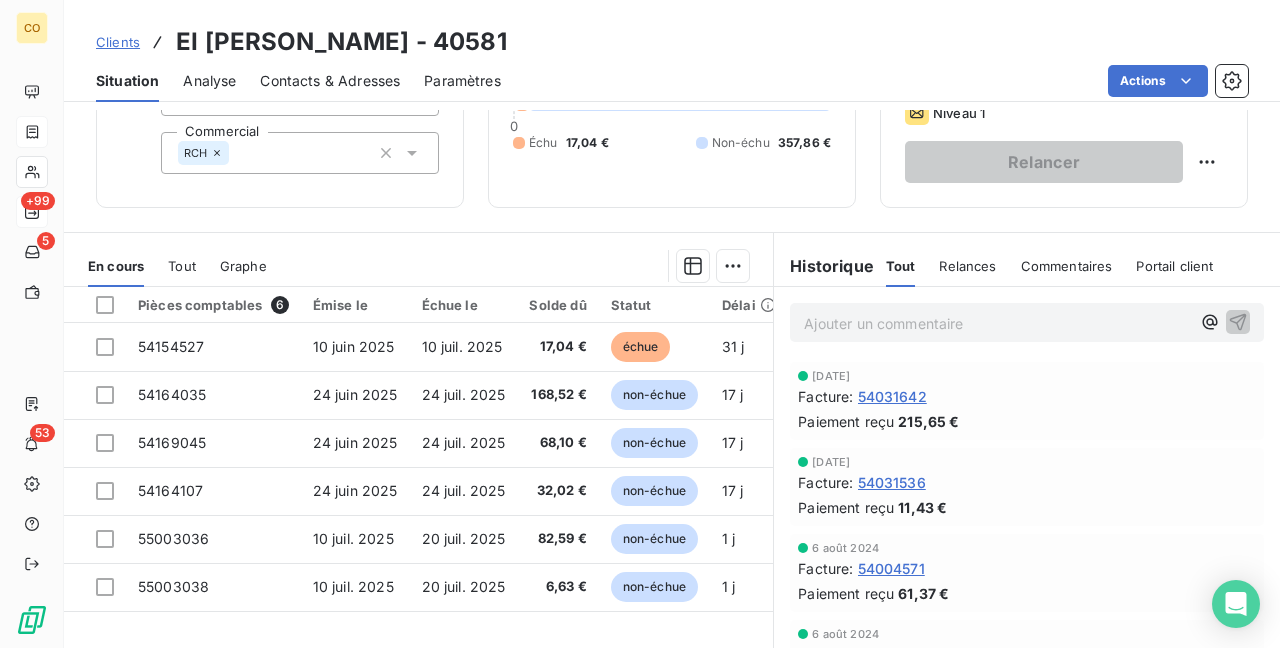 scroll, scrollTop: 200, scrollLeft: 0, axis: vertical 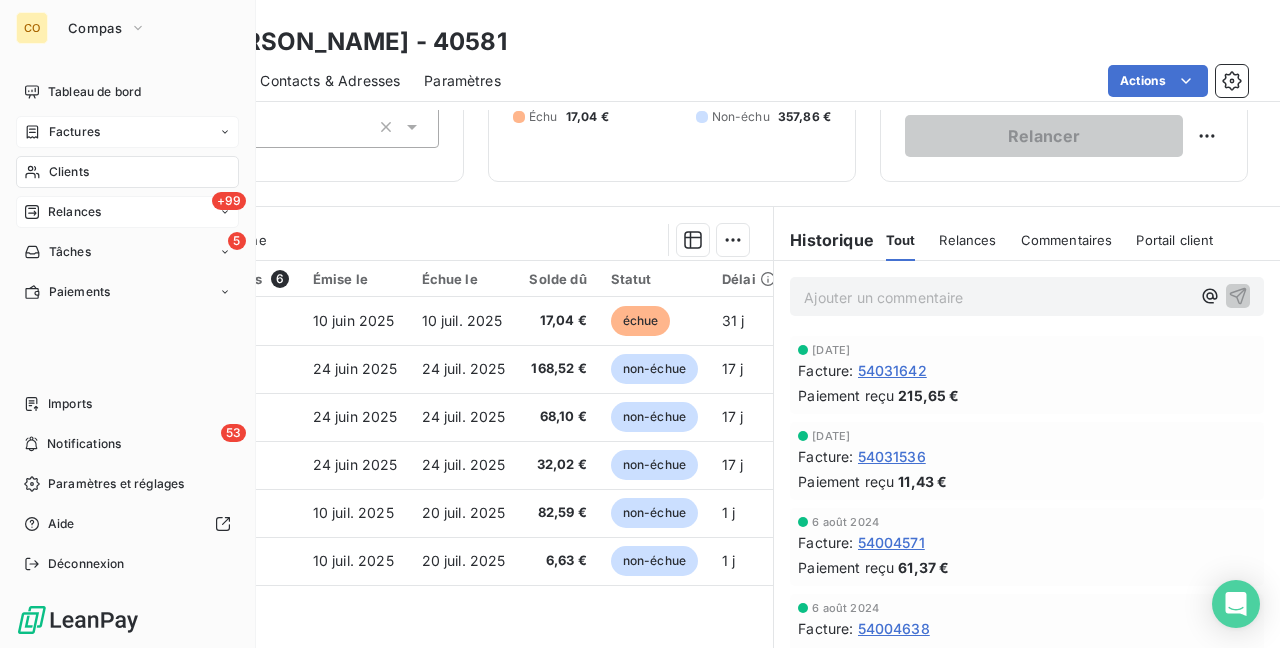 click on "Clients" at bounding box center [69, 172] 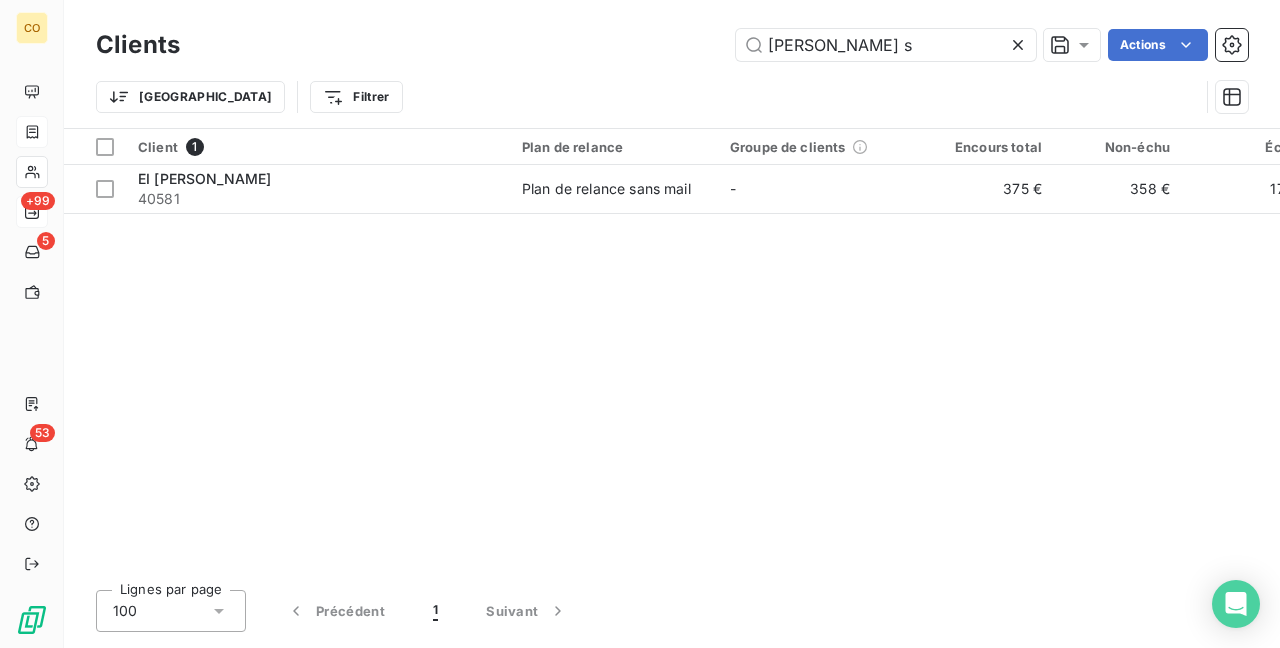 drag, startPoint x: 592, startPoint y: 21, endPoint x: 154, endPoint y: -30, distance: 440.95917 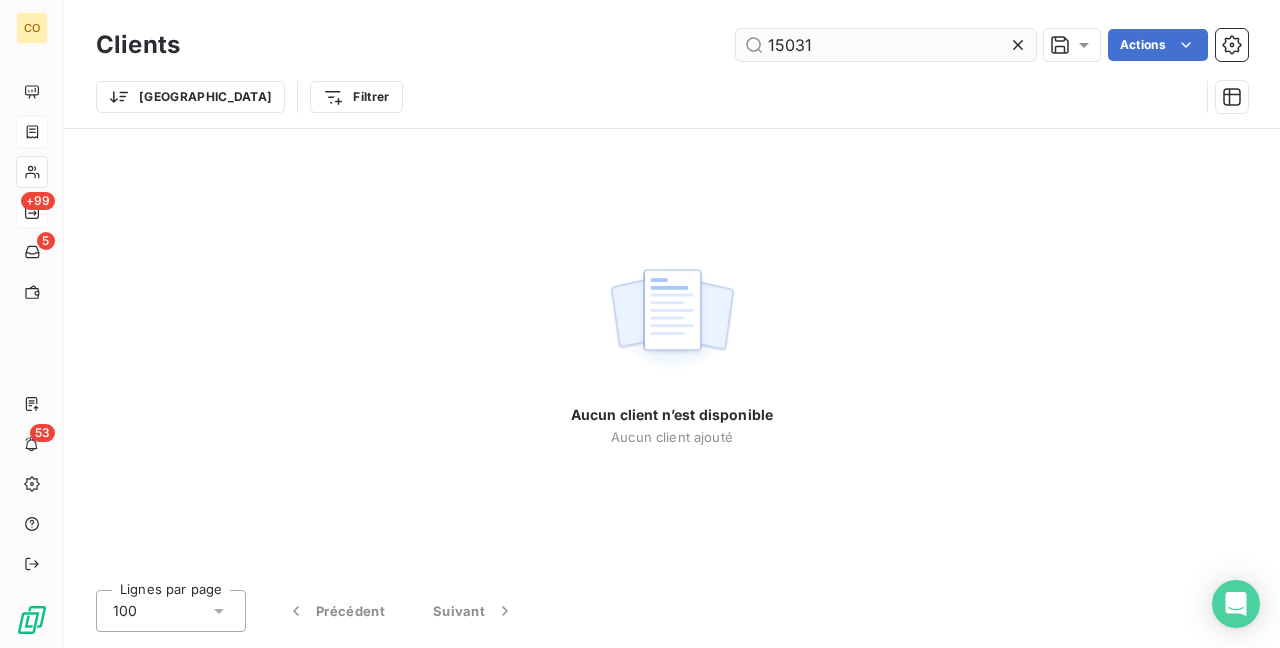 click on "15031" at bounding box center [886, 45] 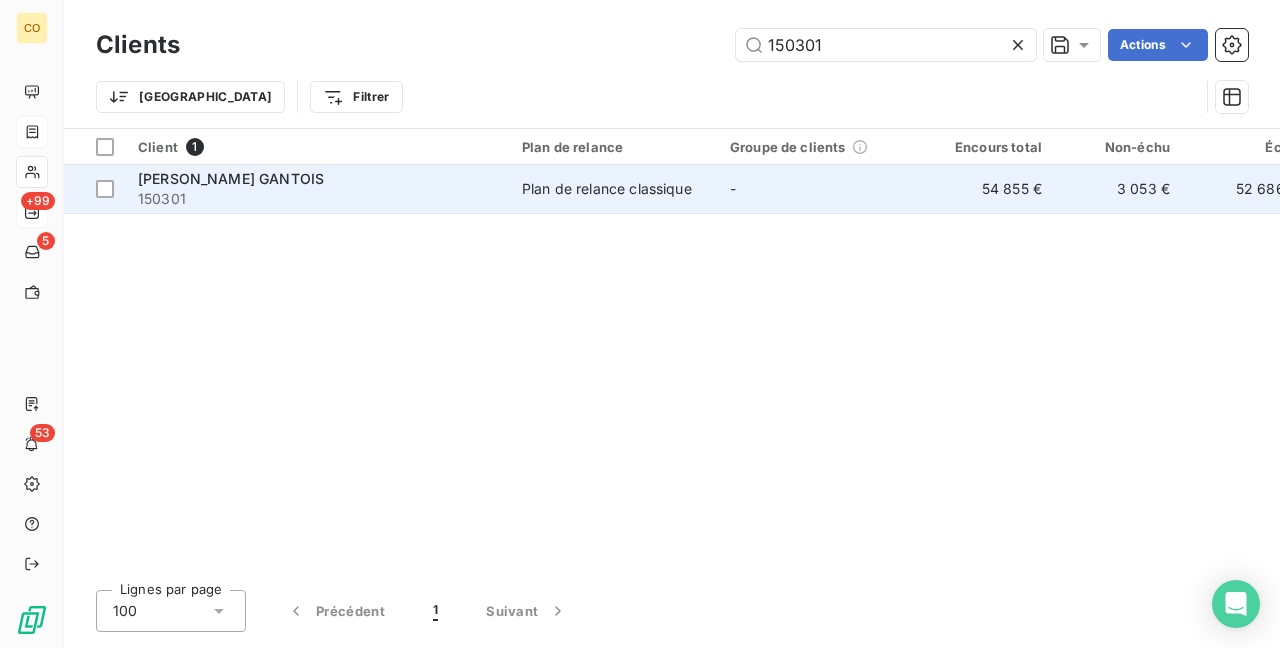 type on "150301" 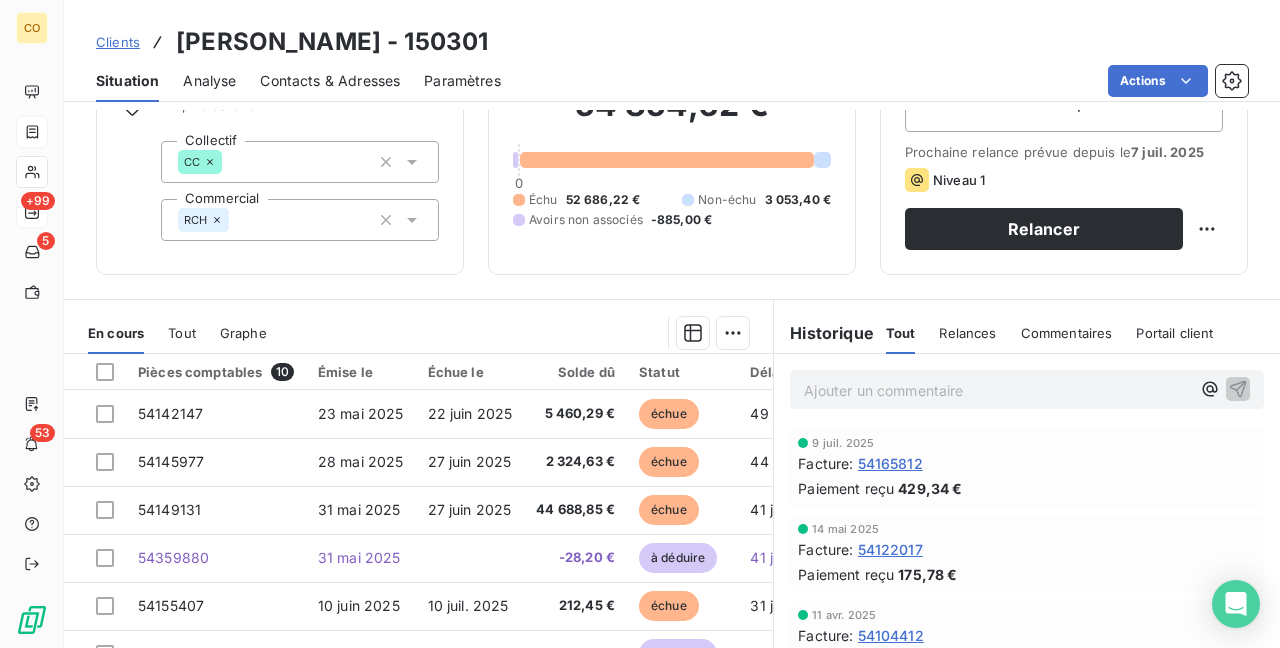 scroll, scrollTop: 200, scrollLeft: 0, axis: vertical 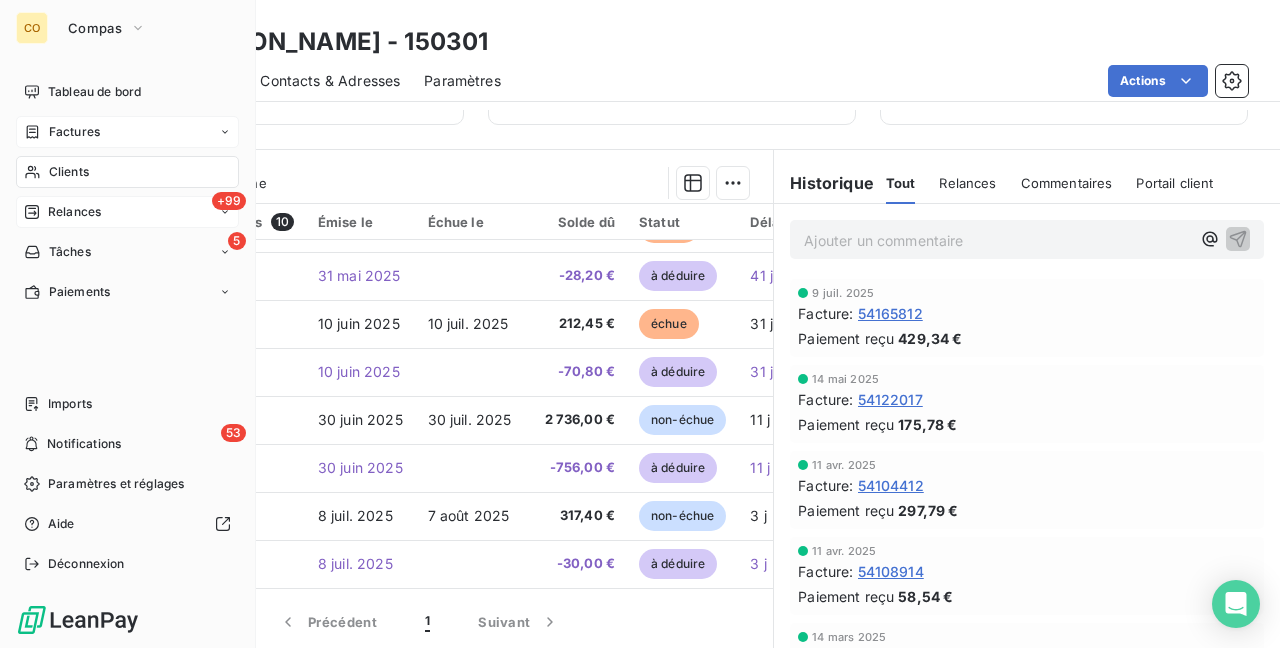 click on "Clients" at bounding box center [127, 172] 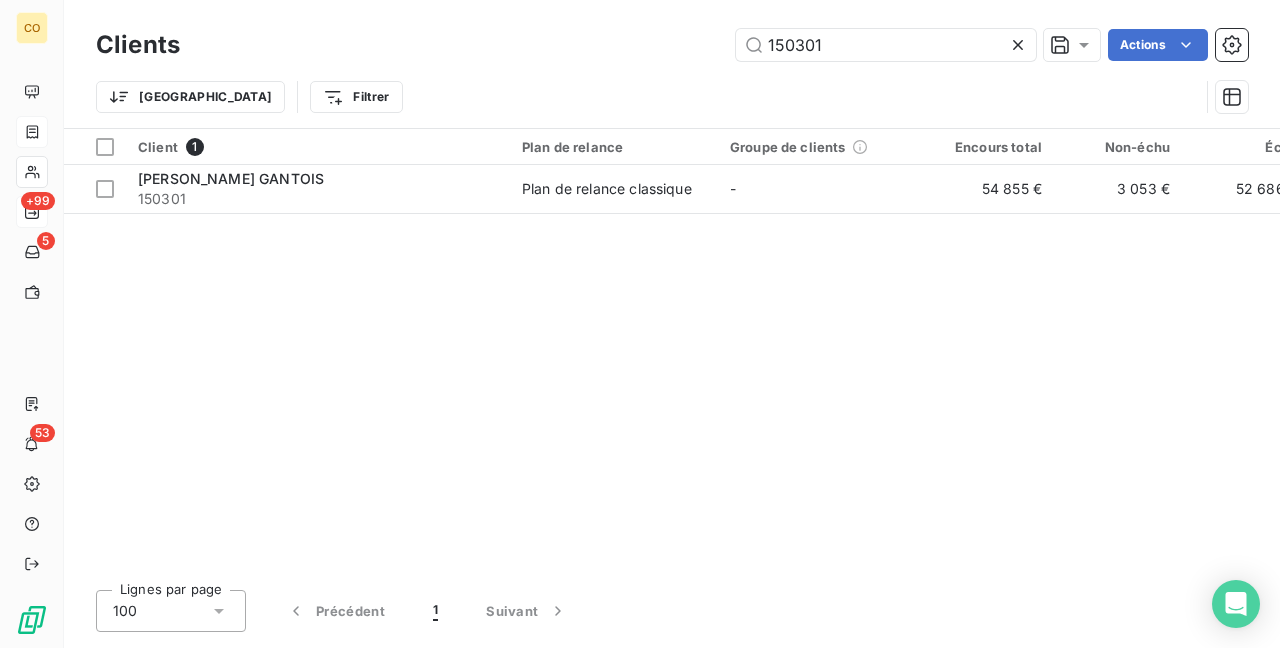 drag, startPoint x: 938, startPoint y: 41, endPoint x: 220, endPoint y: -32, distance: 721.7015 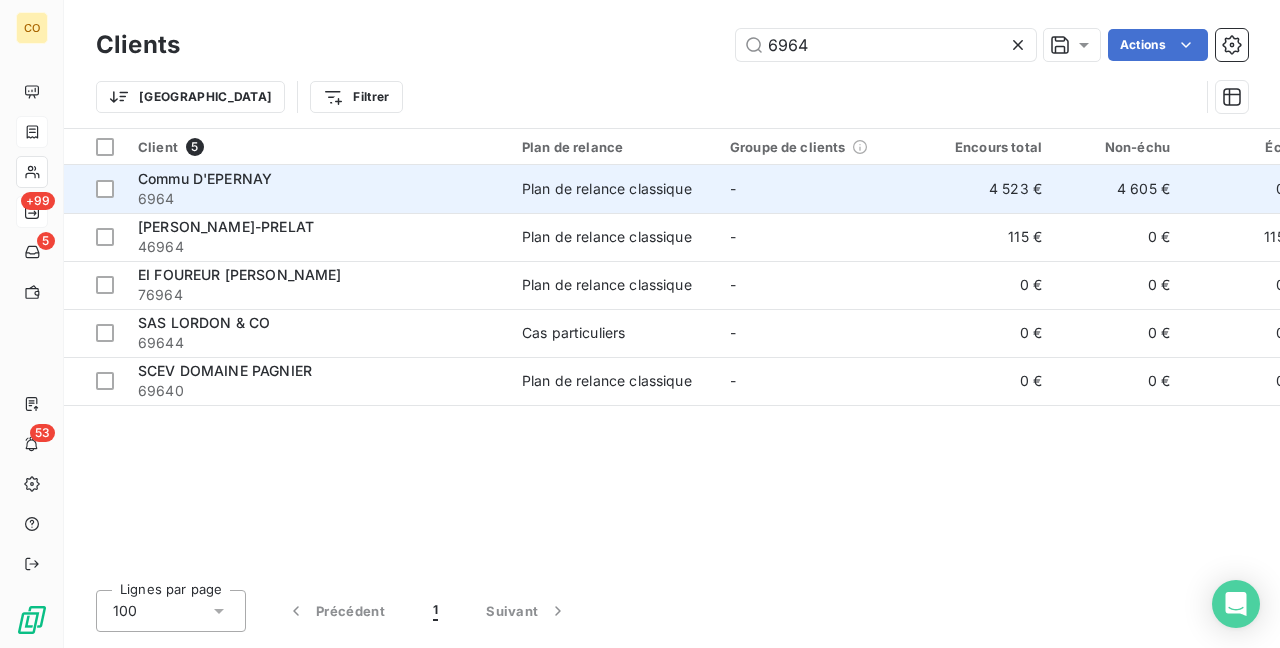 type on "6964" 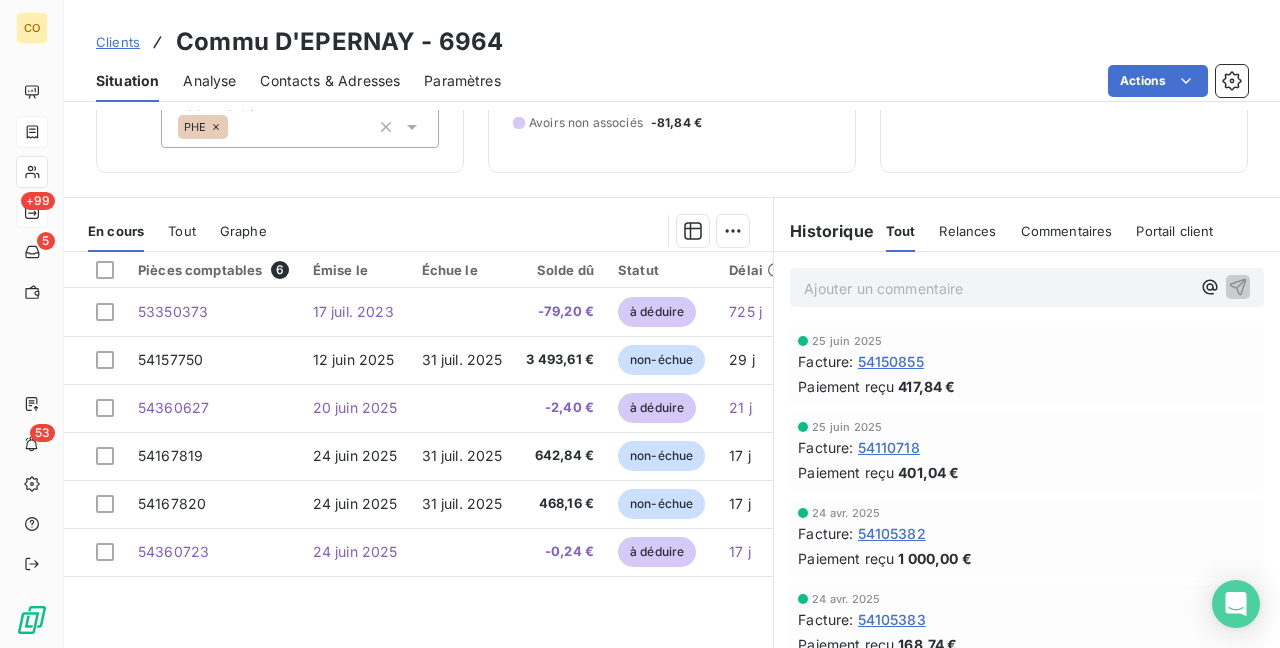 scroll, scrollTop: 248, scrollLeft: 0, axis: vertical 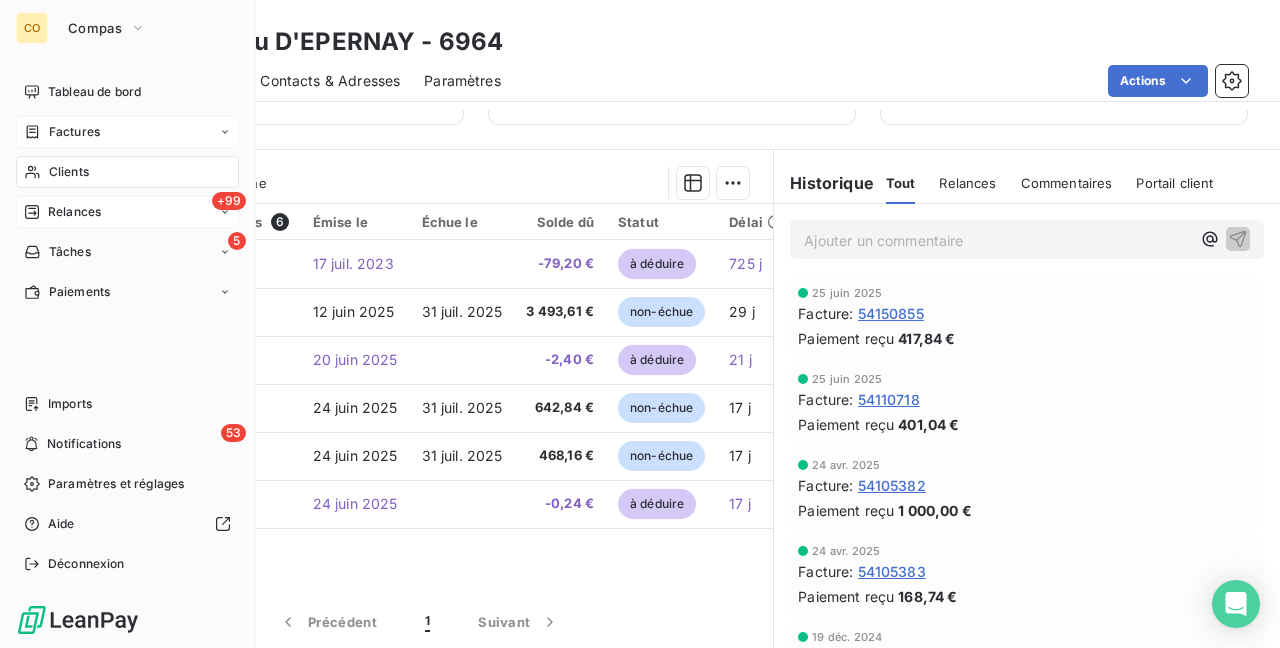 click on "Clients" at bounding box center (69, 172) 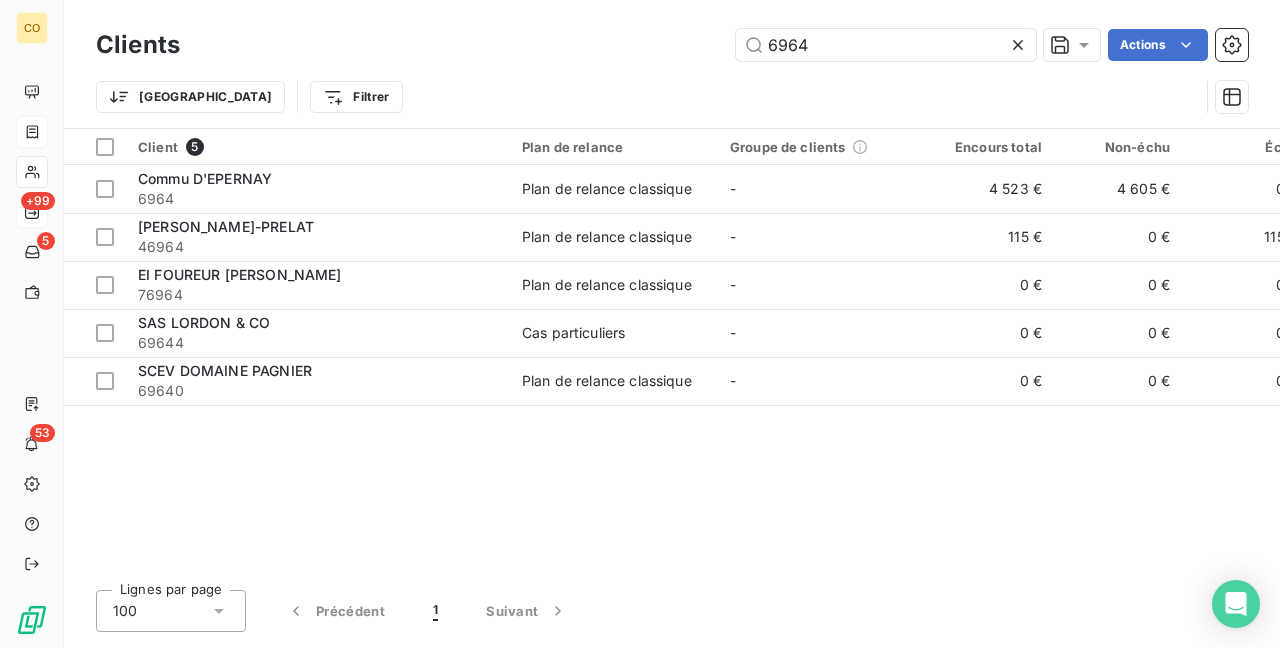 drag, startPoint x: 670, startPoint y: 14, endPoint x: 494, endPoint y: -12, distance: 177.9101 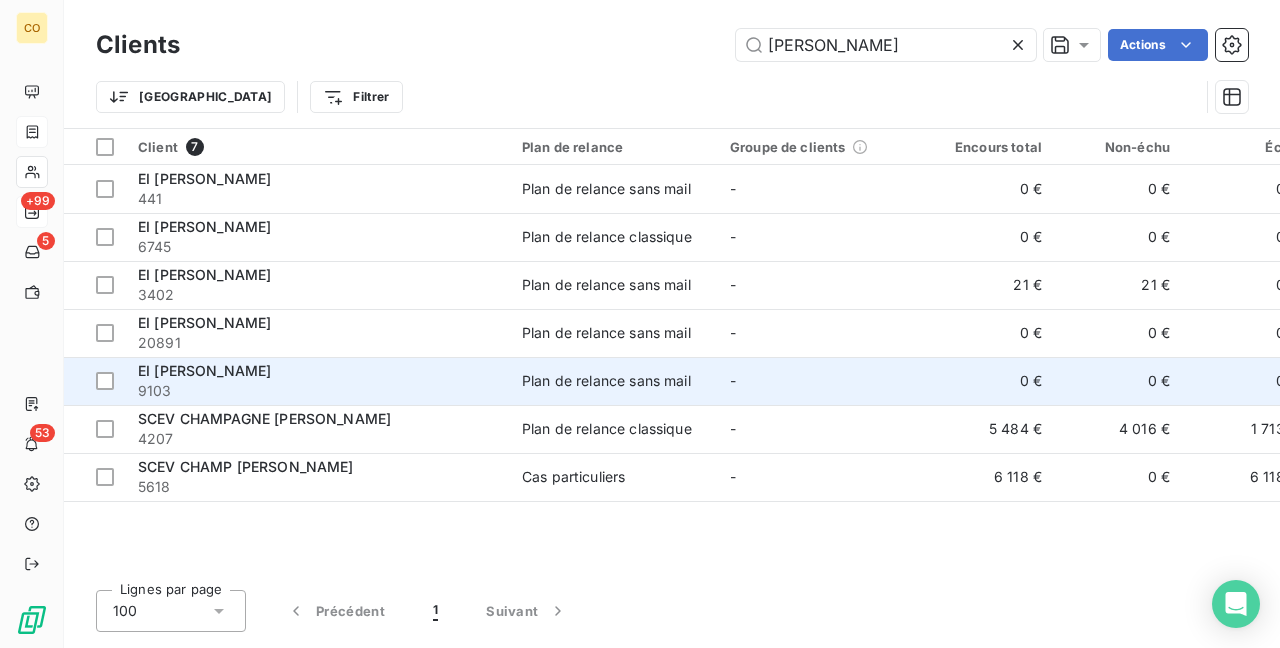 type on "[PERSON_NAME]" 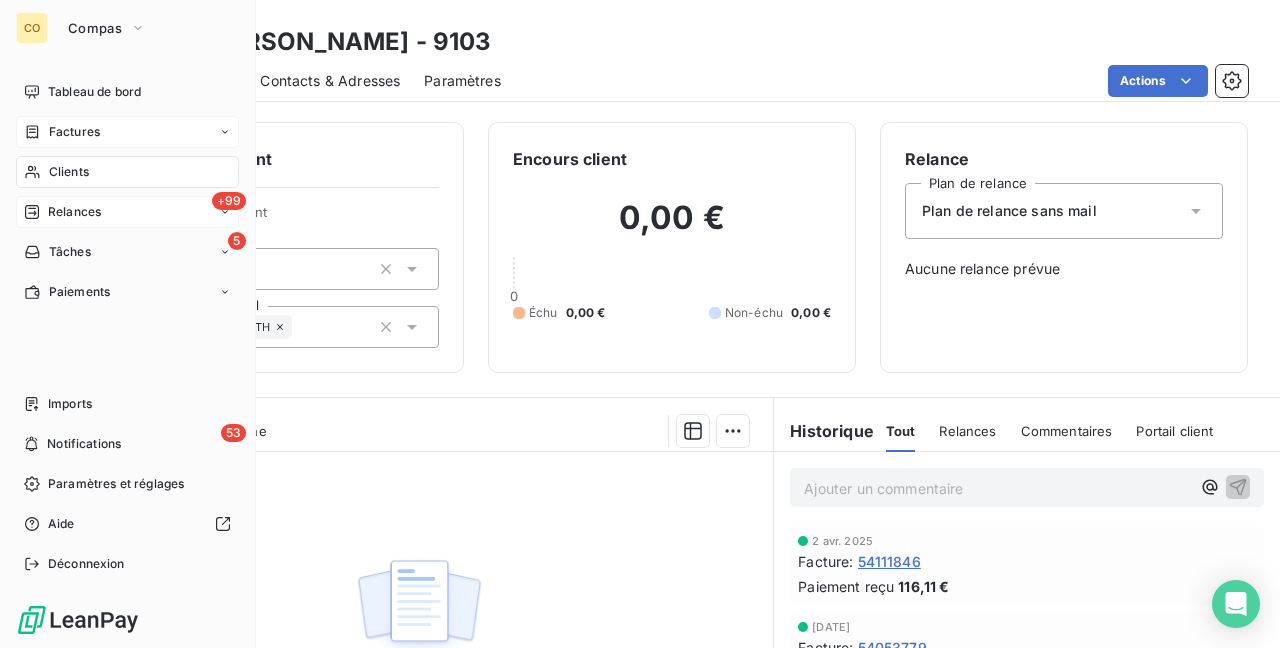click on "Clients" at bounding box center [127, 172] 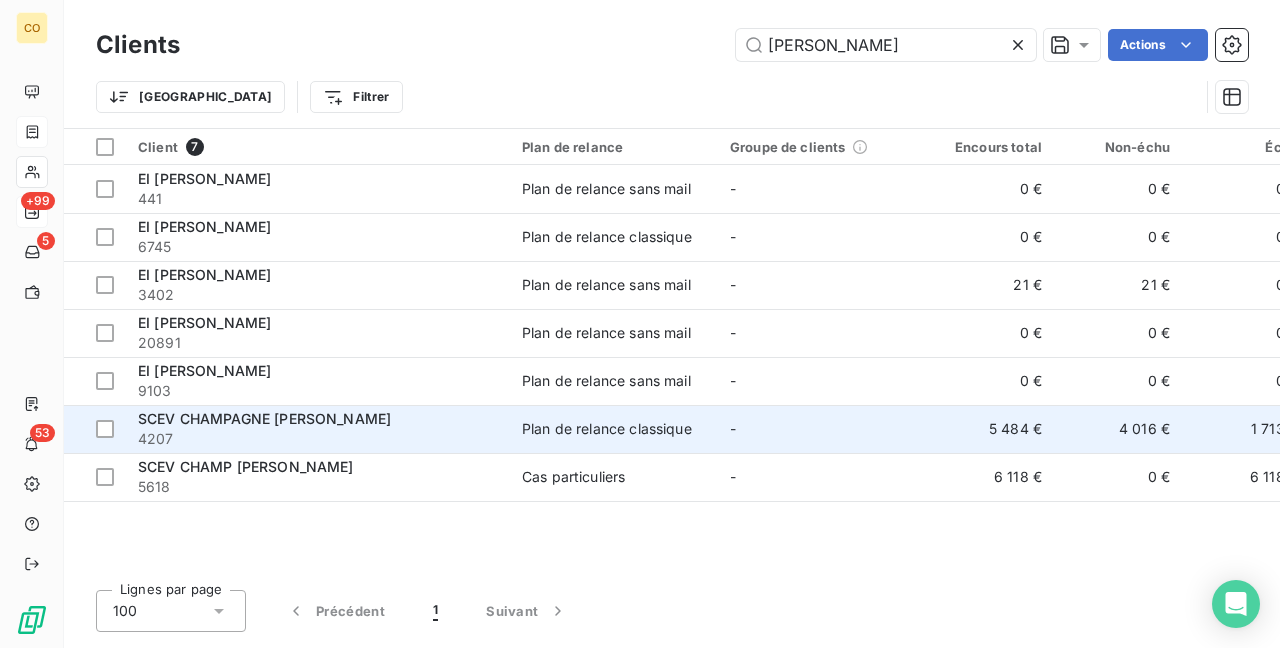 click on "Plan de relance classique" at bounding box center (607, 429) 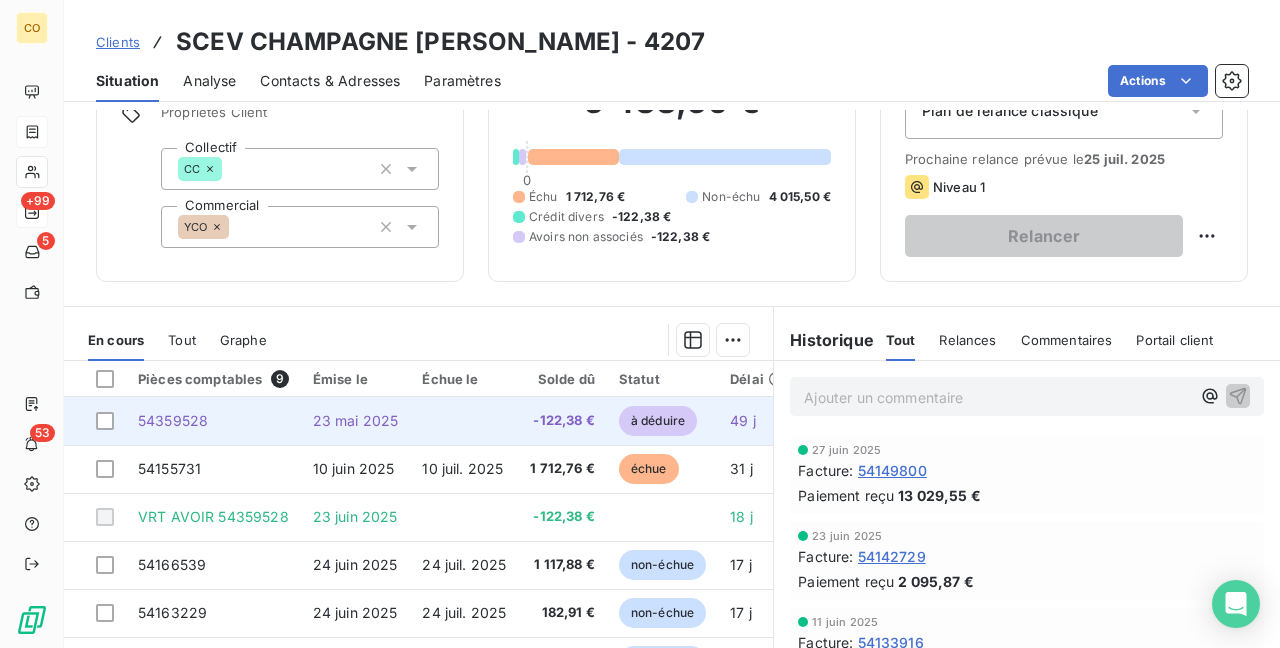 scroll, scrollTop: 200, scrollLeft: 0, axis: vertical 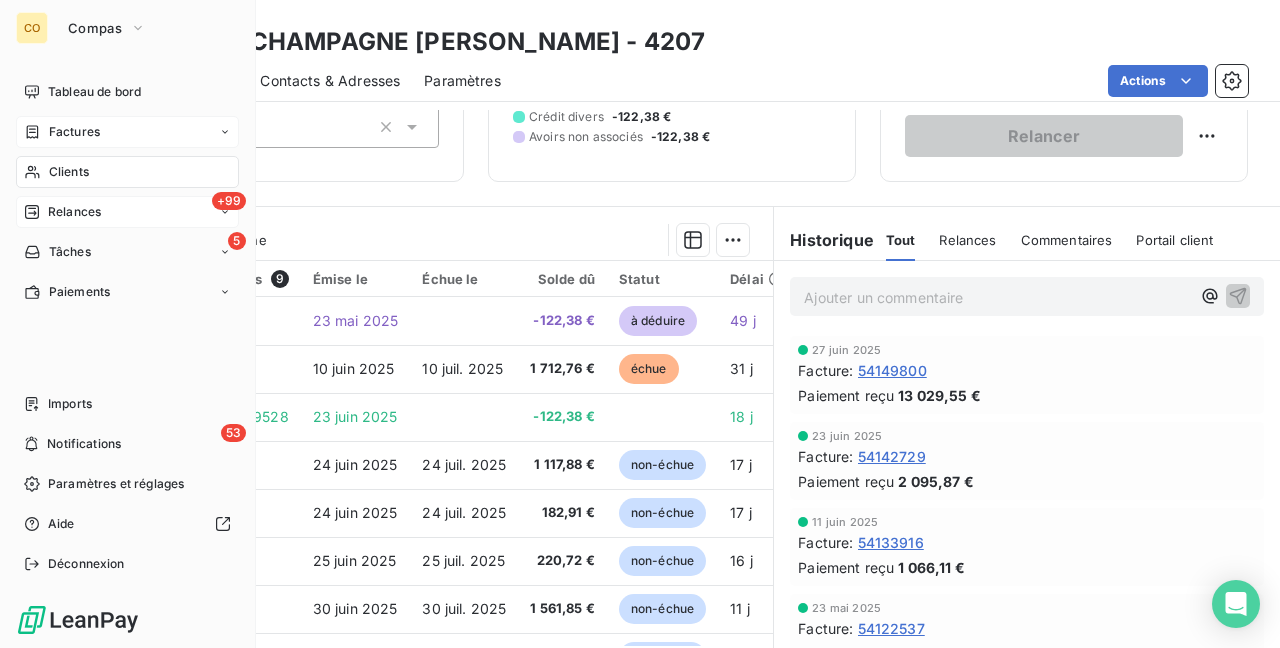 drag, startPoint x: 48, startPoint y: 177, endPoint x: 134, endPoint y: 148, distance: 90.75792 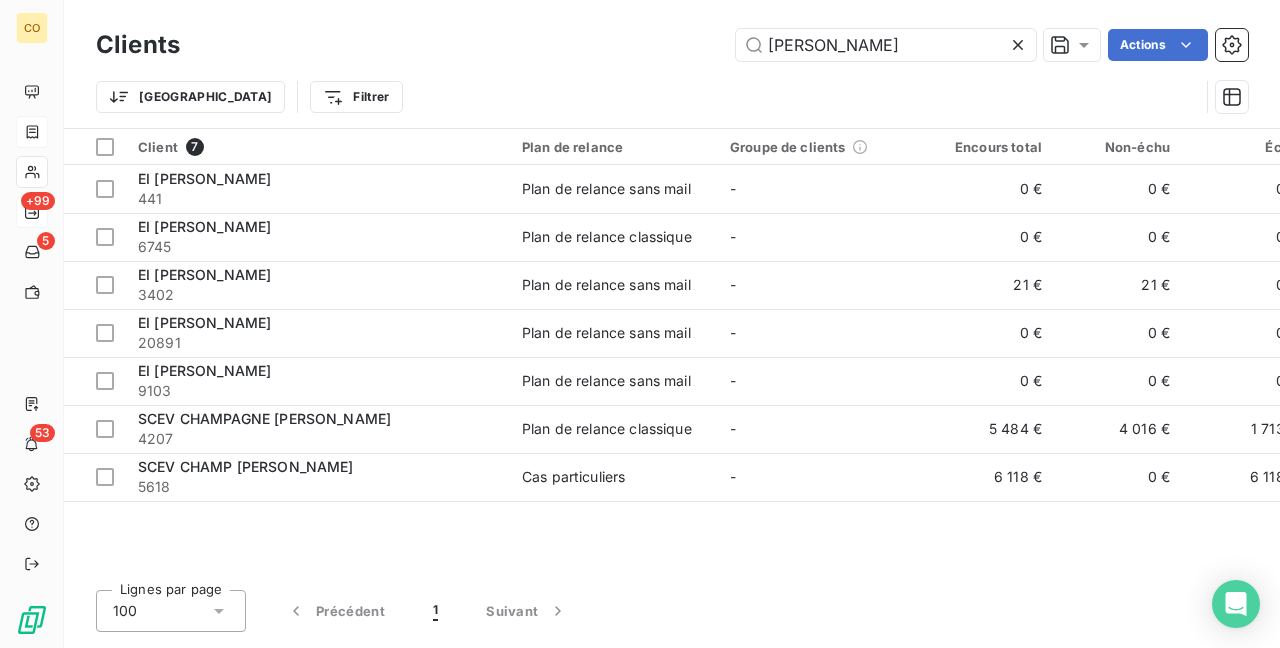 drag, startPoint x: 850, startPoint y: 40, endPoint x: 134, endPoint y: -32, distance: 719.611 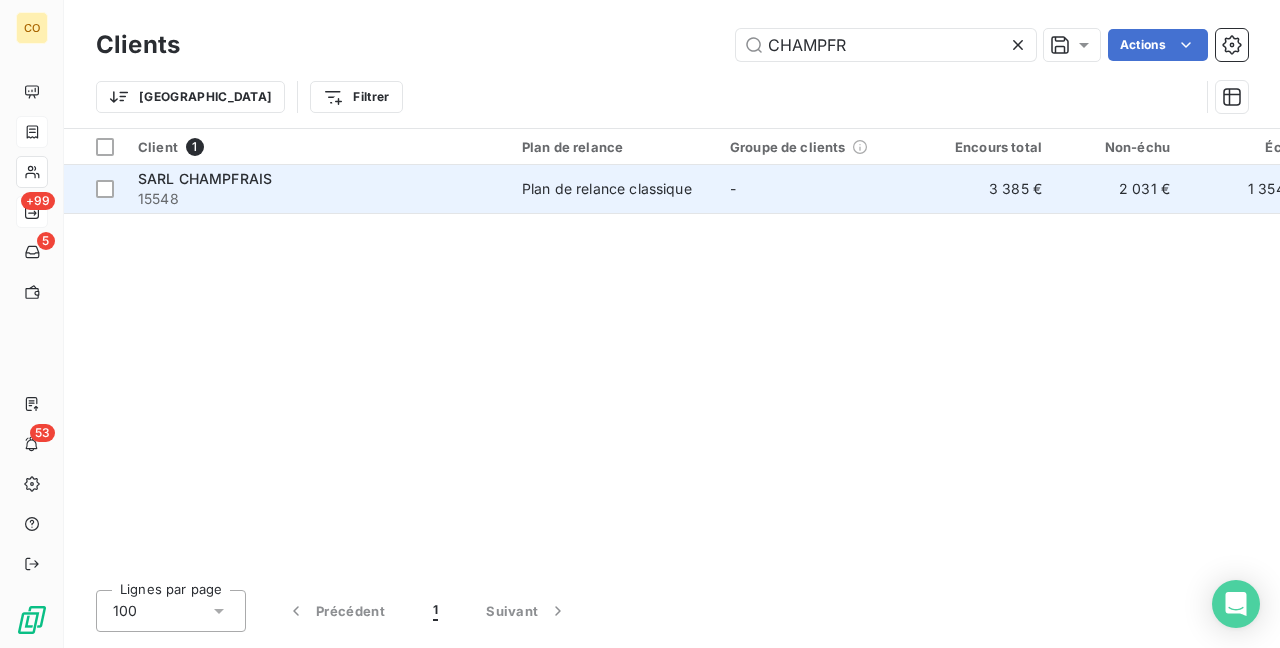 type on "CHAMPFR" 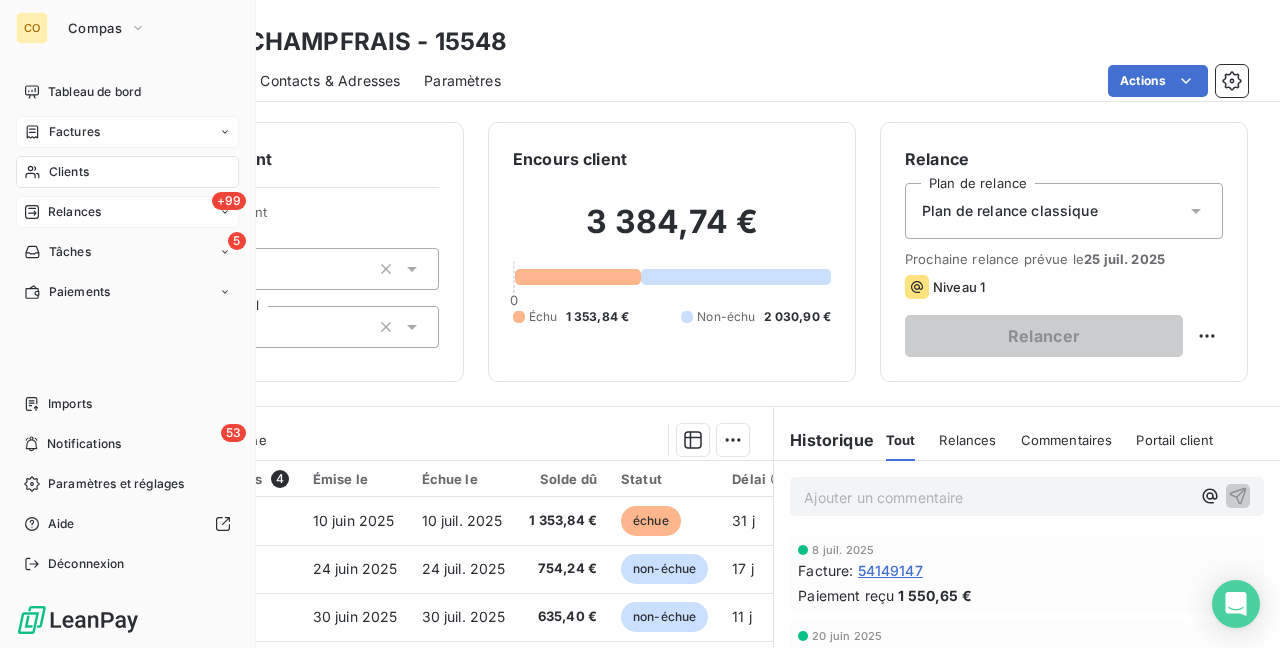 click on "Clients" at bounding box center (127, 172) 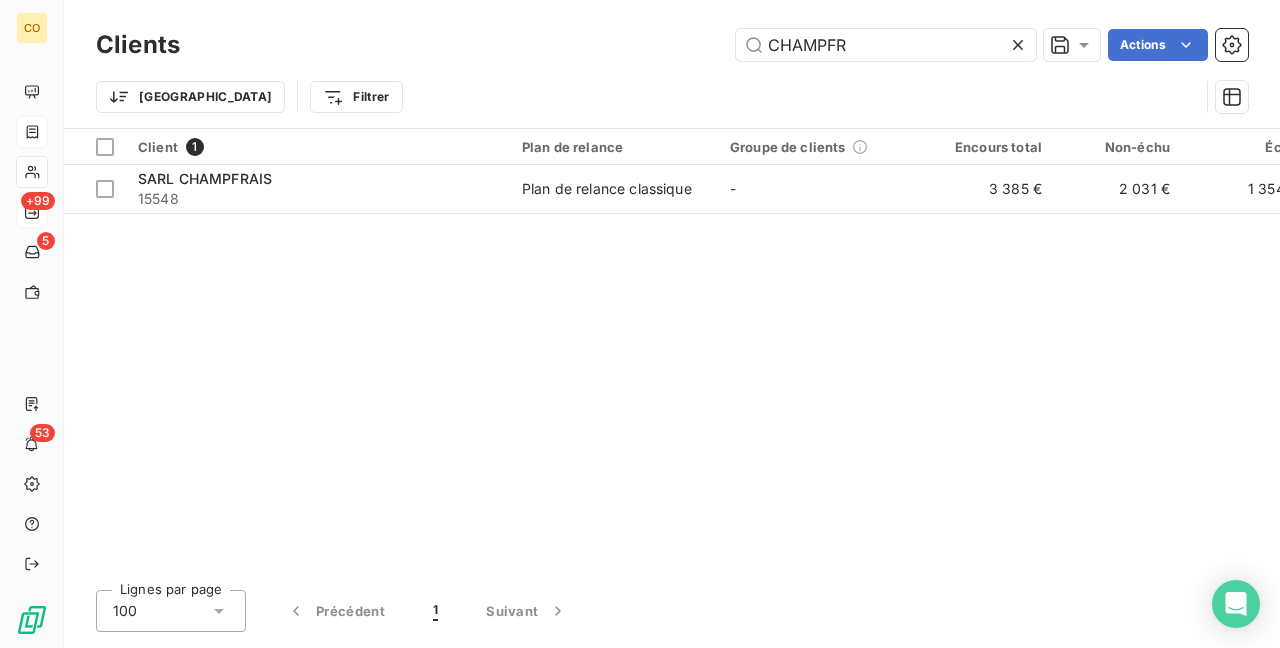 drag, startPoint x: 881, startPoint y: 51, endPoint x: 0, endPoint y: -32, distance: 884.9011 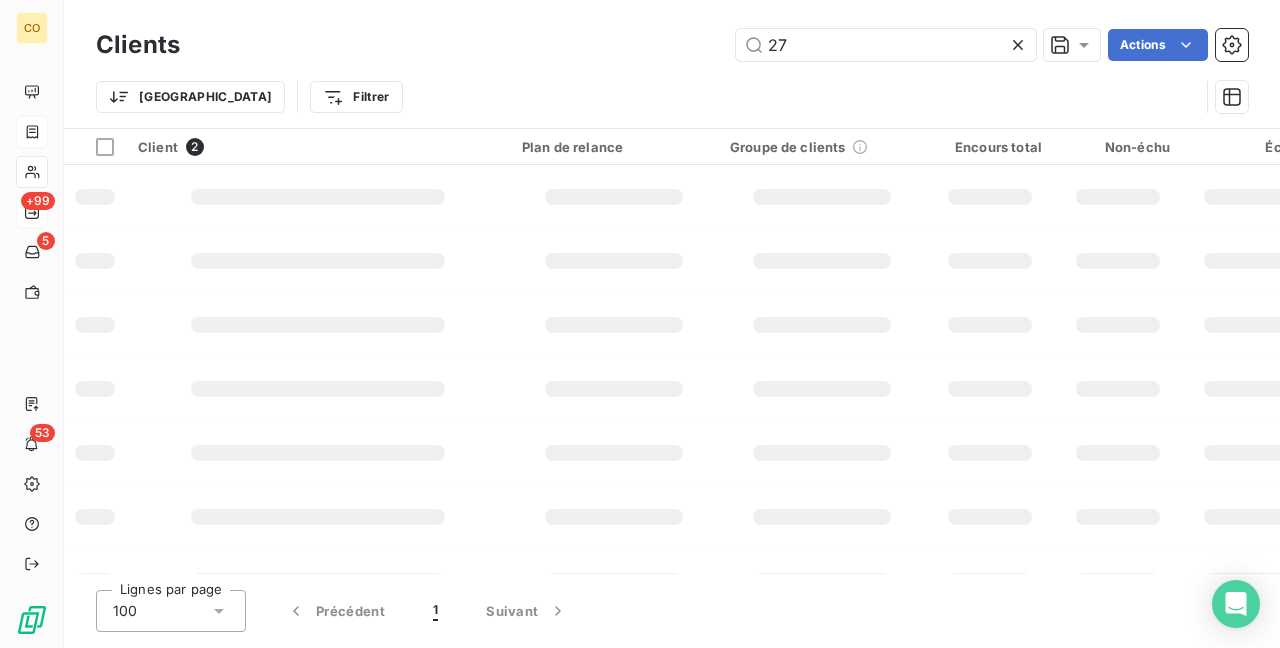 type on "2" 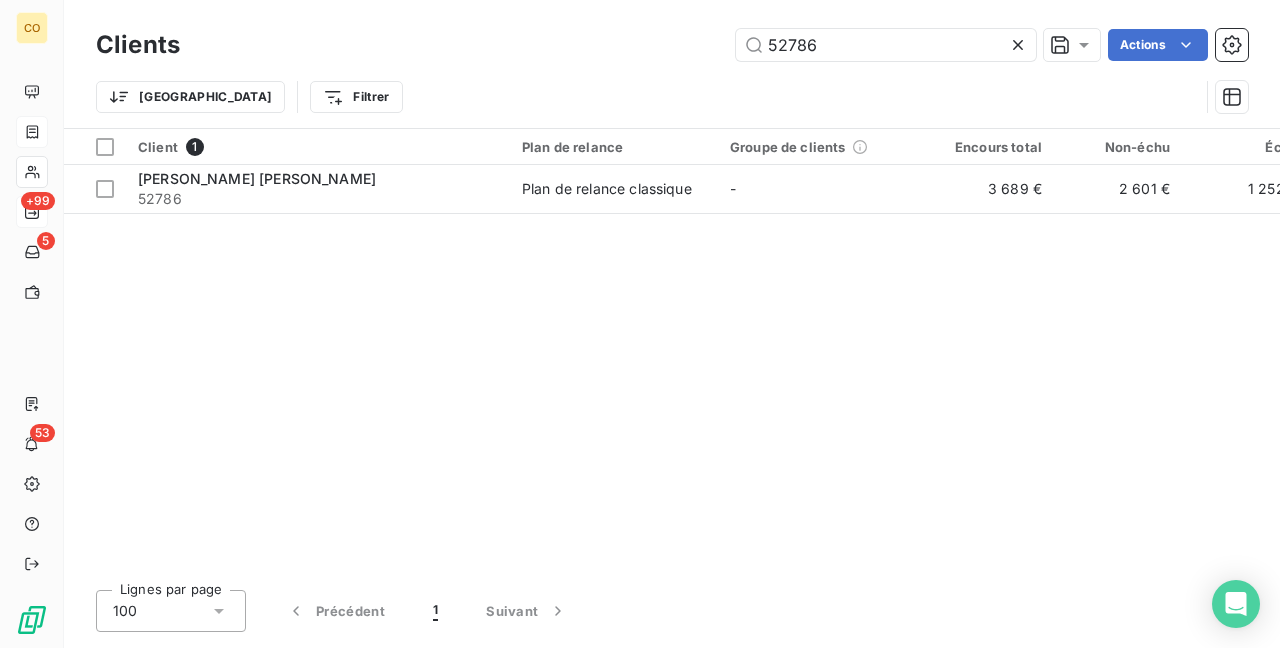 type on "52786" 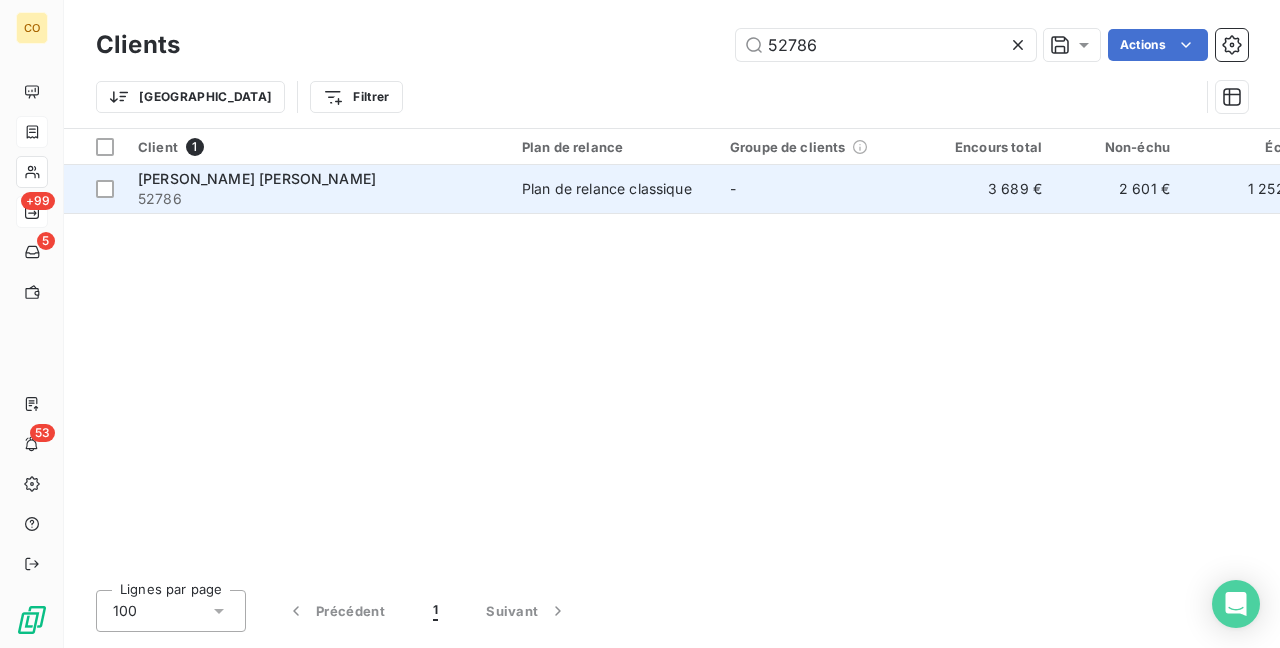 click on "52786" at bounding box center (318, 199) 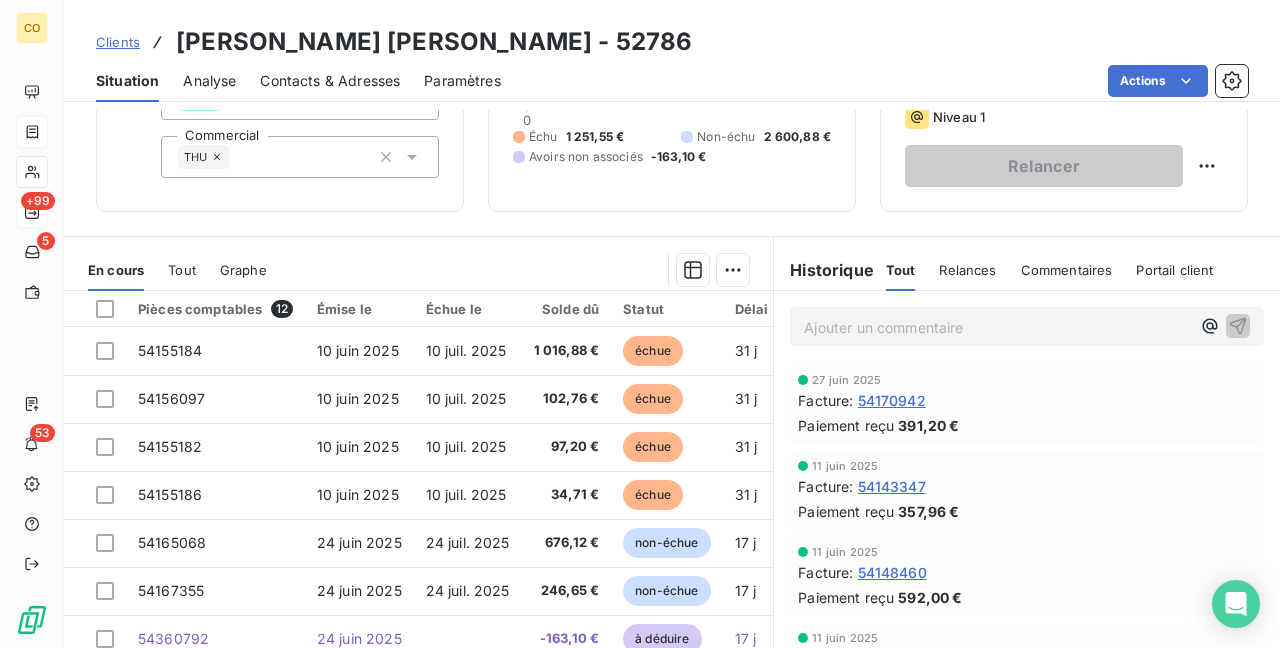 scroll, scrollTop: 200, scrollLeft: 0, axis: vertical 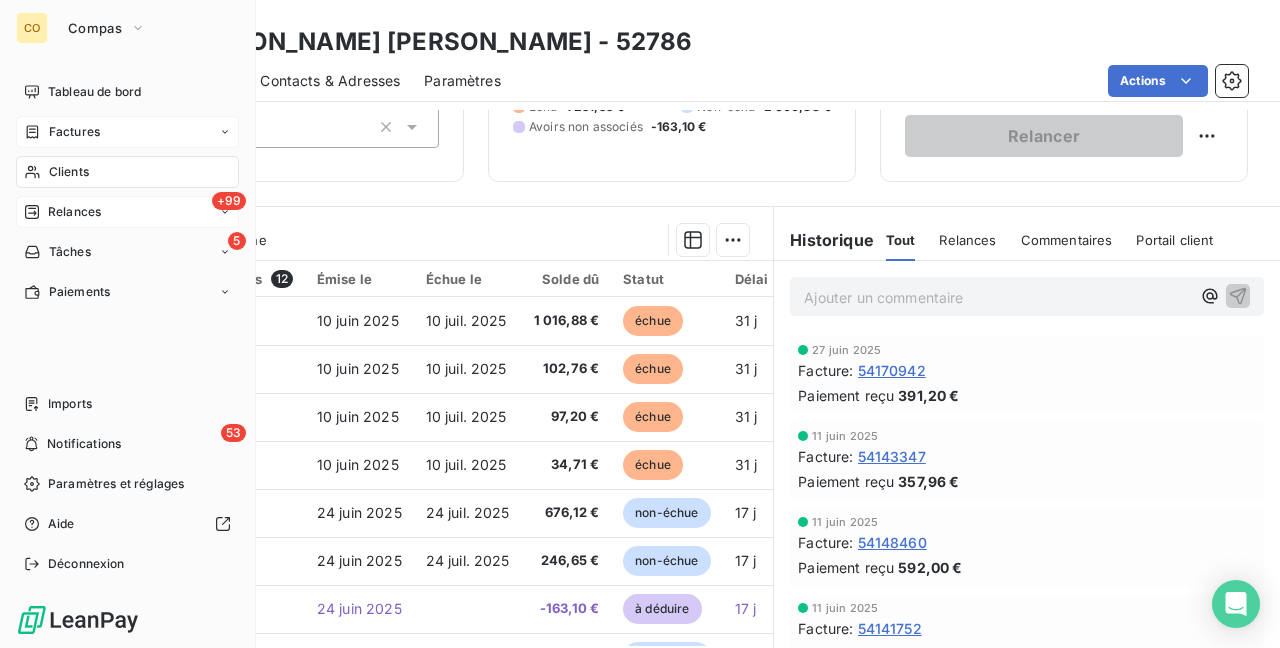 click on "Clients" at bounding box center (69, 172) 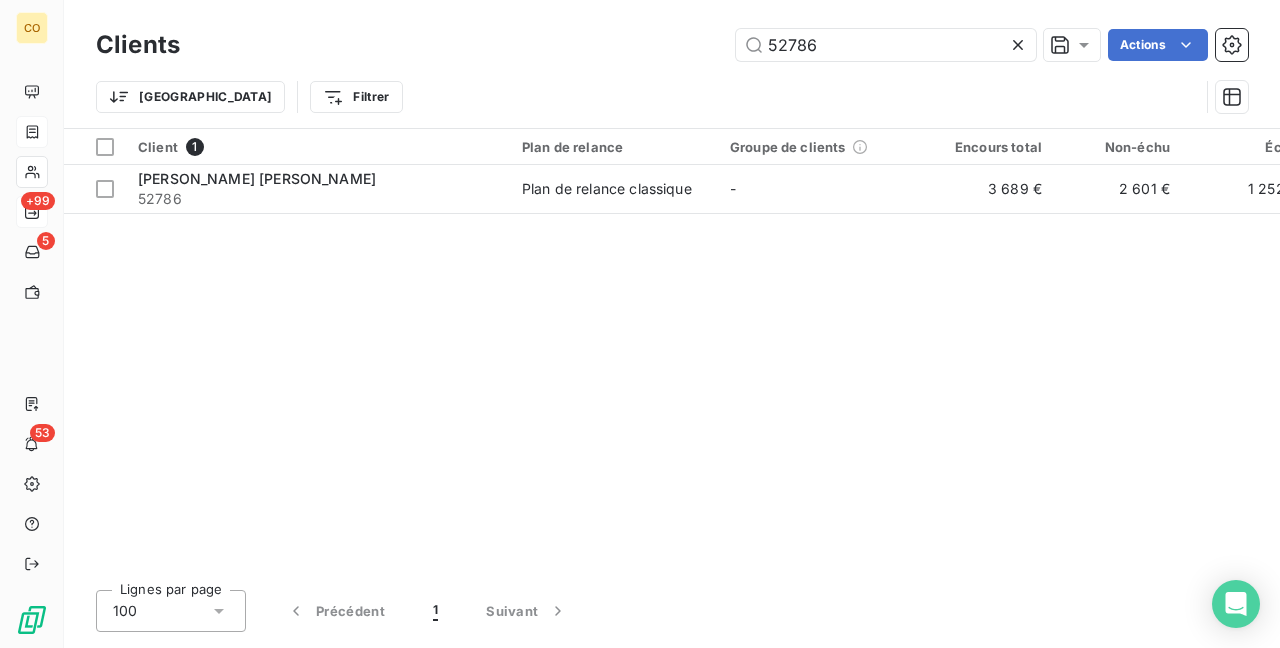 drag, startPoint x: 873, startPoint y: 44, endPoint x: 394, endPoint y: -32, distance: 484.99176 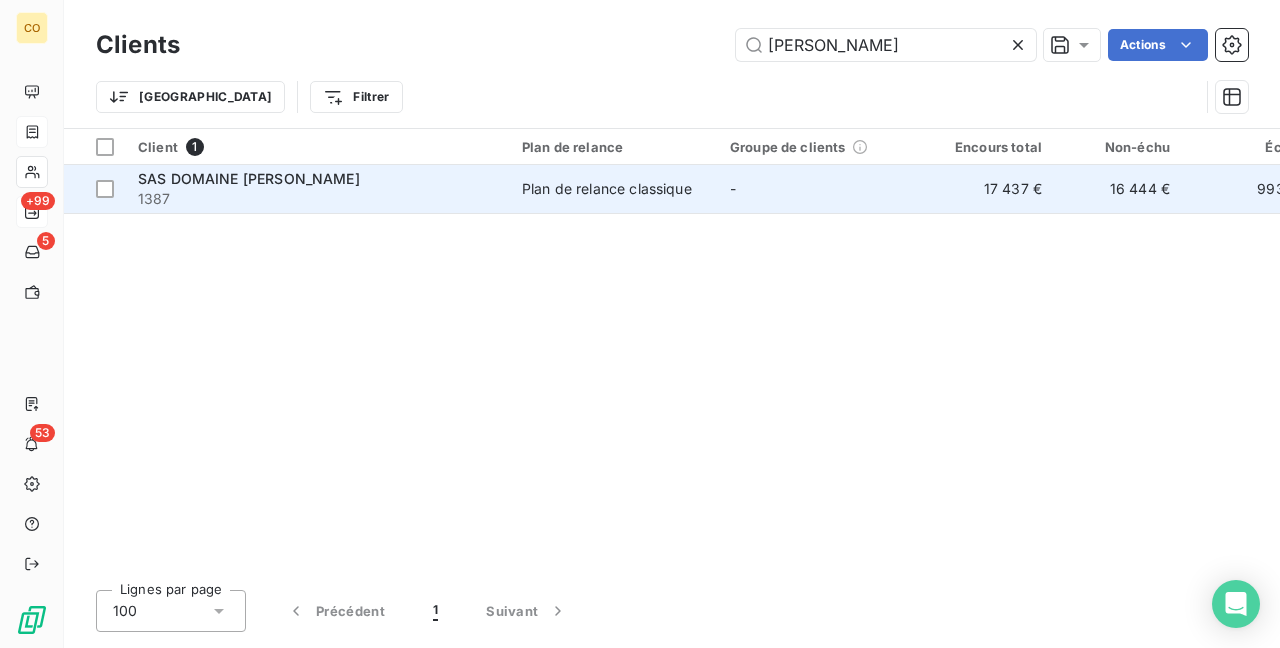type on "[PERSON_NAME]" 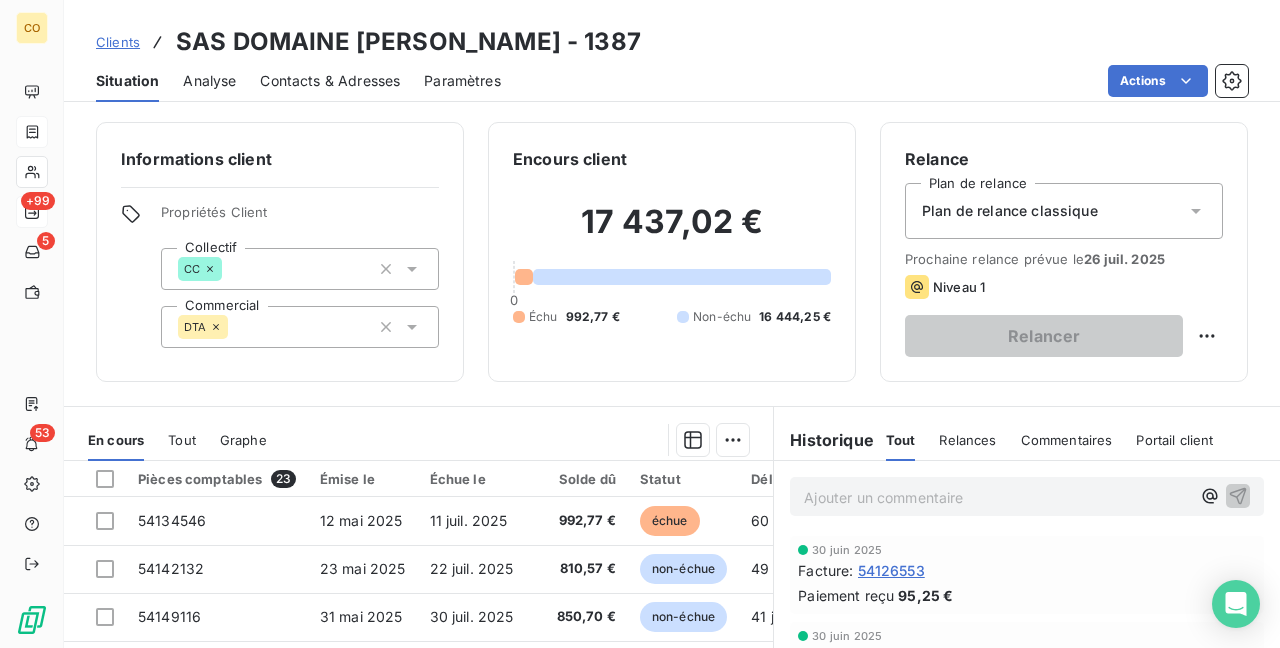 scroll, scrollTop: 100, scrollLeft: 0, axis: vertical 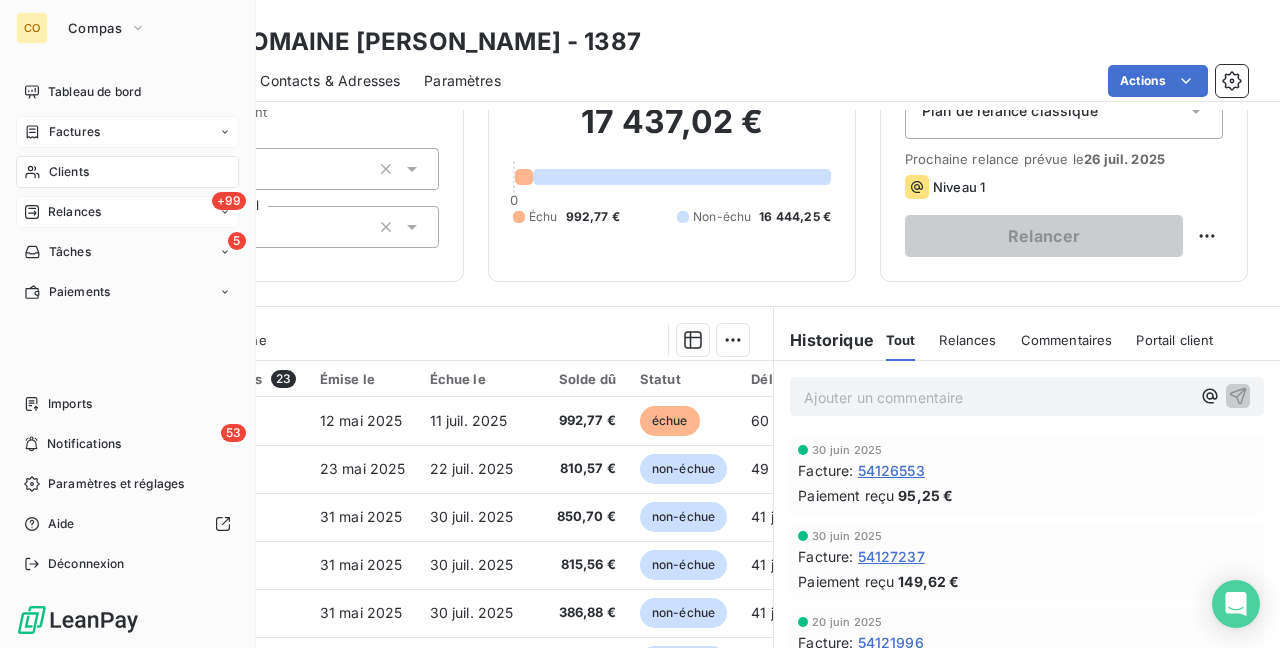 click on "Clients" at bounding box center [69, 172] 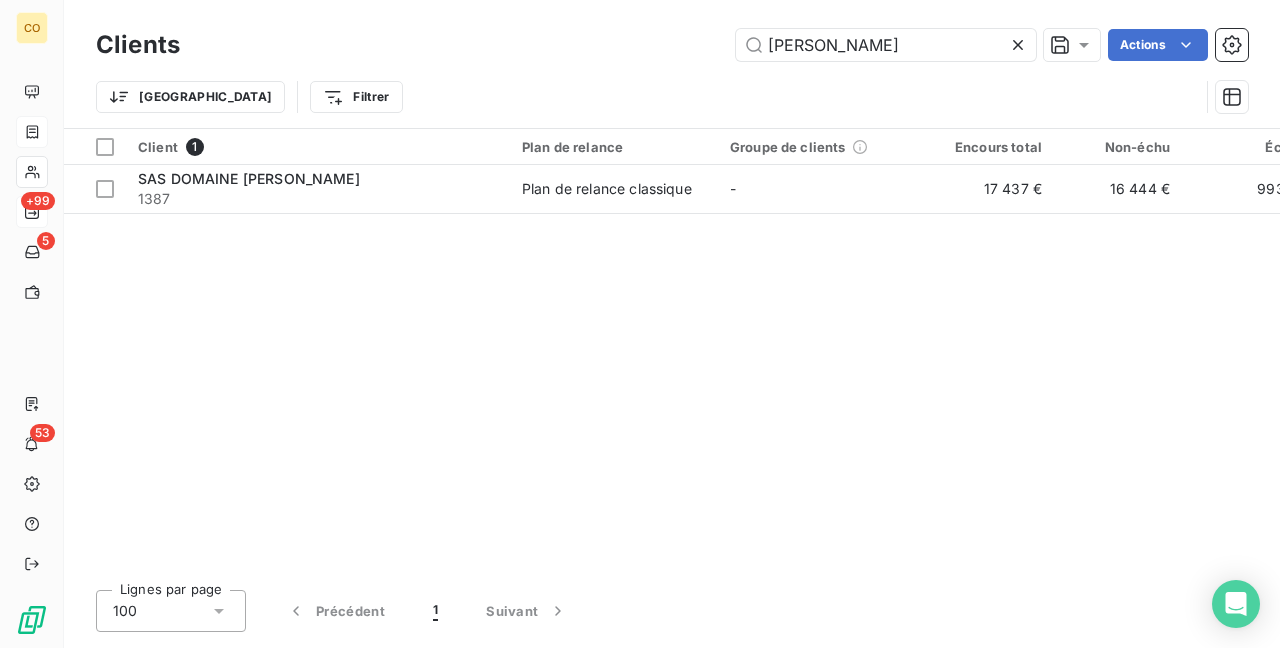 drag, startPoint x: 899, startPoint y: 52, endPoint x: 217, endPoint y: -32, distance: 687.15356 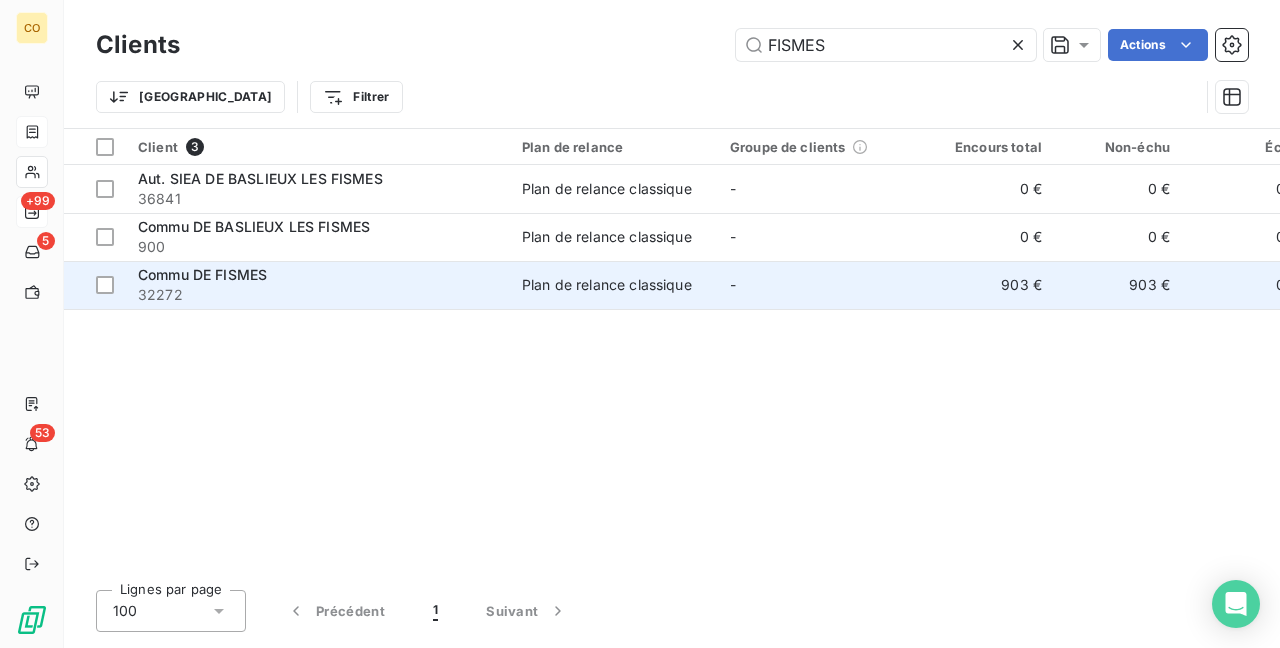 type on "FISMES" 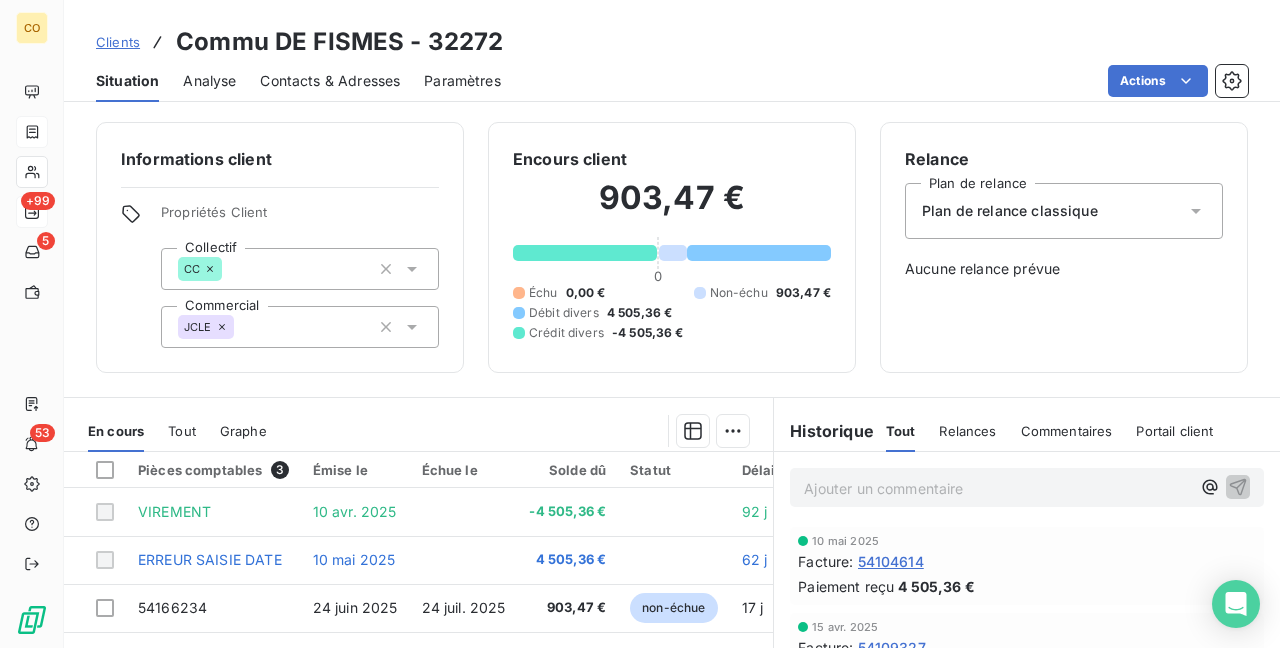 scroll, scrollTop: 100, scrollLeft: 0, axis: vertical 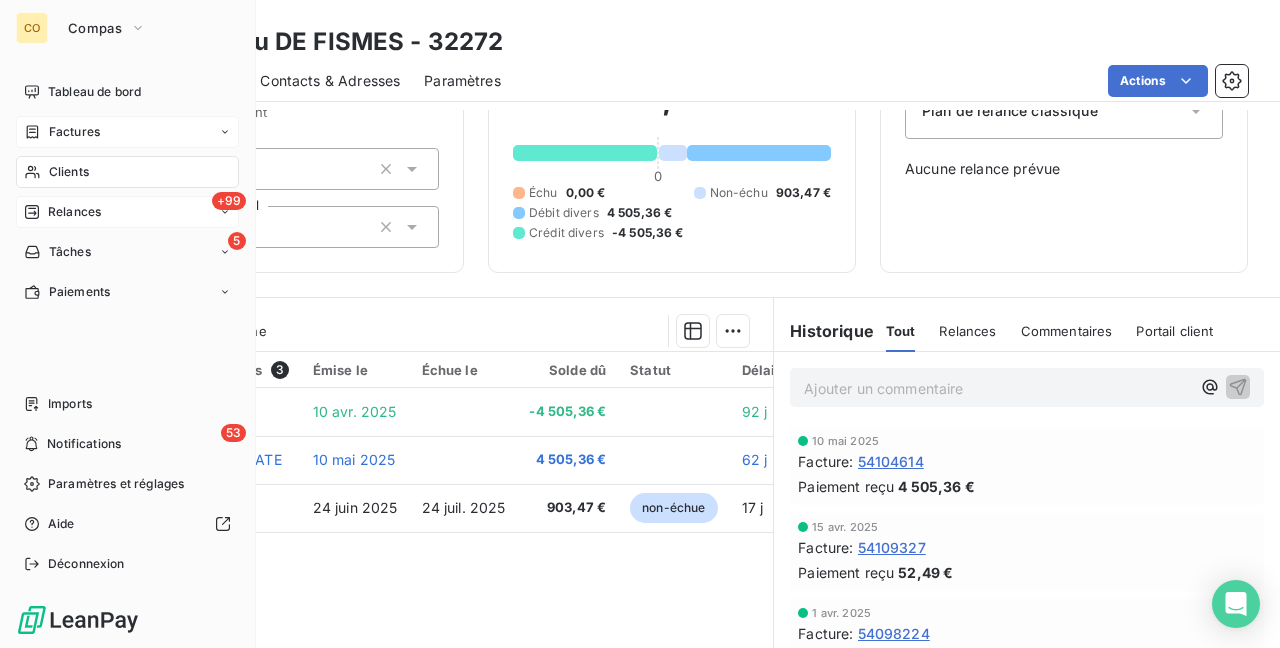 click on "Clients" at bounding box center [69, 172] 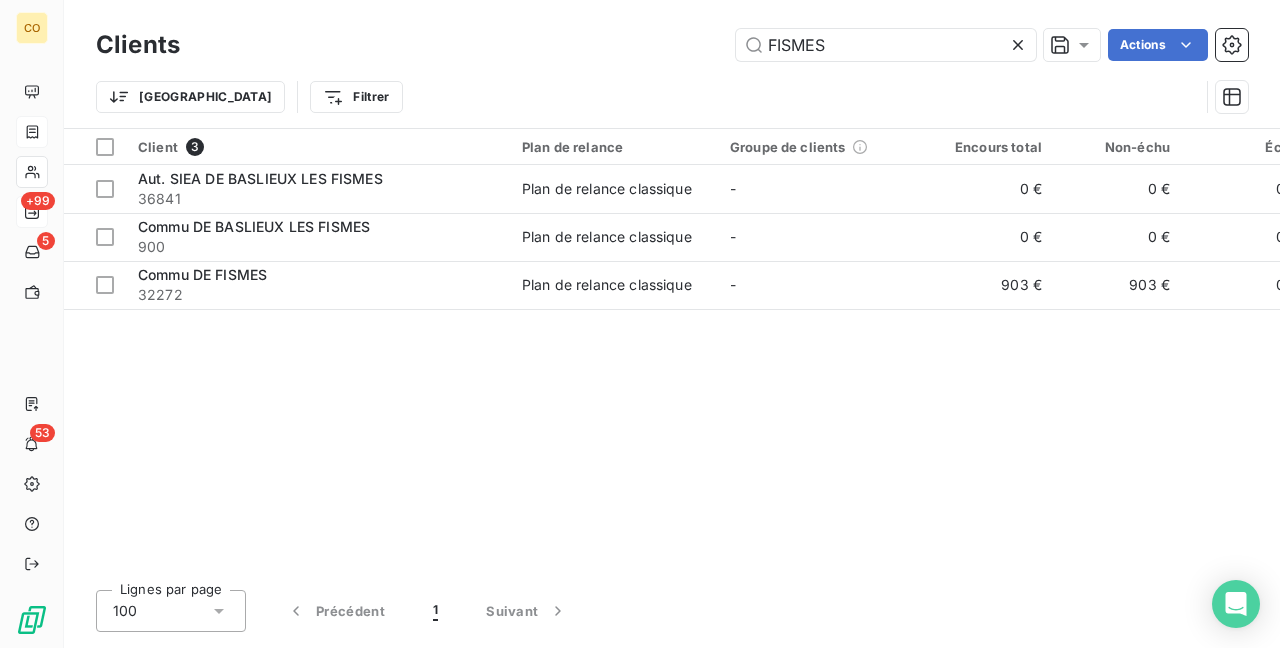 drag, startPoint x: 890, startPoint y: 50, endPoint x: 256, endPoint y: -32, distance: 639.2808 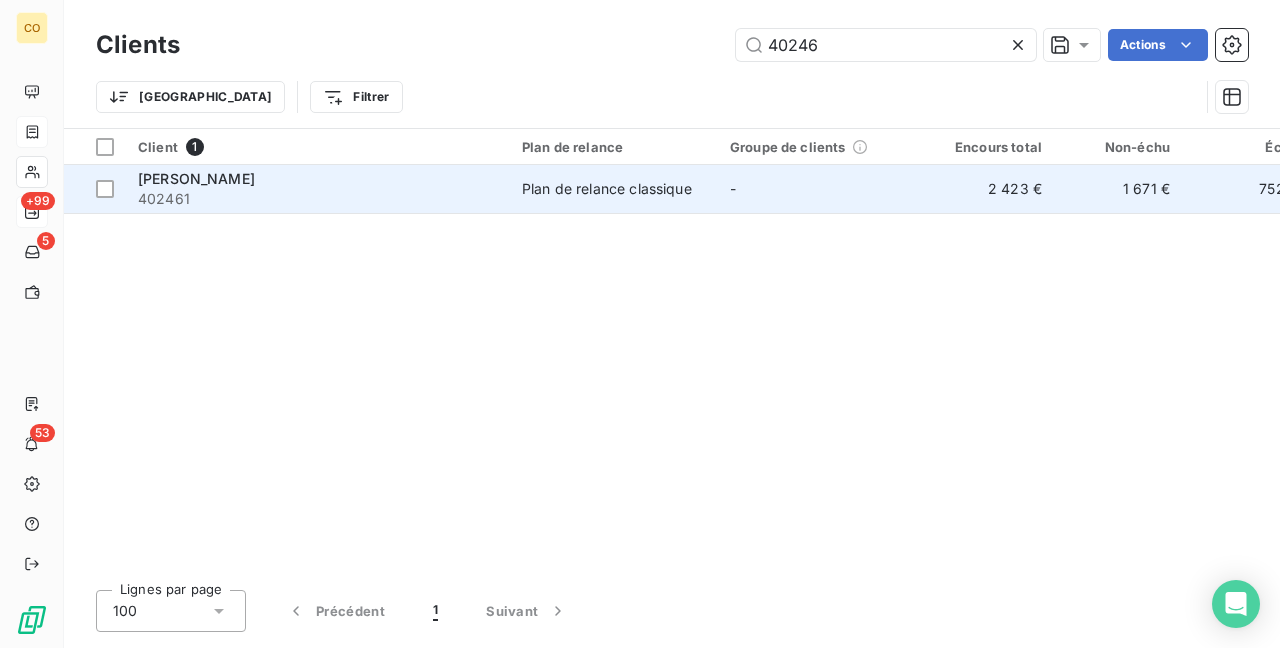 type on "40246" 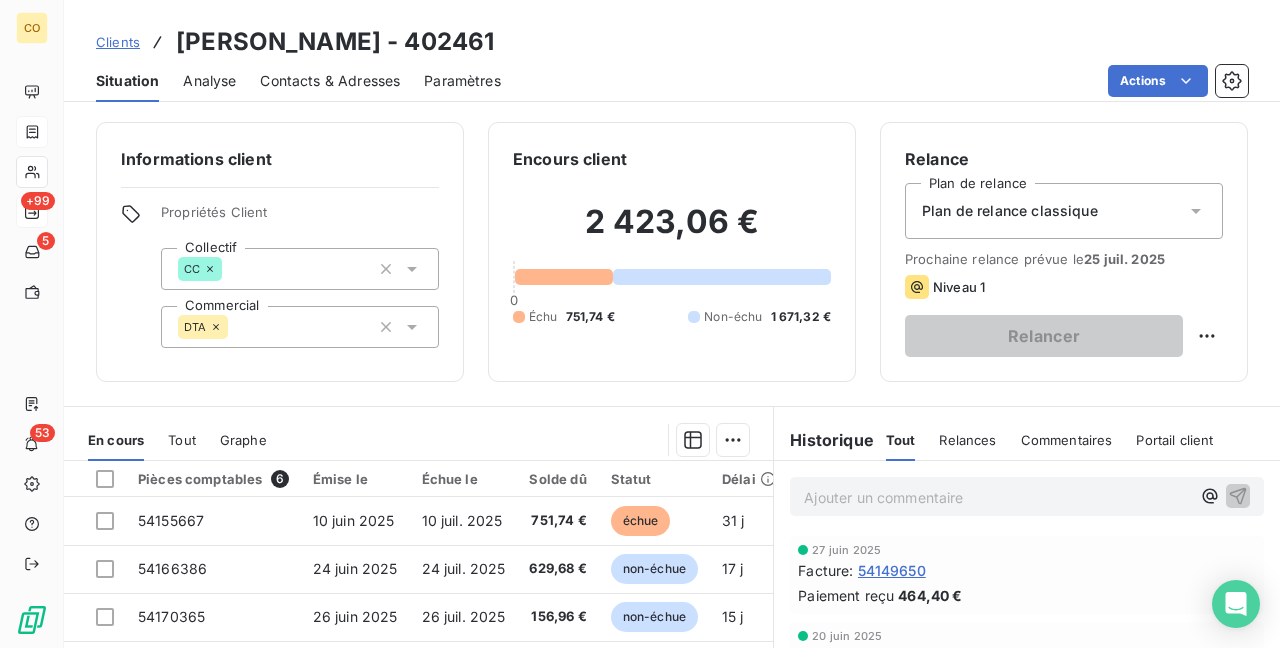 scroll, scrollTop: 200, scrollLeft: 0, axis: vertical 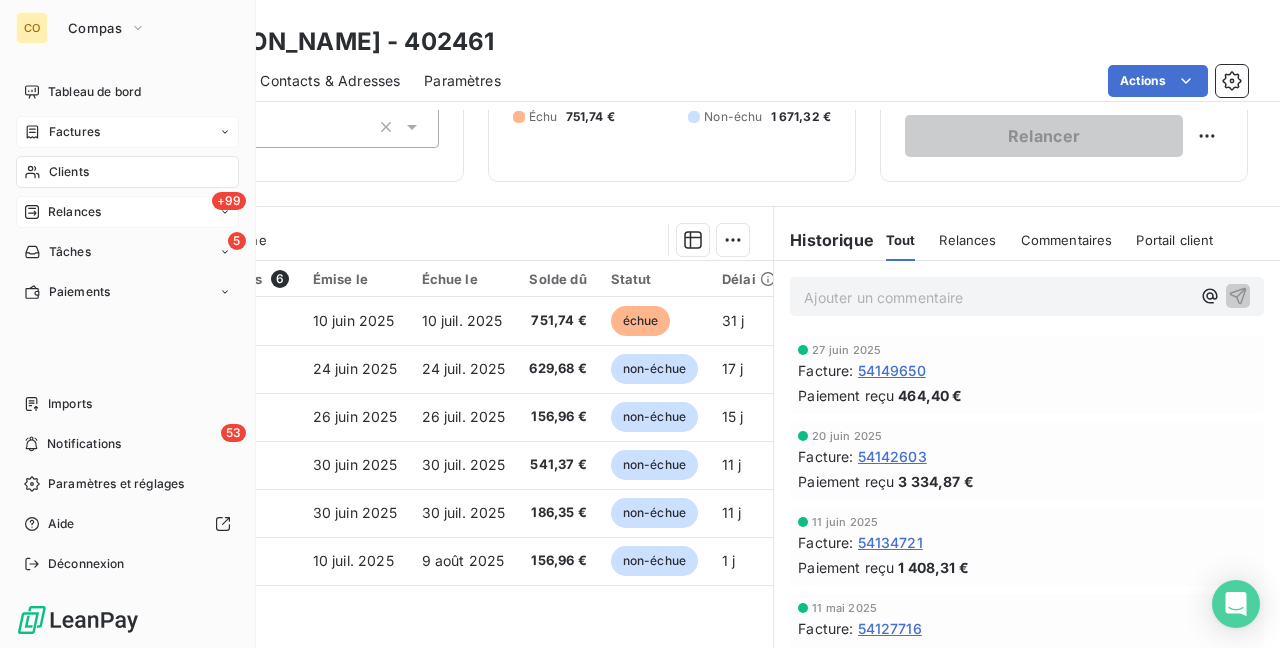 click on "Clients" at bounding box center (127, 172) 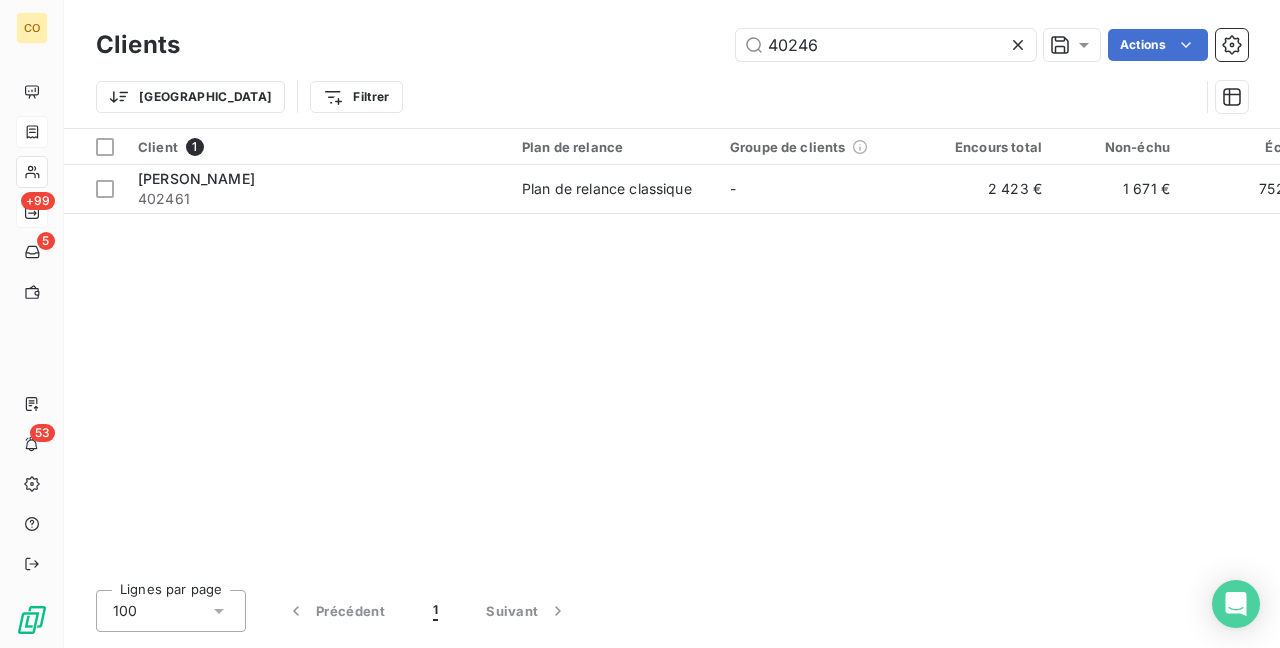 drag, startPoint x: 843, startPoint y: 41, endPoint x: 338, endPoint y: -10, distance: 507.56873 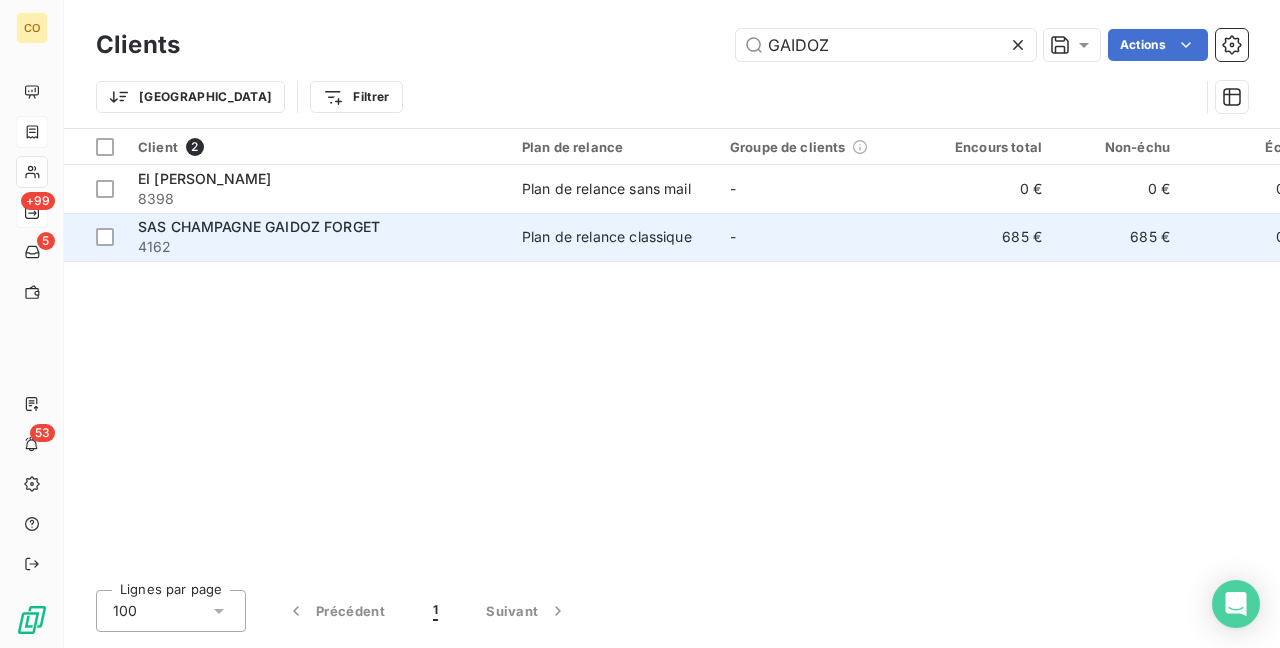 type on "GAIDOZ" 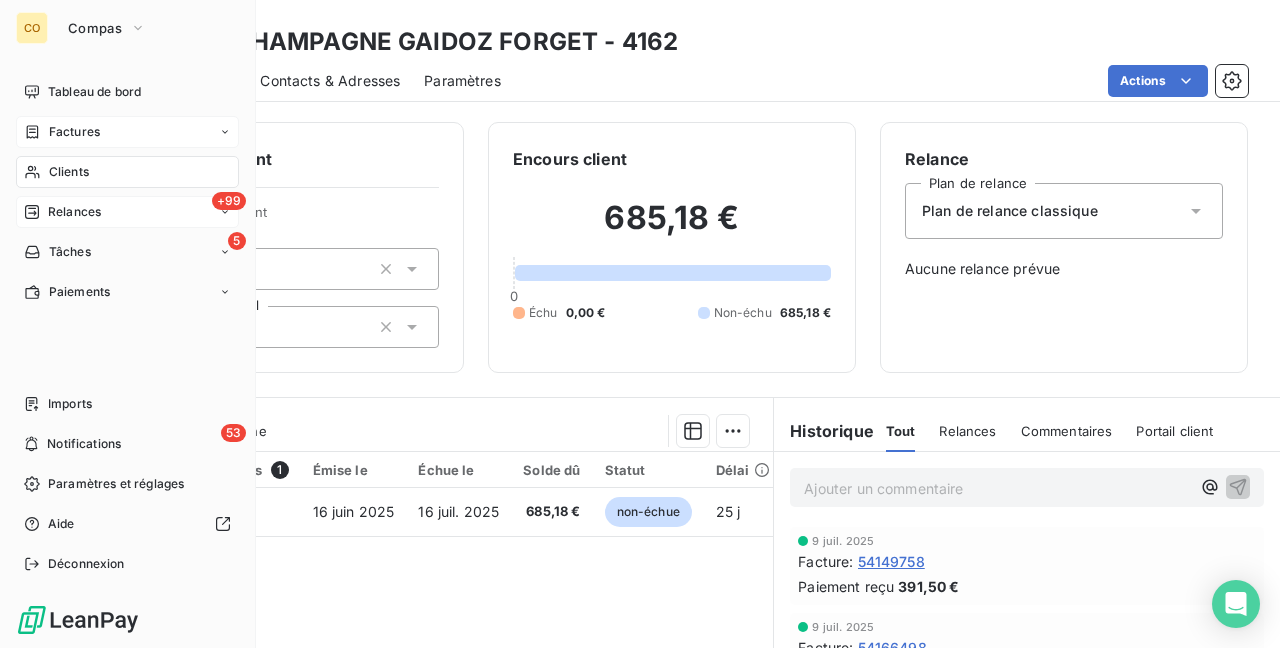 click 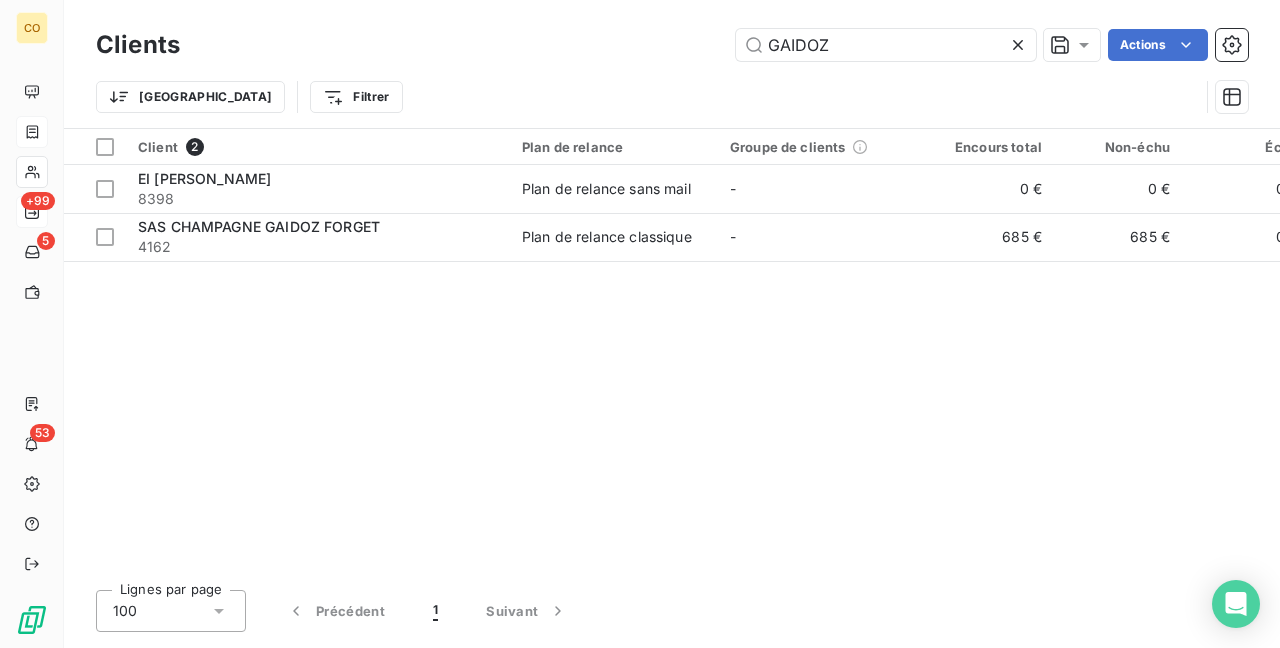 drag, startPoint x: 866, startPoint y: 52, endPoint x: 681, endPoint y: 19, distance: 187.9202 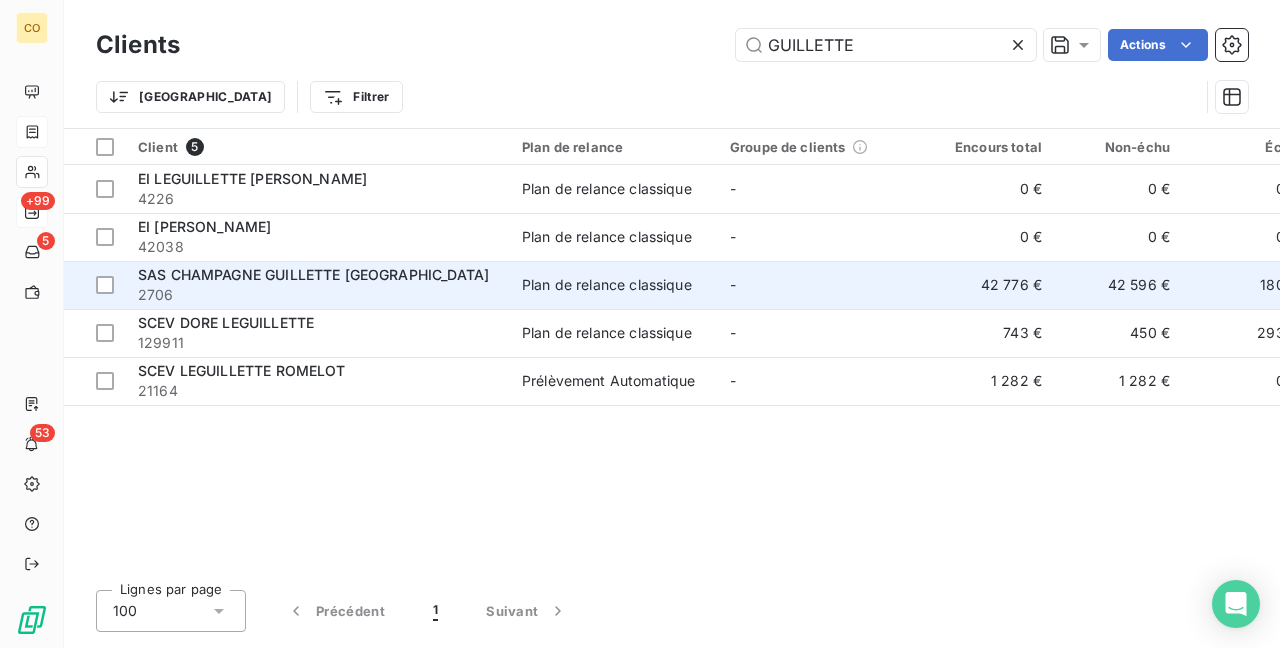 type on "GUILLETTE" 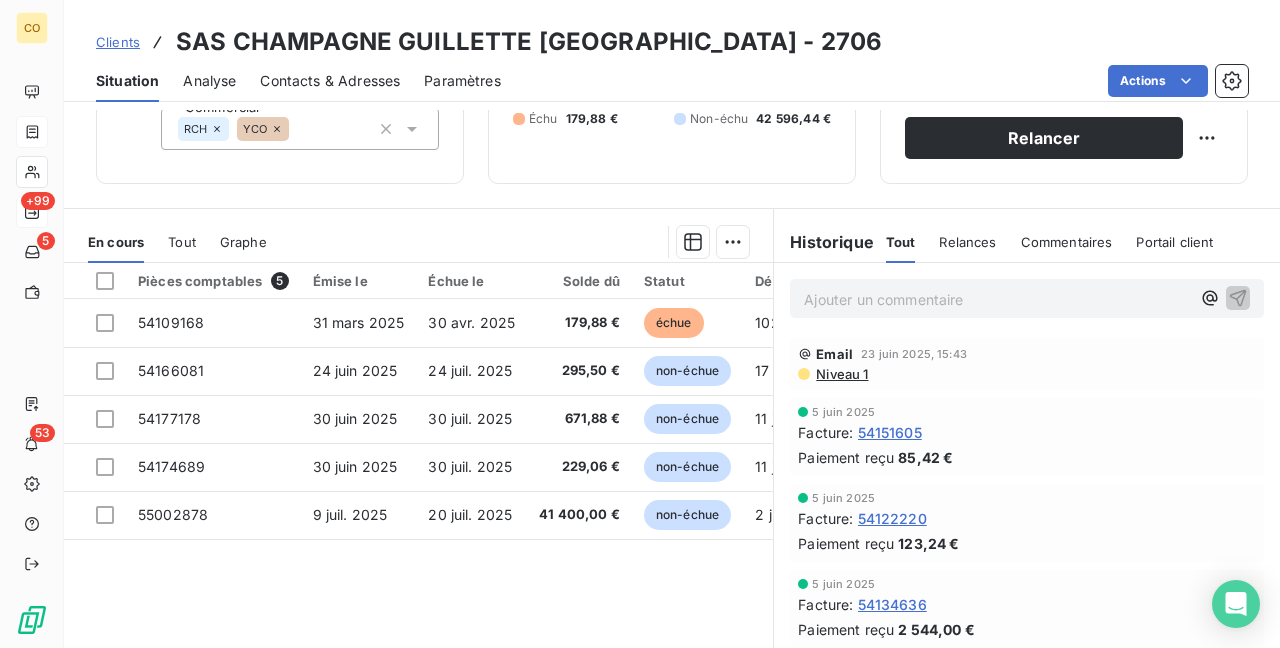 scroll, scrollTop: 200, scrollLeft: 0, axis: vertical 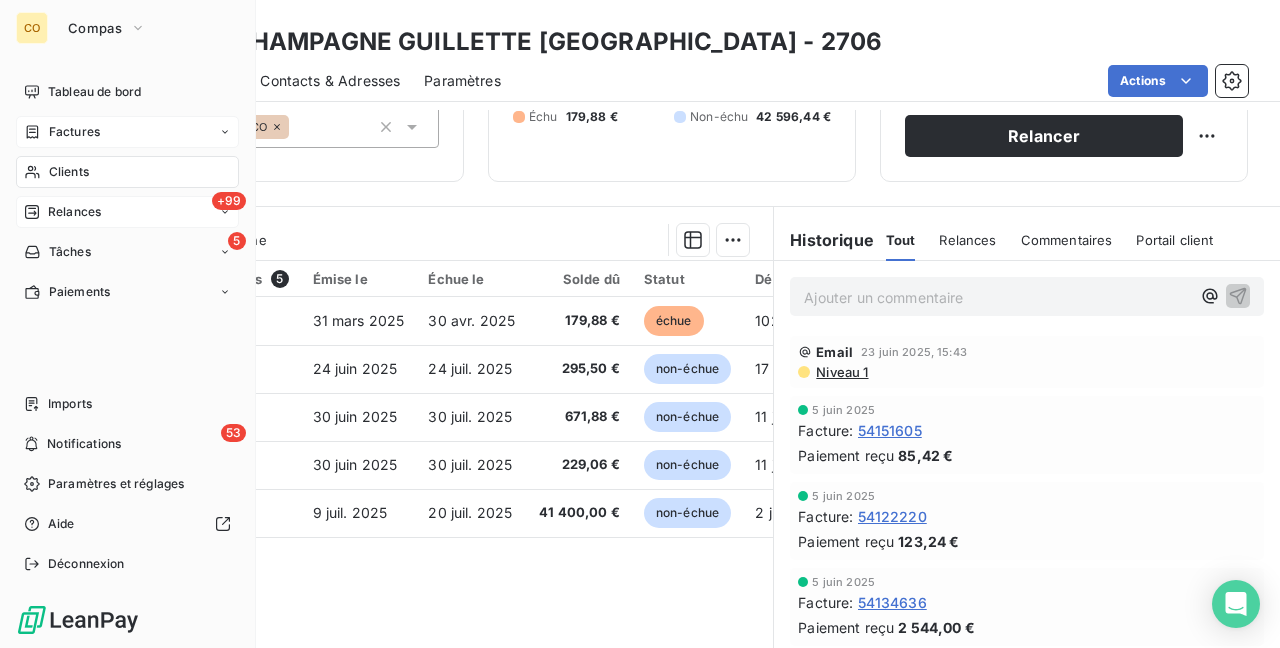 click on "Clients" at bounding box center [127, 172] 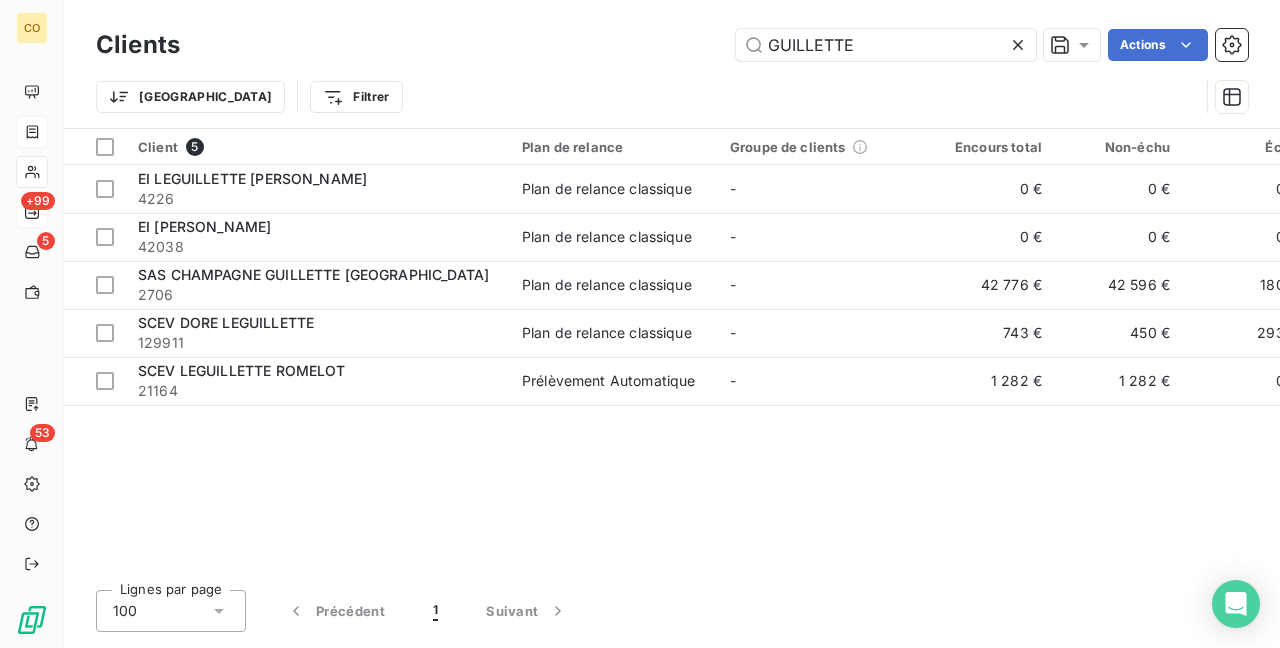 drag, startPoint x: 932, startPoint y: 37, endPoint x: 134, endPoint y: -32, distance: 800.97754 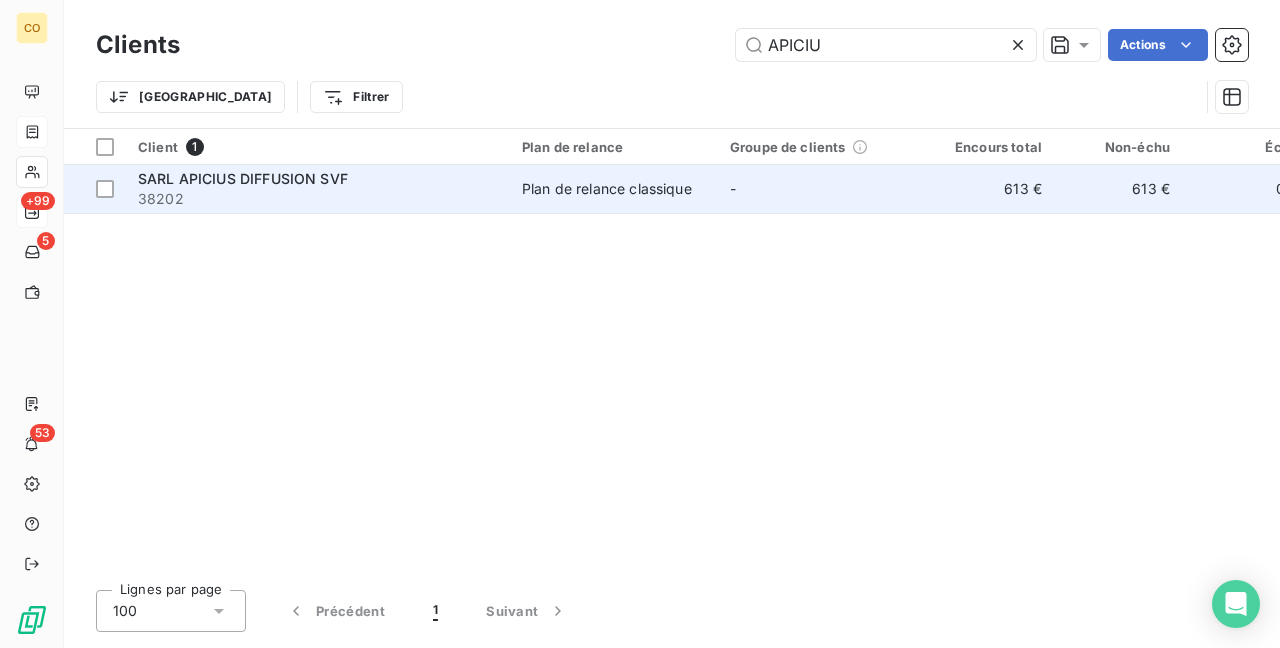 type on "APICIU" 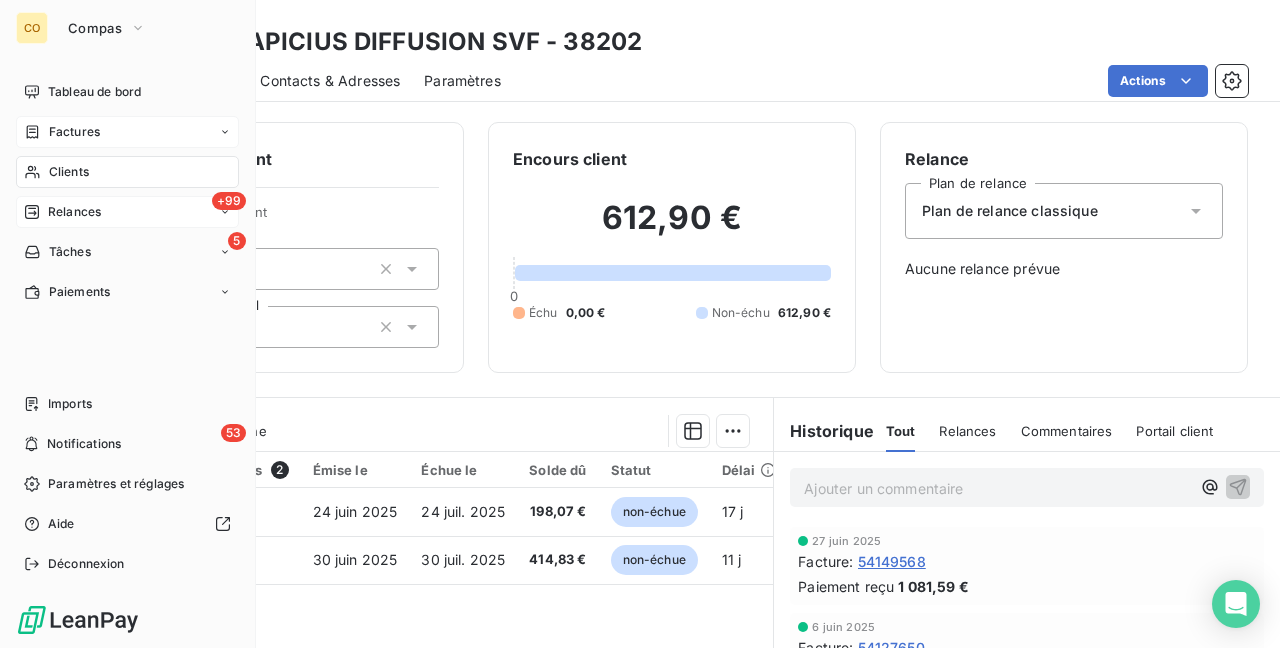 drag, startPoint x: 84, startPoint y: 178, endPoint x: 115, endPoint y: 166, distance: 33.24154 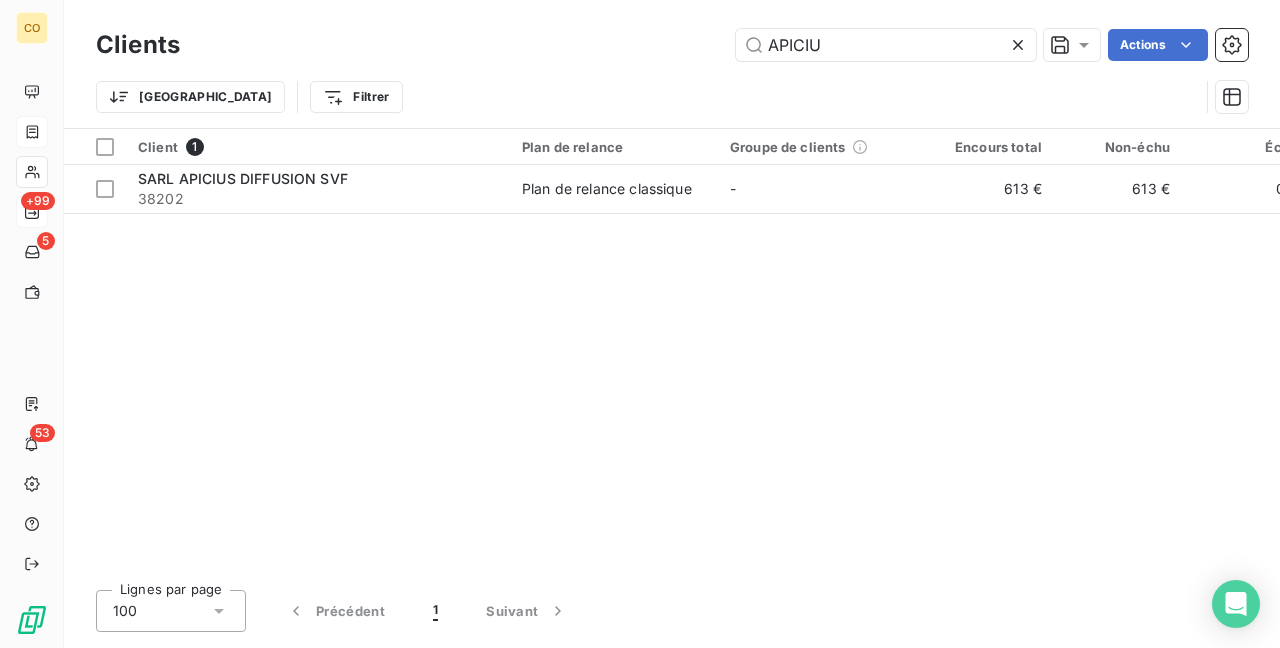 drag, startPoint x: 925, startPoint y: 36, endPoint x: 359, endPoint y: -32, distance: 570.0702 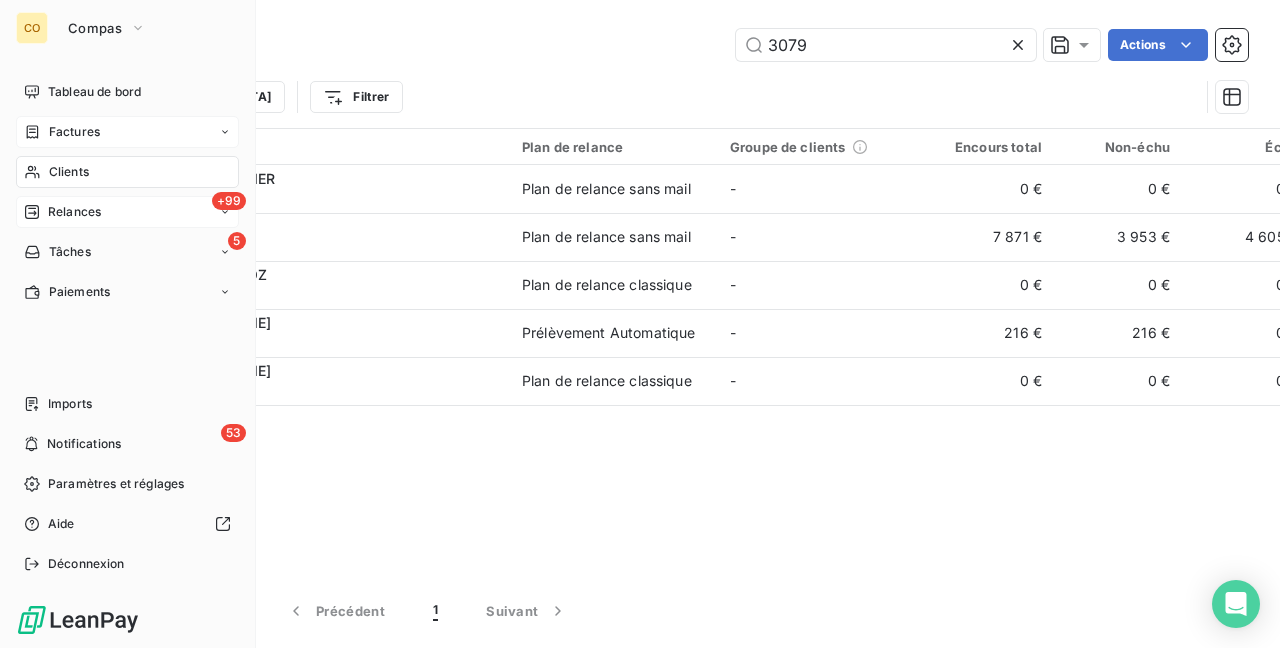 click on "Clients" at bounding box center (69, 172) 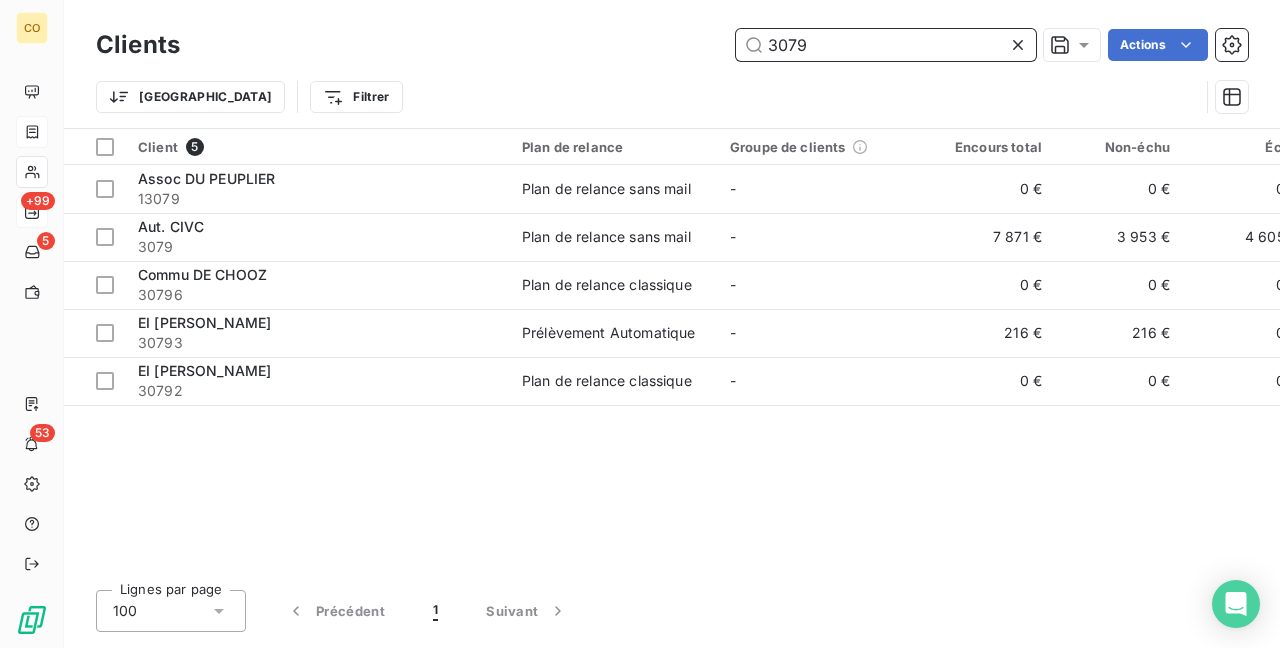 drag, startPoint x: 828, startPoint y: 46, endPoint x: 441, endPoint y: -22, distance: 392.92874 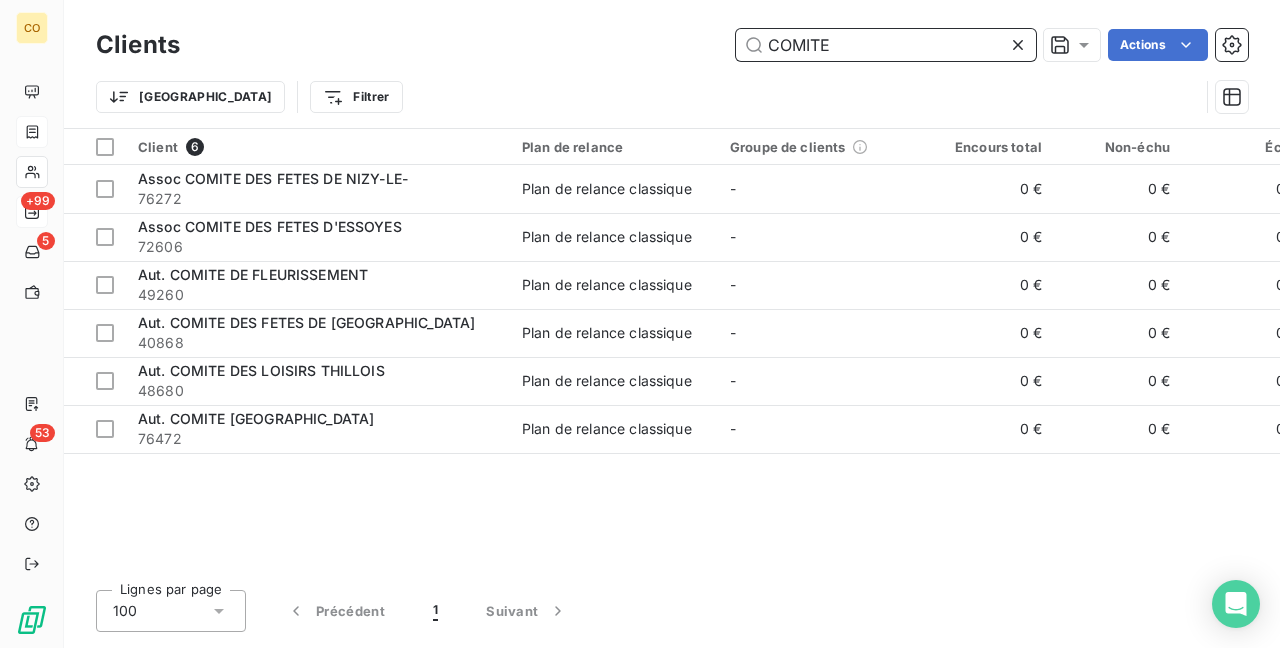 drag, startPoint x: 863, startPoint y: 44, endPoint x: 176, endPoint y: 32, distance: 687.1048 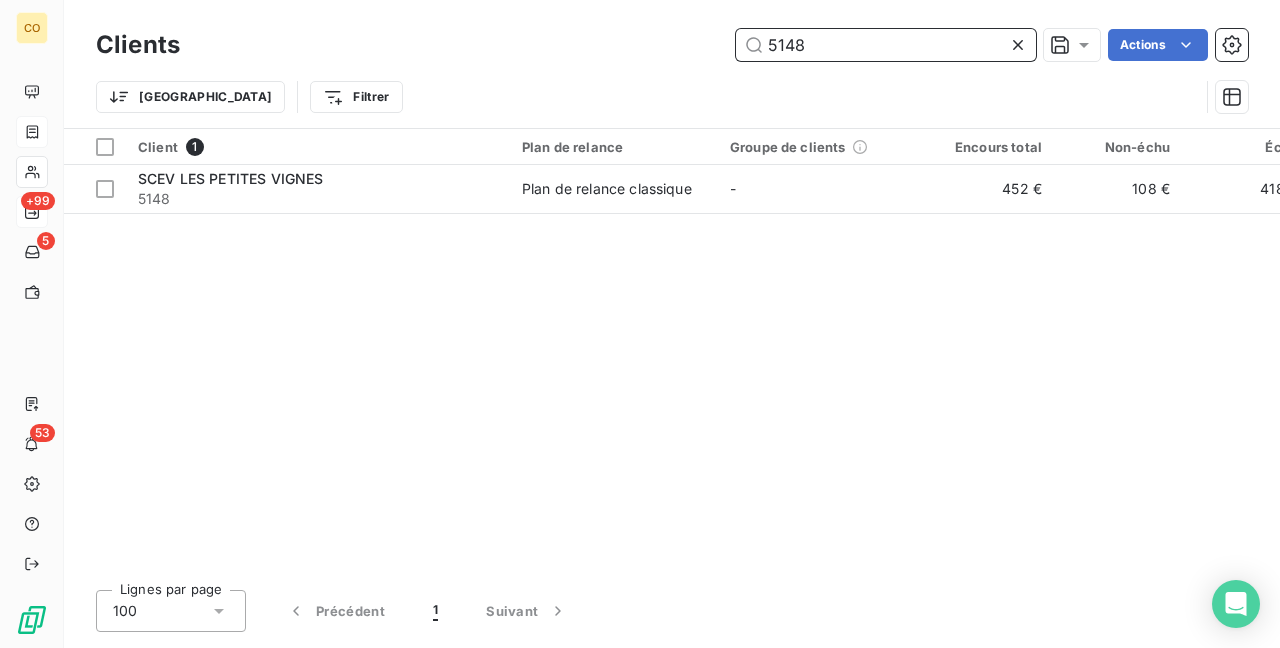 type on "5148" 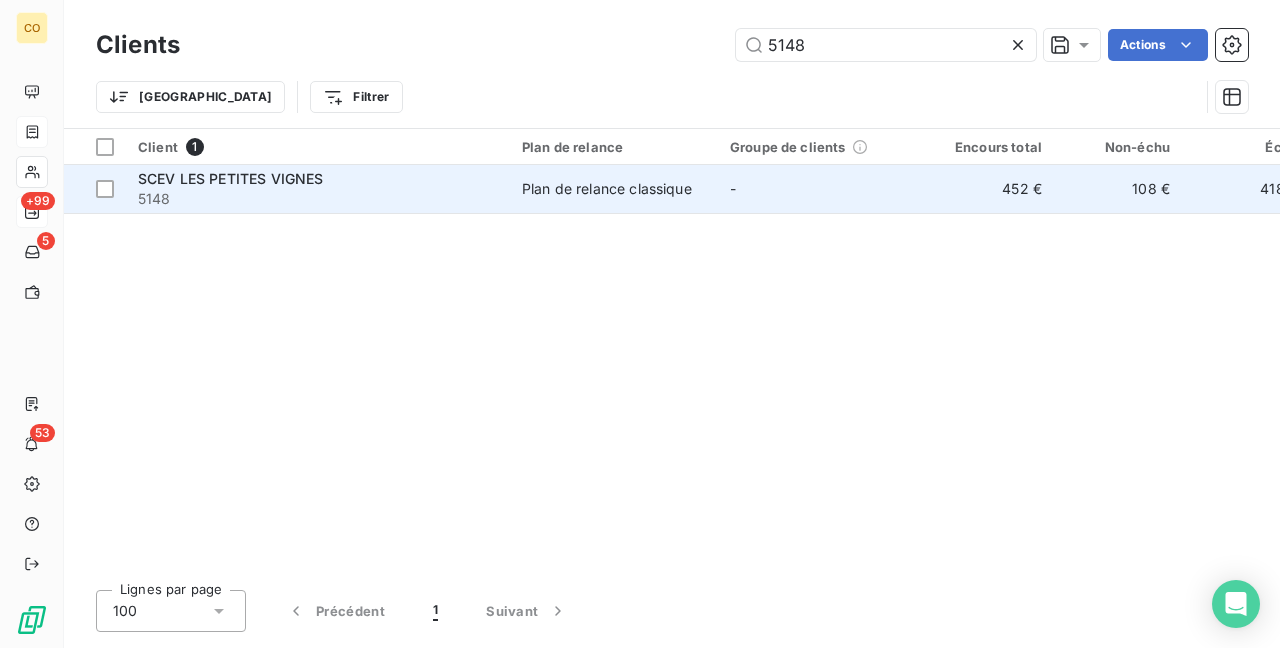 click on "Plan de relance classique" at bounding box center (607, 189) 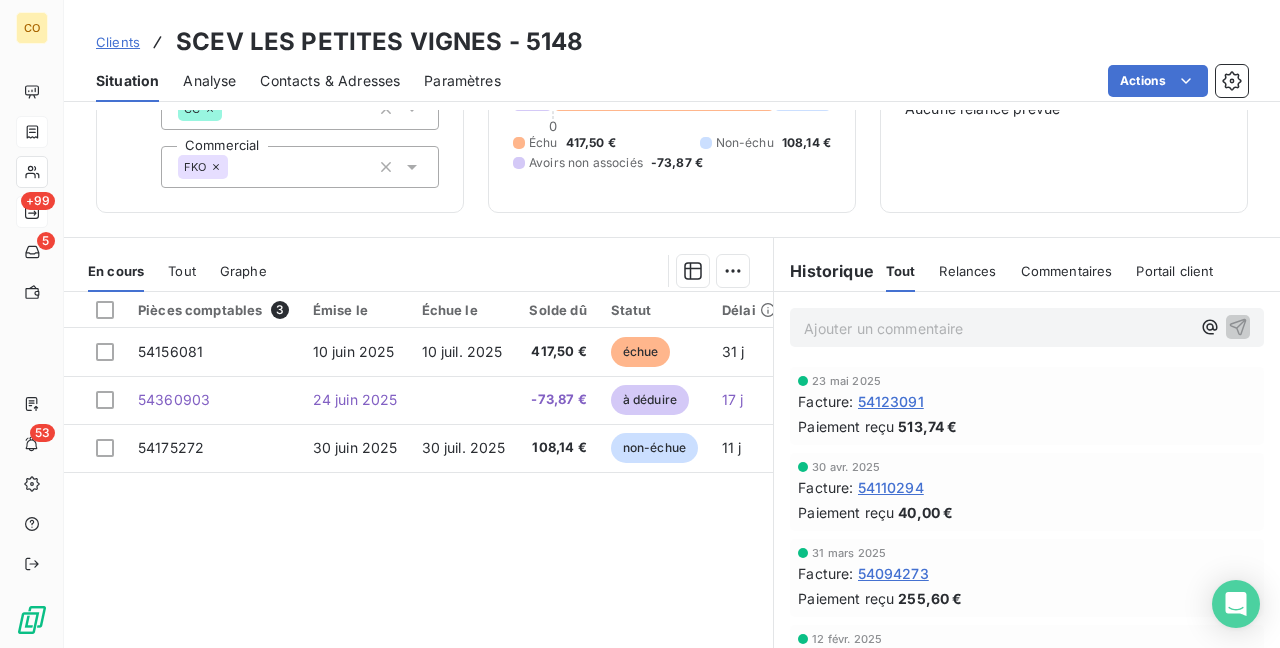 scroll, scrollTop: 200, scrollLeft: 0, axis: vertical 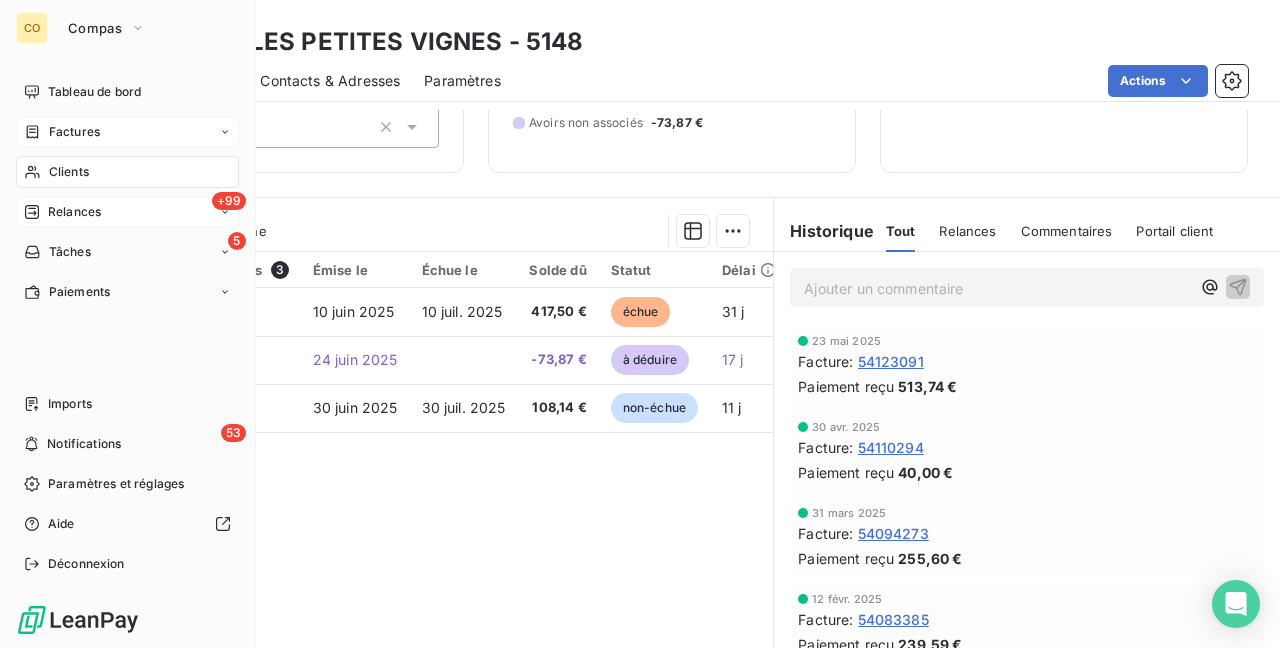 click on "Clients" at bounding box center (127, 172) 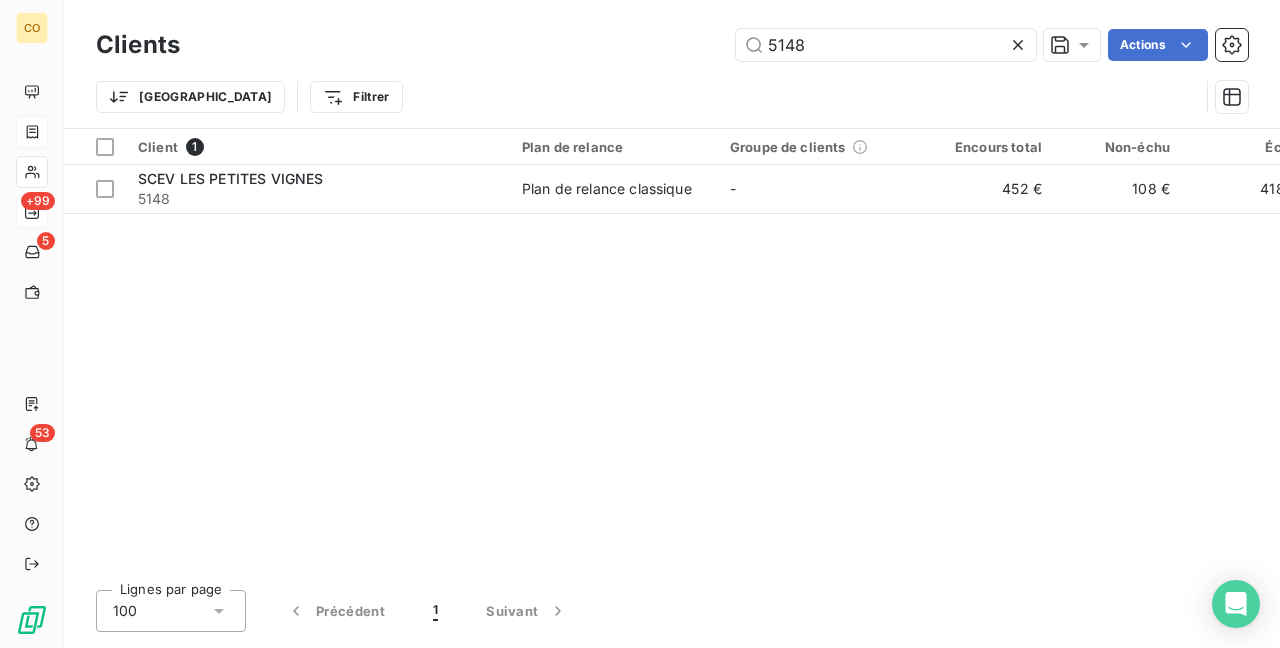 drag, startPoint x: 831, startPoint y: 34, endPoint x: 332, endPoint y: -32, distance: 503.3458 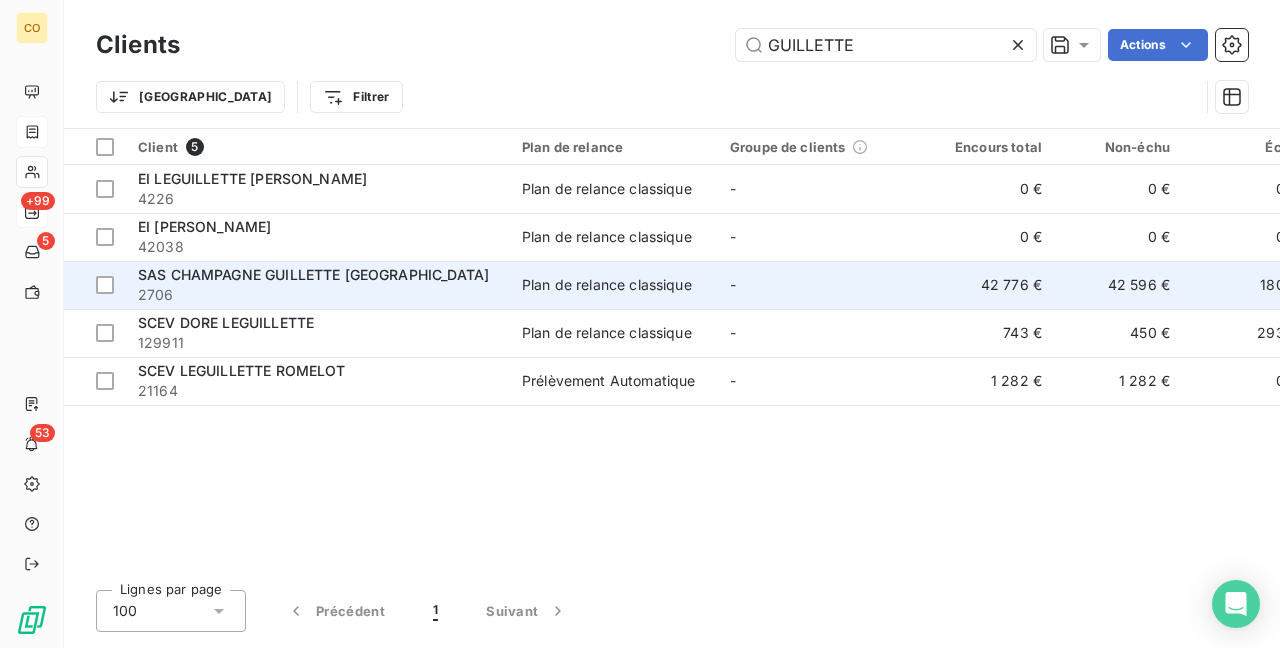 type on "GUILLETTE" 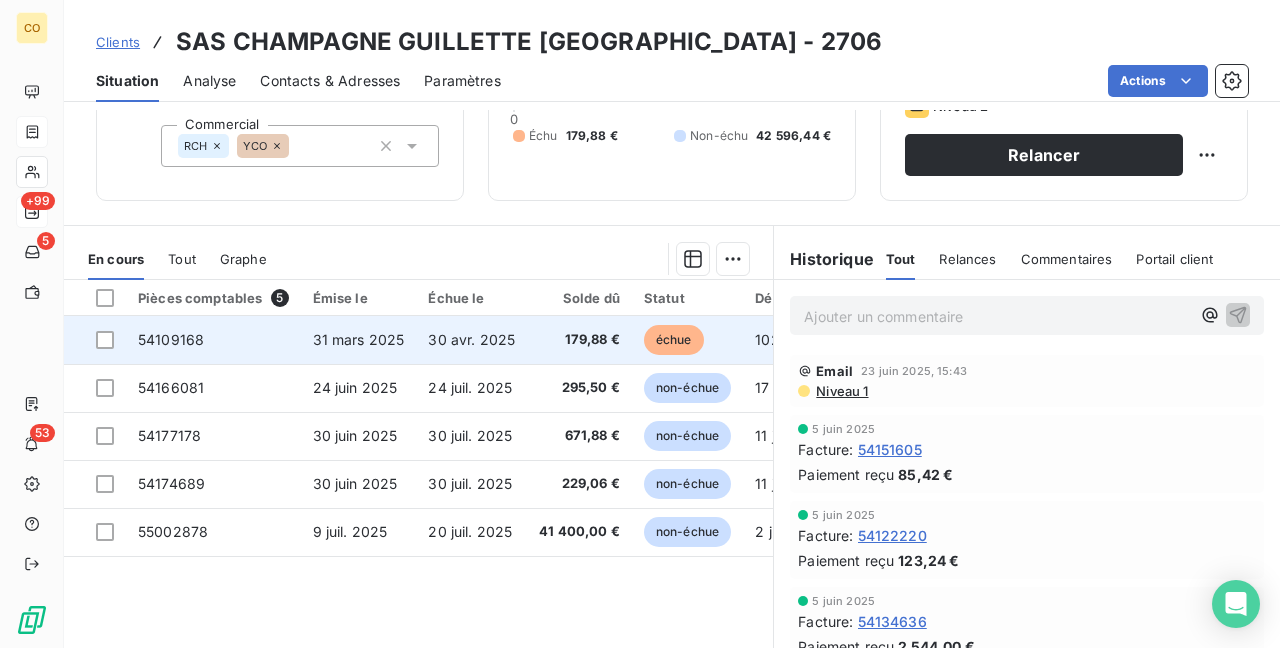 scroll, scrollTop: 200, scrollLeft: 0, axis: vertical 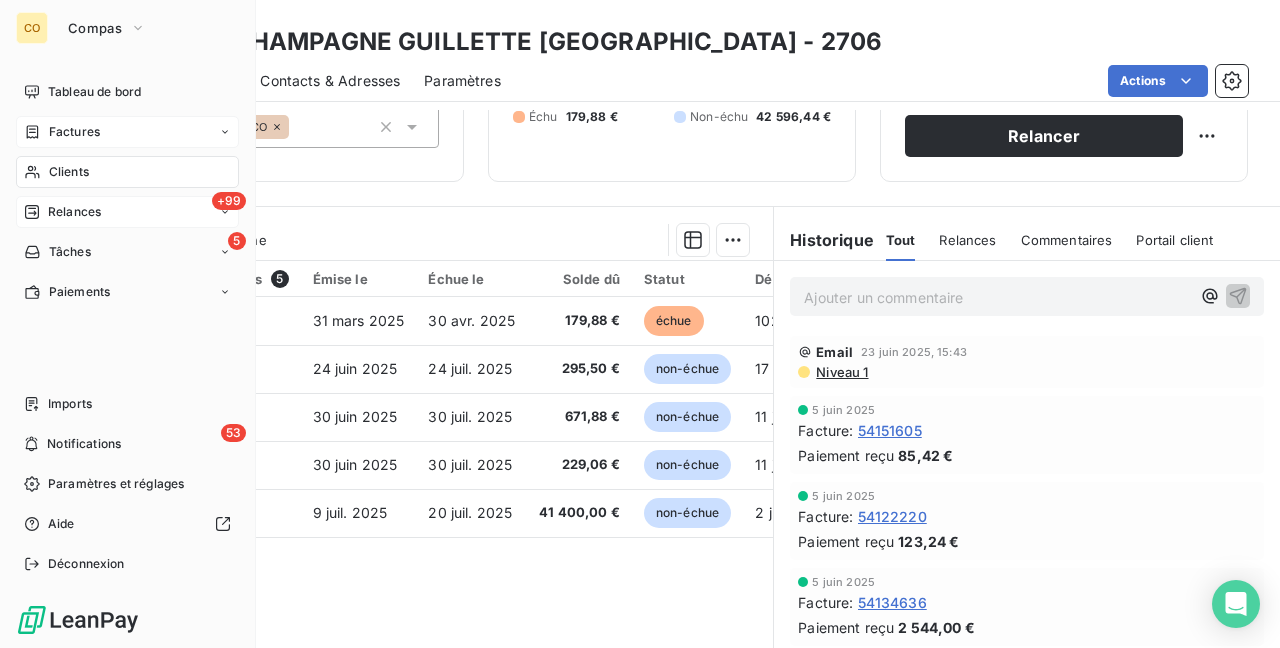 click on "Clients" at bounding box center [127, 172] 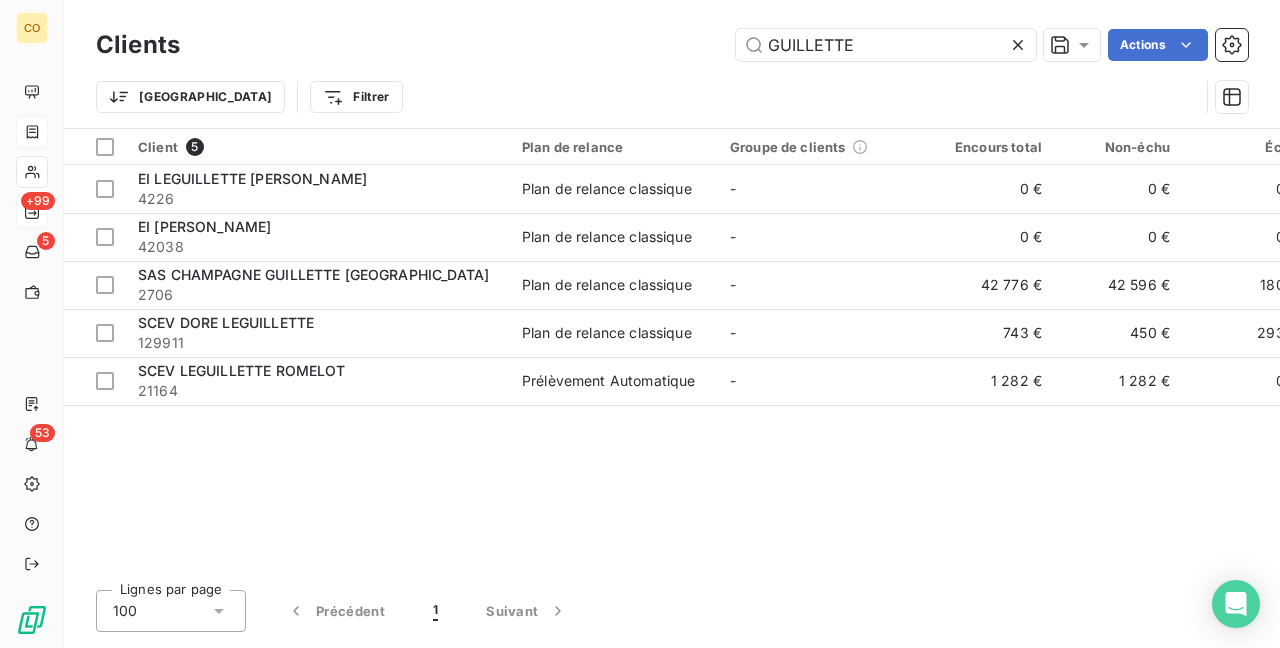 drag, startPoint x: 893, startPoint y: 44, endPoint x: 228, endPoint y: -32, distance: 669.3288 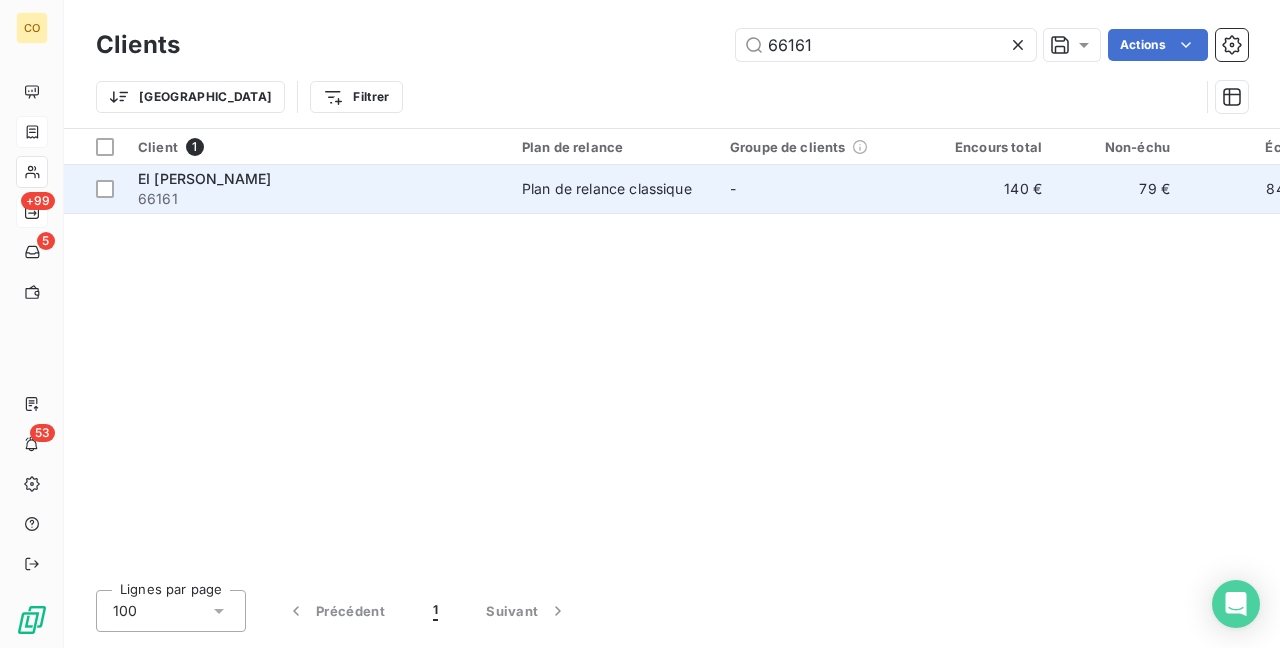 type on "66161" 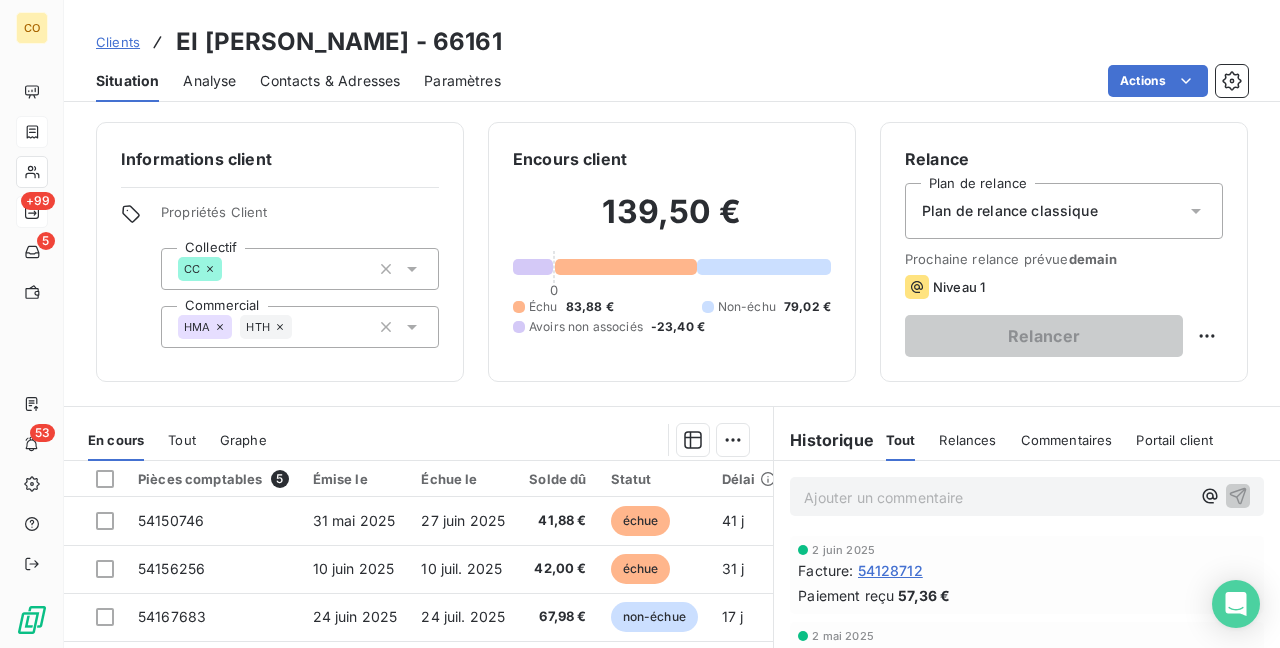 scroll, scrollTop: 100, scrollLeft: 0, axis: vertical 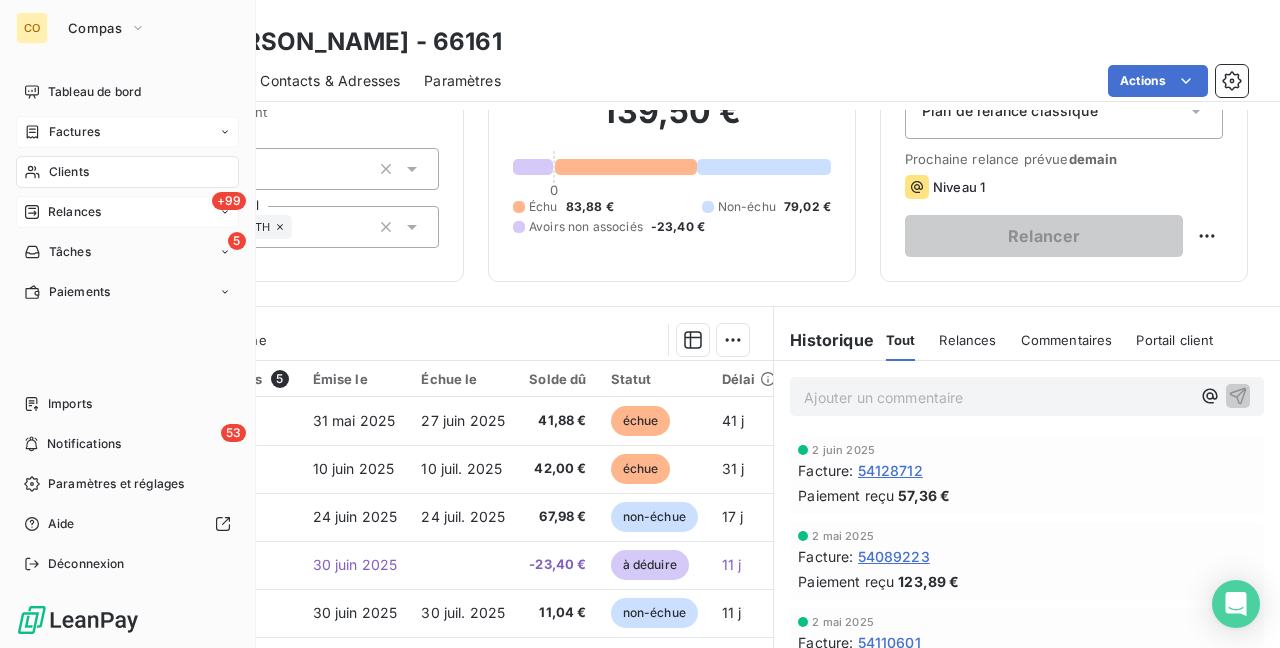 click 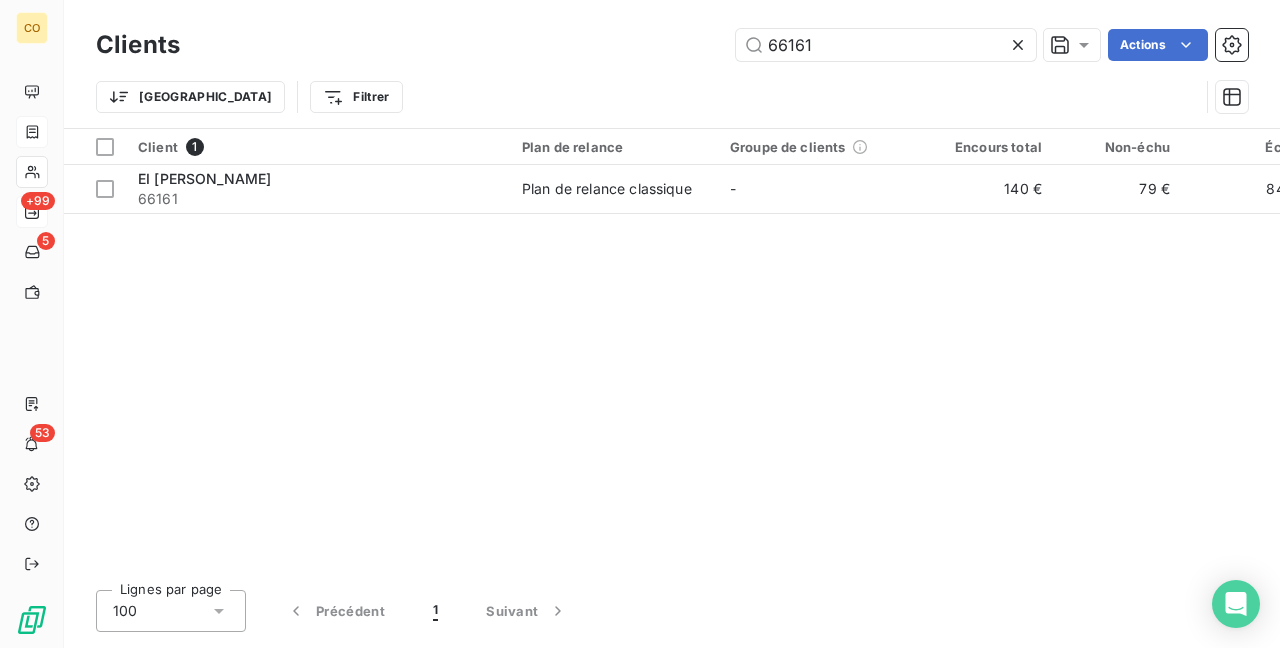 drag, startPoint x: 829, startPoint y: 50, endPoint x: 426, endPoint y: -25, distance: 409.9195 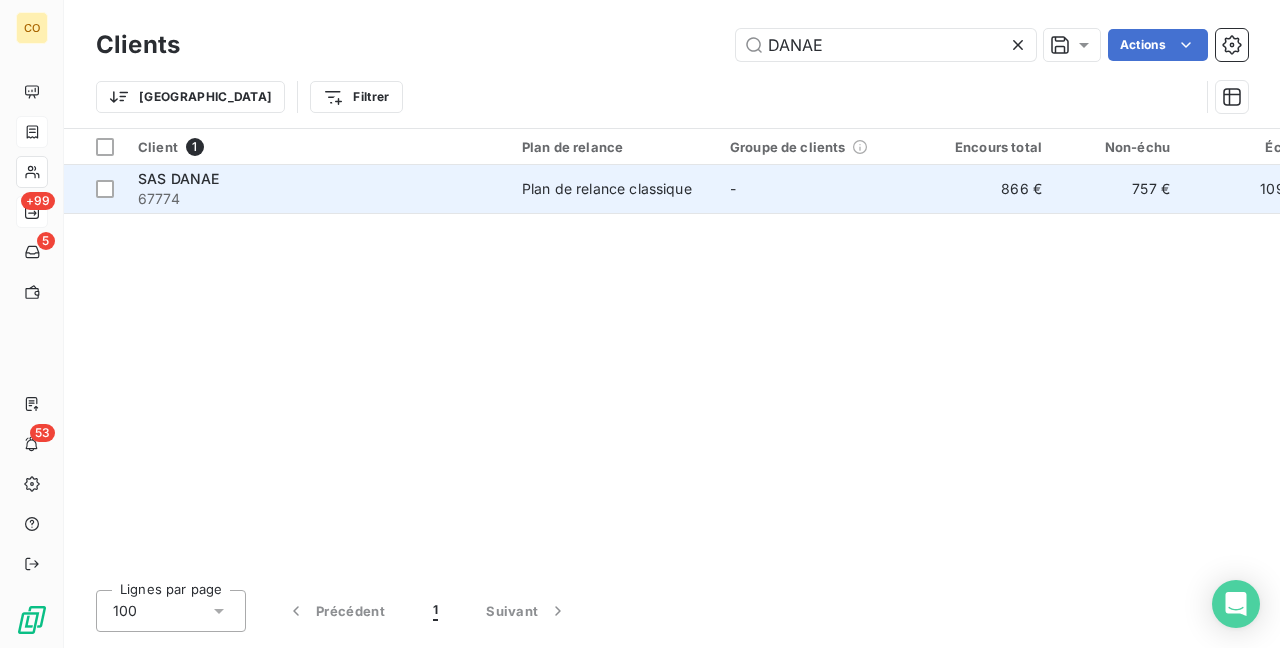 type on "DANAE" 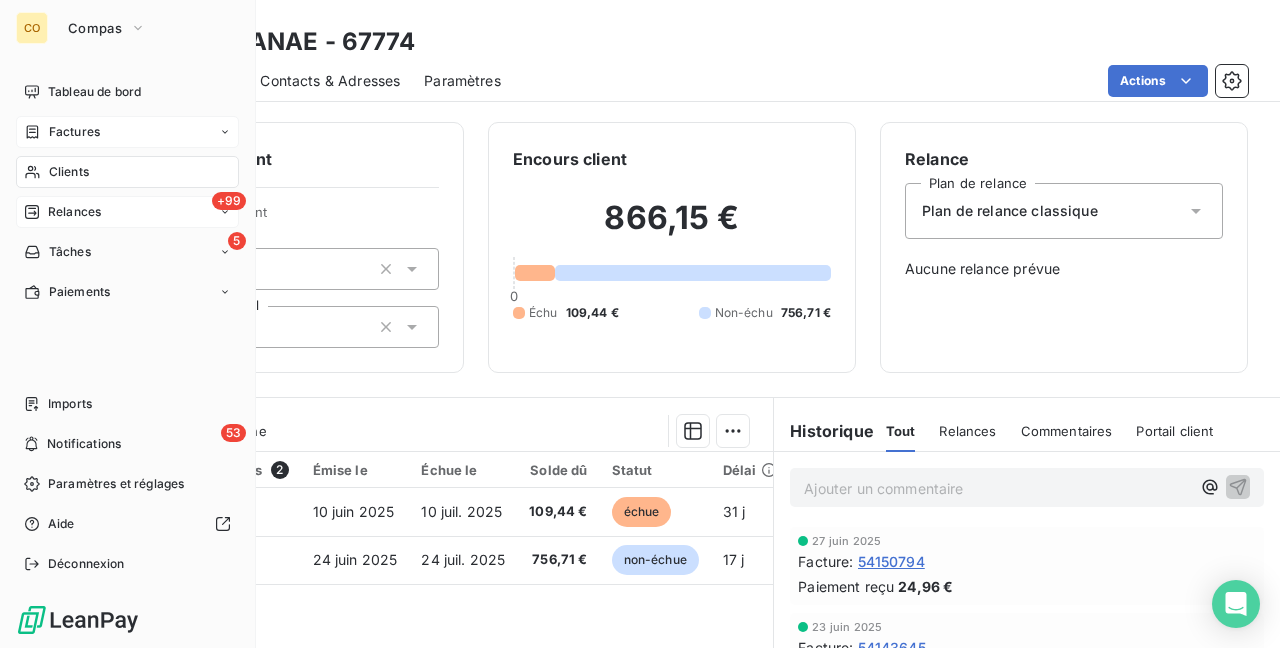 click on "Clients" at bounding box center [69, 172] 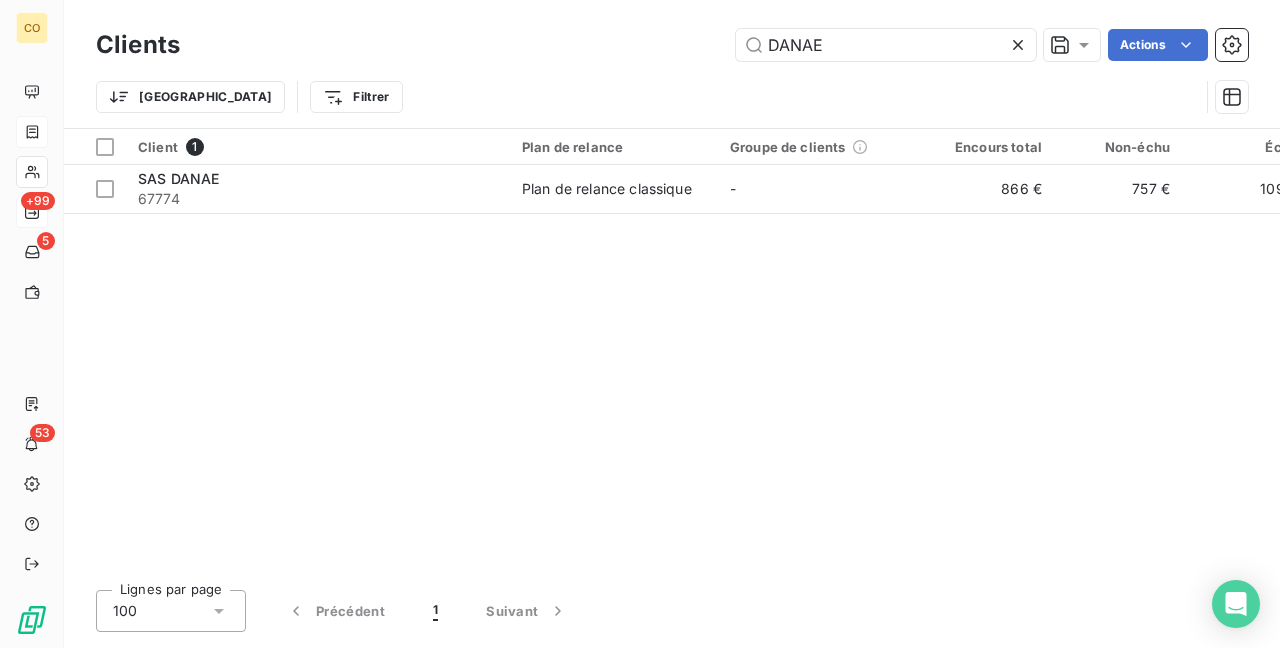 drag, startPoint x: 864, startPoint y: 40, endPoint x: 328, endPoint y: -32, distance: 540.8142 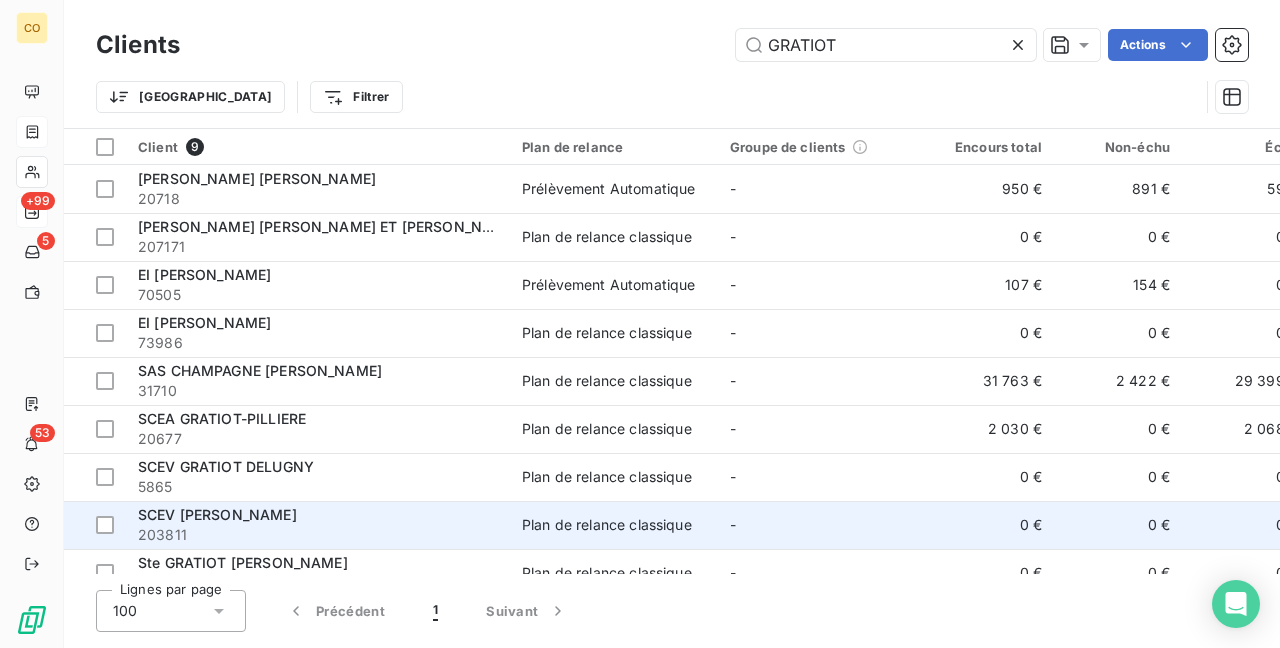 scroll, scrollTop: 31, scrollLeft: 0, axis: vertical 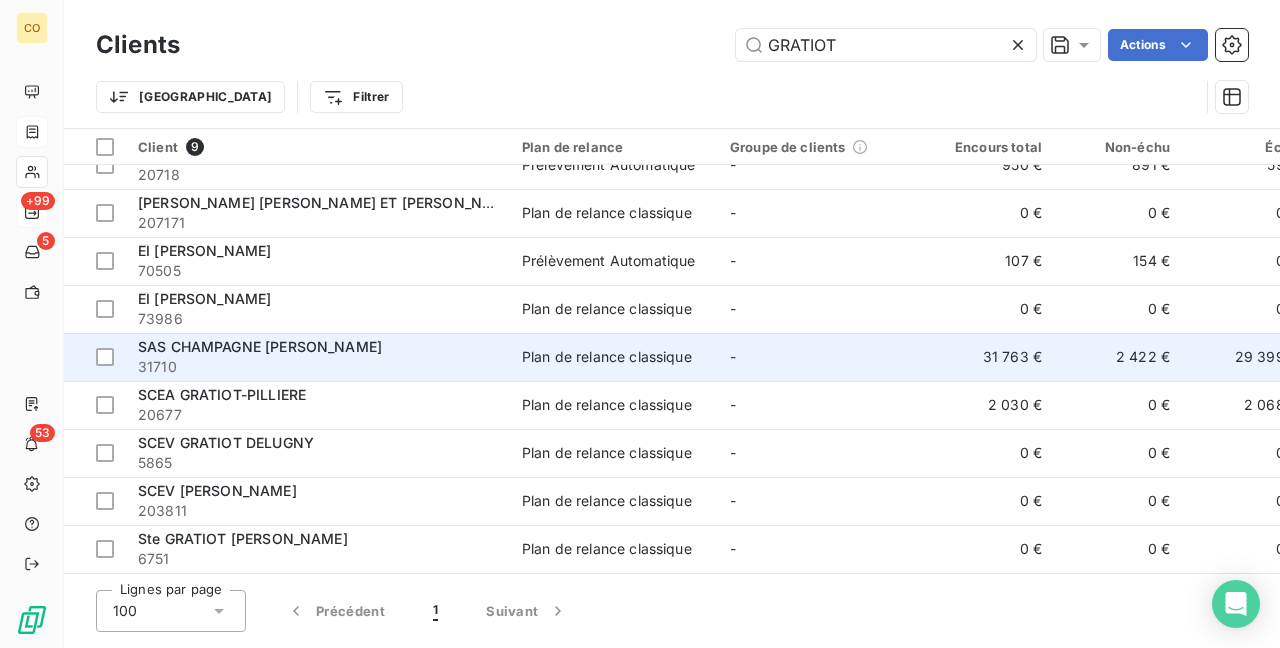 type on "GRATIOT" 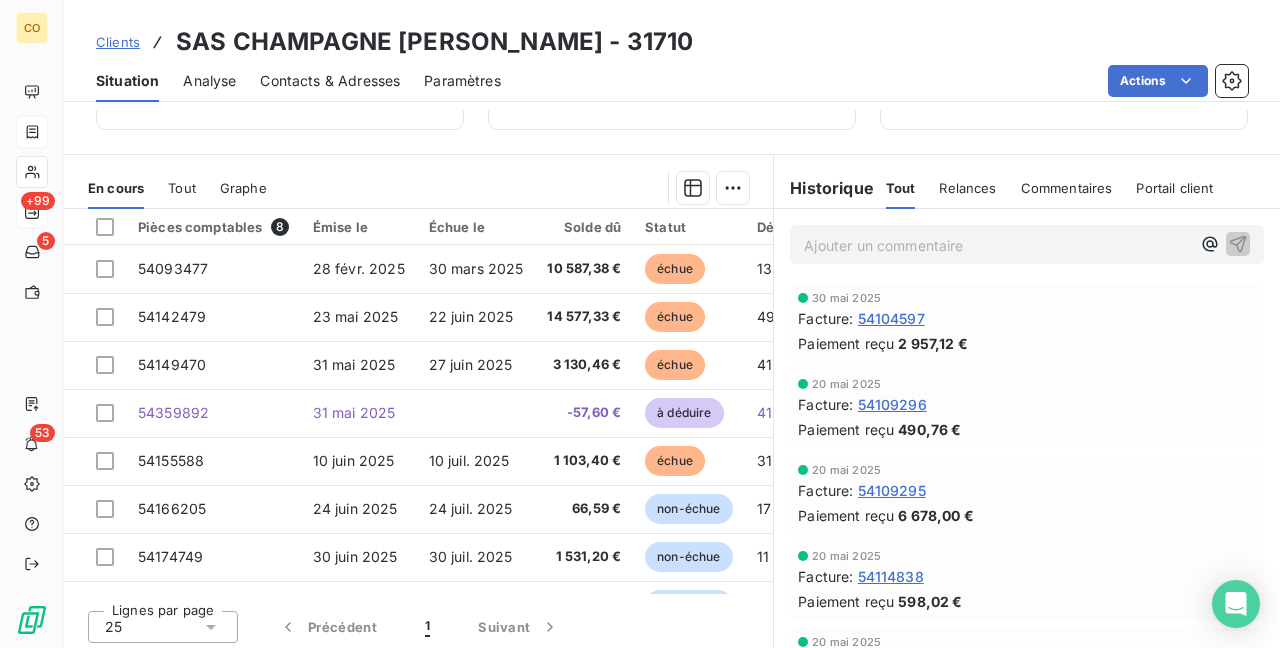scroll, scrollTop: 257, scrollLeft: 0, axis: vertical 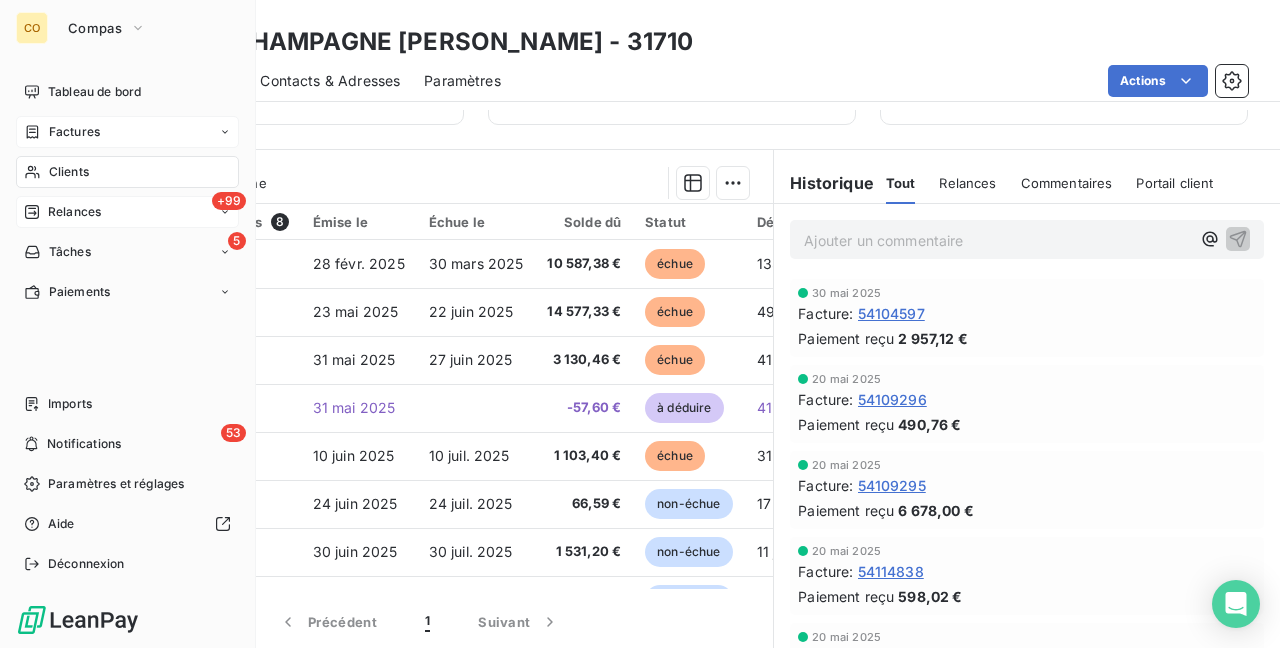 click on "Clients" at bounding box center (127, 172) 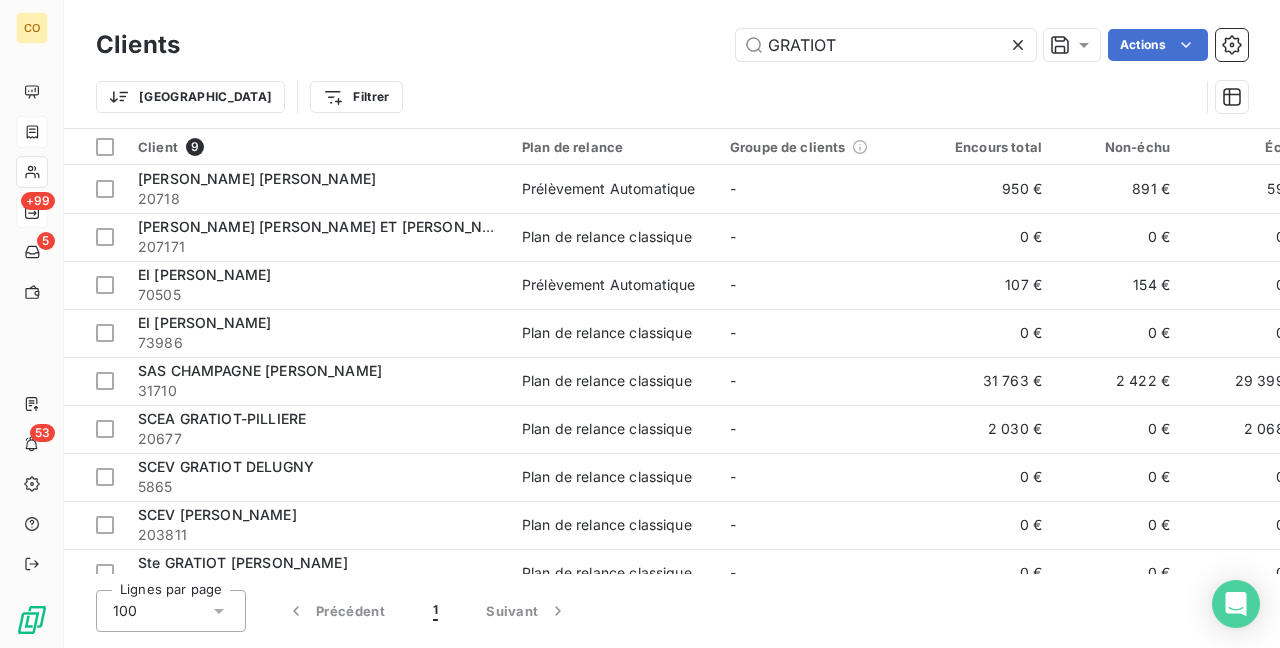 drag, startPoint x: 889, startPoint y: 52, endPoint x: 236, endPoint y: -32, distance: 658.3806 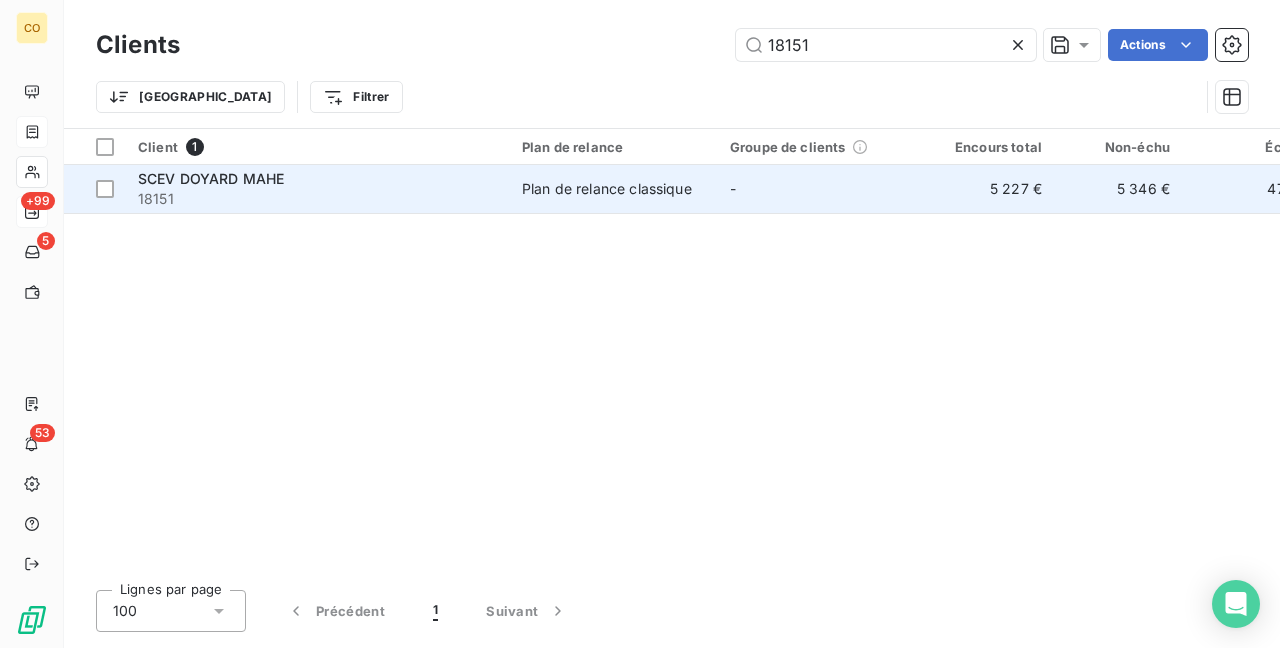 type on "18151" 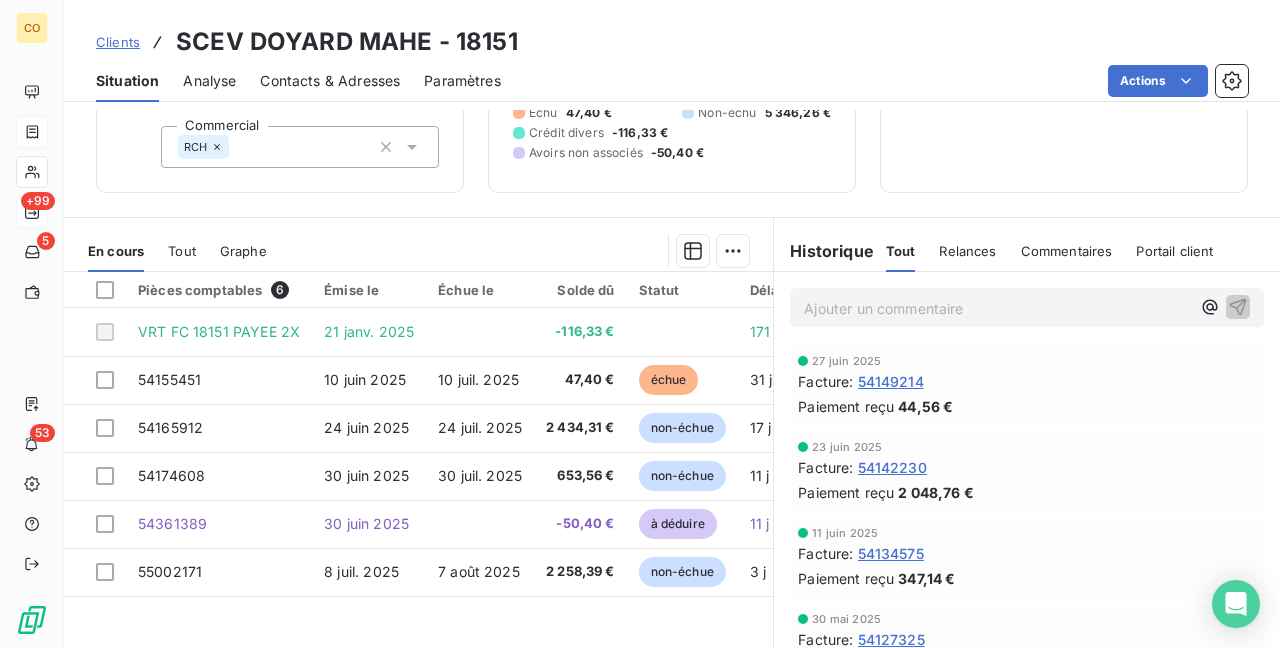 scroll, scrollTop: 200, scrollLeft: 0, axis: vertical 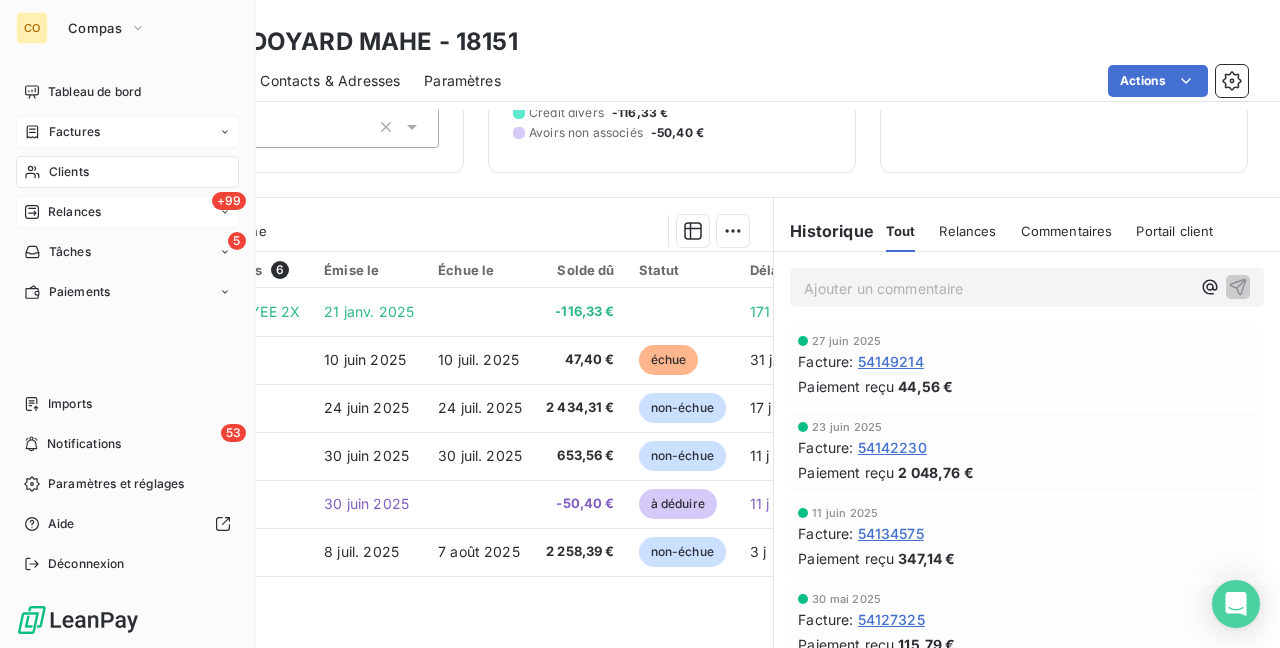 click on "Clients" at bounding box center [127, 172] 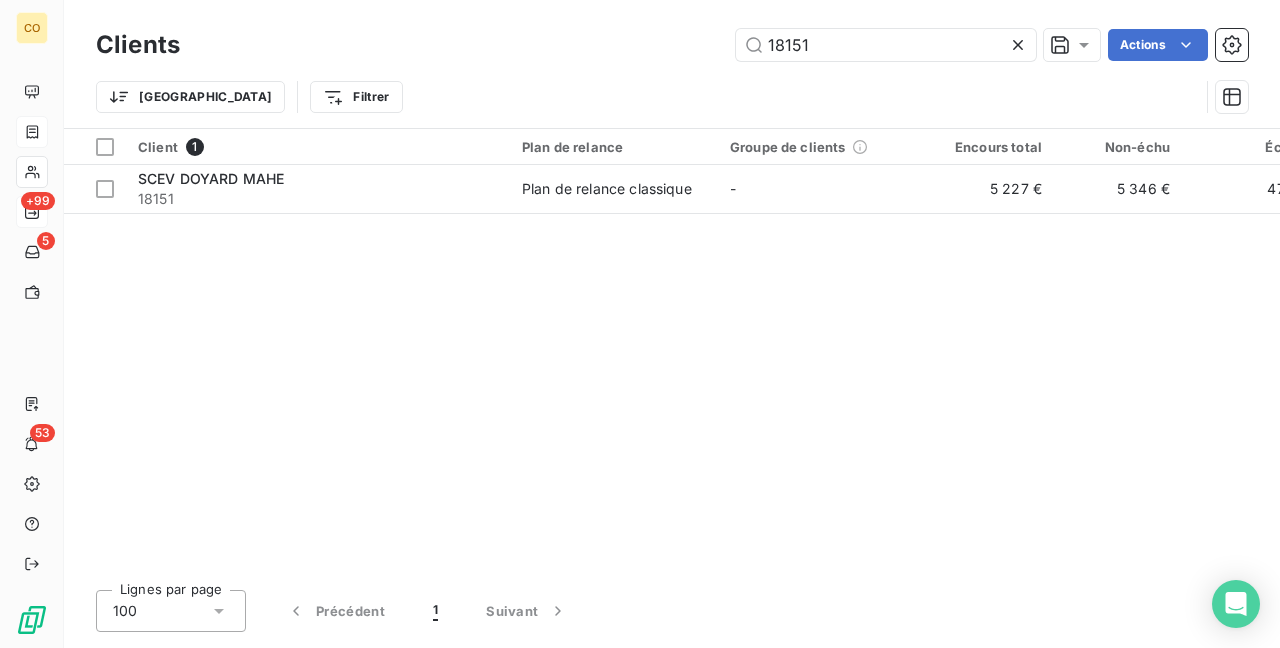 drag, startPoint x: 839, startPoint y: 50, endPoint x: 358, endPoint y: -32, distance: 487.93954 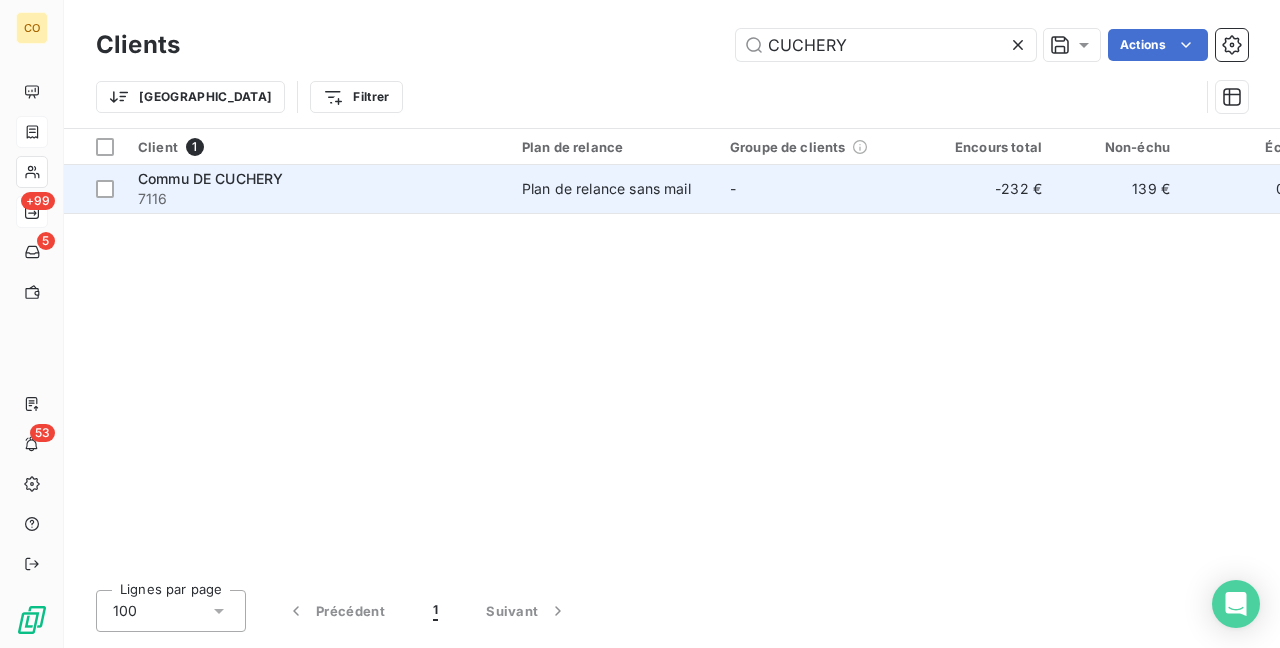 type on "CUCHERY" 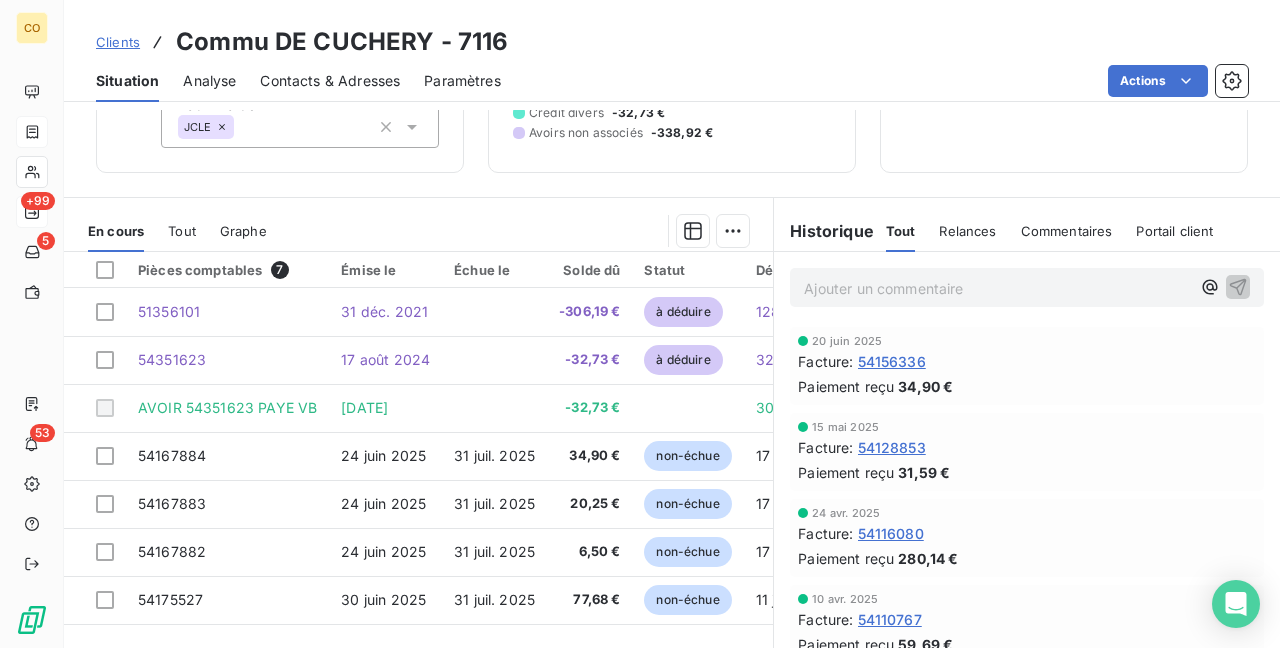 scroll, scrollTop: 248, scrollLeft: 0, axis: vertical 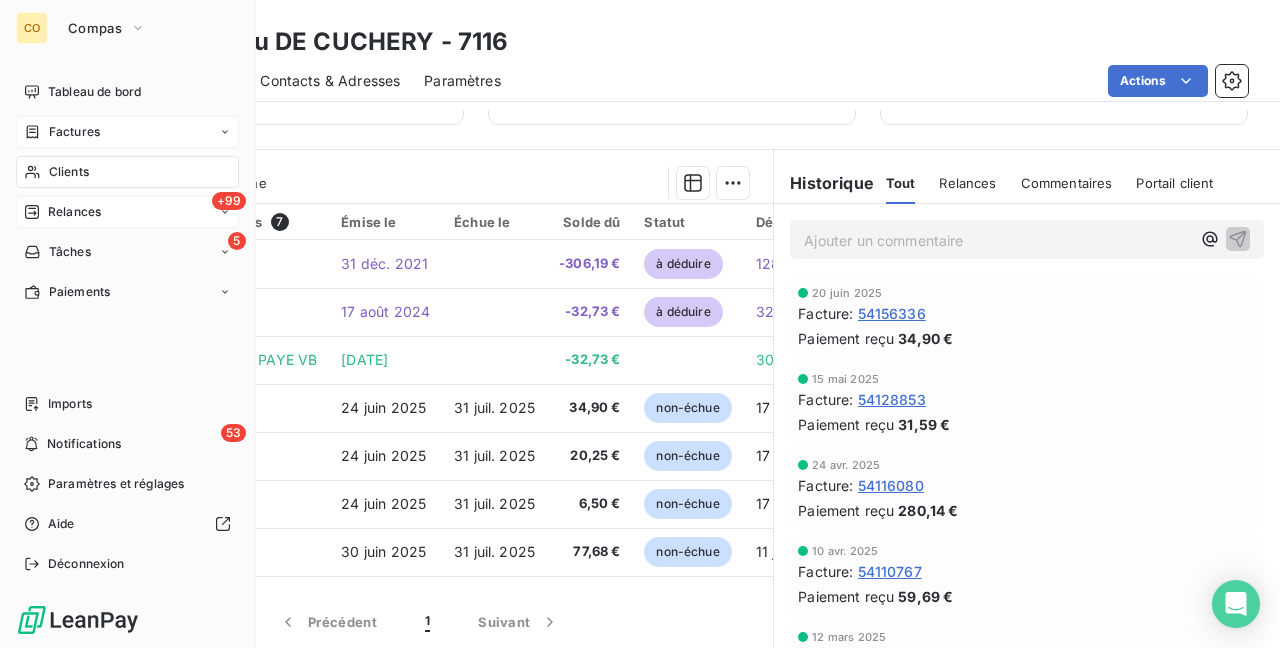 click on "Clients" at bounding box center (127, 172) 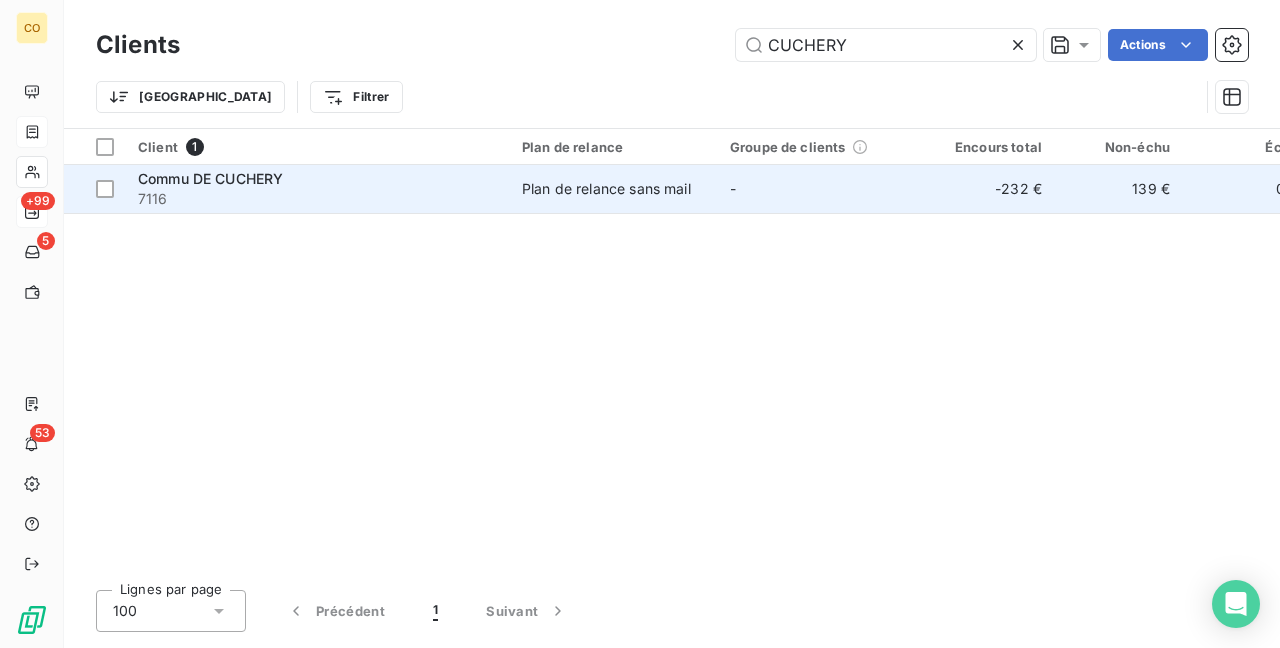 click on "Commu DE CUCHERY" at bounding box center [318, 179] 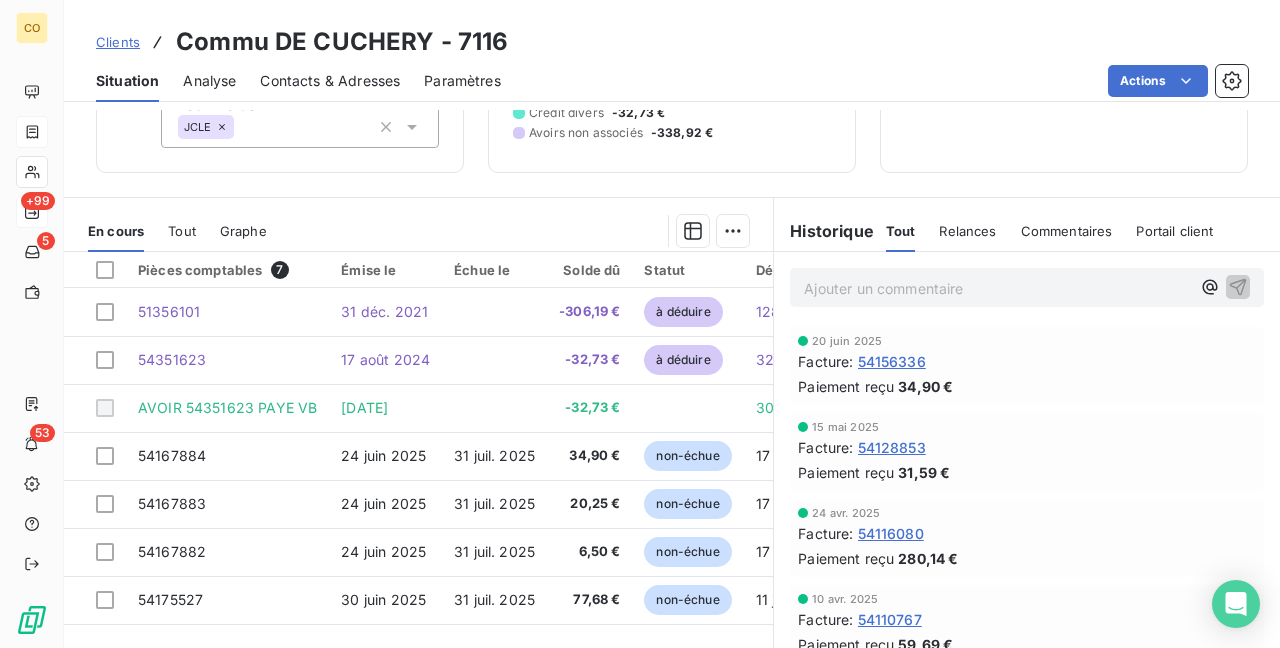 scroll, scrollTop: 248, scrollLeft: 0, axis: vertical 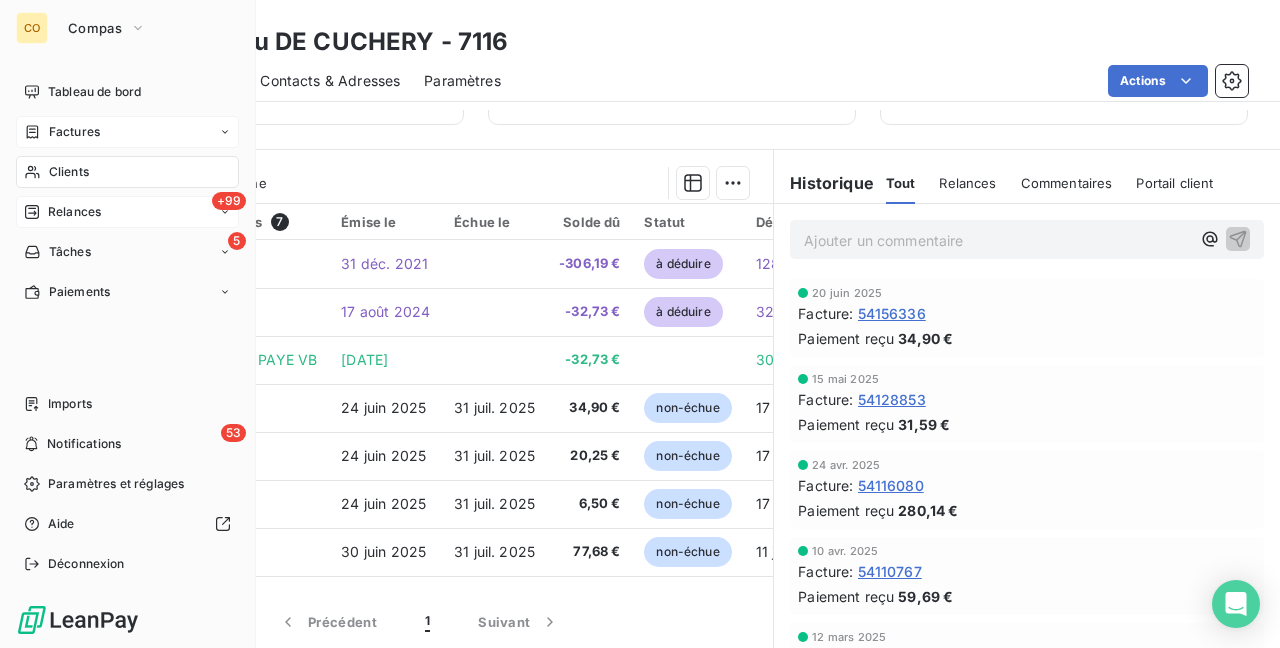 click on "Clients" at bounding box center (127, 172) 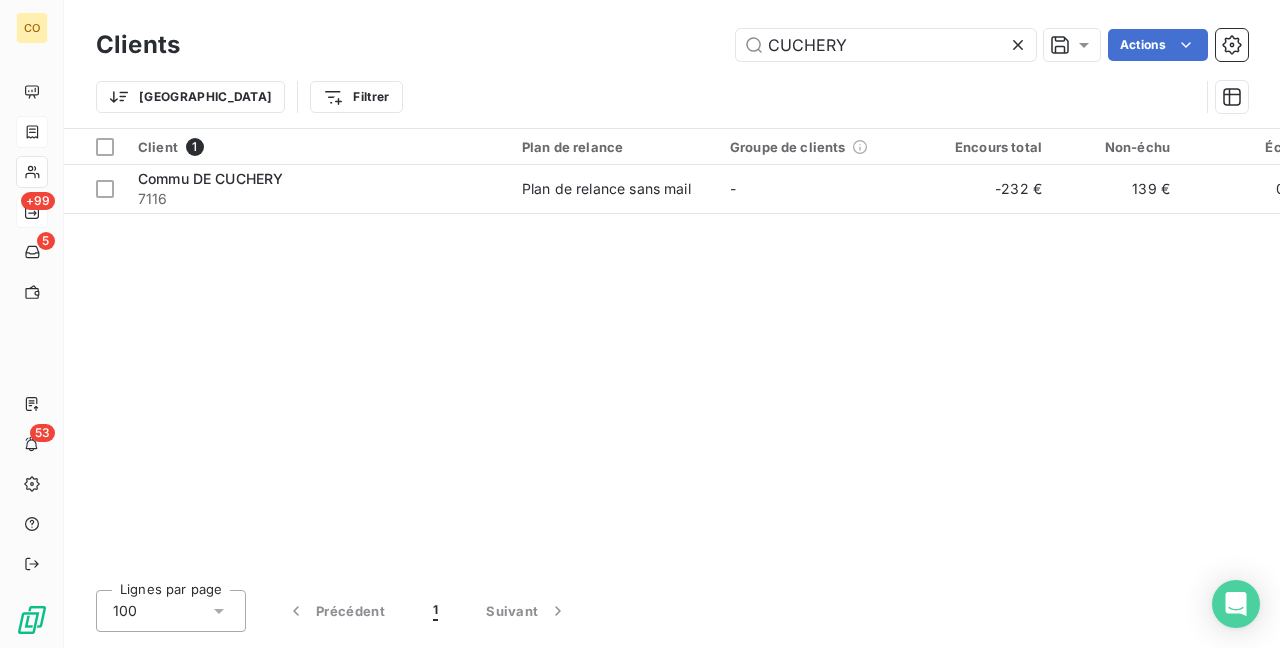 drag, startPoint x: 848, startPoint y: 51, endPoint x: 24, endPoint y: -32, distance: 828.1697 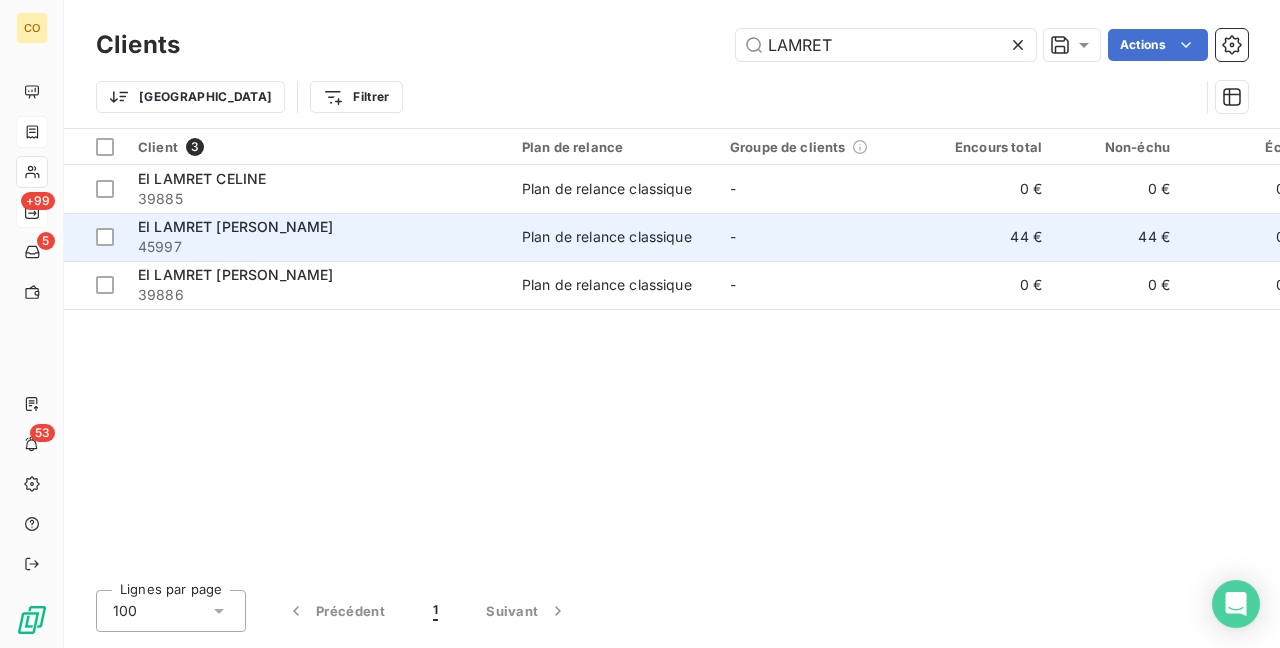 type on "LAMRET" 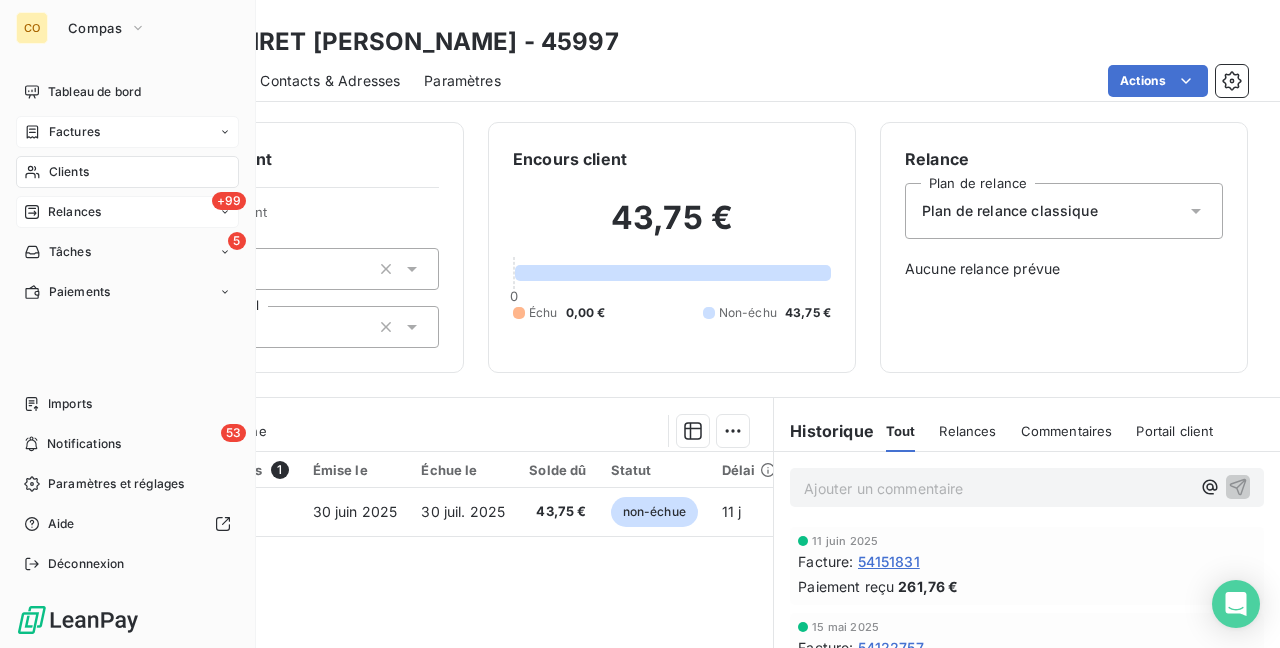 click on "Clients" at bounding box center [127, 172] 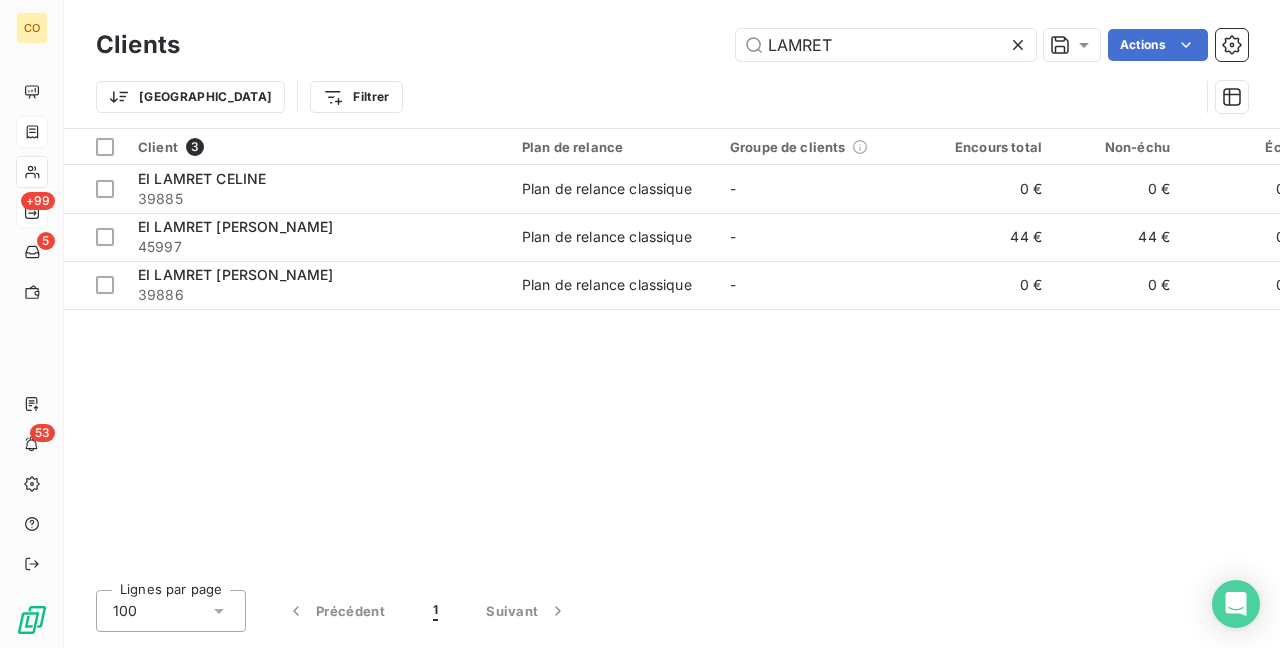 drag, startPoint x: 850, startPoint y: 52, endPoint x: 508, endPoint y: -10, distance: 347.57446 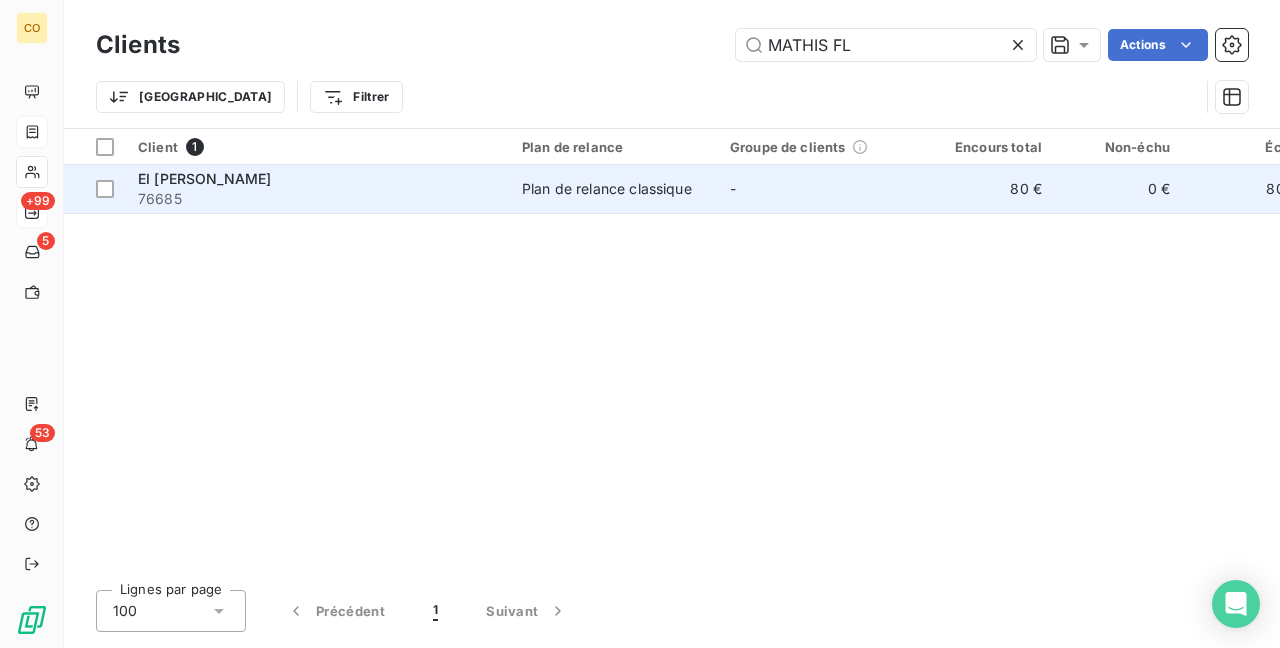 type on "MATHIS FL" 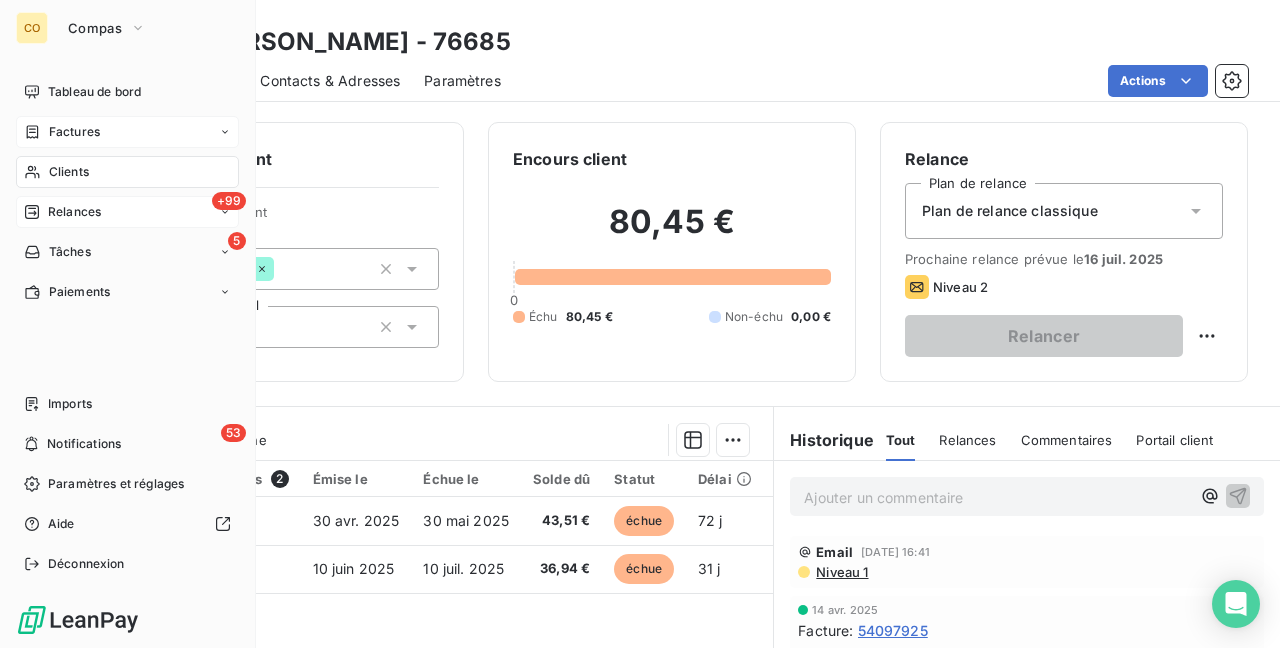 click on "Clients" at bounding box center (69, 172) 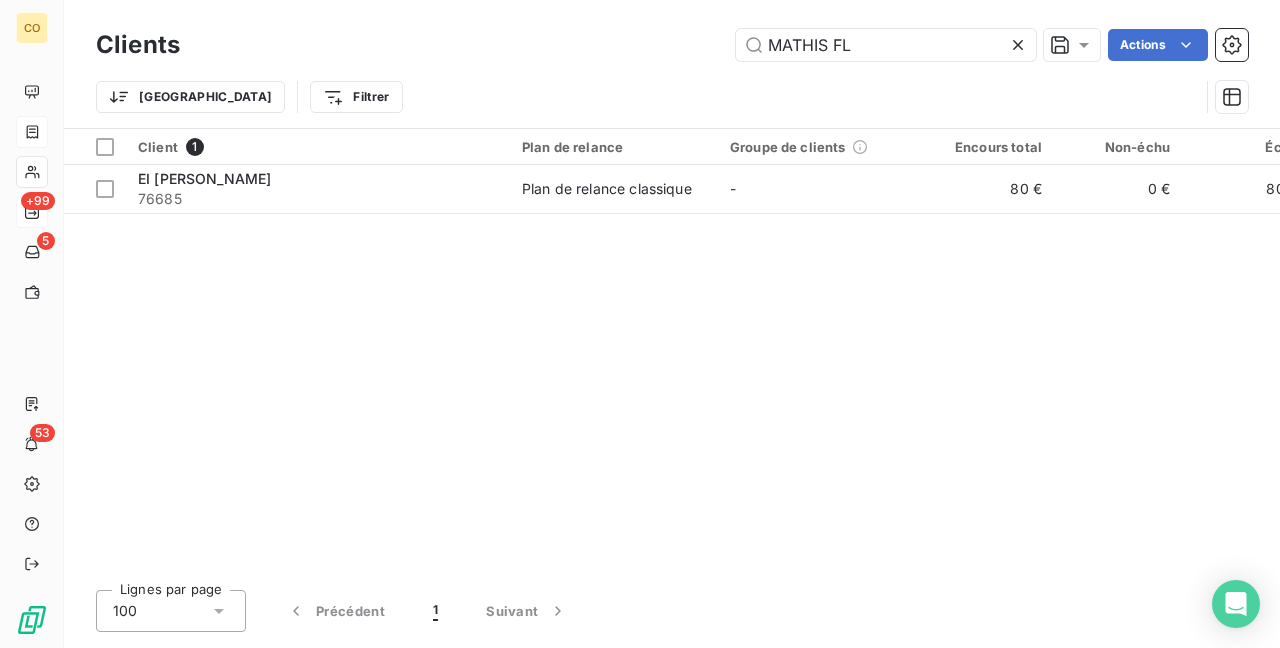 drag, startPoint x: 896, startPoint y: 52, endPoint x: 66, endPoint y: -32, distance: 834.23975 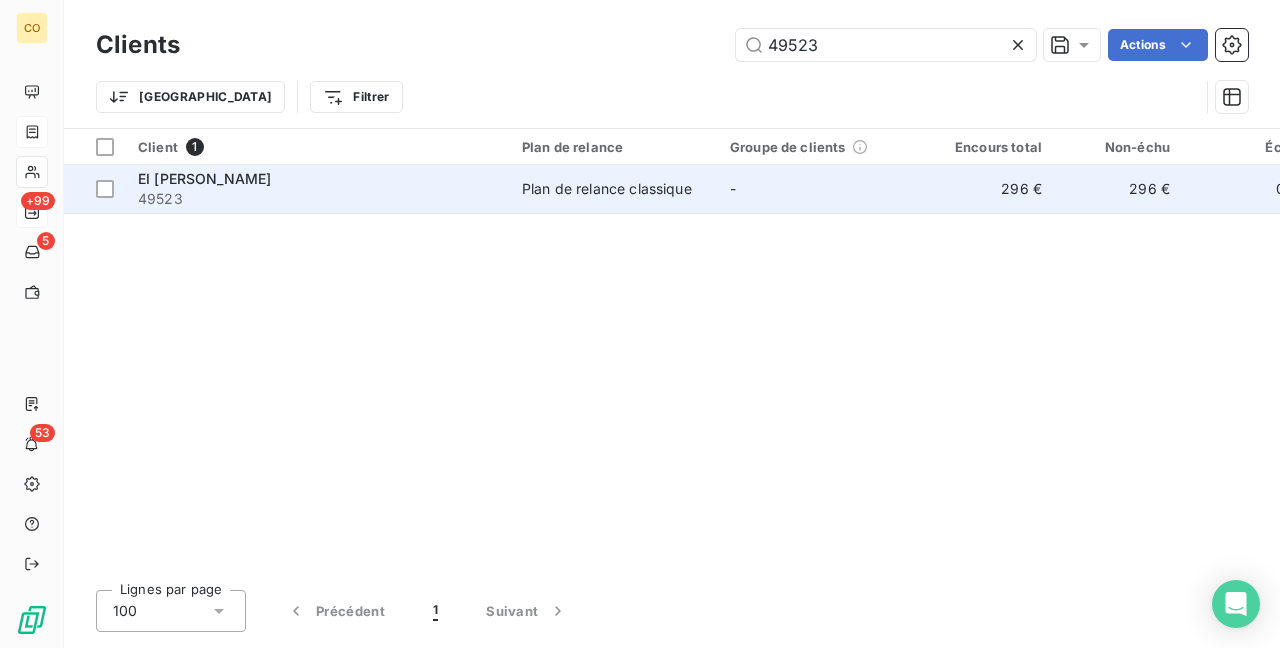 type on "49523" 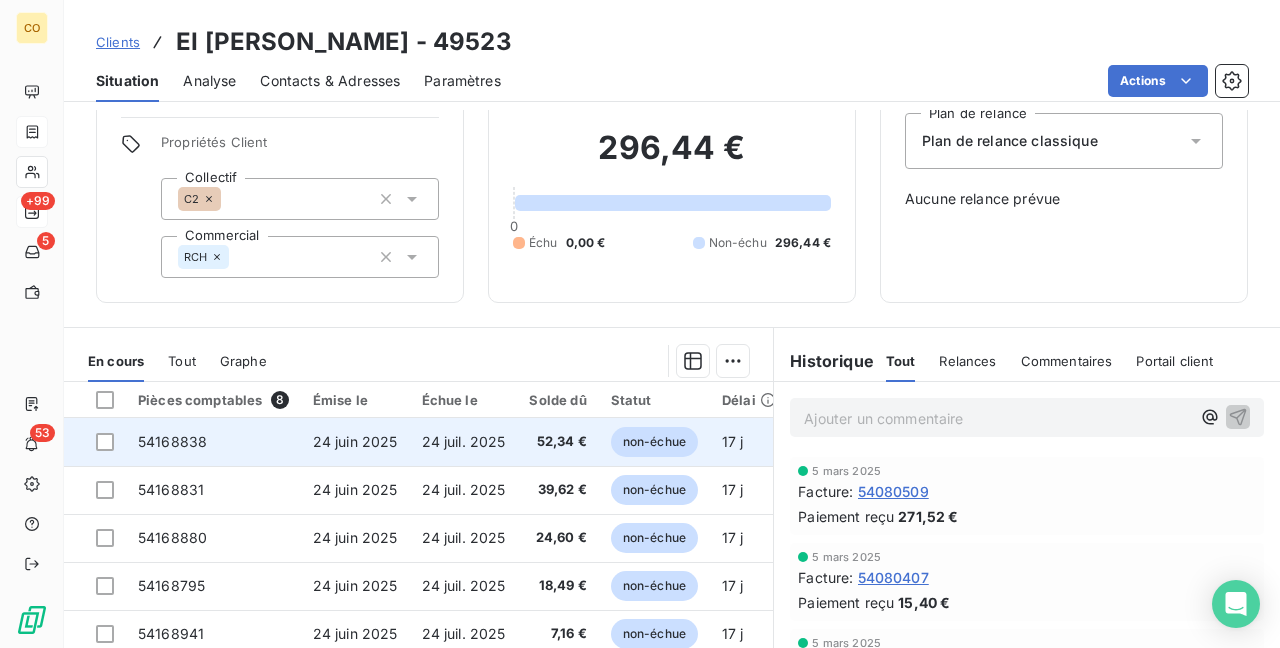 scroll, scrollTop: 100, scrollLeft: 0, axis: vertical 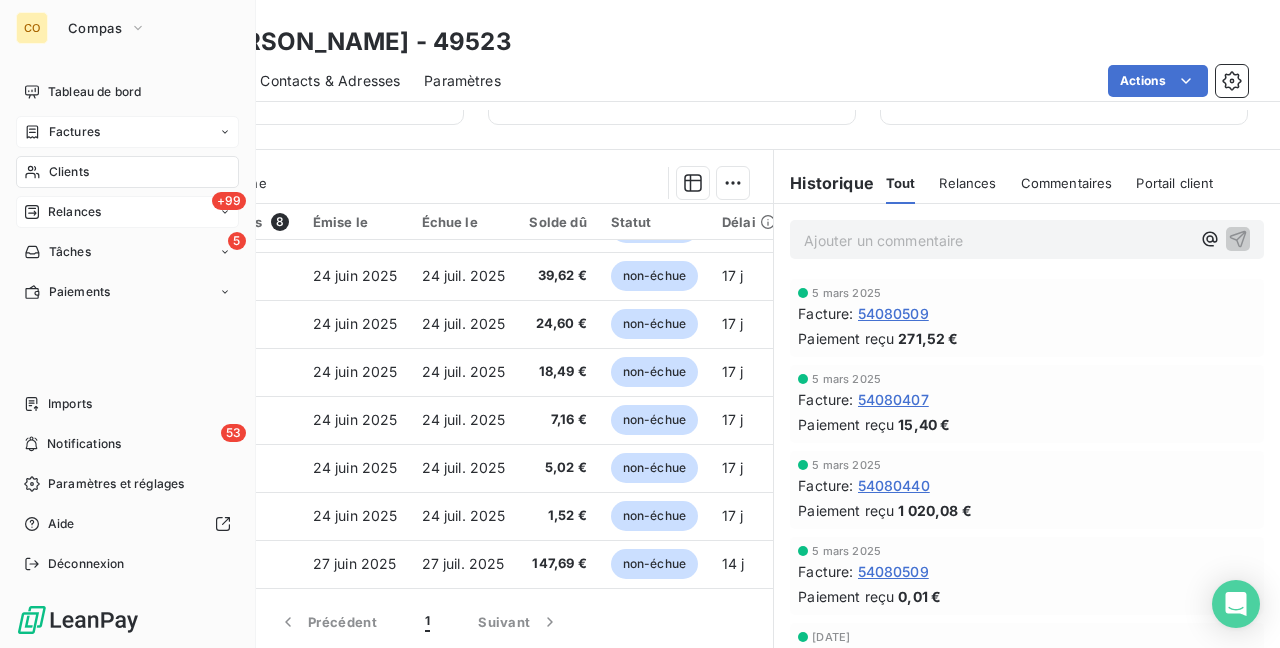 click on "Clients" at bounding box center [69, 172] 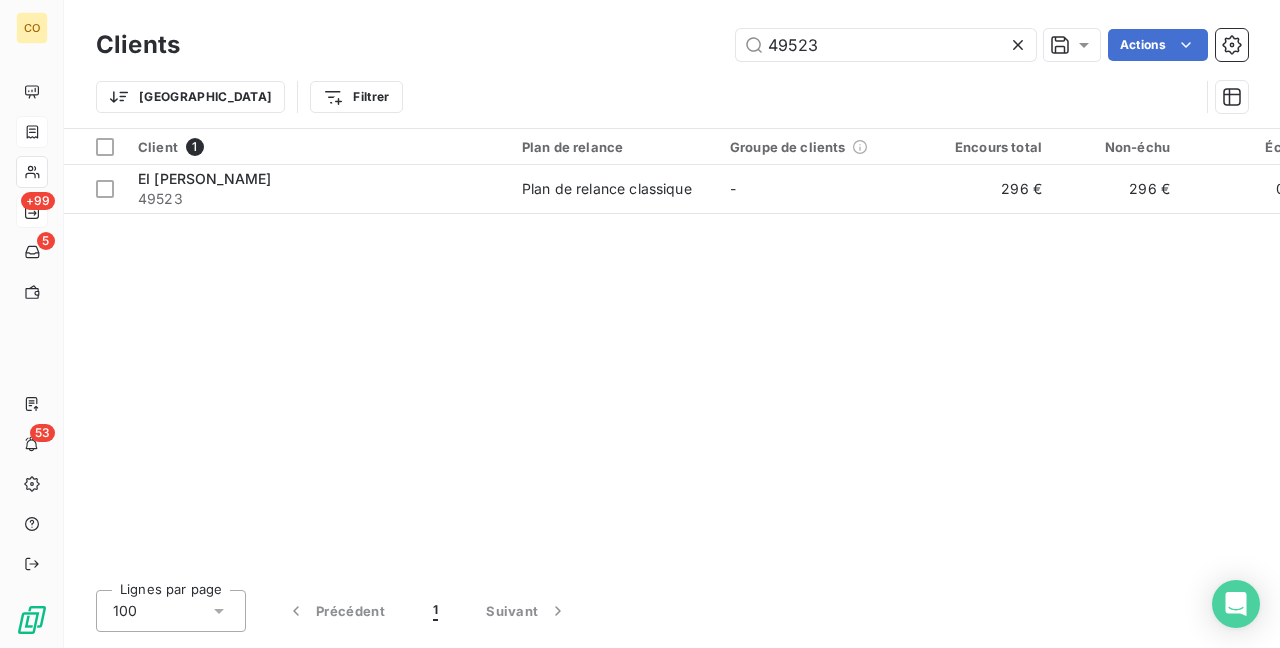 drag, startPoint x: 846, startPoint y: 58, endPoint x: 538, endPoint y: -16, distance: 316.7649 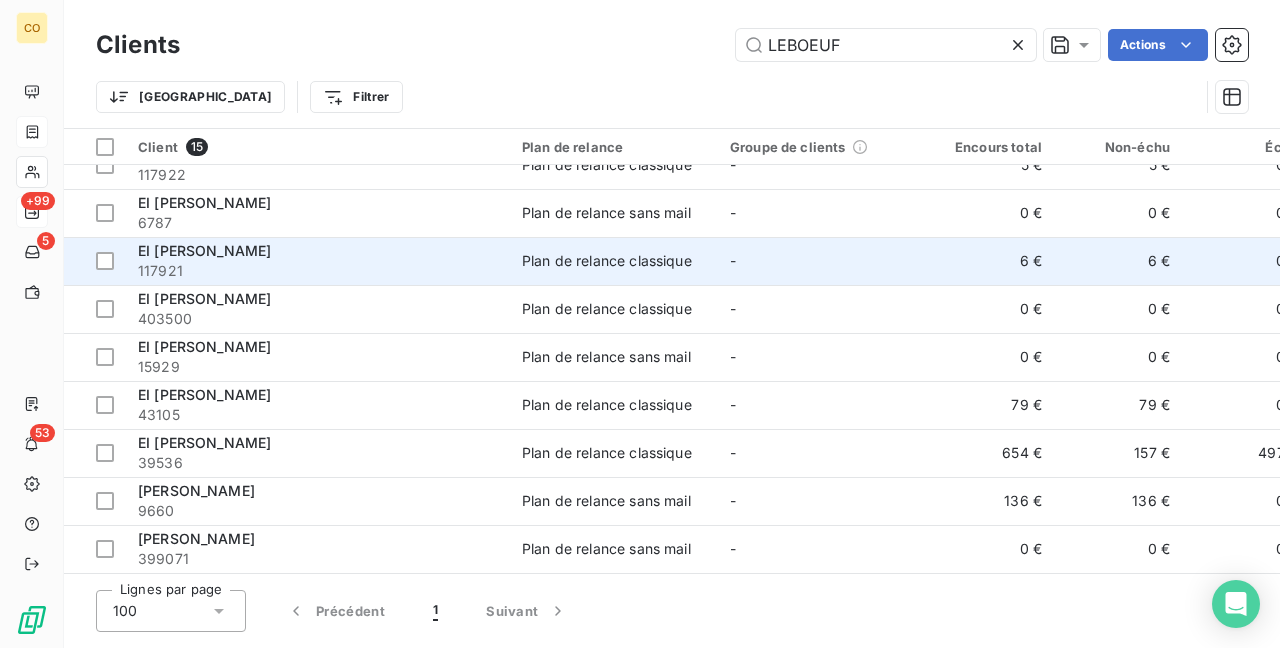 scroll, scrollTop: 200, scrollLeft: 0, axis: vertical 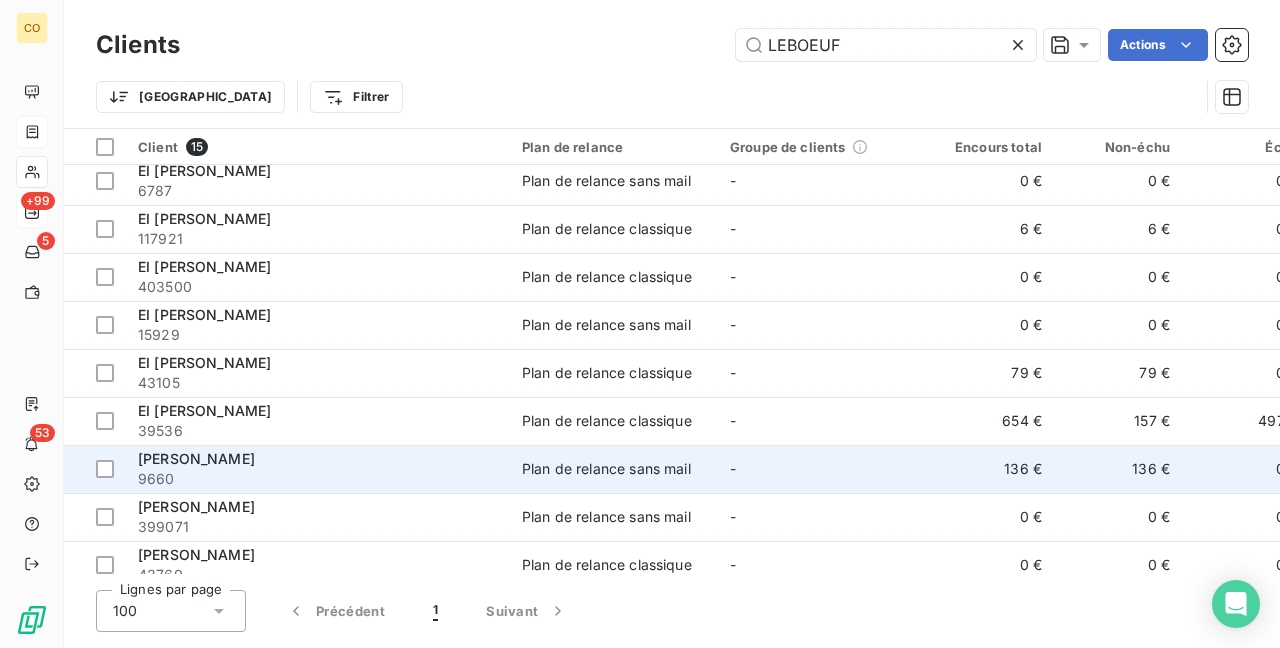 type on "LEBOEUF" 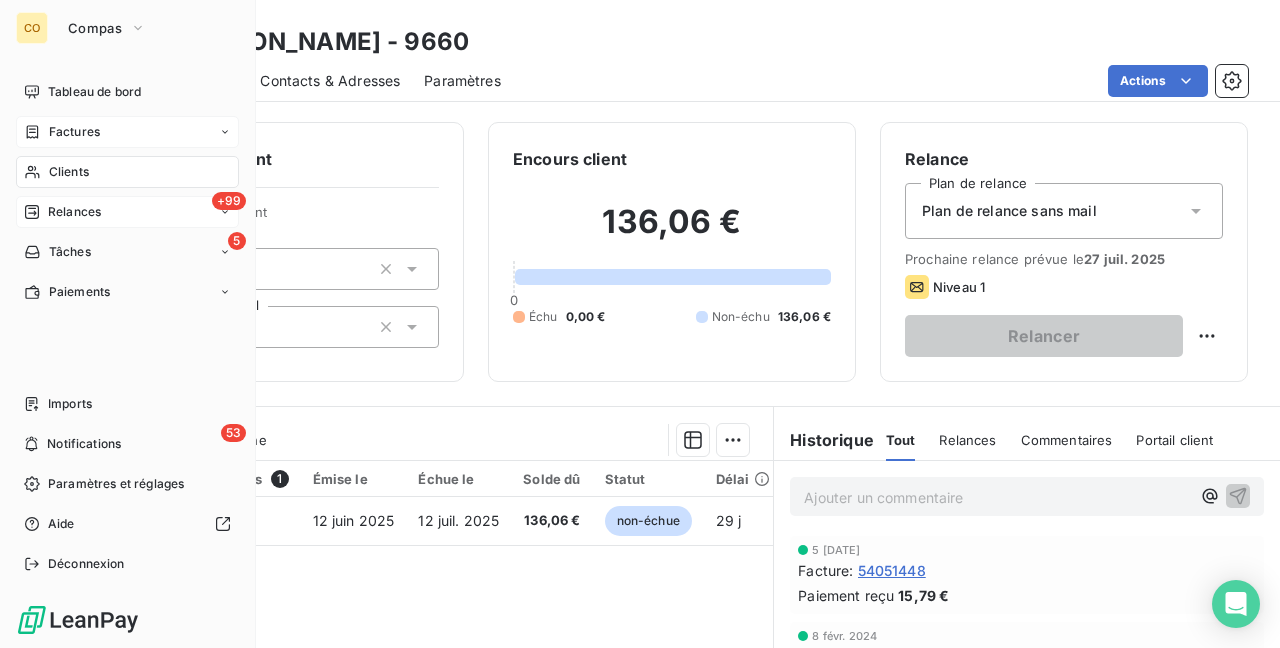 click on "Clients" at bounding box center [69, 172] 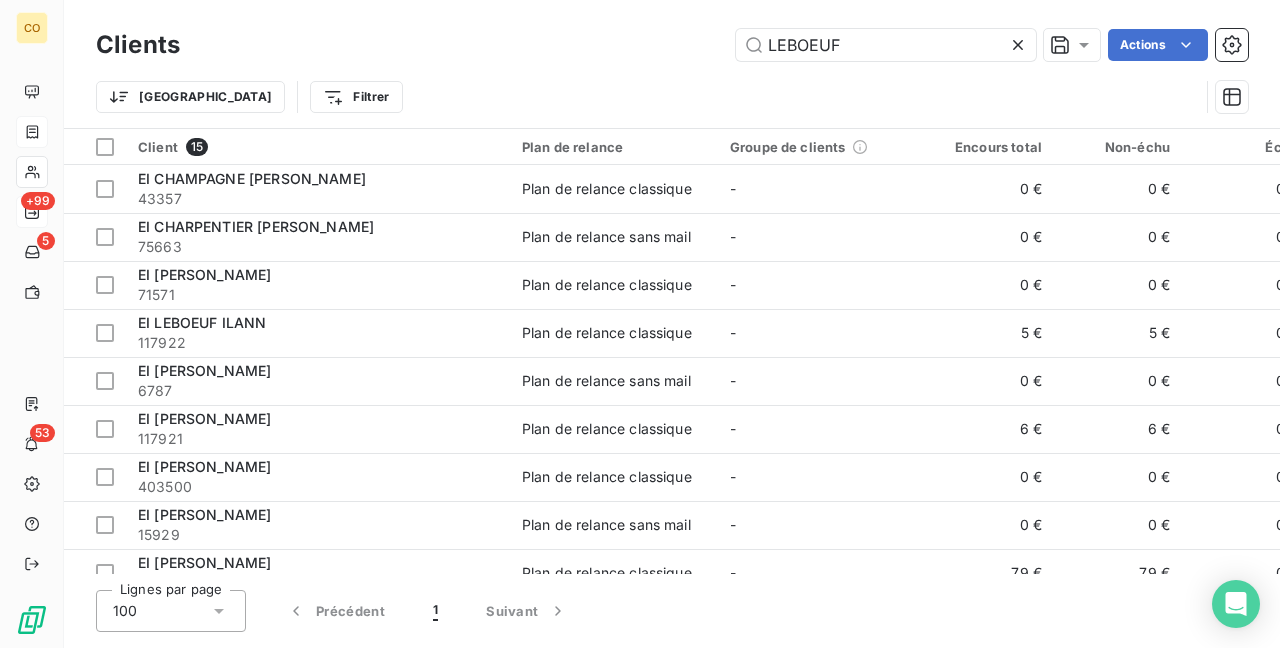 drag, startPoint x: 864, startPoint y: 44, endPoint x: 434, endPoint y: -10, distance: 433.37744 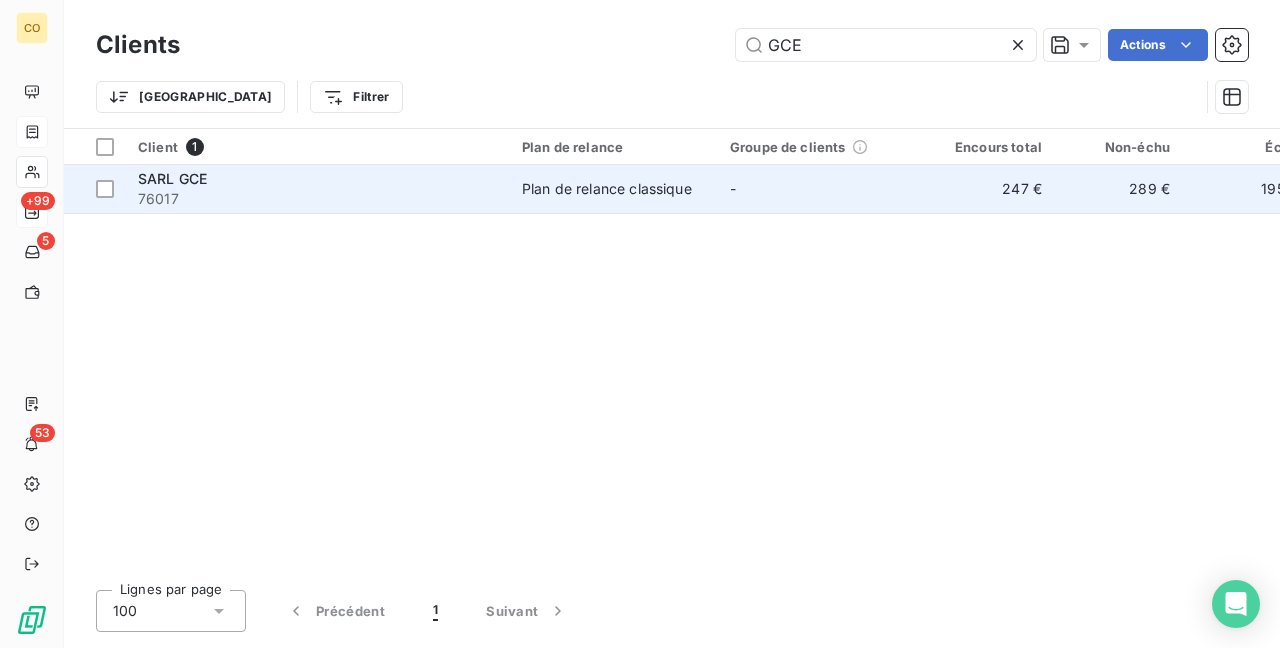 type on "GCE" 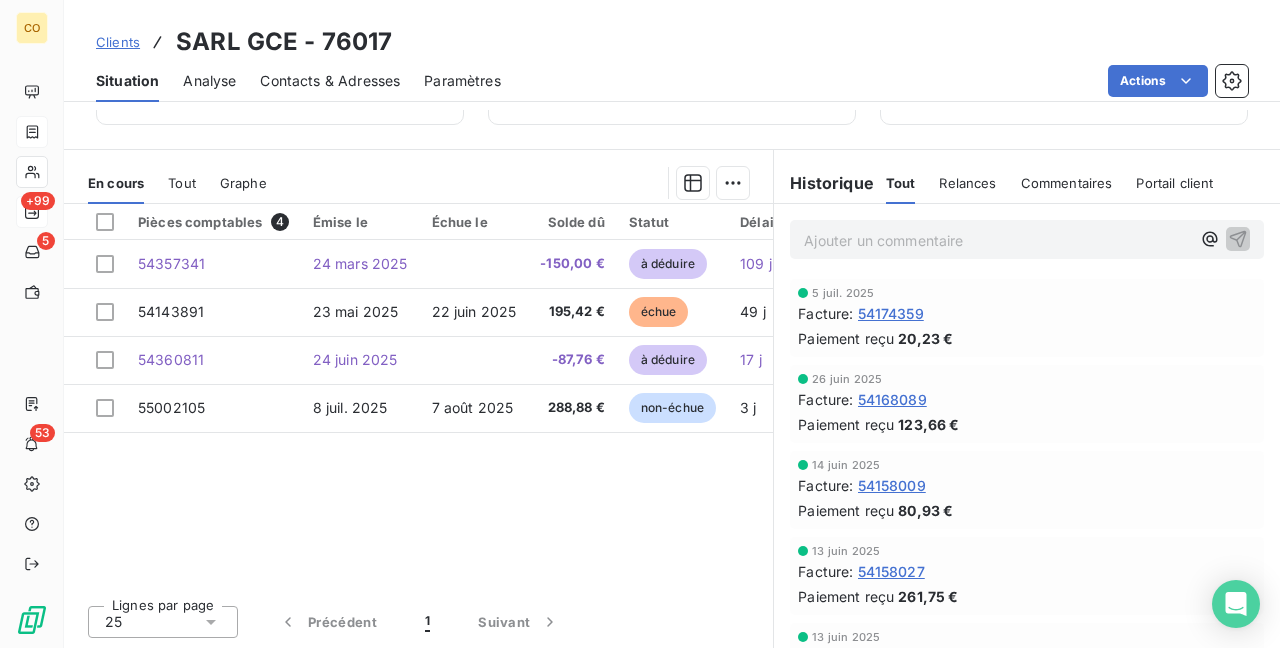 scroll, scrollTop: 248, scrollLeft: 0, axis: vertical 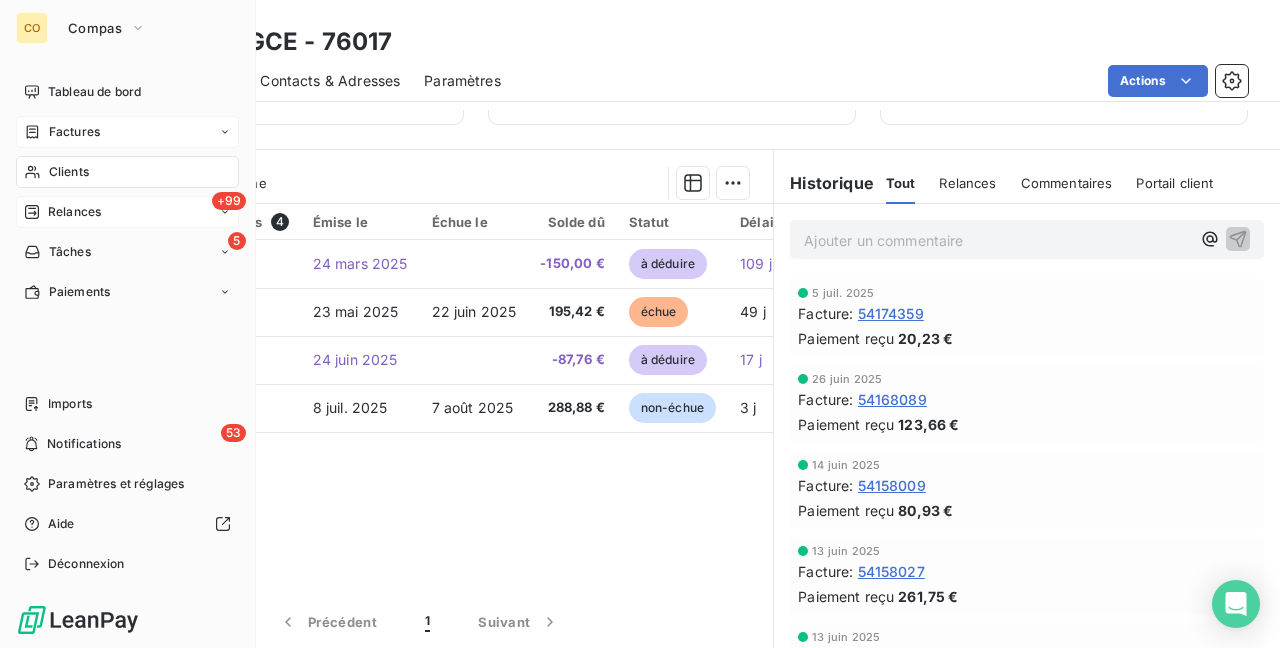 click on "Clients" at bounding box center [69, 172] 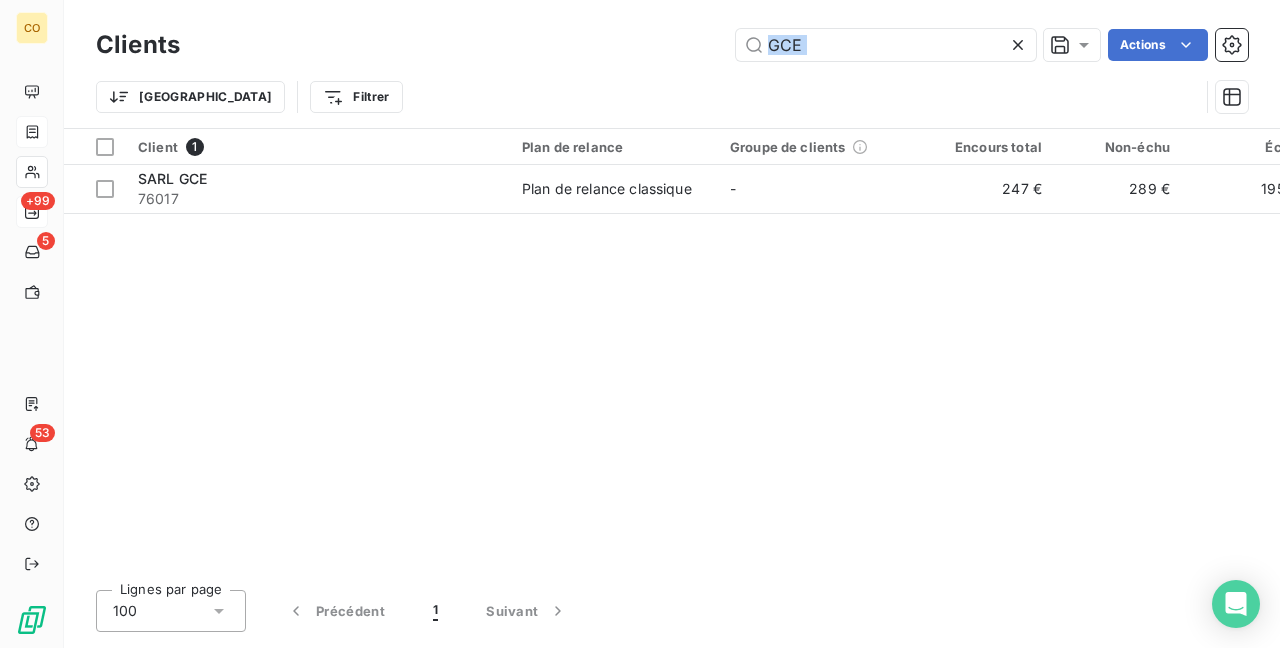 drag, startPoint x: 890, startPoint y: 66, endPoint x: 327, endPoint y: -32, distance: 571.46564 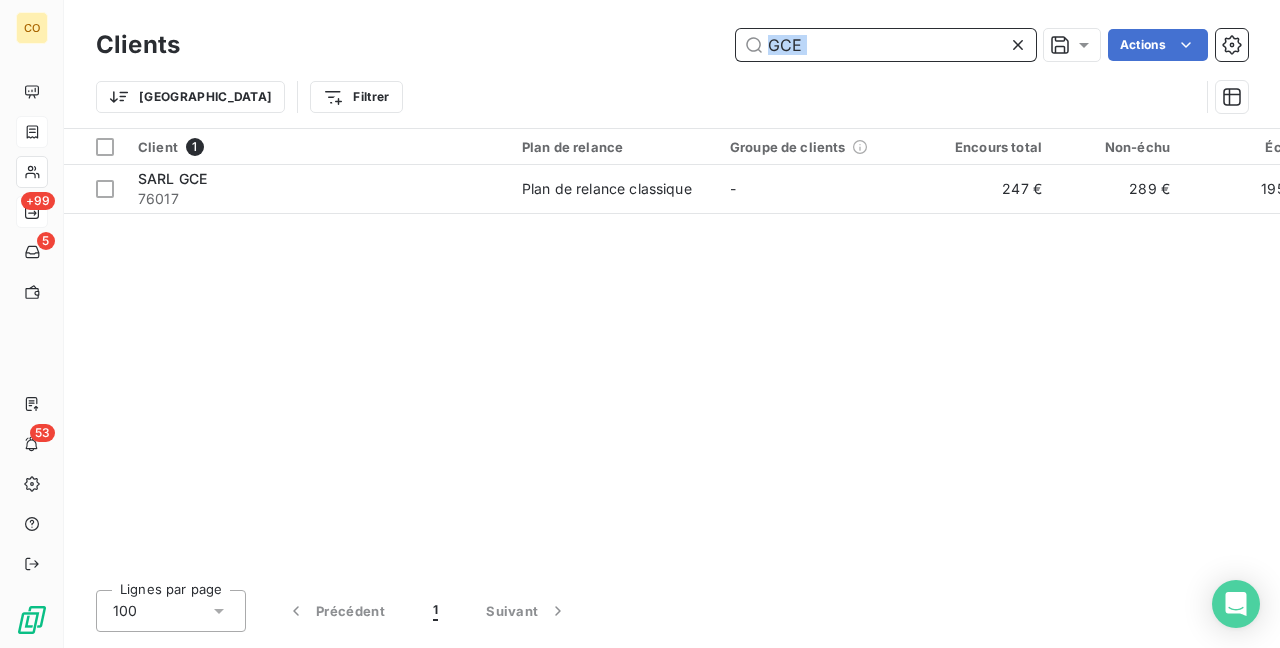 click on "GCE" at bounding box center [886, 45] 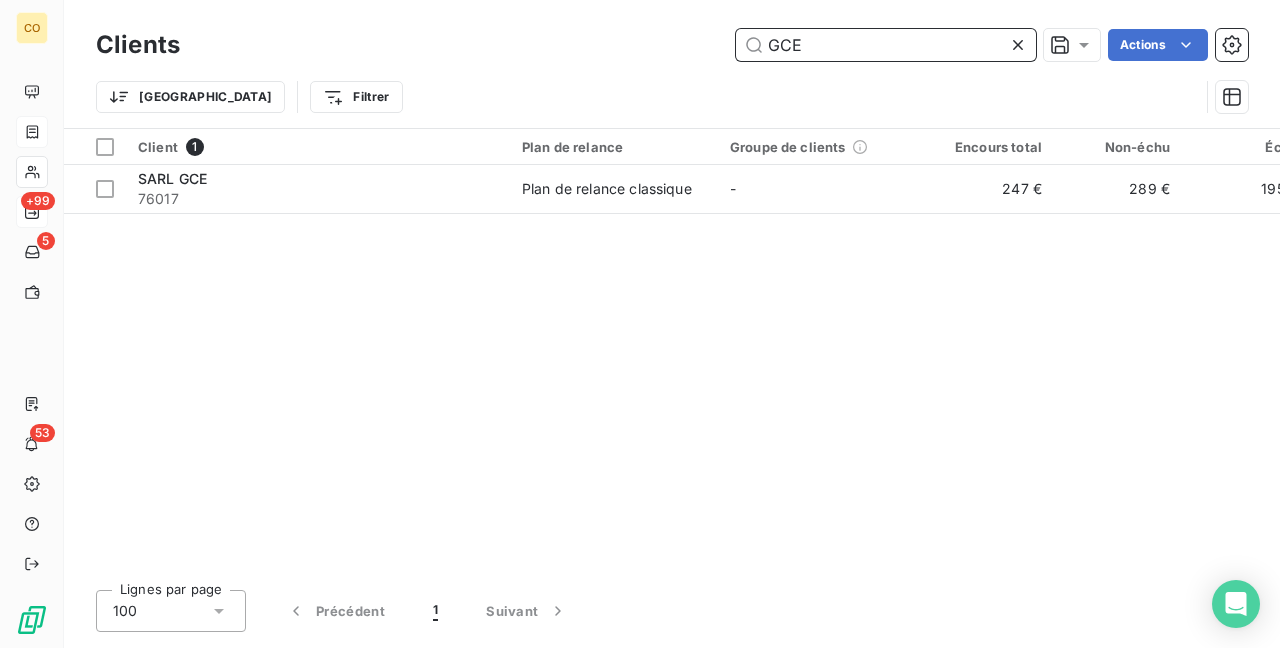 drag, startPoint x: 729, startPoint y: 43, endPoint x: 678, endPoint y: 35, distance: 51.62364 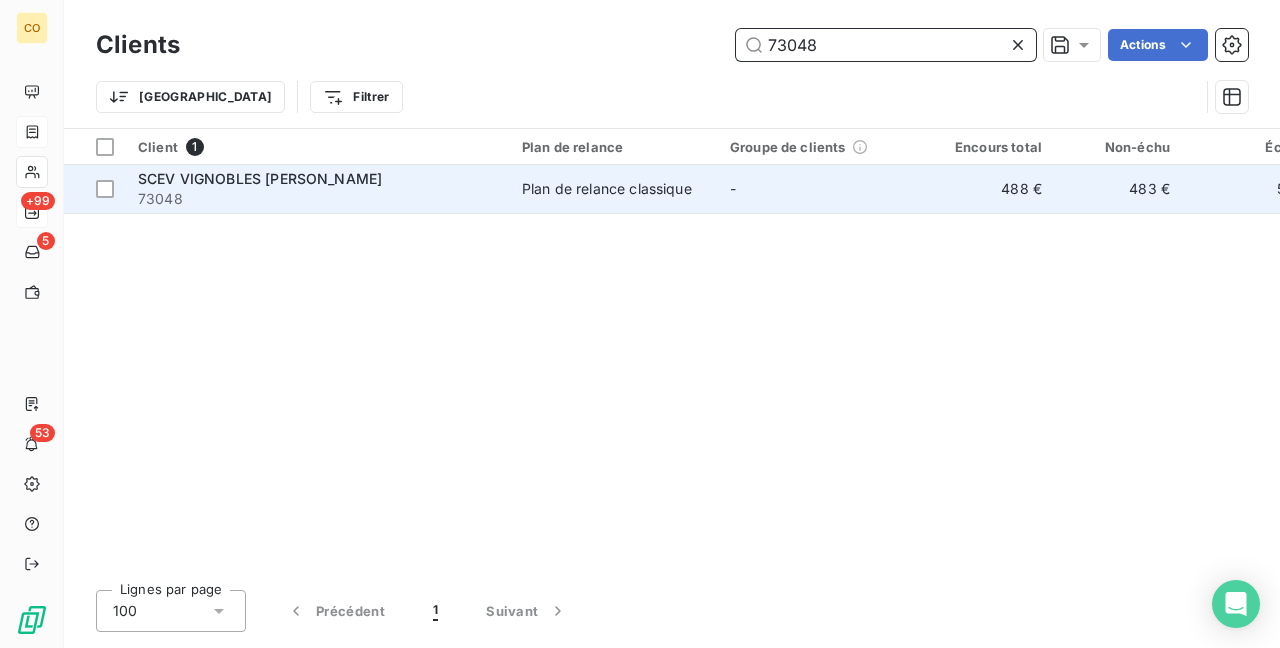 type on "73048" 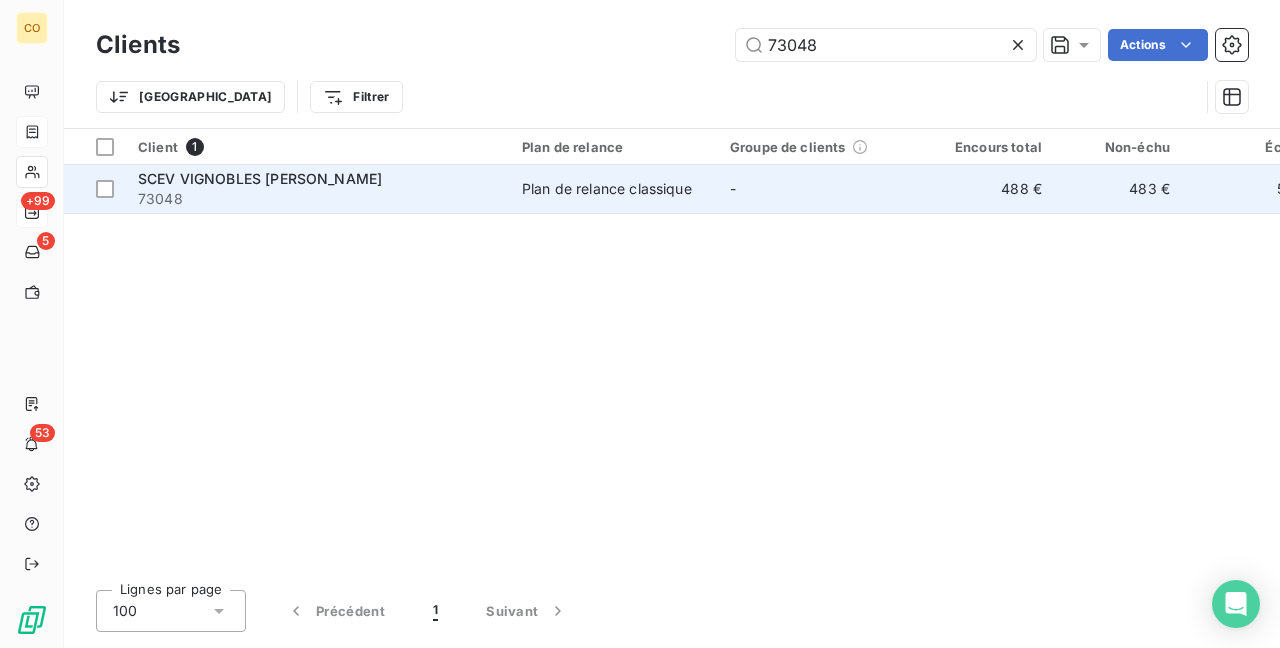 click on "-" at bounding box center [822, 189] 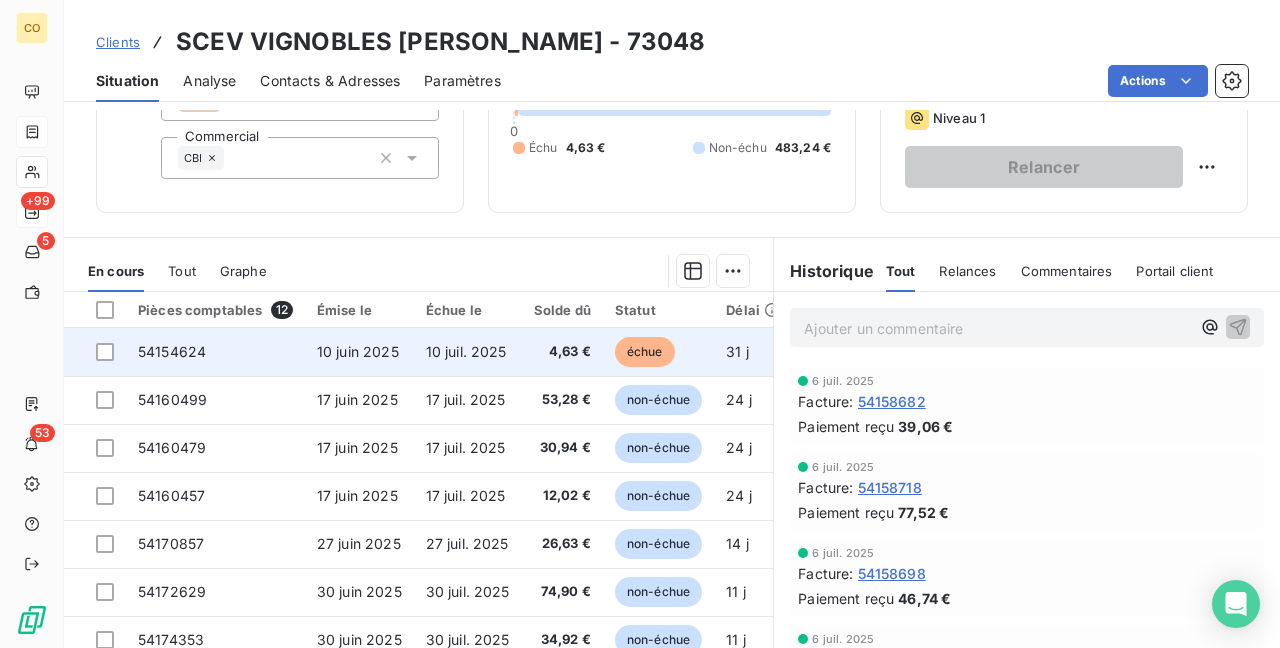 scroll, scrollTop: 200, scrollLeft: 0, axis: vertical 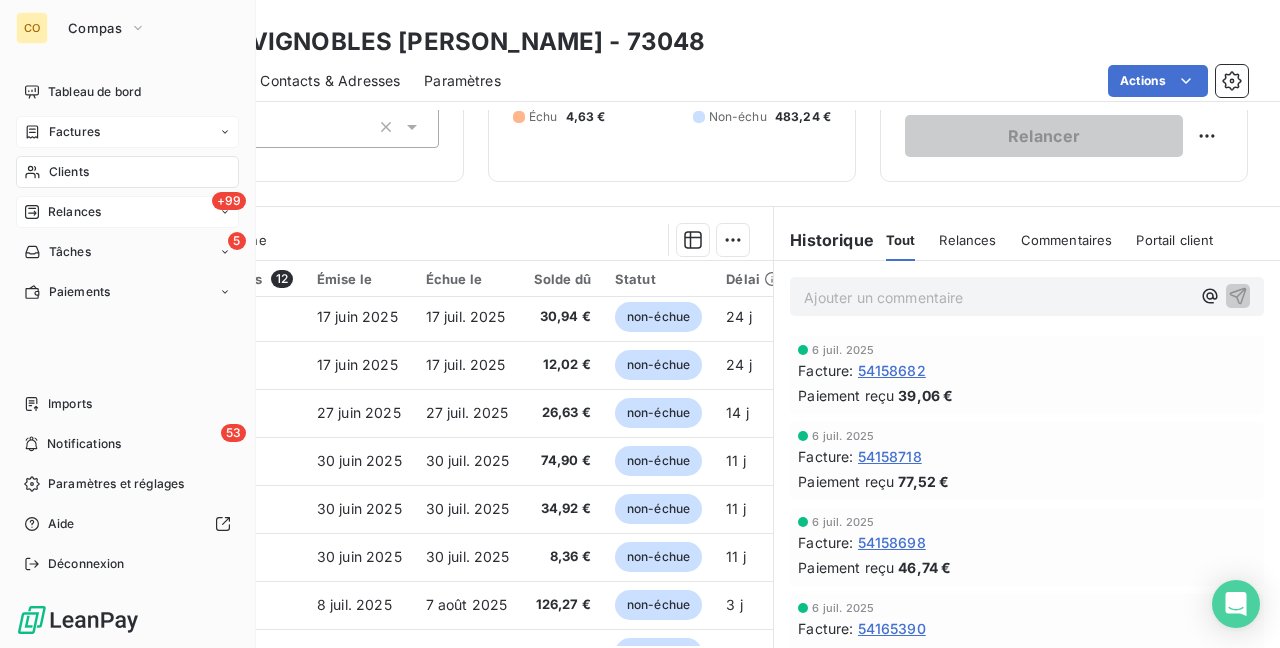 click on "Clients" at bounding box center [127, 172] 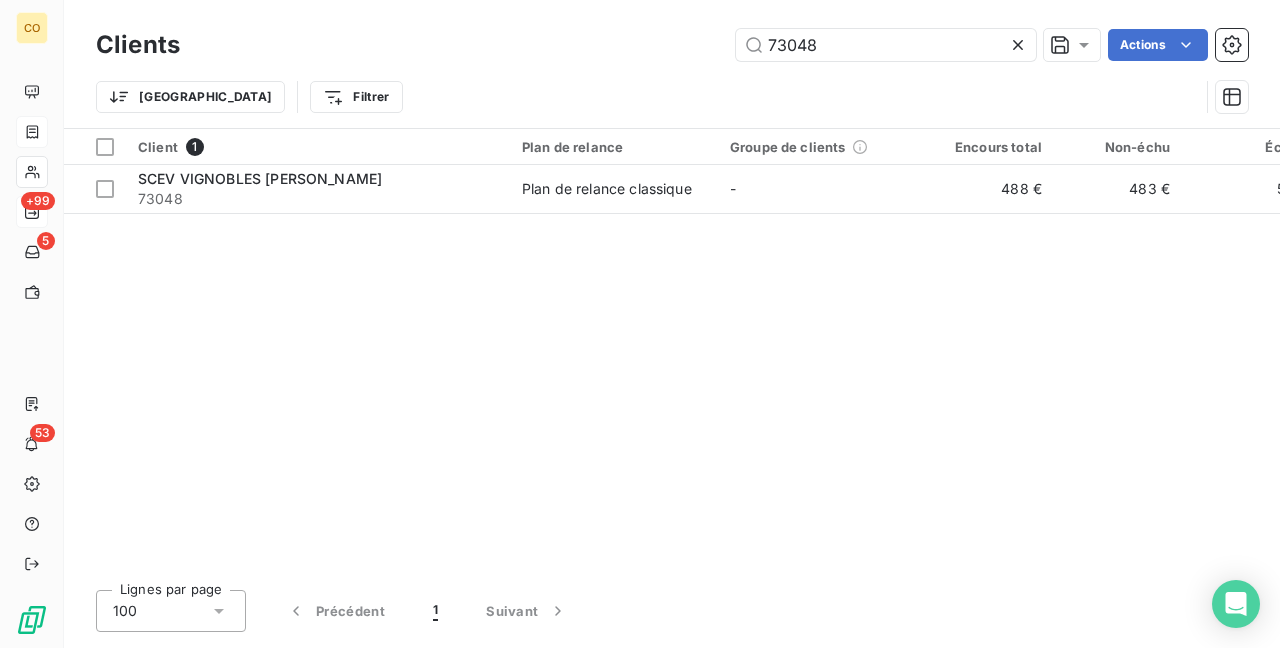 drag, startPoint x: 715, startPoint y: 12, endPoint x: 452, endPoint y: -32, distance: 266.6552 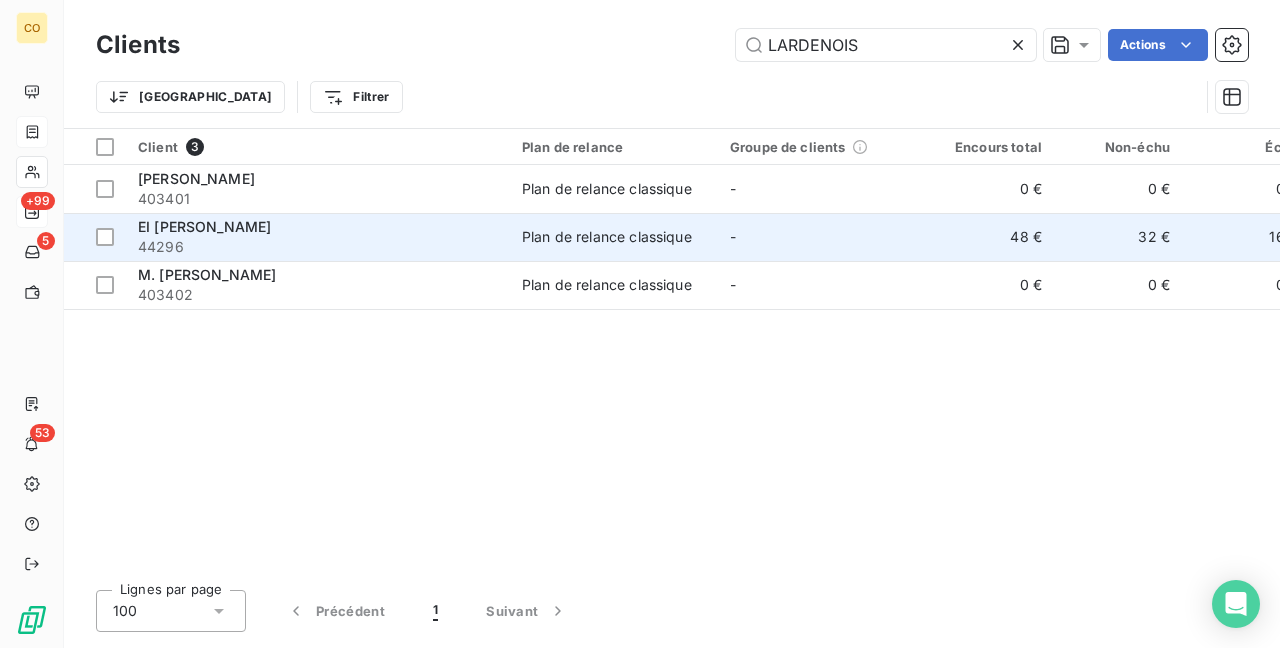 type on "LARDENOIS" 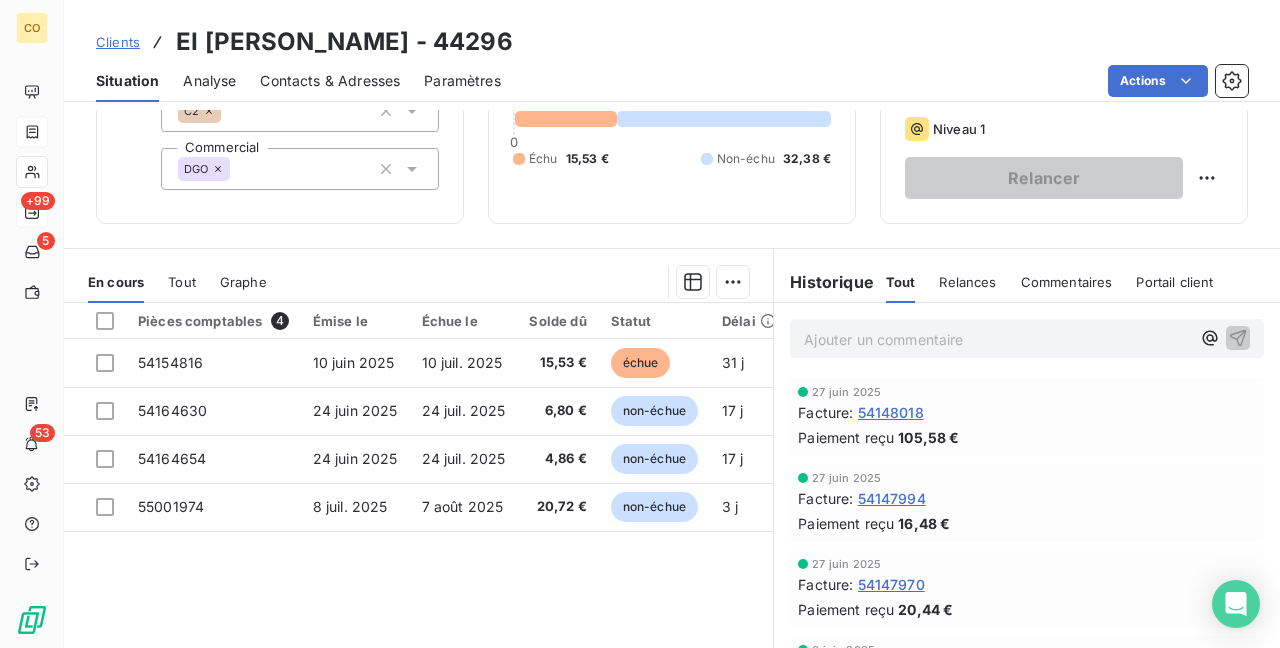 scroll, scrollTop: 200, scrollLeft: 0, axis: vertical 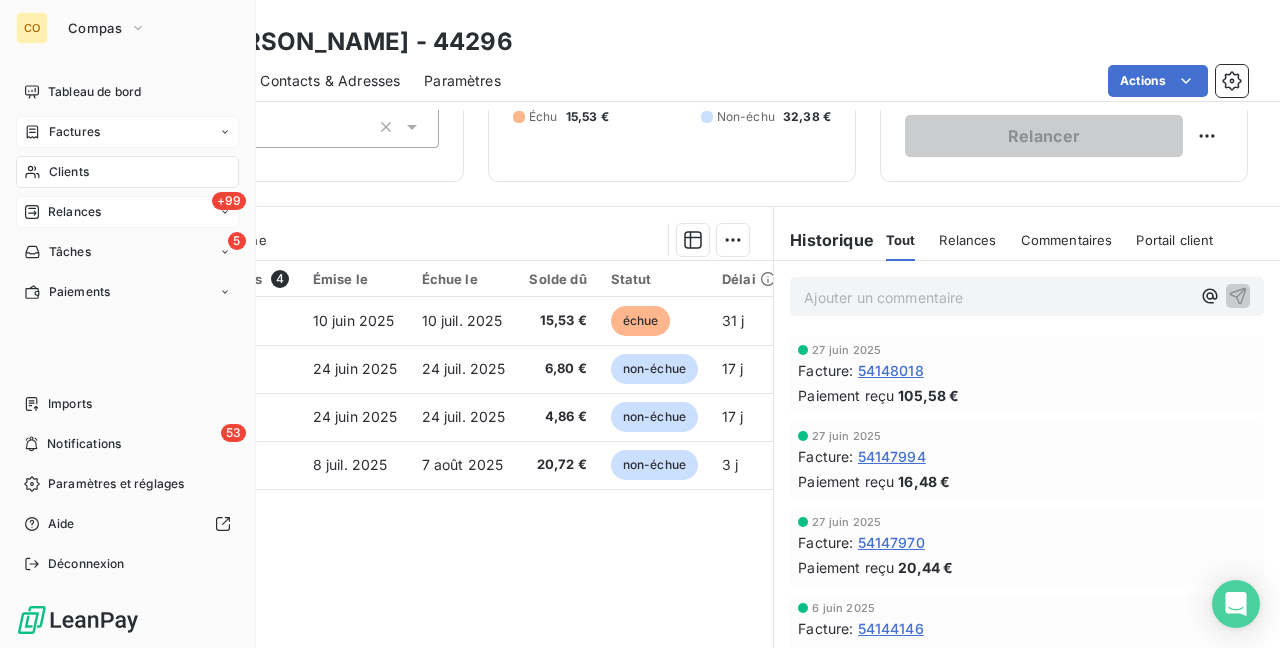 click on "Clients" at bounding box center (69, 172) 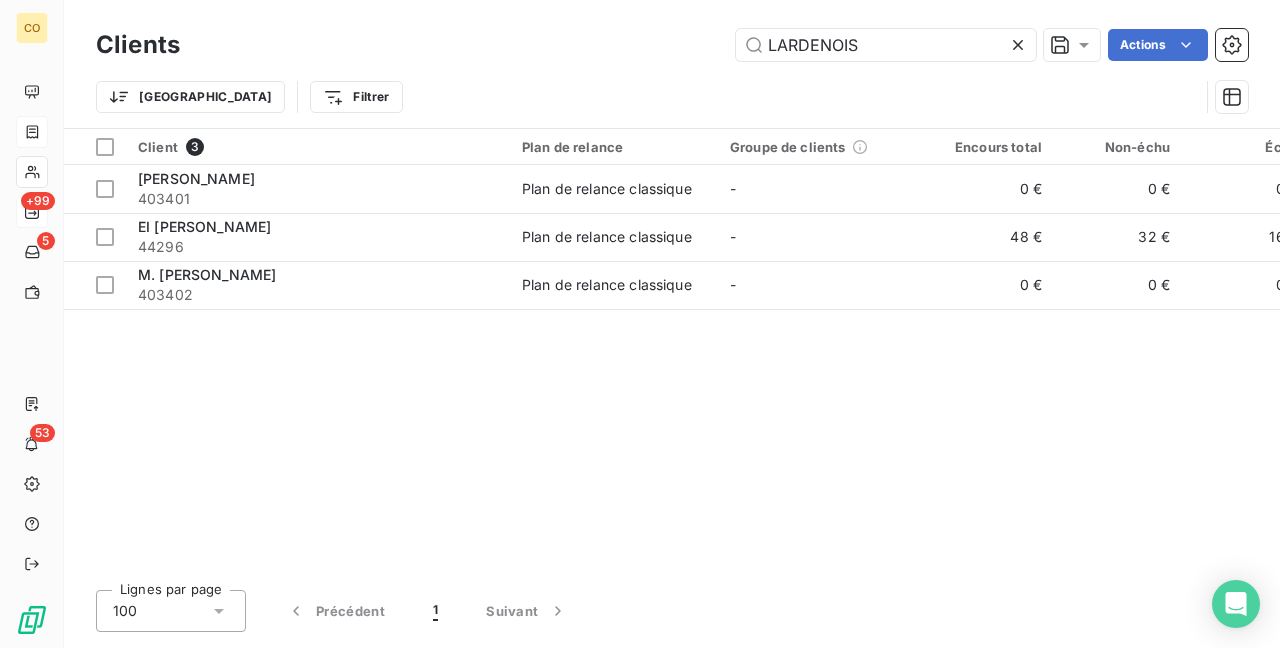 drag, startPoint x: 918, startPoint y: 46, endPoint x: 280, endPoint y: -32, distance: 642.75037 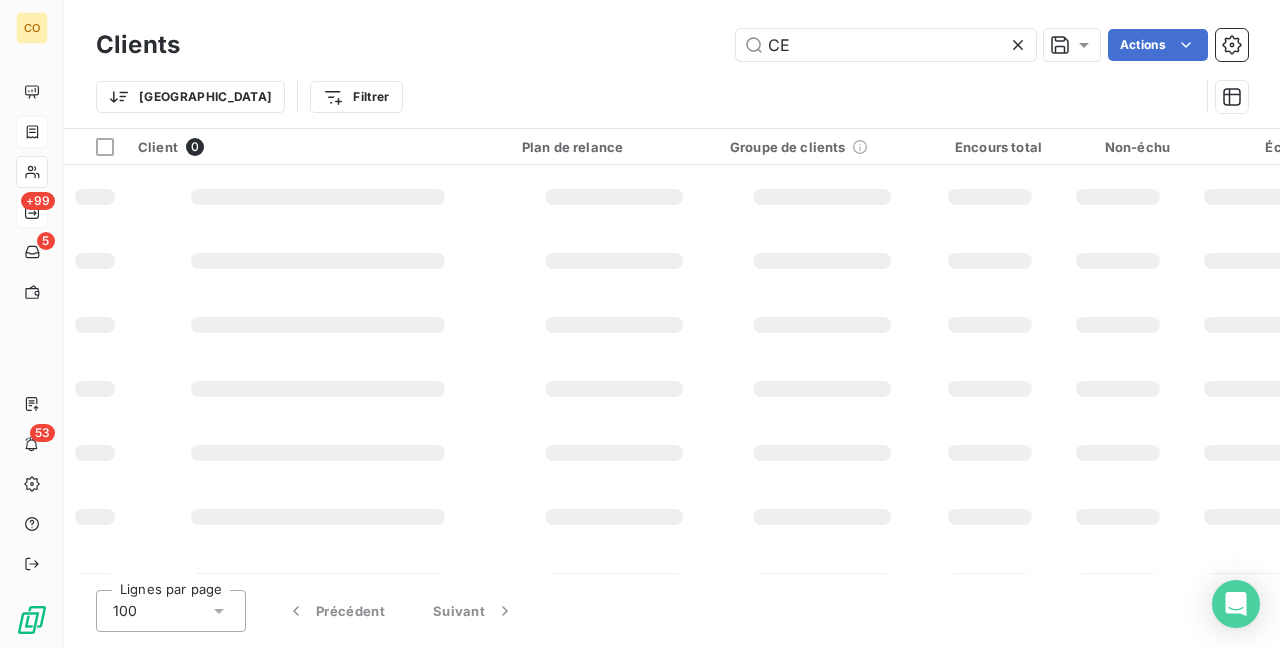type on "C" 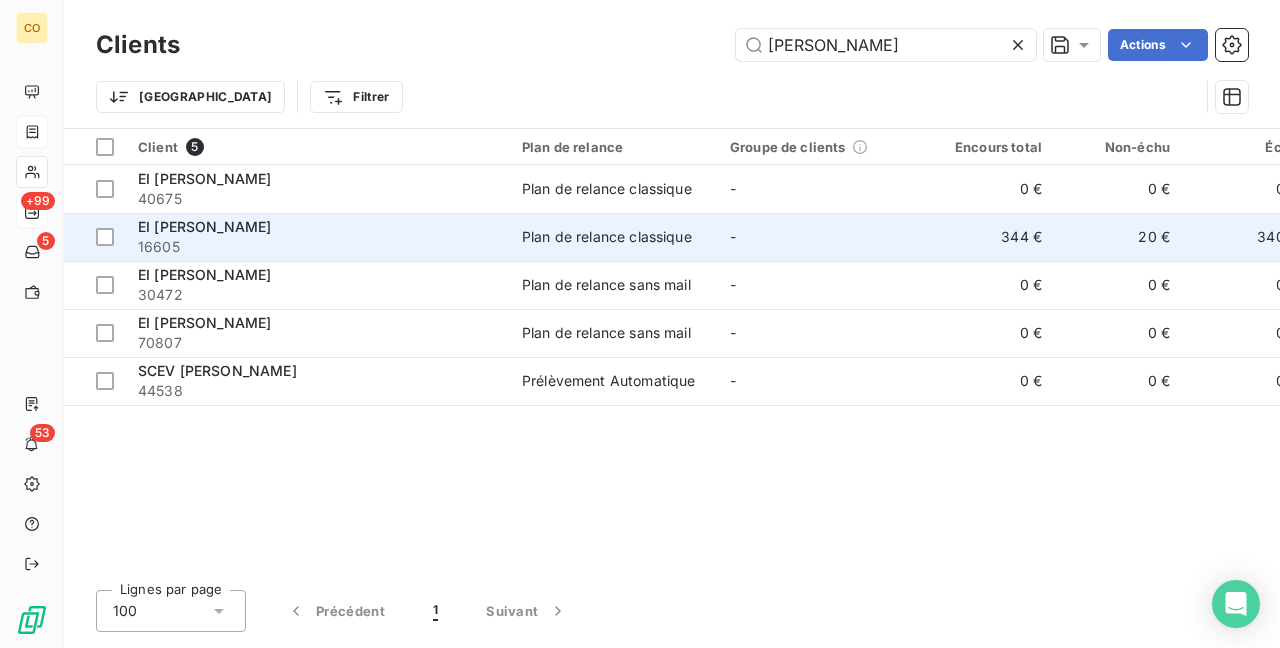 type on "[PERSON_NAME]" 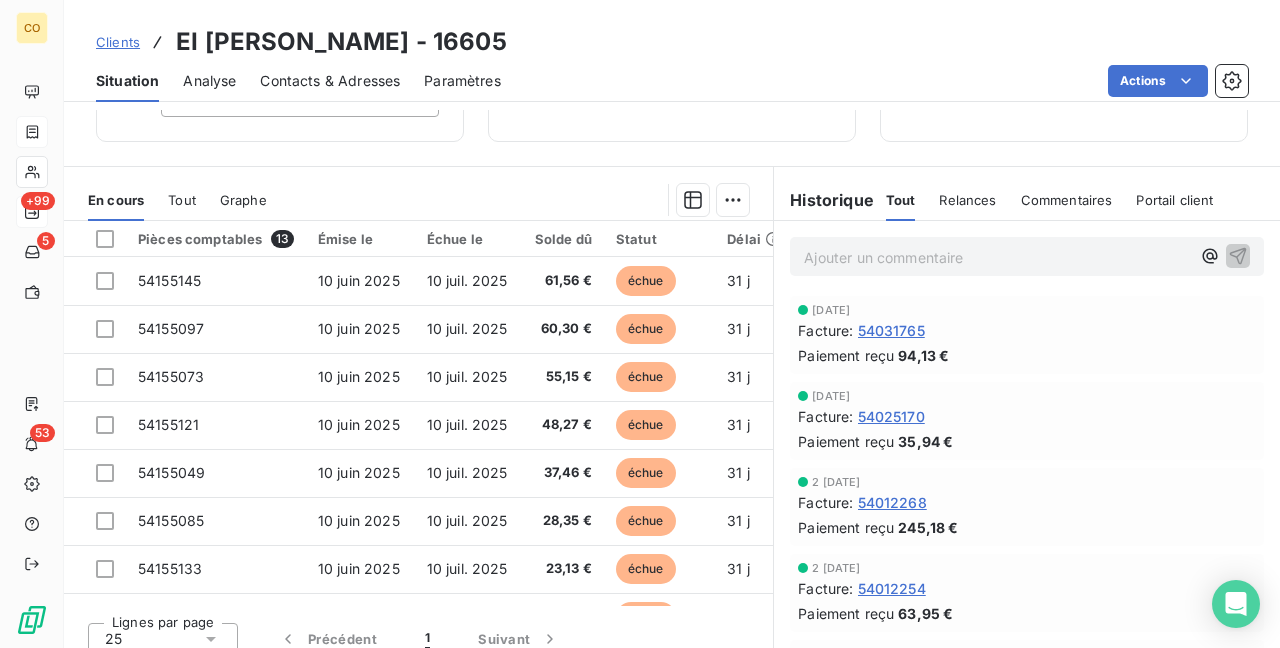 scroll, scrollTop: 248, scrollLeft: 0, axis: vertical 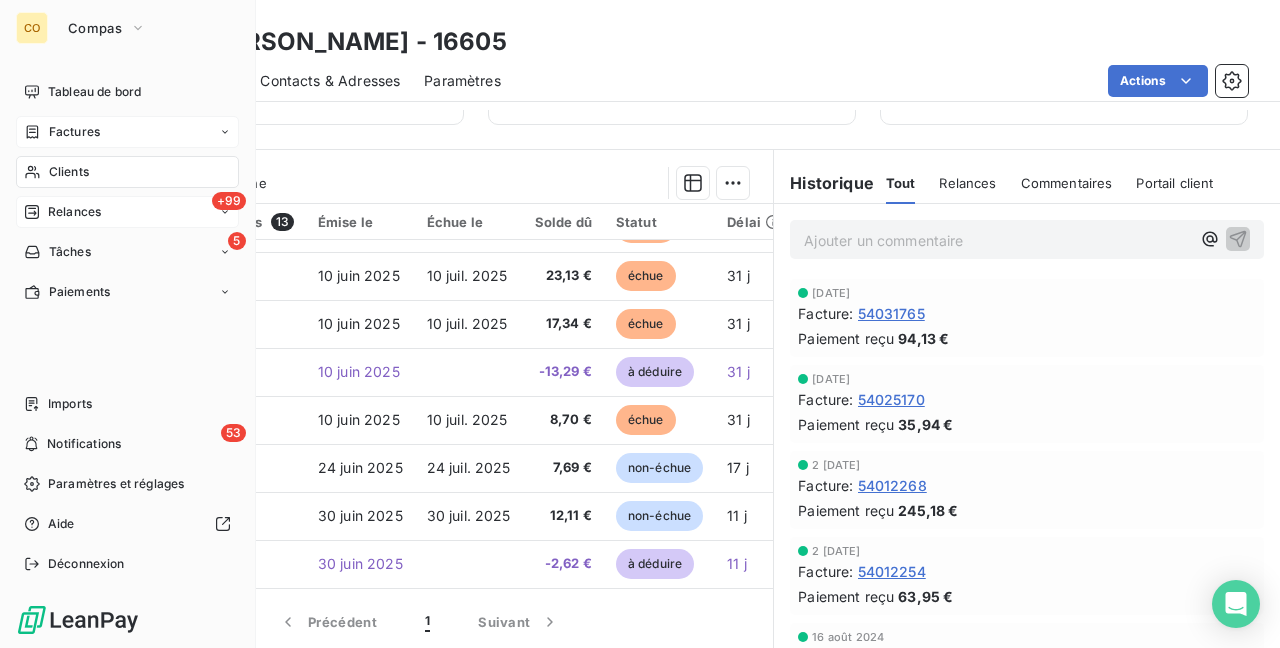 click 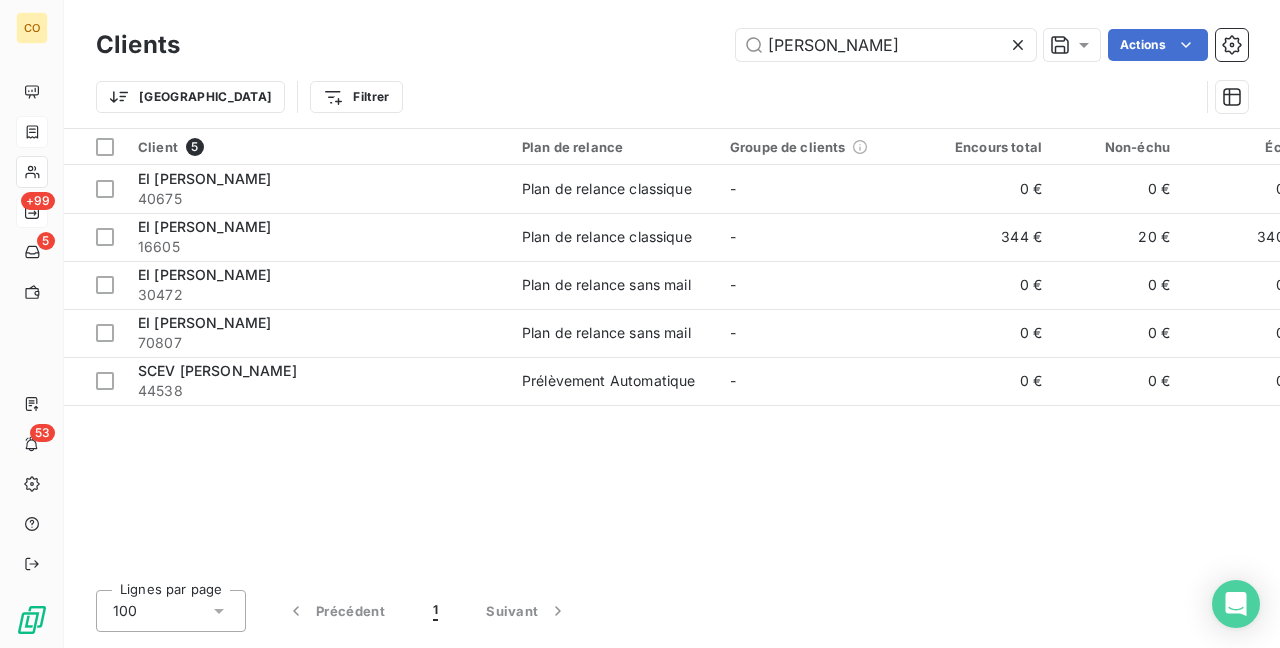drag, startPoint x: 869, startPoint y: 41, endPoint x: 174, endPoint y: -32, distance: 698.8233 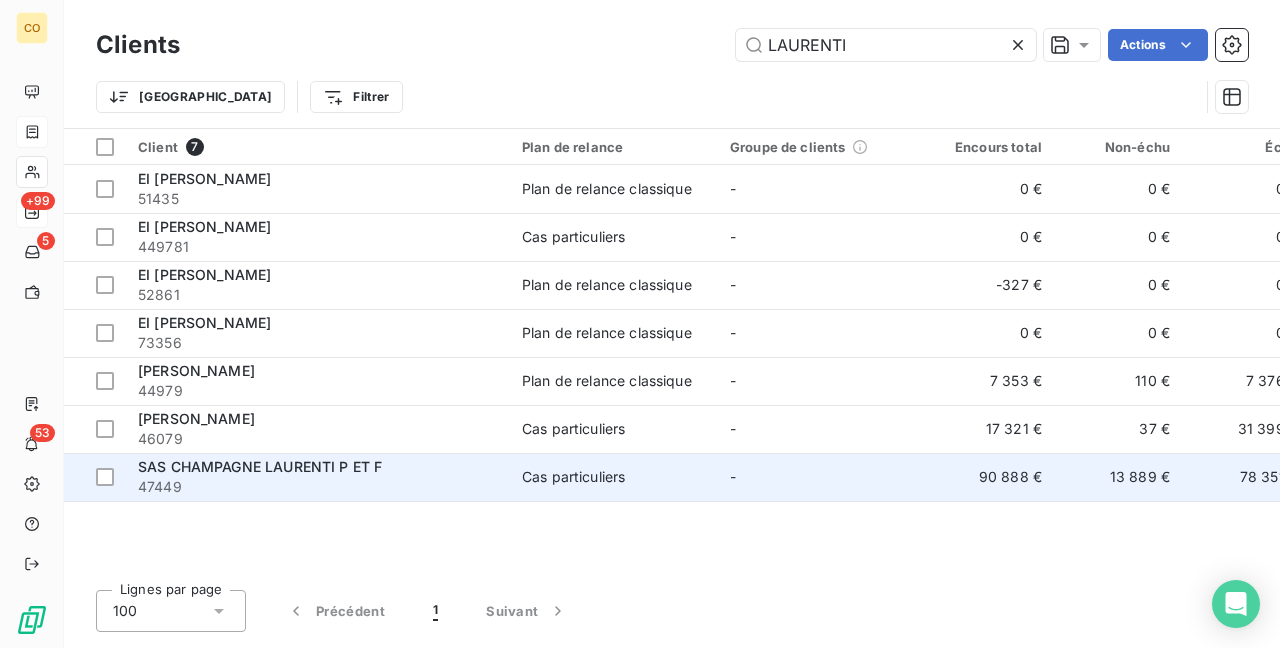type on "LAURENTI" 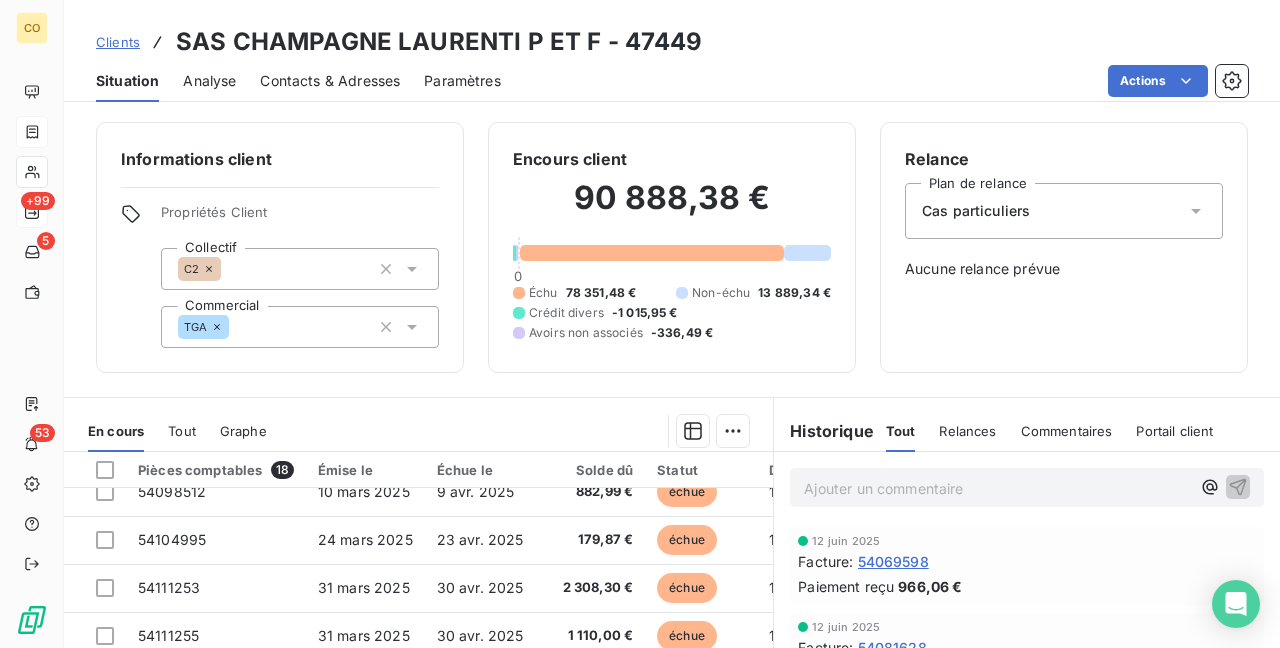 scroll, scrollTop: 100, scrollLeft: 0, axis: vertical 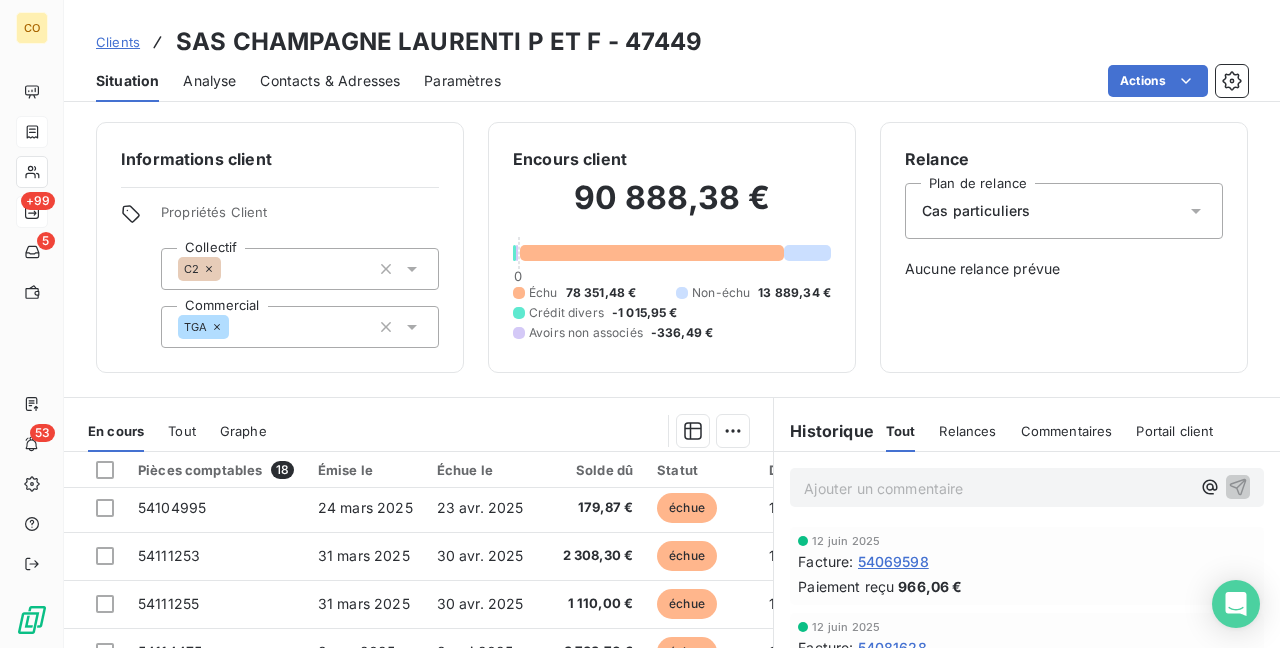 click on "Informations client Propriétés Client Collectif C2 Commercial TGA Encours client   90 888,38 € 0 Échu 78 351,48 € Non-échu 13 889,34 €   Crédit divers -1 015,95 € Avoirs non associés -336,49 € Relance Plan de relance Cas particuliers Aucune relance prévue En cours Tout Graphe Pièces comptables 18 Émise le Échue le Solde dû Statut Délai   Retard   54094096 28 [DATE]0 [DATE] 657,67 € échue 133 j +103 j 54098512 10 [DATE] [DATE]82,99 € échue 123 j +93 j 54104995 24 [DATE]3 [DATE]79,87 € échue 109 j +79 j 54111253 31 [DATE]0 [DATE] 308,30 € échue 102 j +72 j 54111255 31 [DATE]0 [DATE] 110,00 € échue 102 j +72 j 54114475 8 [DATE] [DATE] 783,70 € échue 94 j +64 j 54118317 15 [DATE]5 [DATE]3 664,95 € échue 87 j +57 j 54122902 23 [DATE]3 [DATE] 612,06 € échue 79 j +49 j 54358340 23 [DATE]221,93 € à déduire 79 j 54134929 12 [DATE]1 [DATE] 086,30 € 25" at bounding box center [672, 379] 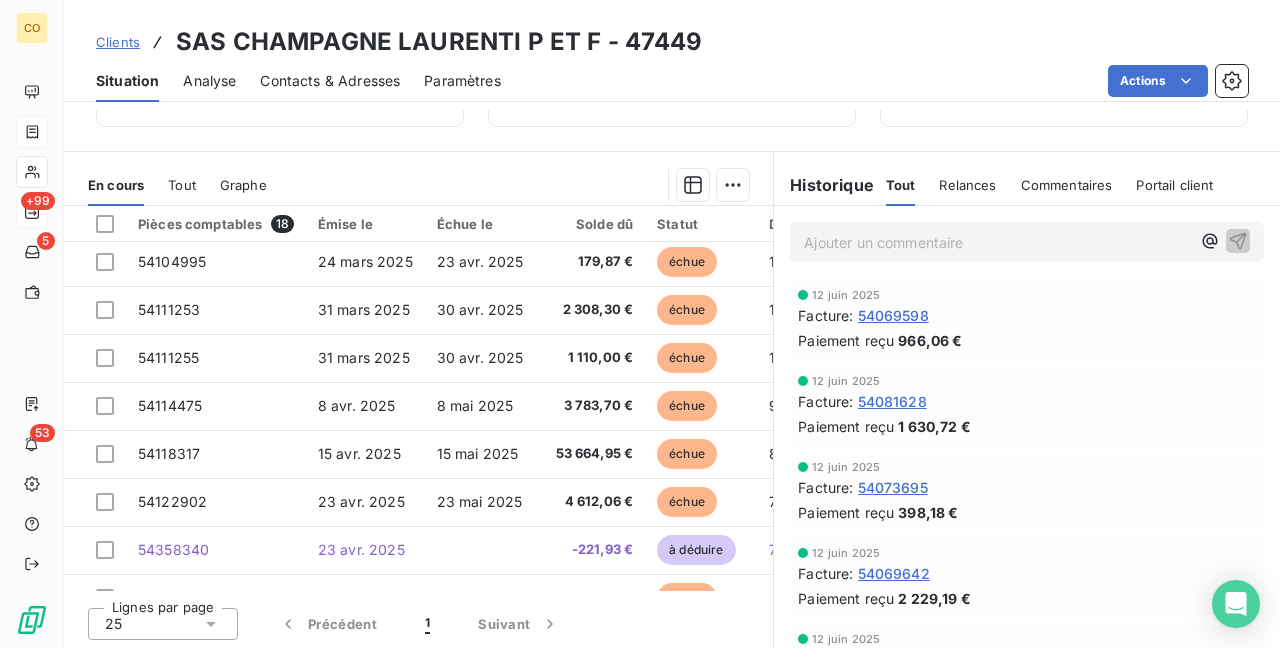 scroll, scrollTop: 248, scrollLeft: 0, axis: vertical 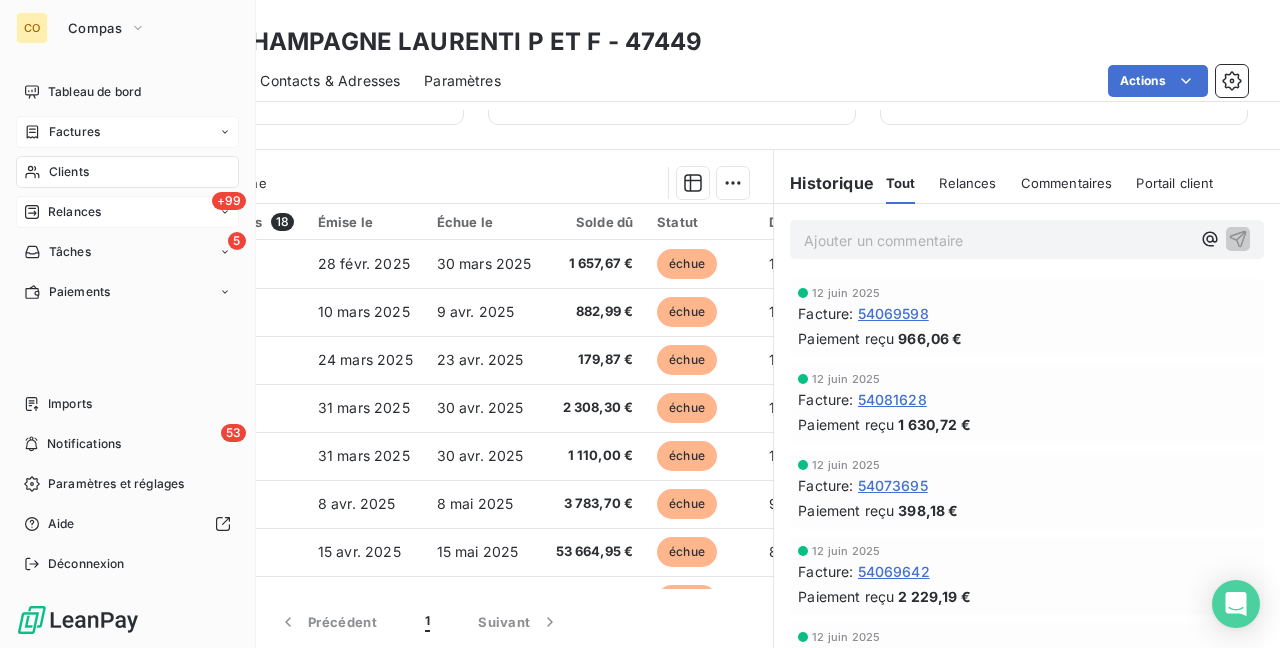 click on "Clients" at bounding box center (127, 172) 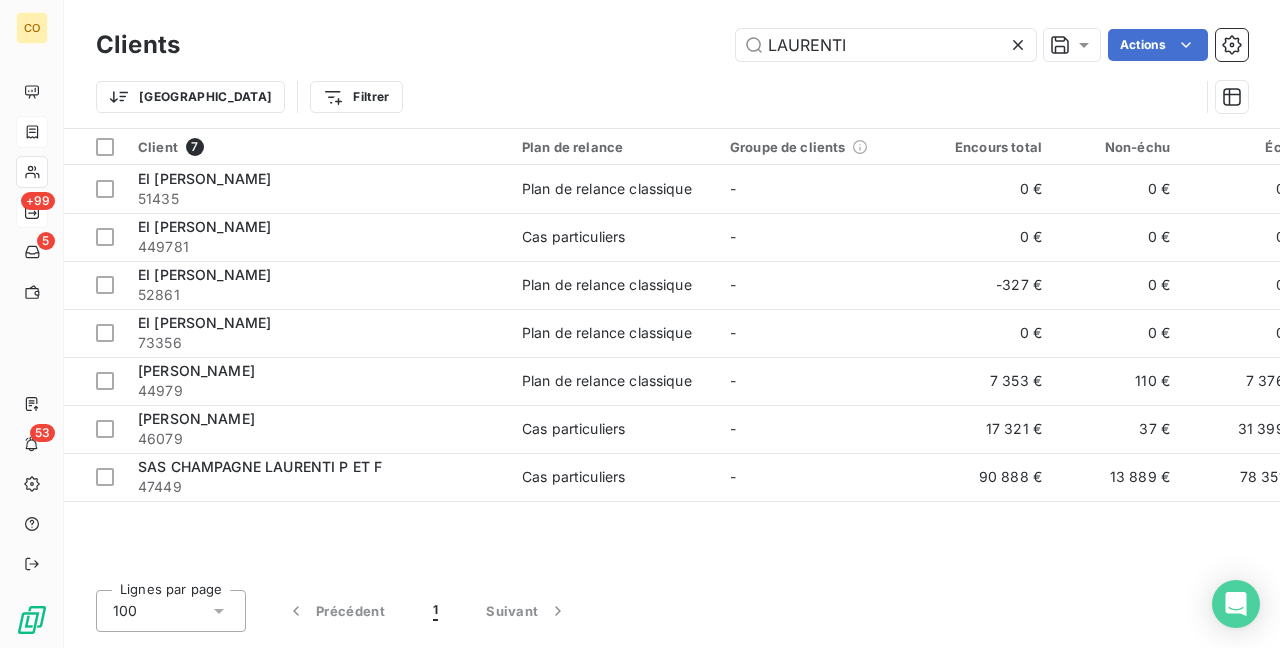 drag, startPoint x: 897, startPoint y: 34, endPoint x: 432, endPoint y: -32, distance: 469.66052 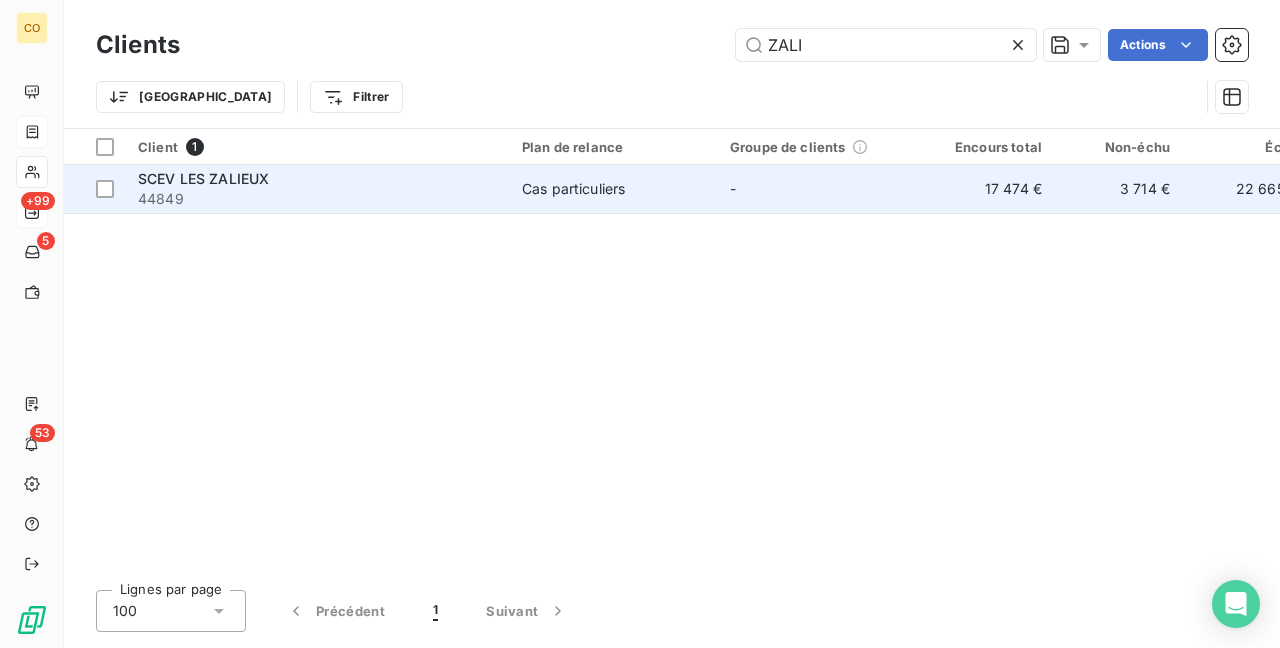 type on "ZALI" 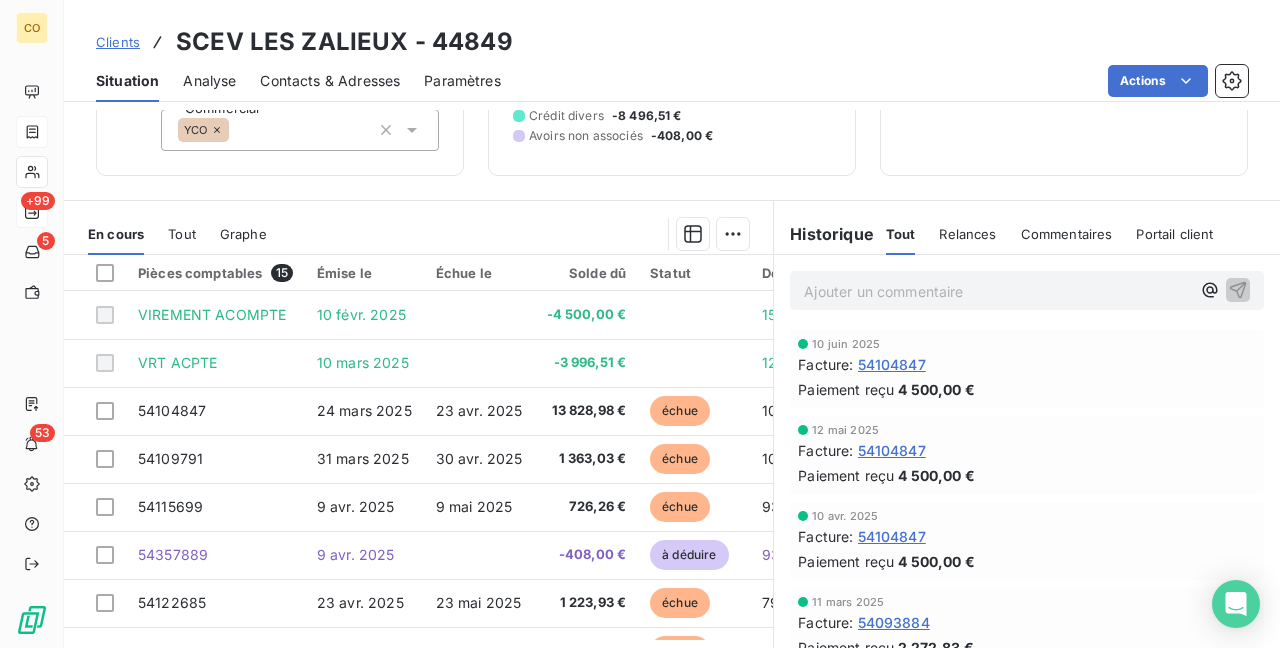 scroll, scrollTop: 248, scrollLeft: 0, axis: vertical 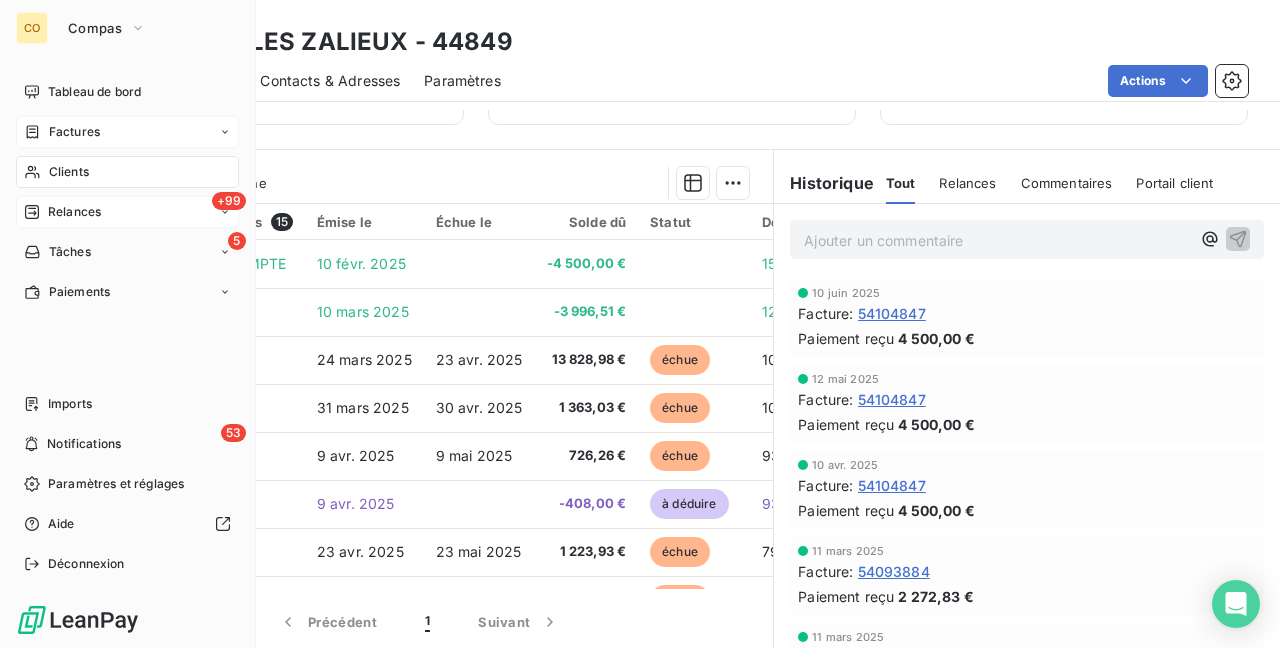 click on "Clients" at bounding box center (69, 172) 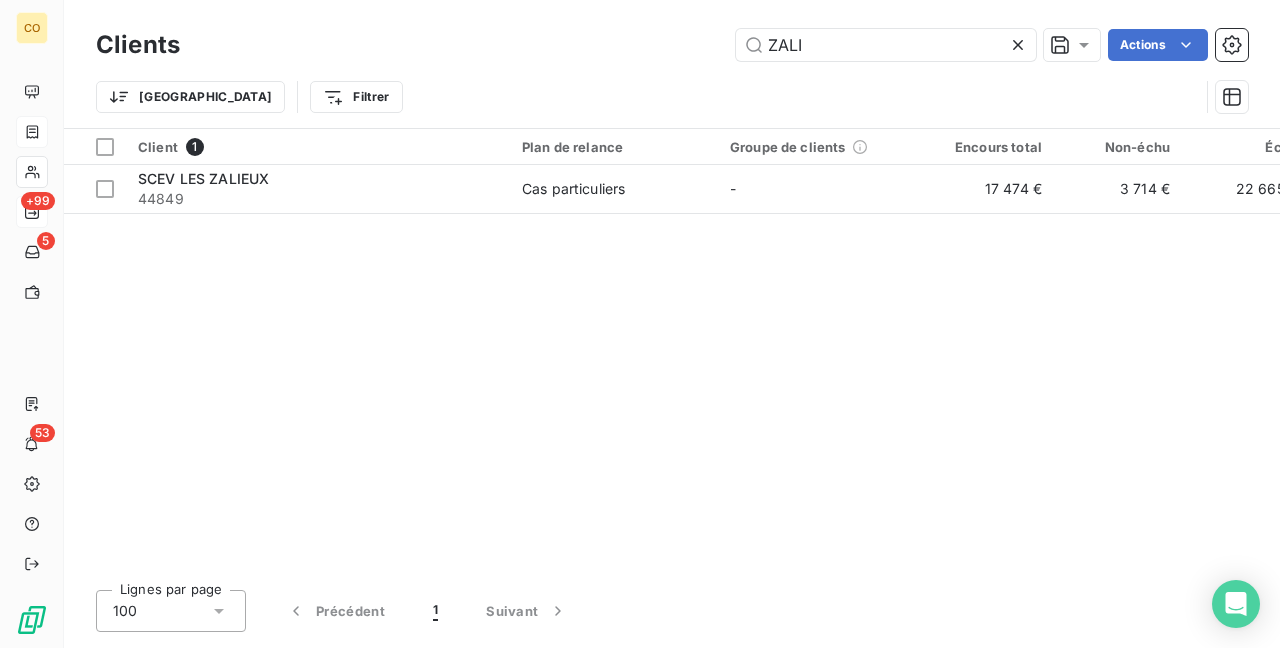 drag, startPoint x: 913, startPoint y: 45, endPoint x: 427, endPoint y: -12, distance: 489.33118 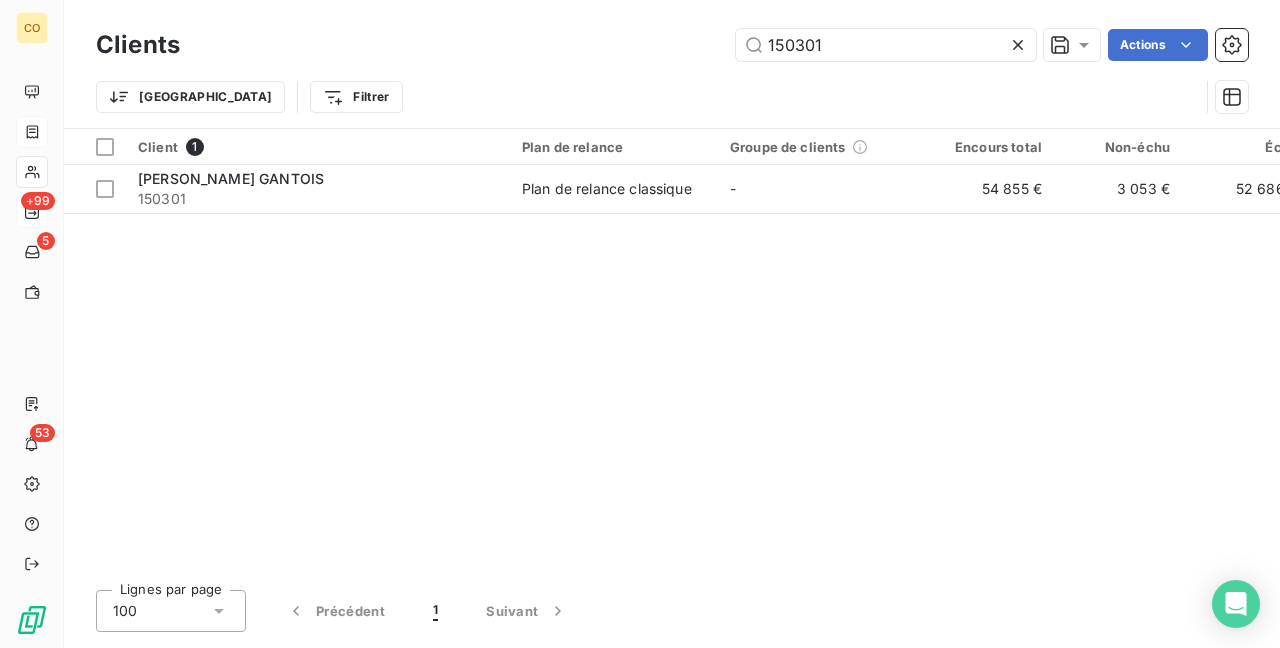 type on "150301" 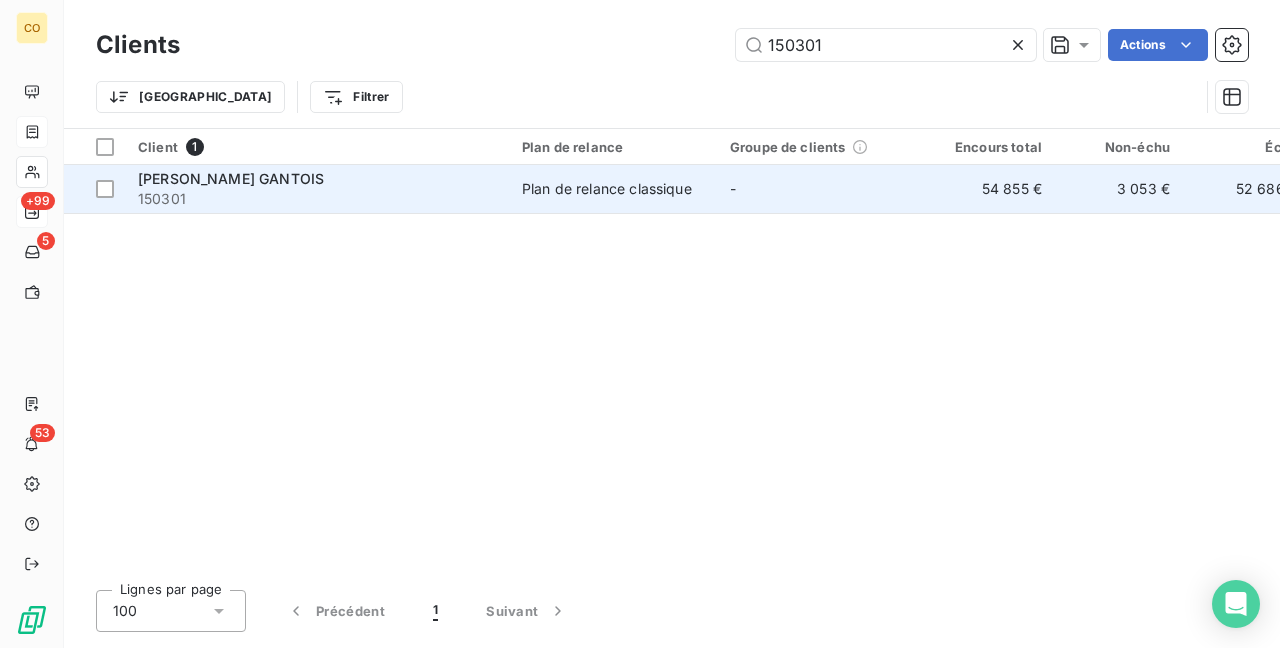 click on "Plan de relance classique" at bounding box center [614, 189] 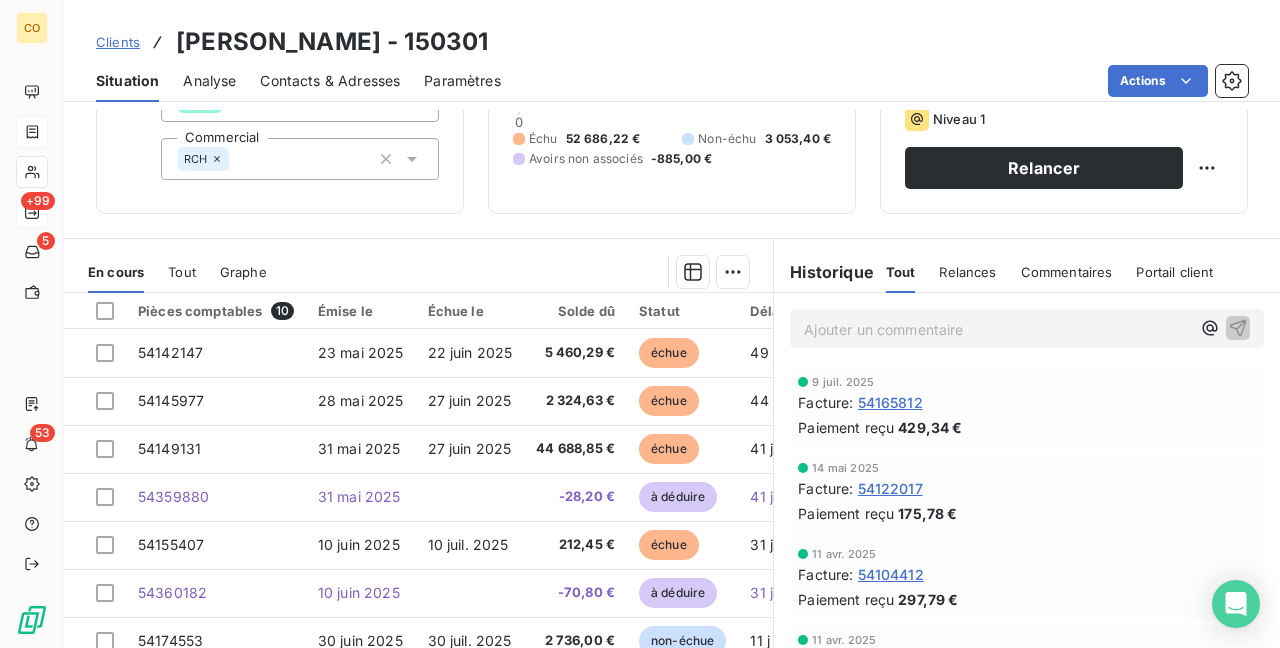 scroll, scrollTop: 200, scrollLeft: 0, axis: vertical 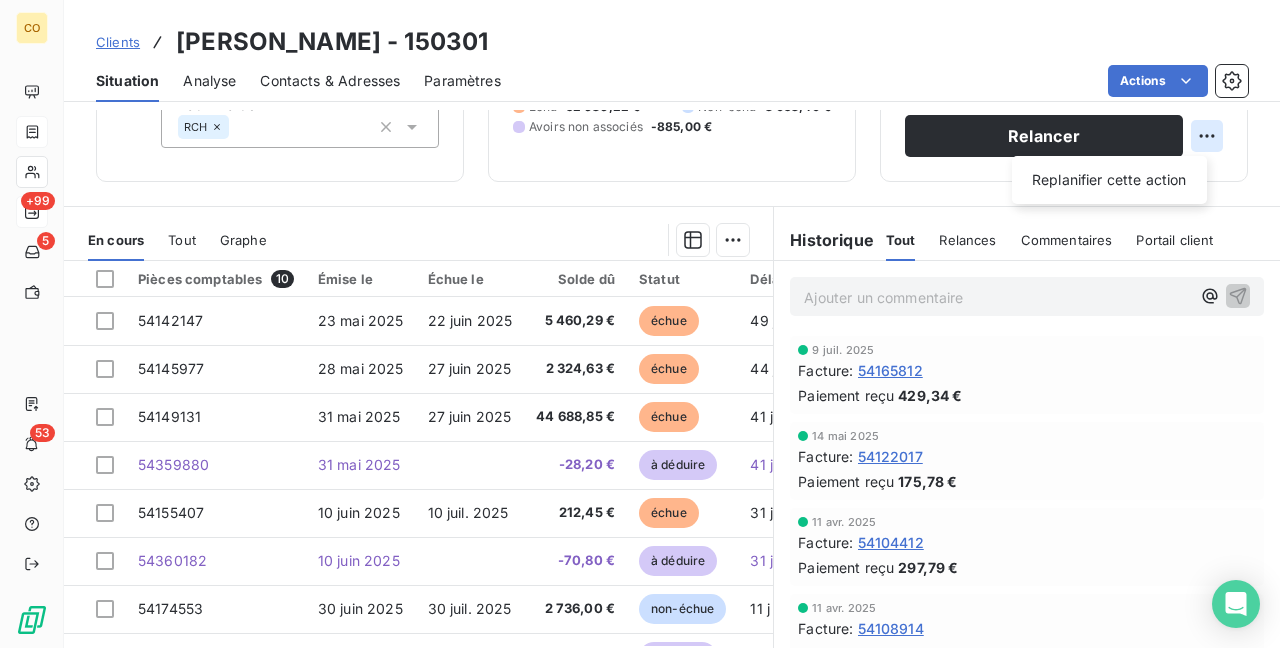 click on "CO +99 5 53 Clients [PERSON_NAME] GANTOIS - 150301 Situation Analyse Contacts & Adresses Paramètres Actions Informations client Propriétés Client Collectif CC Commercial RCH Encours client   54 854,62 € 0 Échu 52 686,22 € Non-échu 3 053,40 €   Avoirs non associés -885,00 € Relance Plan de relance Plan de relance classique Prochaine relance prévue depuis le  [DATE] Niveau 1 Relancer Replanifier cette action En cours Tout Graphe Pièces comptables 10 Émise le Échue le Solde dû Statut Délai   Retard   54142147 [DATE] [DATE] 5 460,29 € échue 49 j +19 j 54145977 [DATE] [DATE] 2 324,63 € échue 44 j +14 j 54149131 [DATE] [DATE] 44 688,85 € échue 41 j +14 j 54359880 [DATE] -28,20 € à déduire 41 j 54155407 [DATE] [DATE] 212,45 € échue 31 j +1 j 54360182 [DATE] -70,80 € à déduire 31 j 54174553 [DATE] [DATE] 2 736,00 € non-échue 11 j -19 j 54361386 [DATE] 11 j 3 j 1" at bounding box center [640, 324] 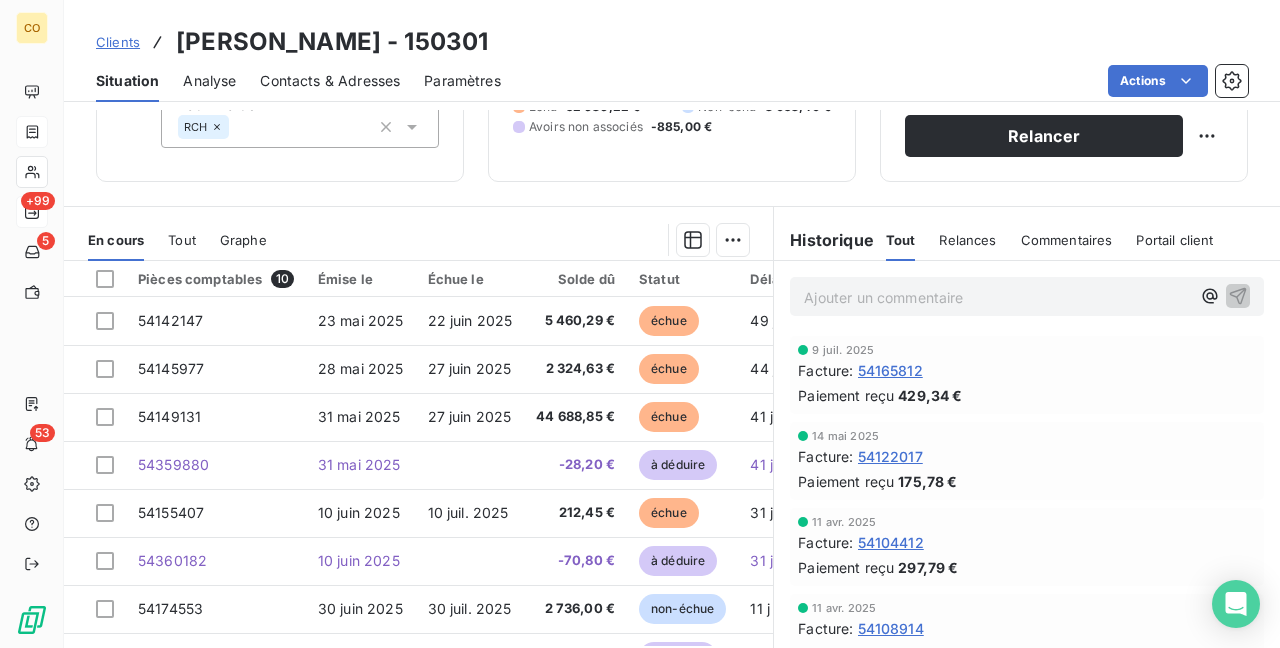 click on "CO +99 5 53 Clients [PERSON_NAME] GANTOIS - 150301 Situation Analyse Contacts & Adresses Paramètres Actions Informations client Propriétés Client Collectif CC Commercial RCH Encours client   54 854,62 € 0 Échu 52 686,22 € Non-échu 3 053,40 €   Avoirs non associés -885,00 € Relance Plan de relance Plan de relance classique Prochaine relance prévue depuis le  [DATE] Niveau 1 Relancer En cours Tout Graphe Pièces comptables 10 Émise le Échue le Solde dû Statut Délai   Retard   54142147 [DATE] [DATE] 5 460,29 € échue 49 j +19 j 54145977 [DATE] [DATE] 2 324,63 € échue 44 j +14 j 54149131 [DATE] [DATE] 44 688,85 € échue 41 j +14 j 54359880 [DATE] -28,20 € à déduire 41 j 54155407 [DATE] [DATE] 212,45 € échue 31 j +1 j 54360182 [DATE] -70,80 € à déduire 31 j 54174553 [DATE] [DATE] 2 736,00 € non-échue 11 j -19 j 54361386 [DATE] -756,00 € à déduire 11 j 3 j 1" at bounding box center (640, 324) 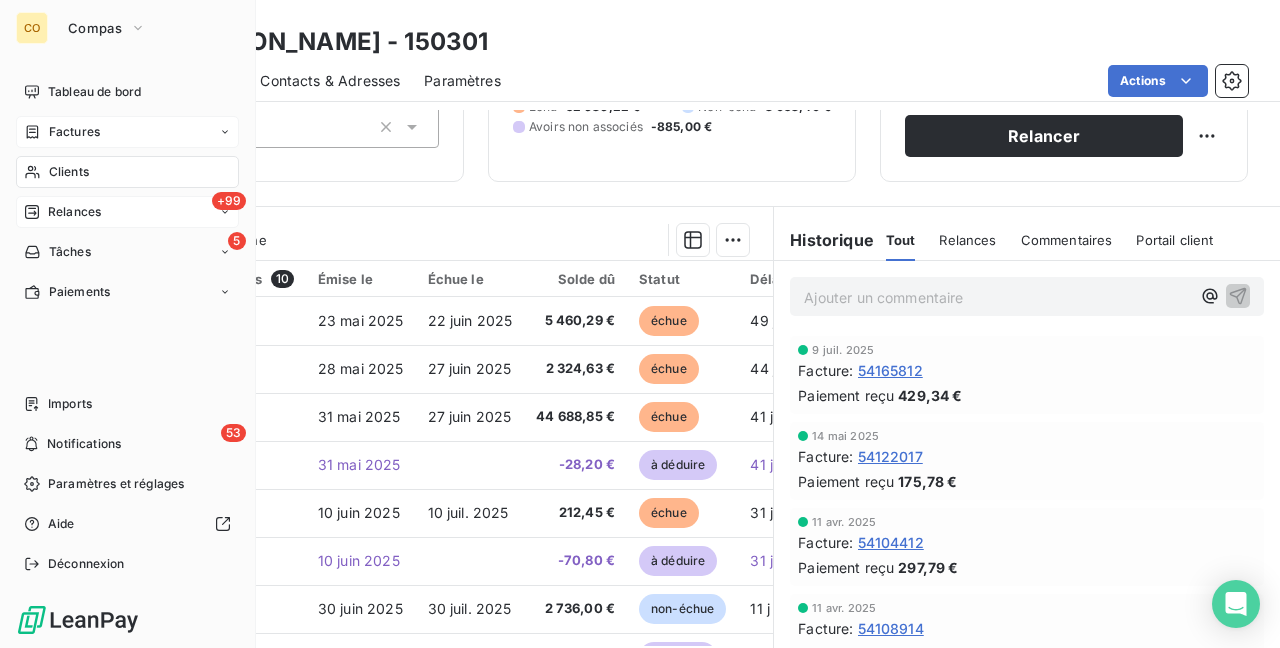 click on "Relances" at bounding box center (74, 212) 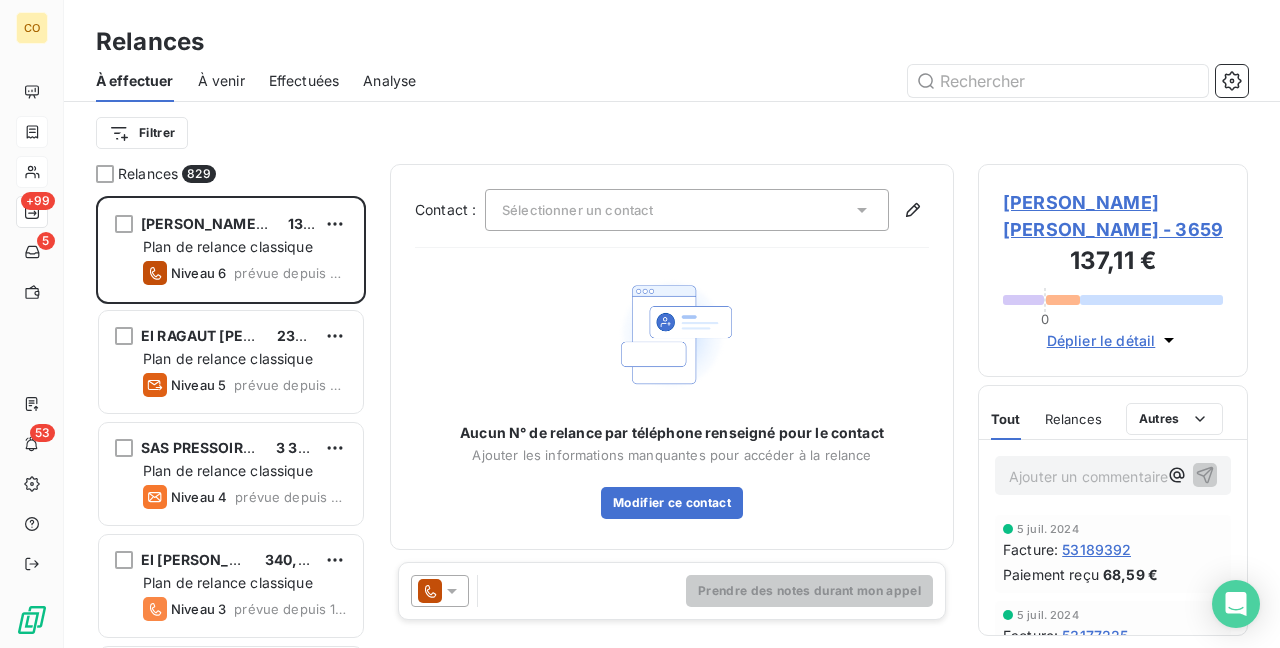 scroll, scrollTop: 16, scrollLeft: 16, axis: both 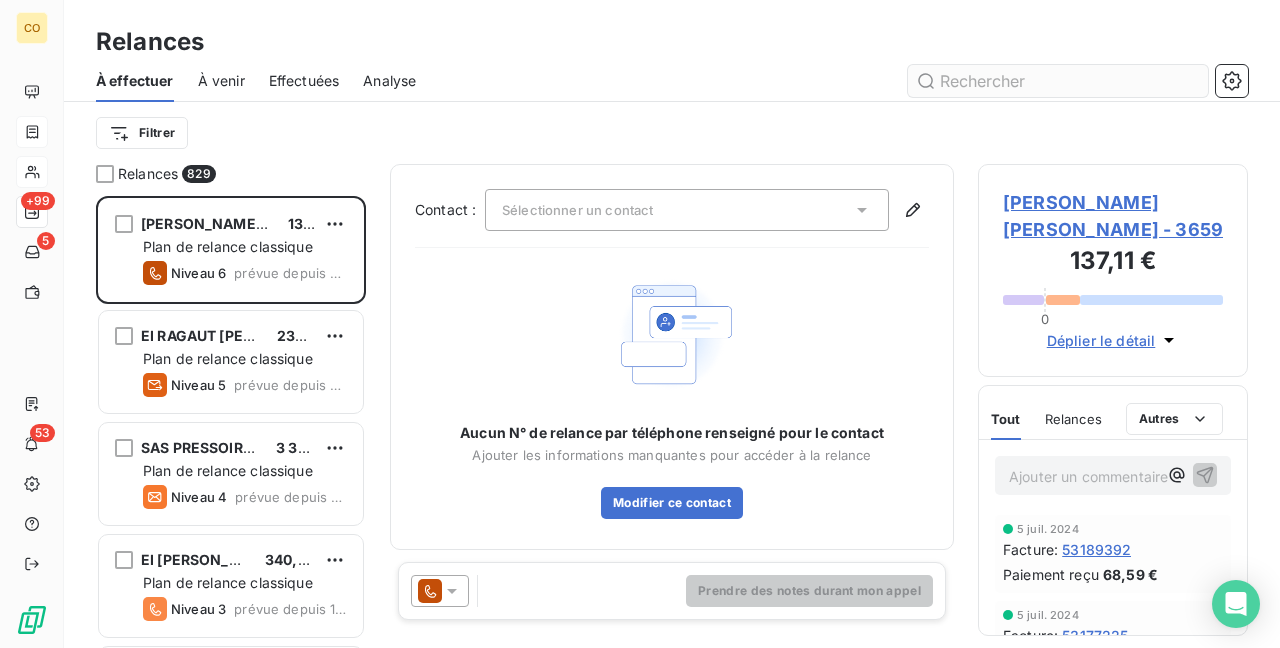 click at bounding box center [1058, 81] 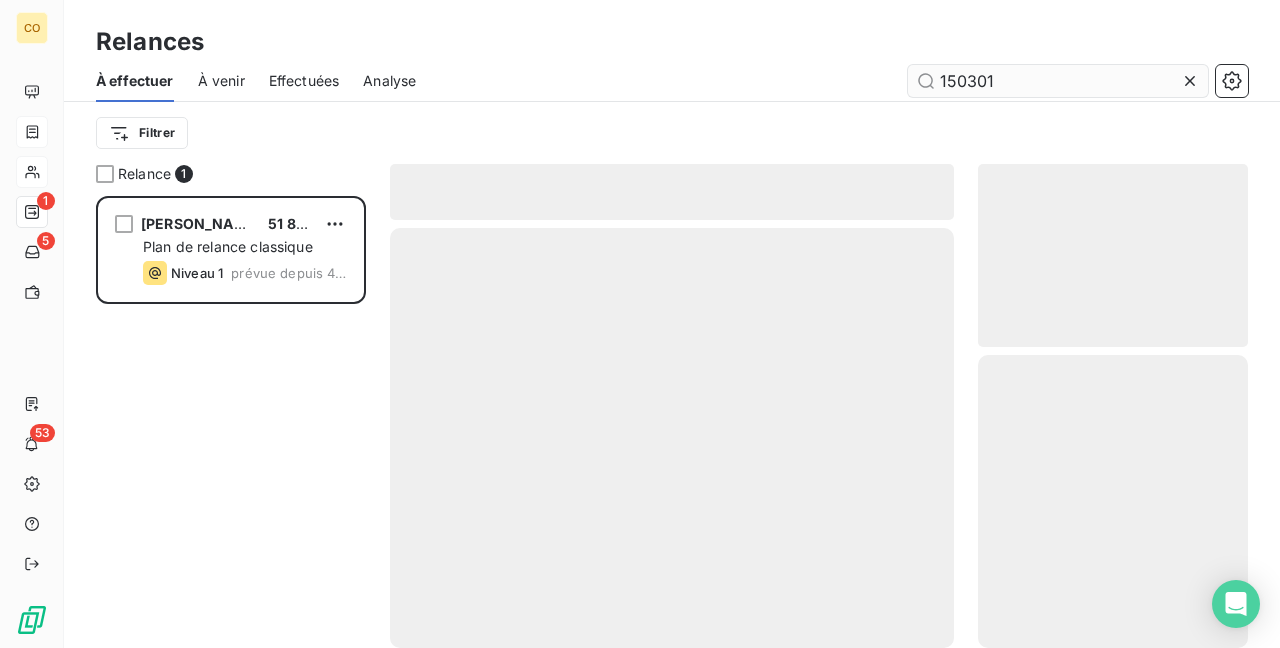 scroll, scrollTop: 16, scrollLeft: 16, axis: both 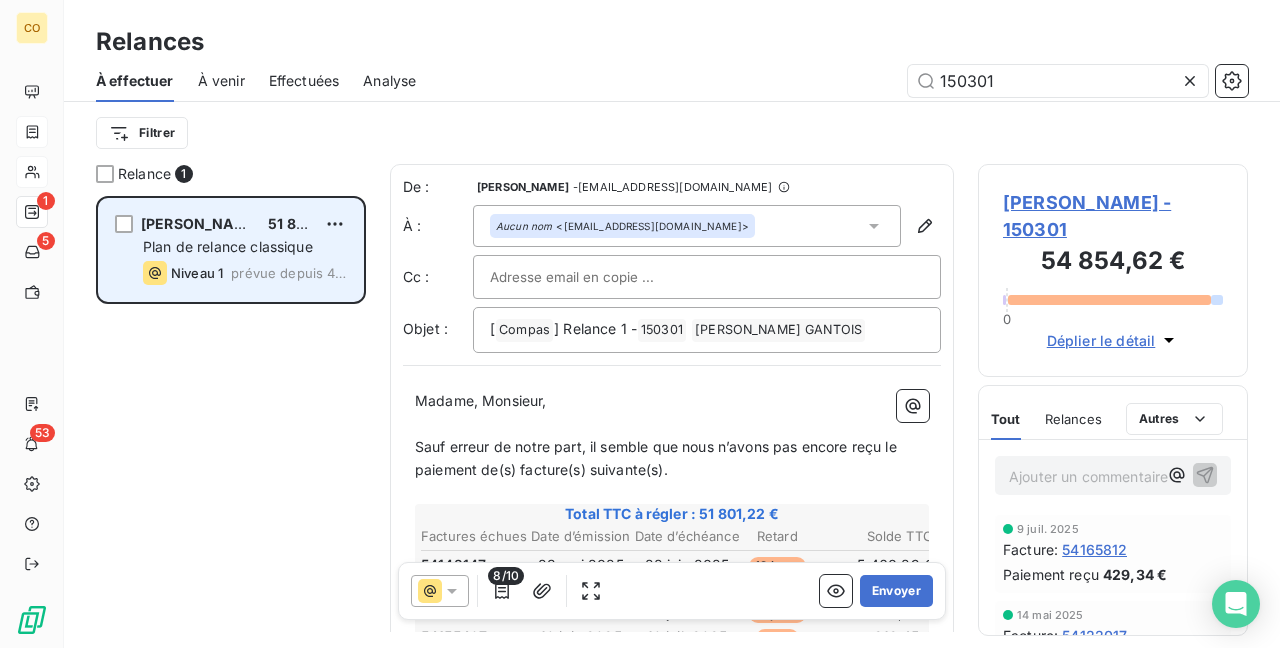 click on "Plan de relance classique" at bounding box center [228, 246] 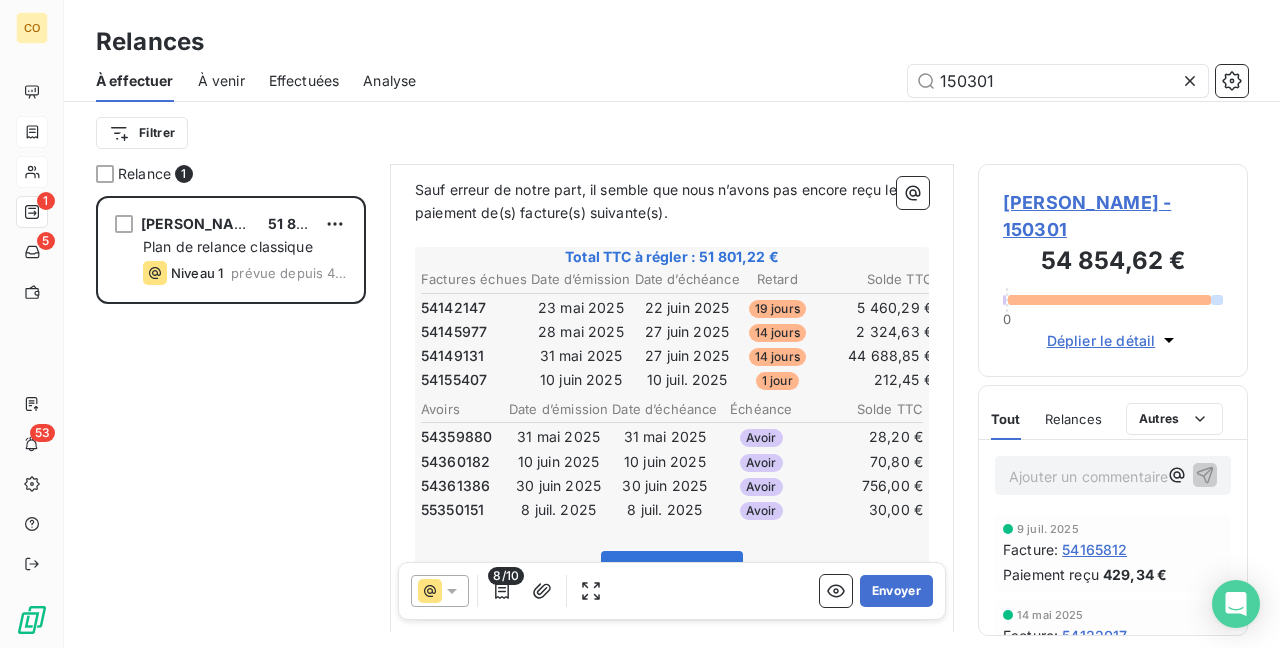 scroll, scrollTop: 302, scrollLeft: 0, axis: vertical 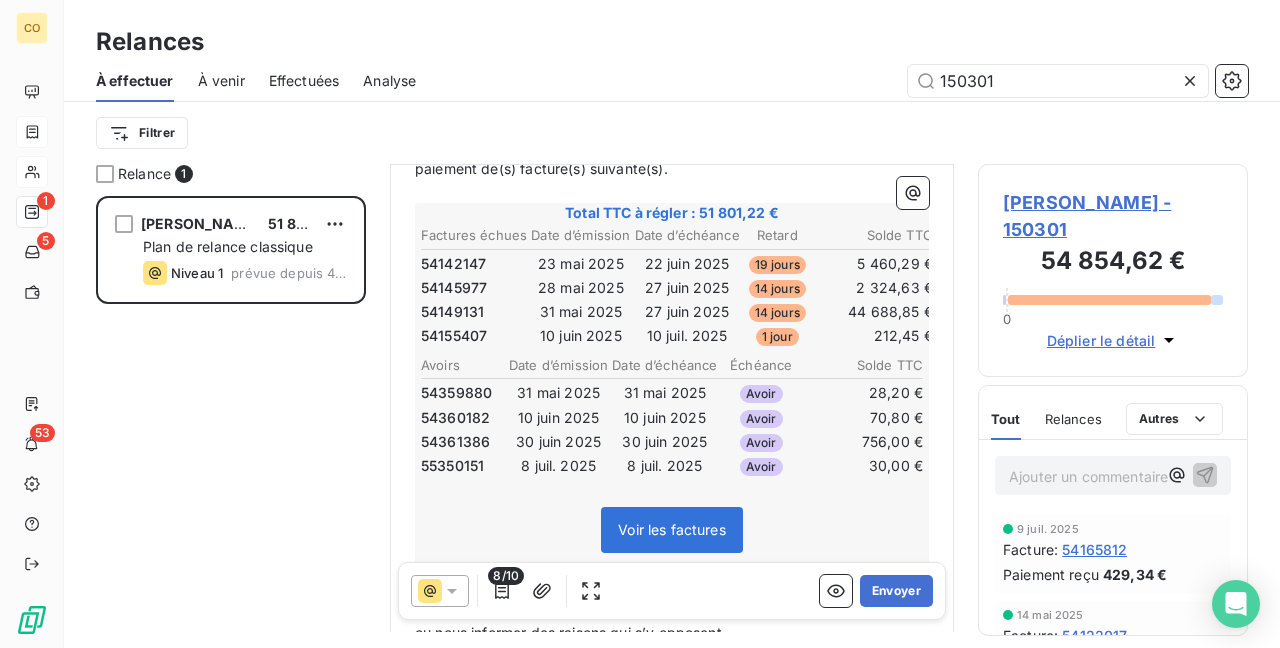 click 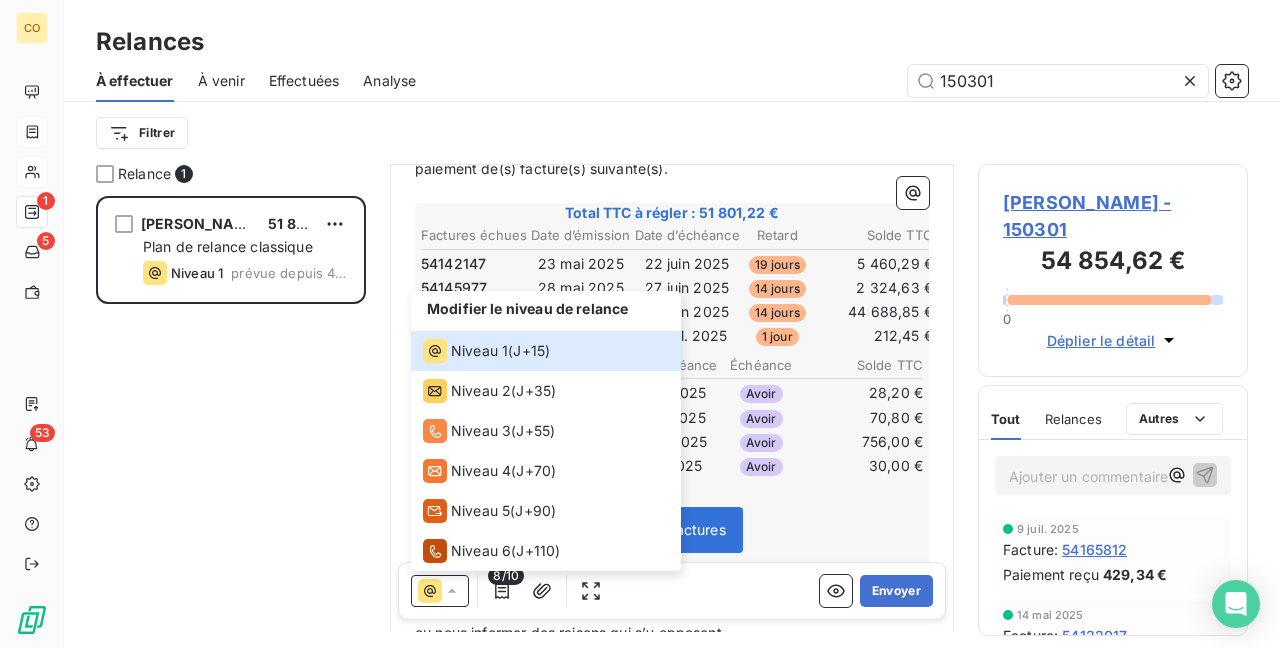 click on "8/10" at bounding box center (506, 576) 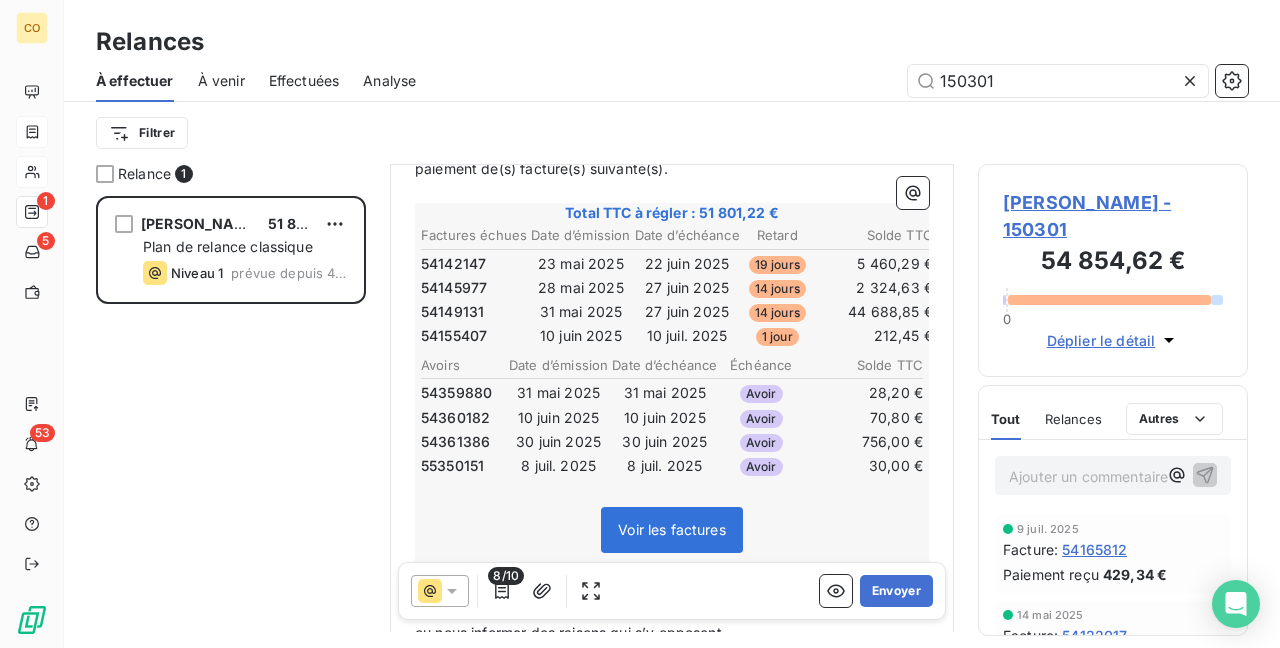 click on "8/10" at bounding box center (506, 576) 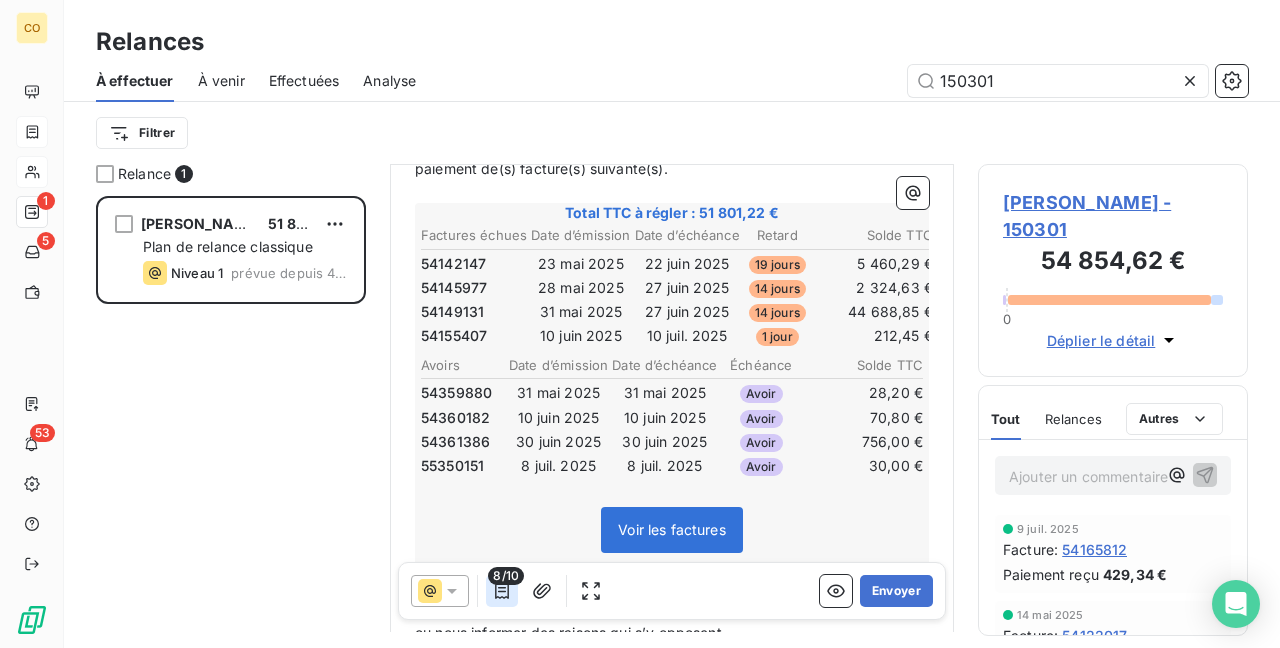 click at bounding box center [502, 591] 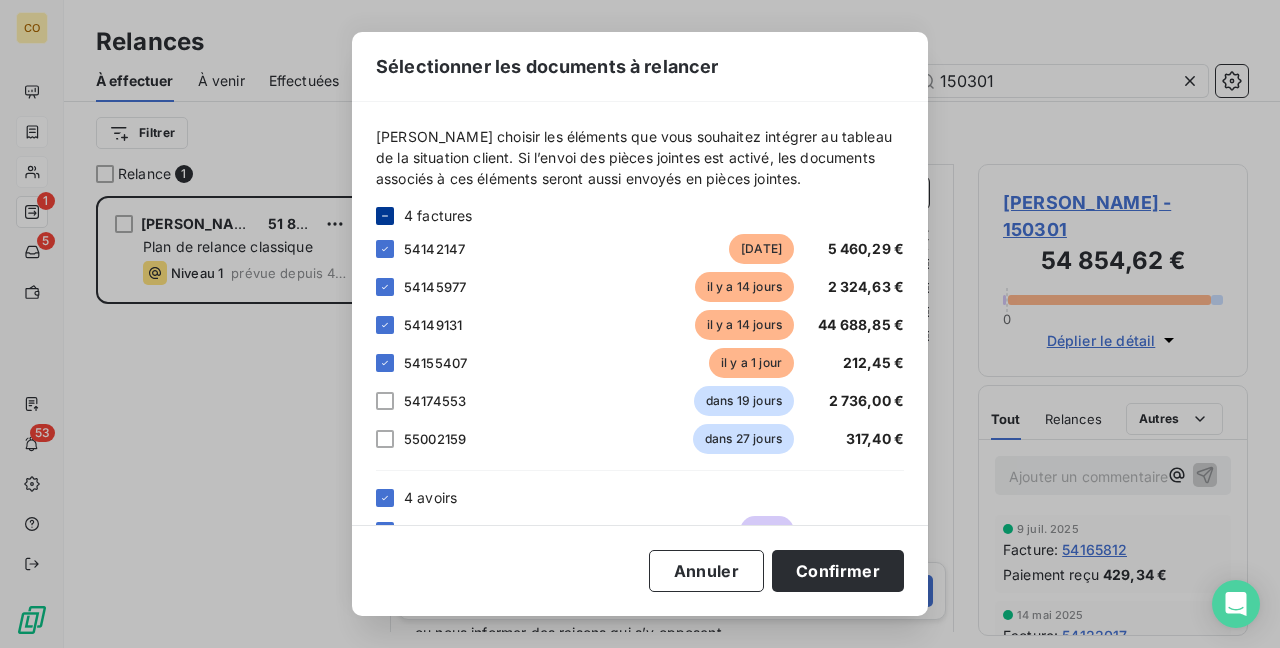 click 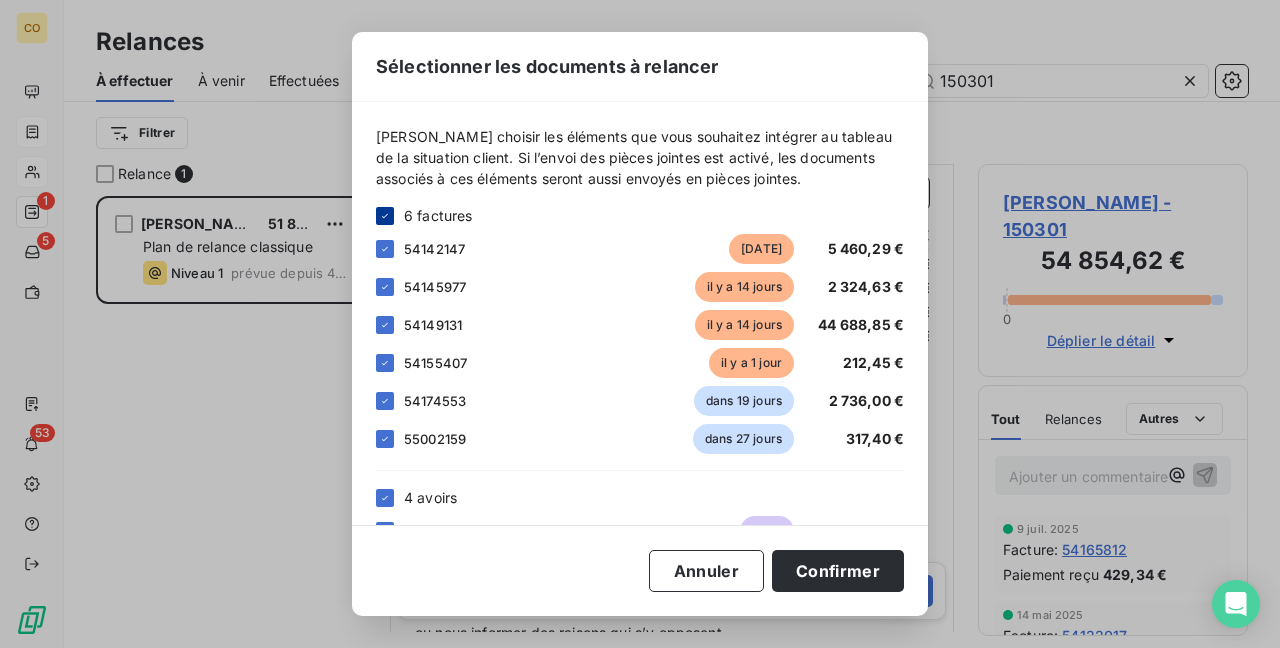 click 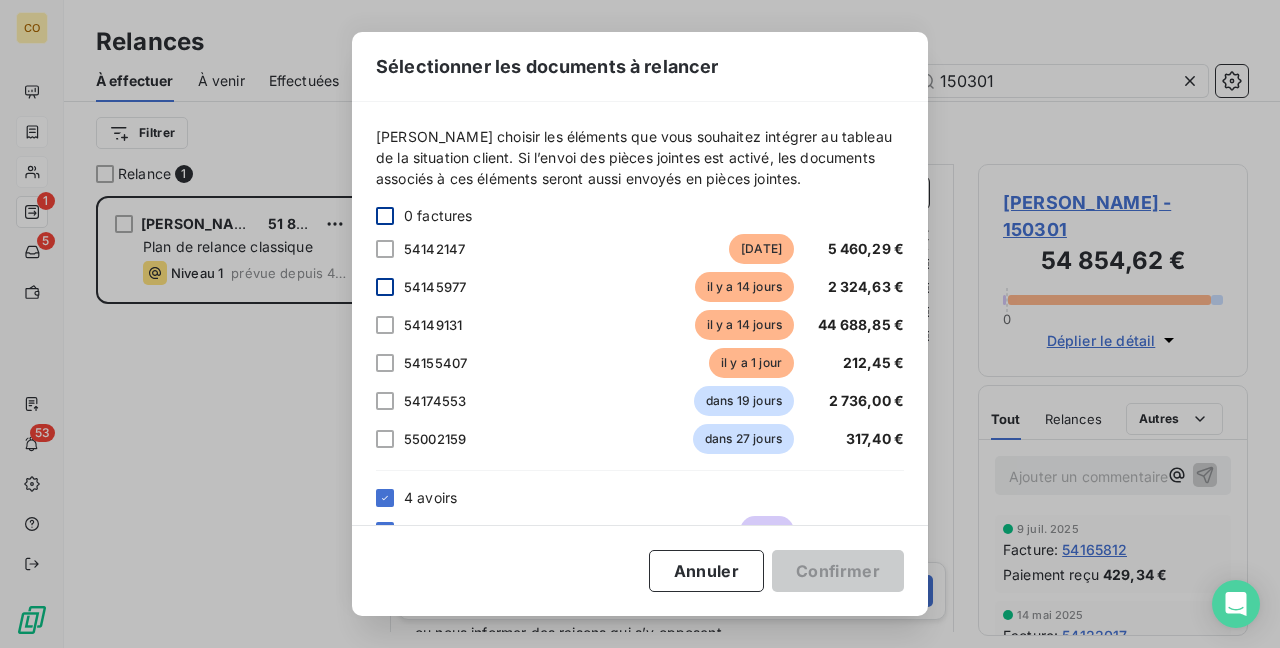 click at bounding box center (385, 287) 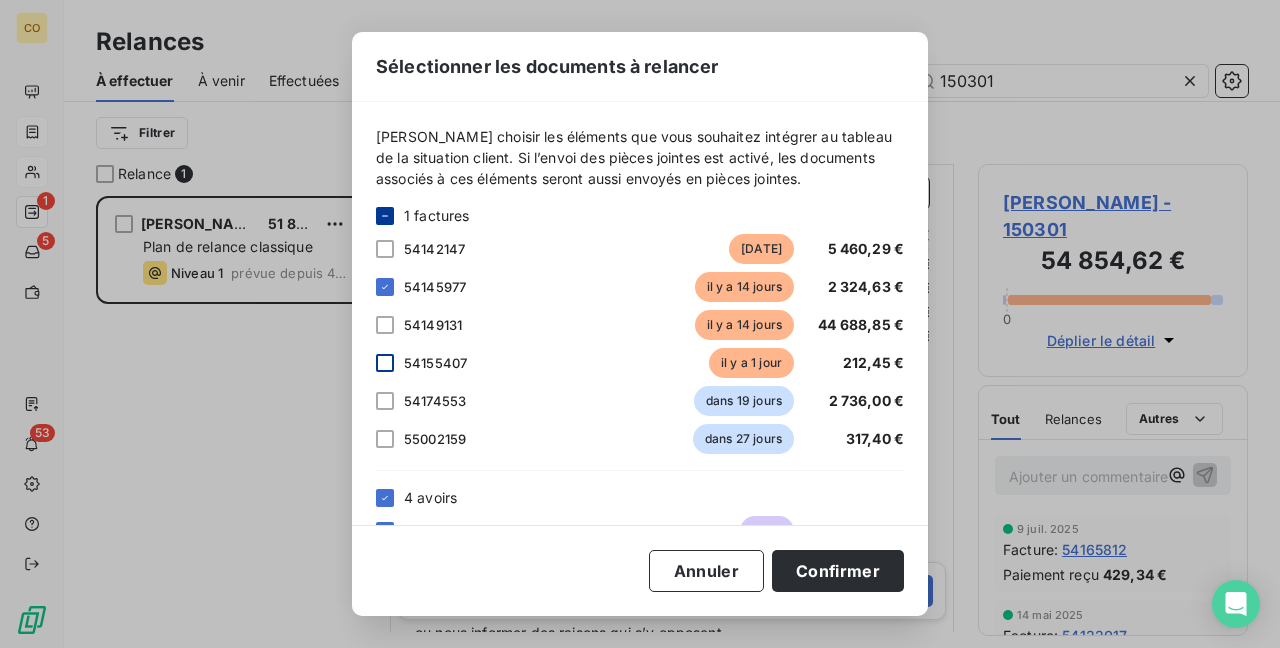 click at bounding box center [385, 363] 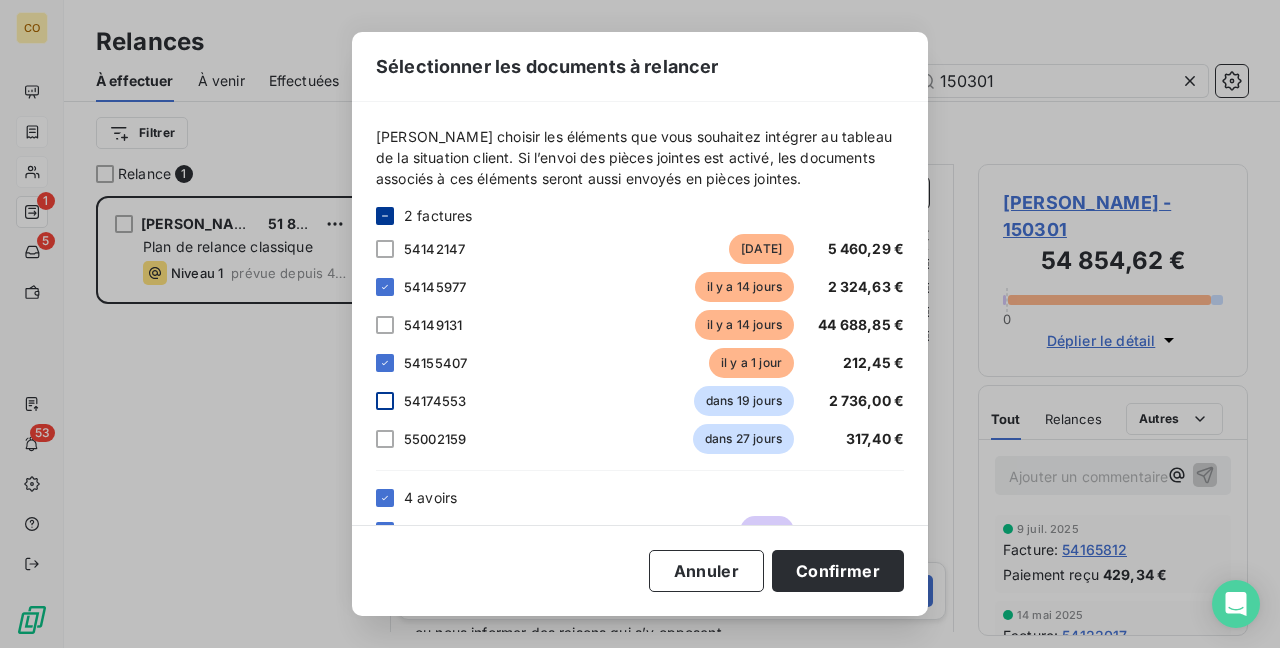 click at bounding box center [385, 401] 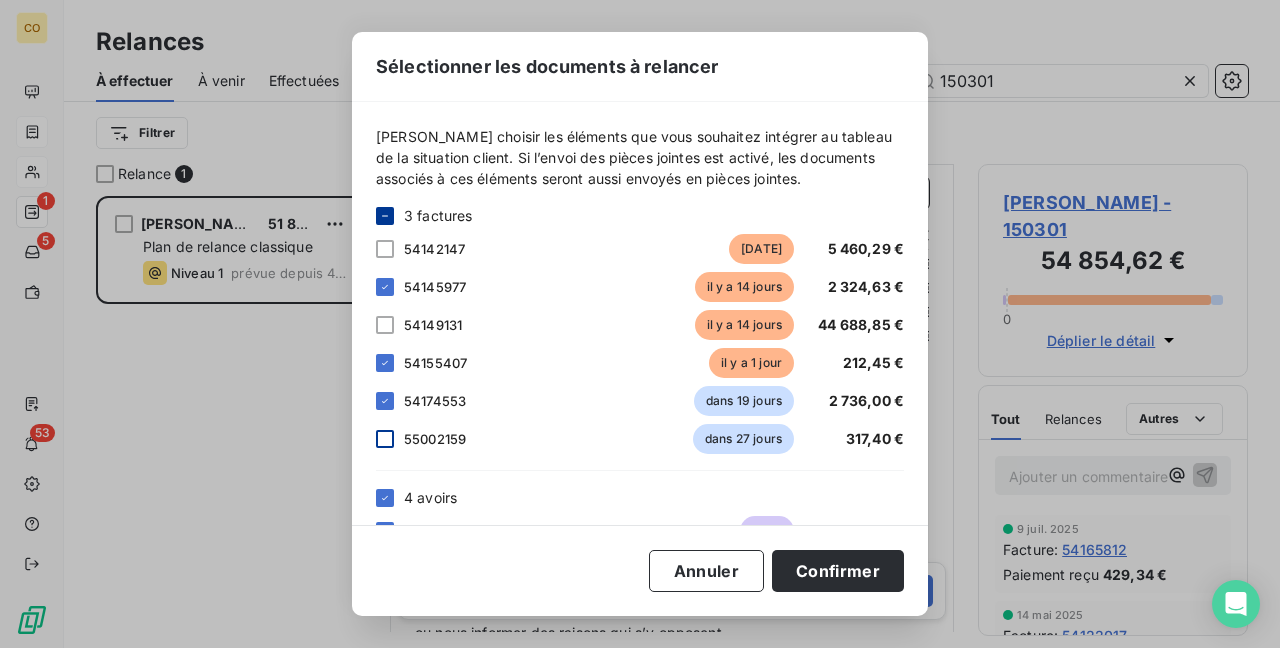 click at bounding box center (385, 439) 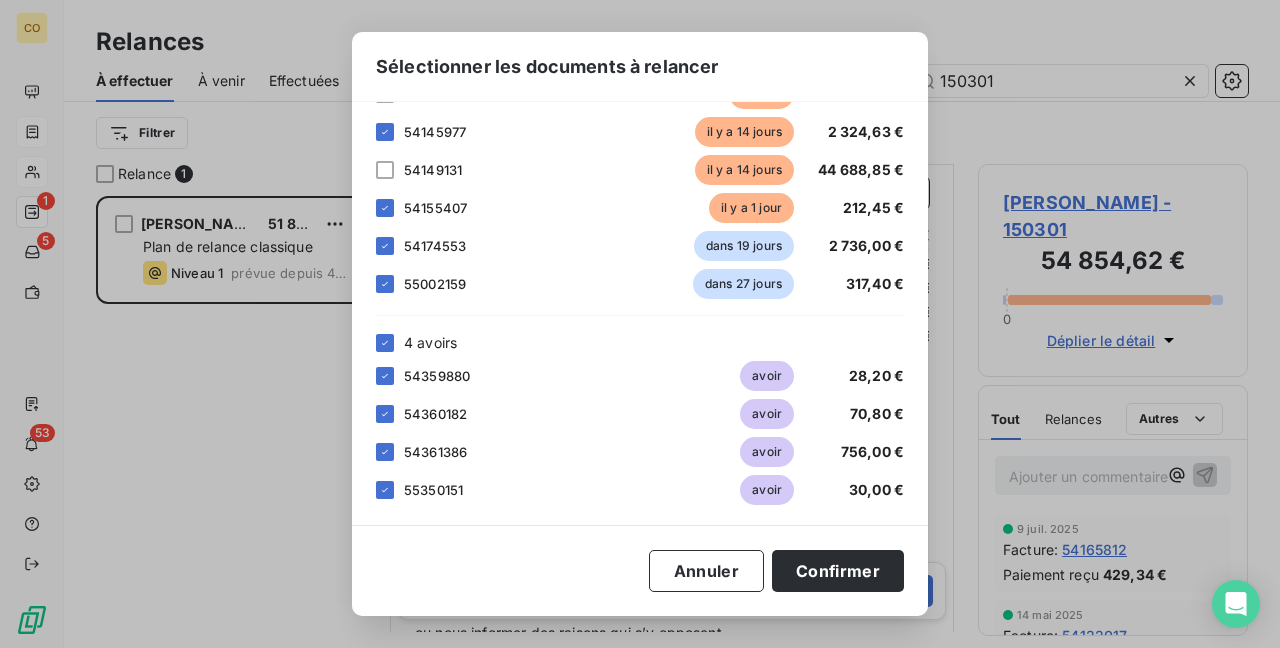 scroll, scrollTop: 158, scrollLeft: 0, axis: vertical 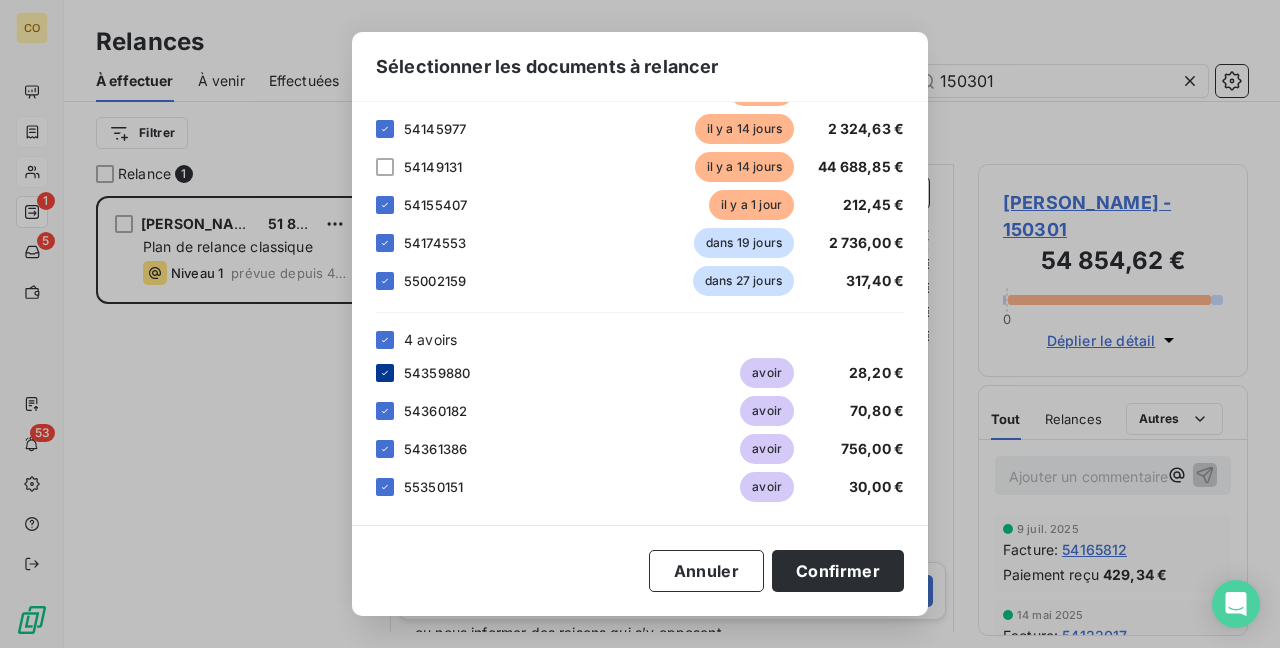 click at bounding box center (385, 373) 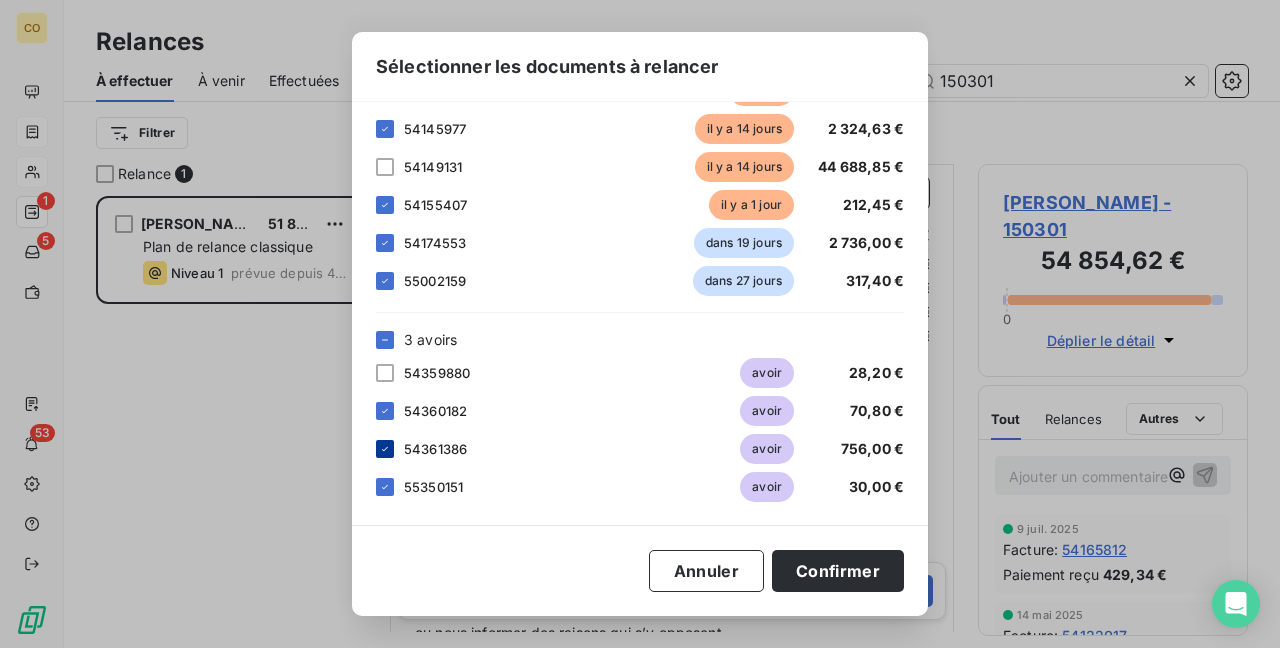 click at bounding box center (385, 449) 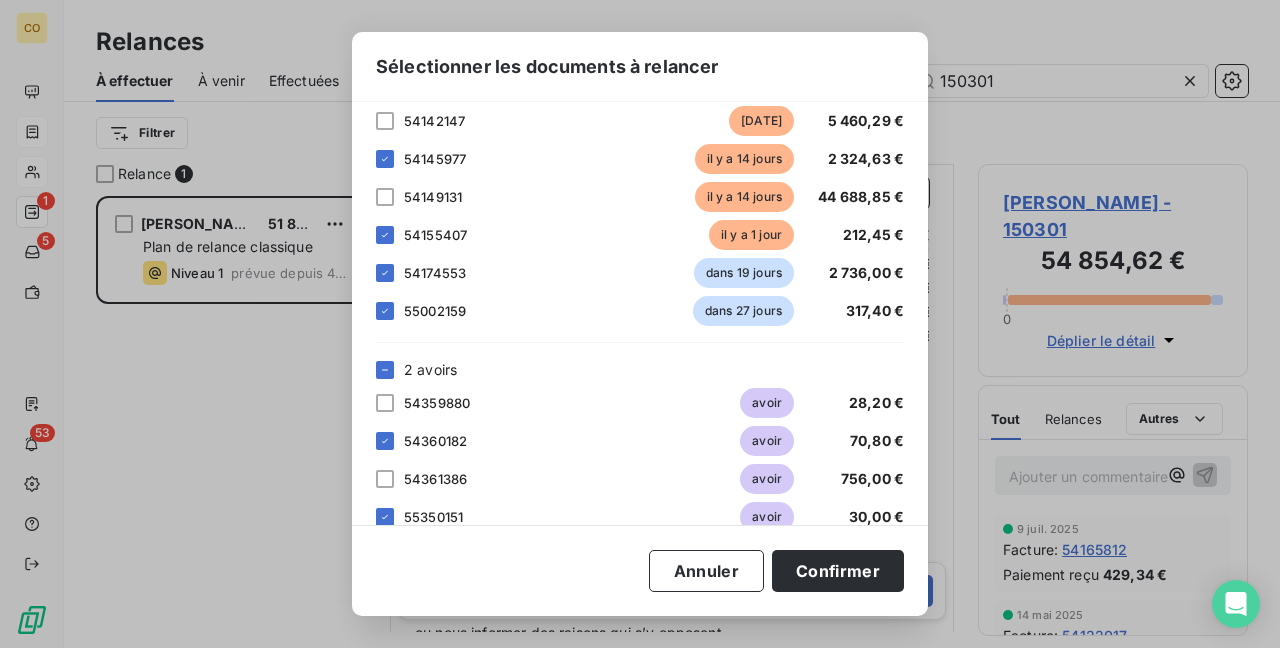scroll, scrollTop: 158, scrollLeft: 0, axis: vertical 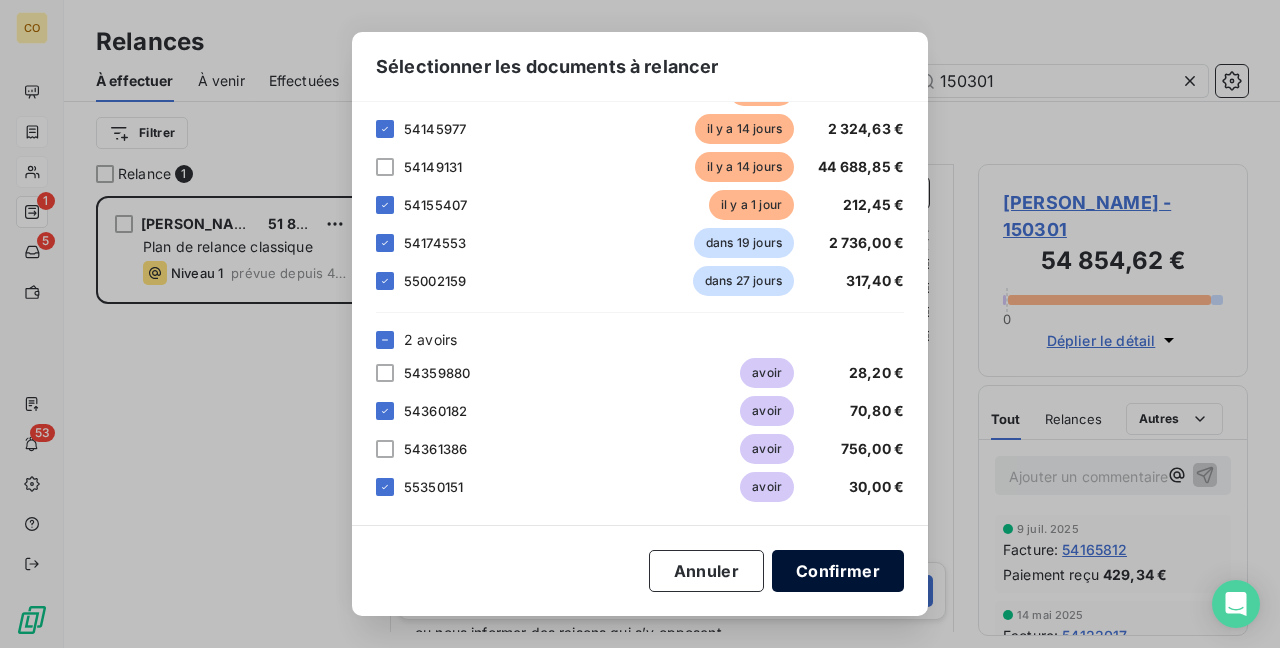 click on "Confirmer" at bounding box center (838, 571) 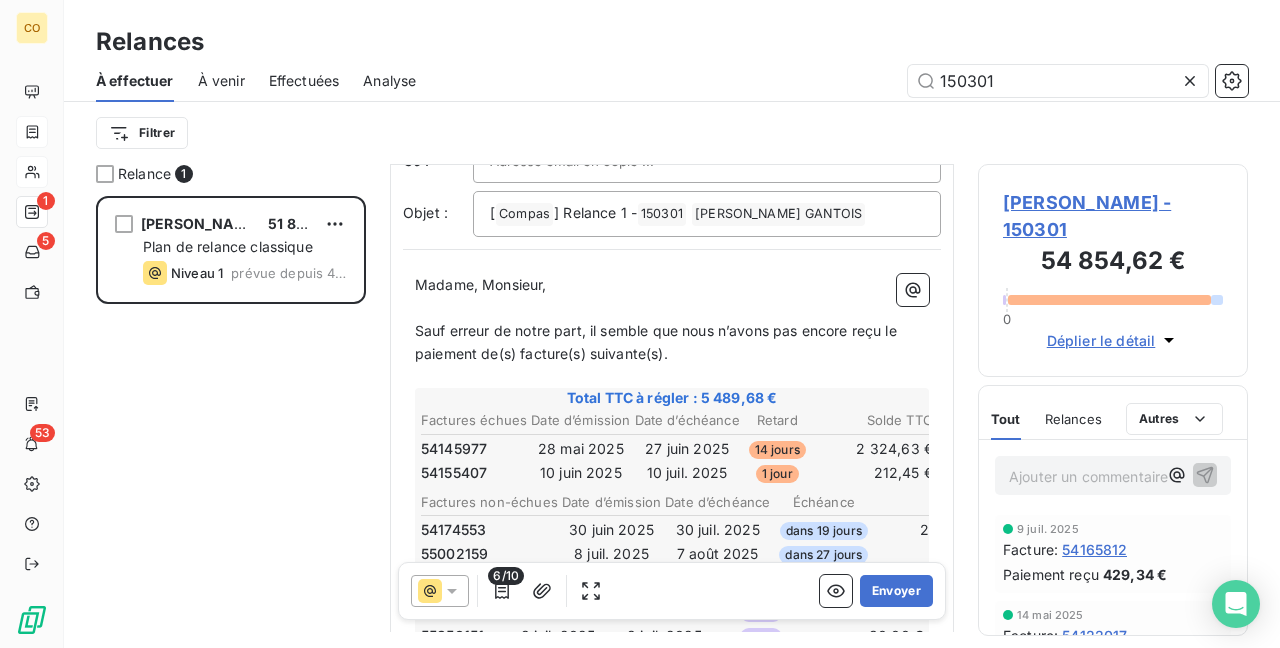scroll, scrollTop: 102, scrollLeft: 0, axis: vertical 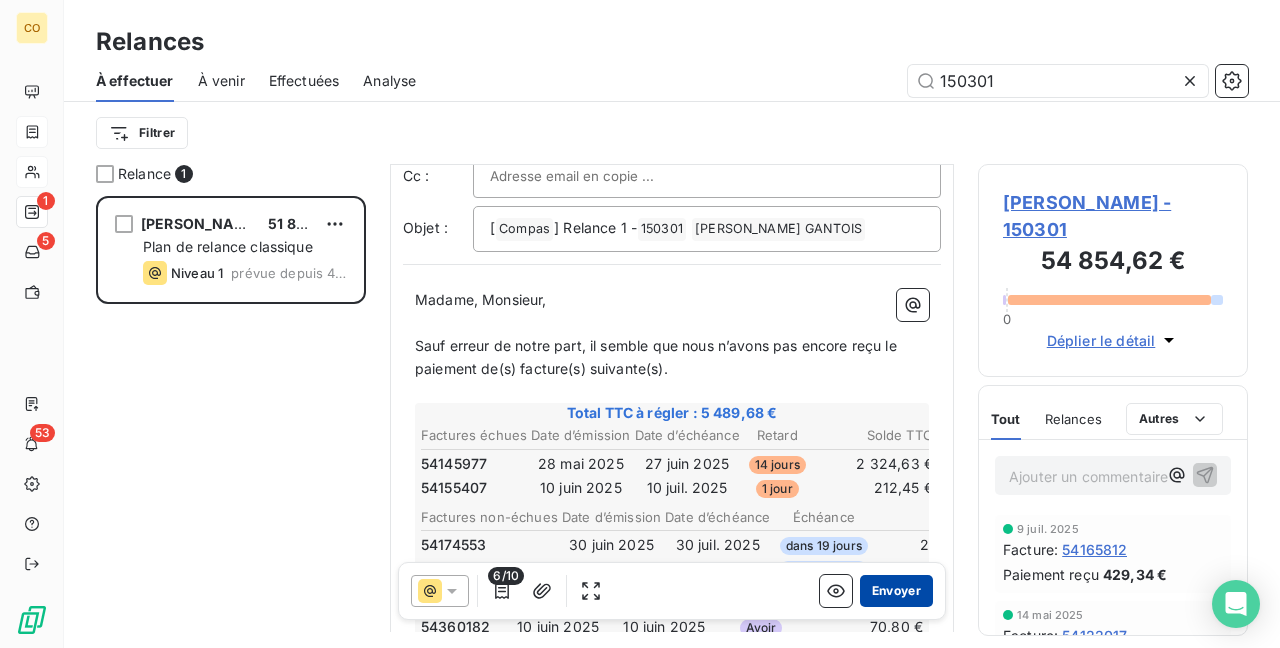 click on "Envoyer" at bounding box center [896, 591] 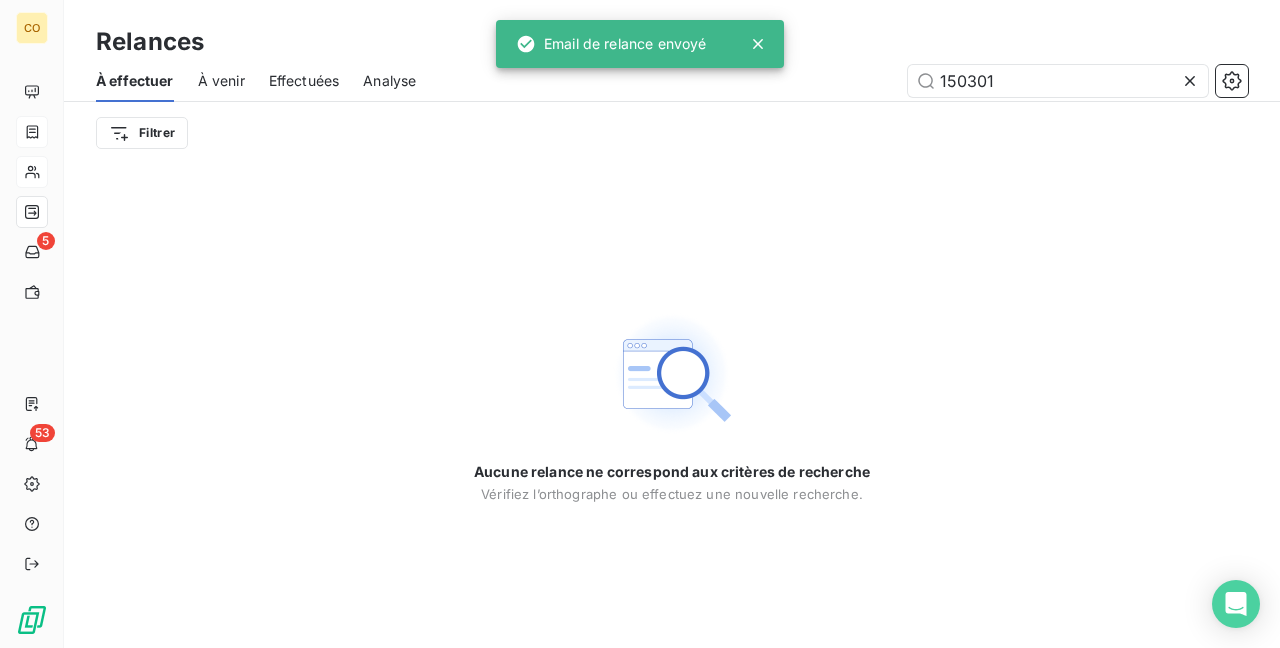 click on "Effectuées" at bounding box center [304, 81] 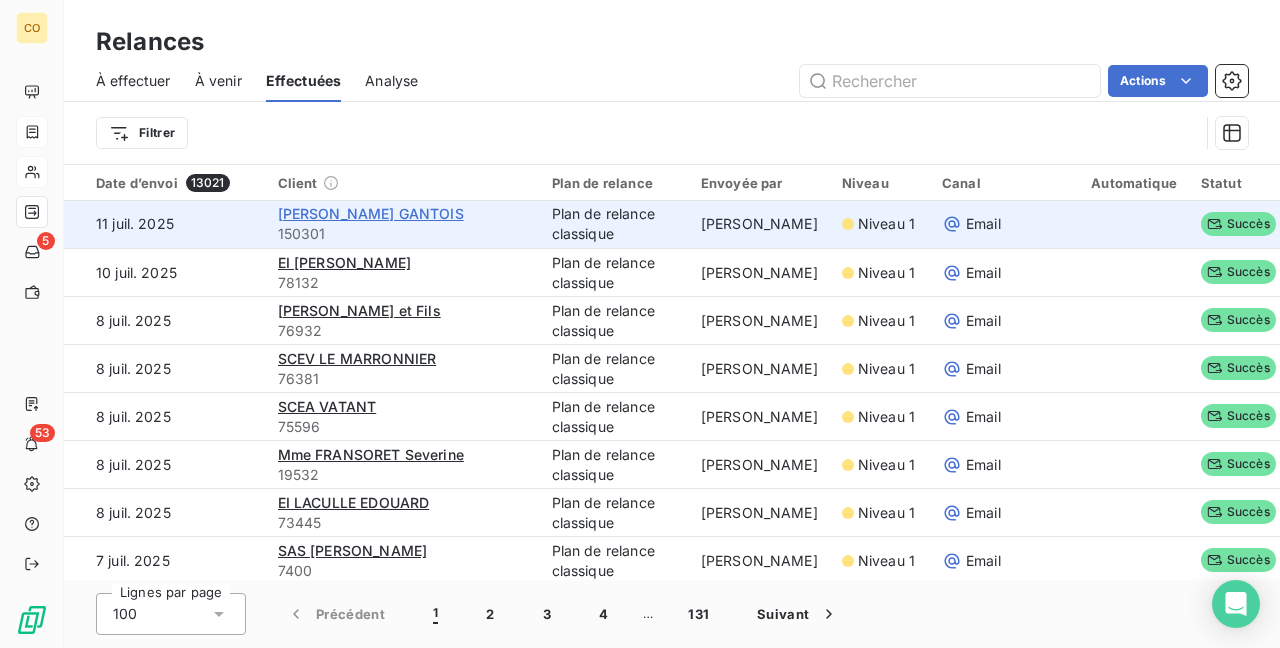 click on "[PERSON_NAME] GANTOIS" at bounding box center (371, 213) 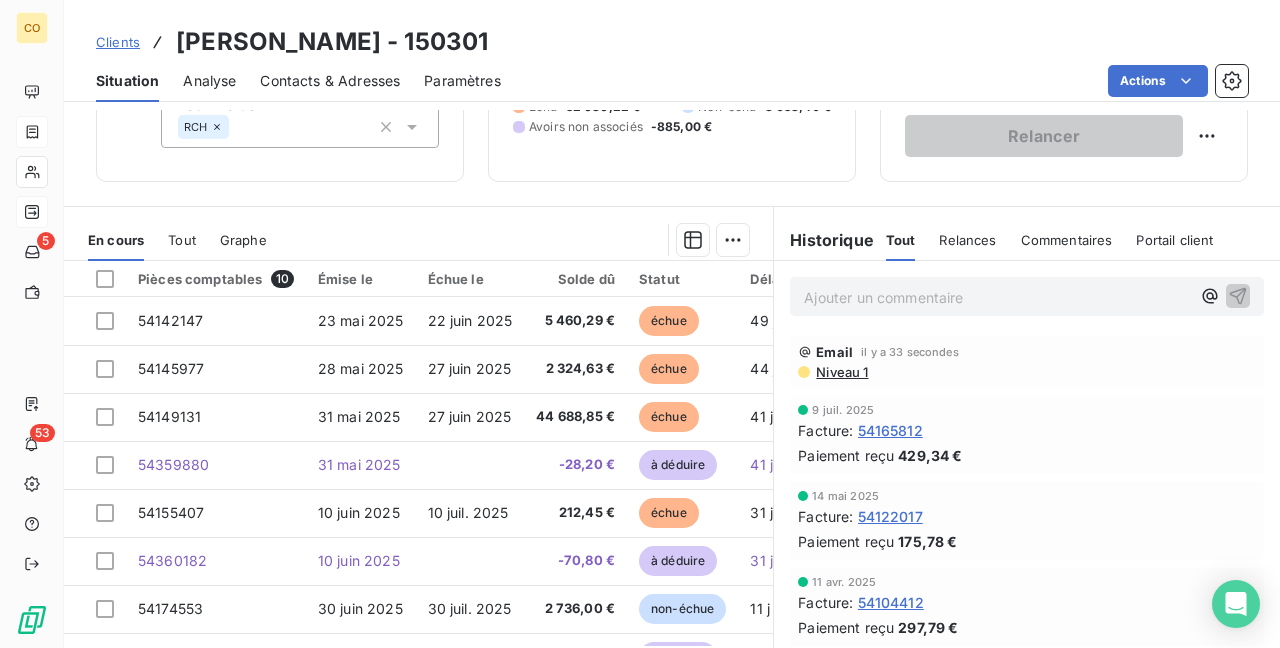 scroll, scrollTop: 257, scrollLeft: 0, axis: vertical 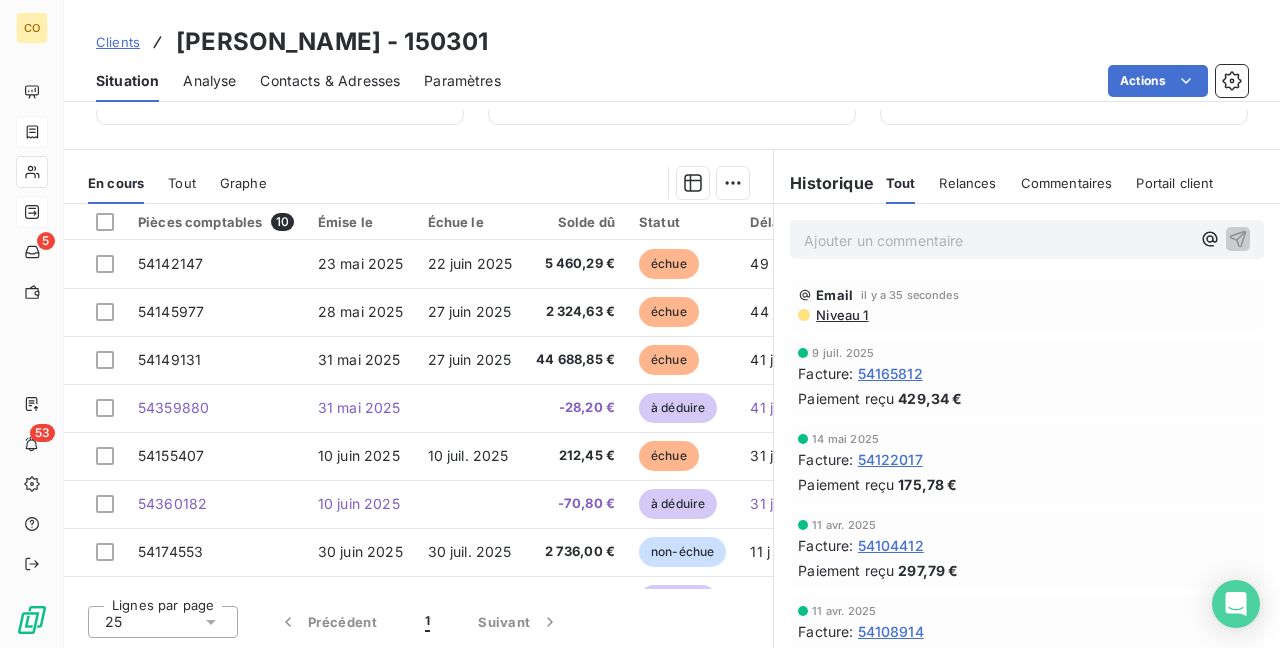 click on "Niveau 1" at bounding box center [841, 315] 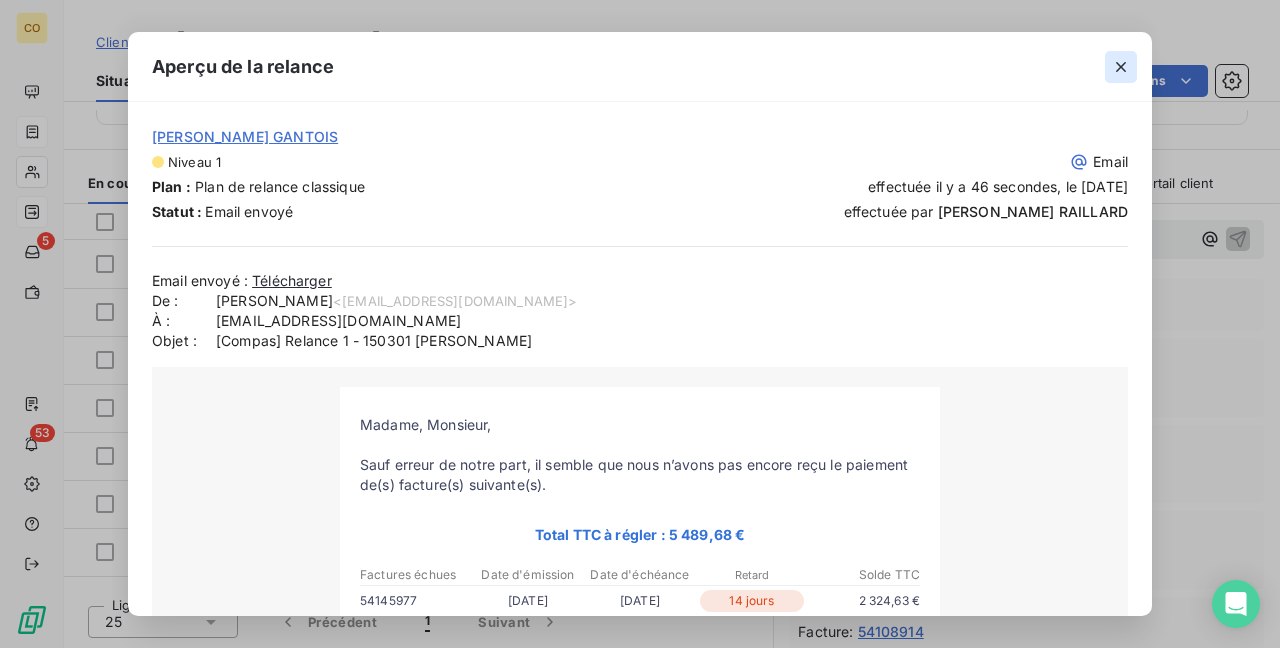 click 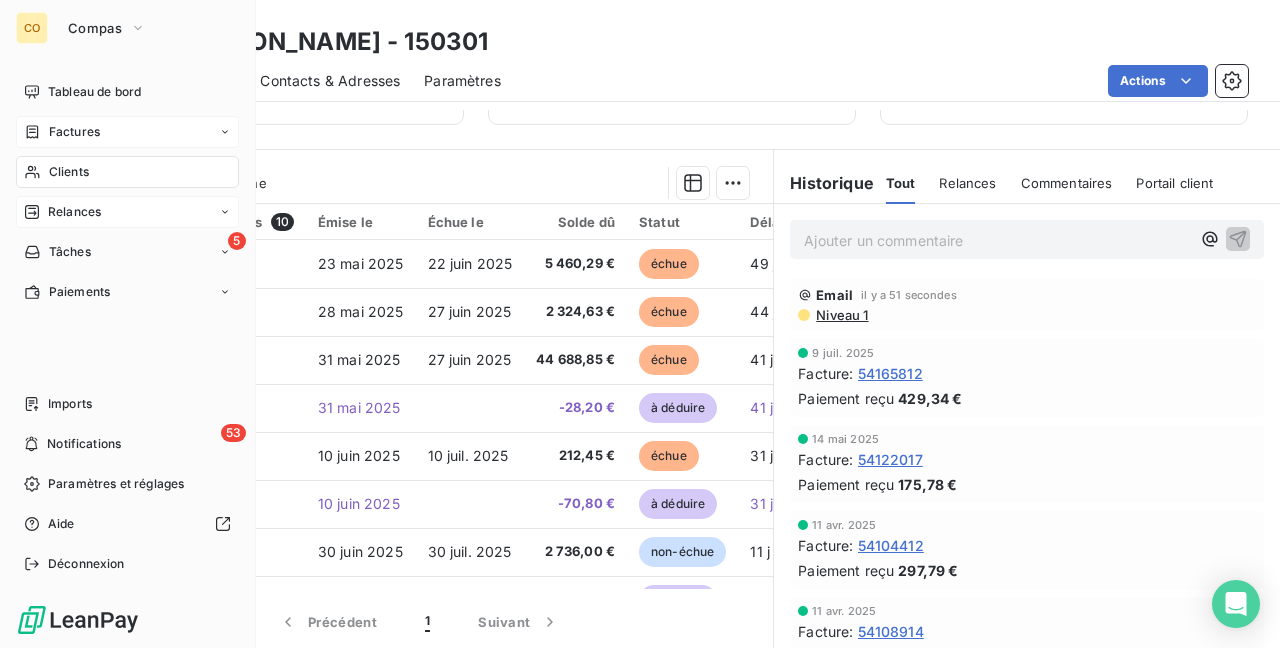 click on "Clients" at bounding box center (69, 172) 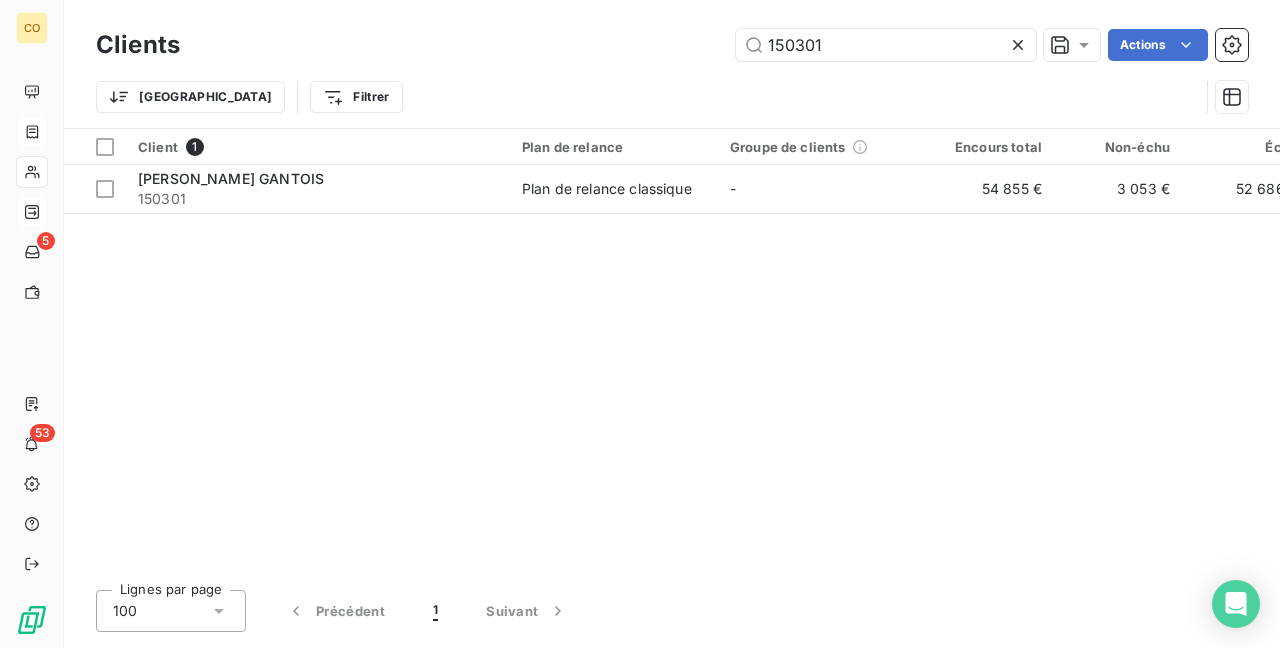 drag, startPoint x: 863, startPoint y: 51, endPoint x: 447, endPoint y: -32, distance: 424.19925 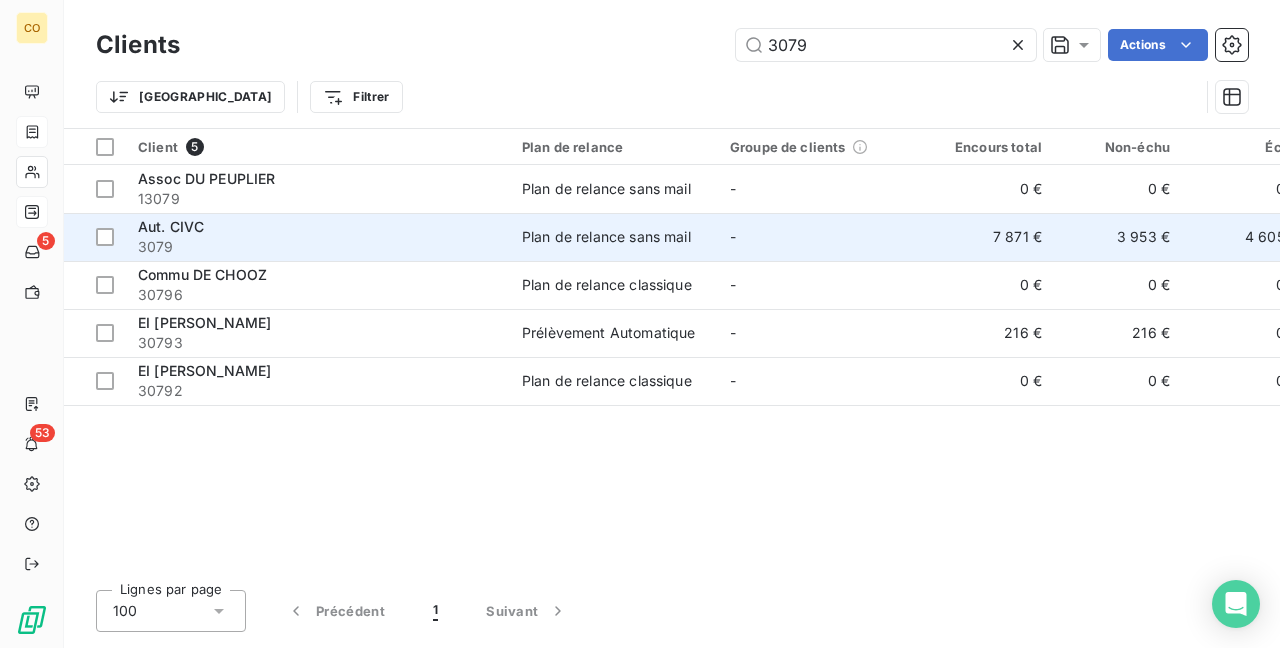 type on "3079" 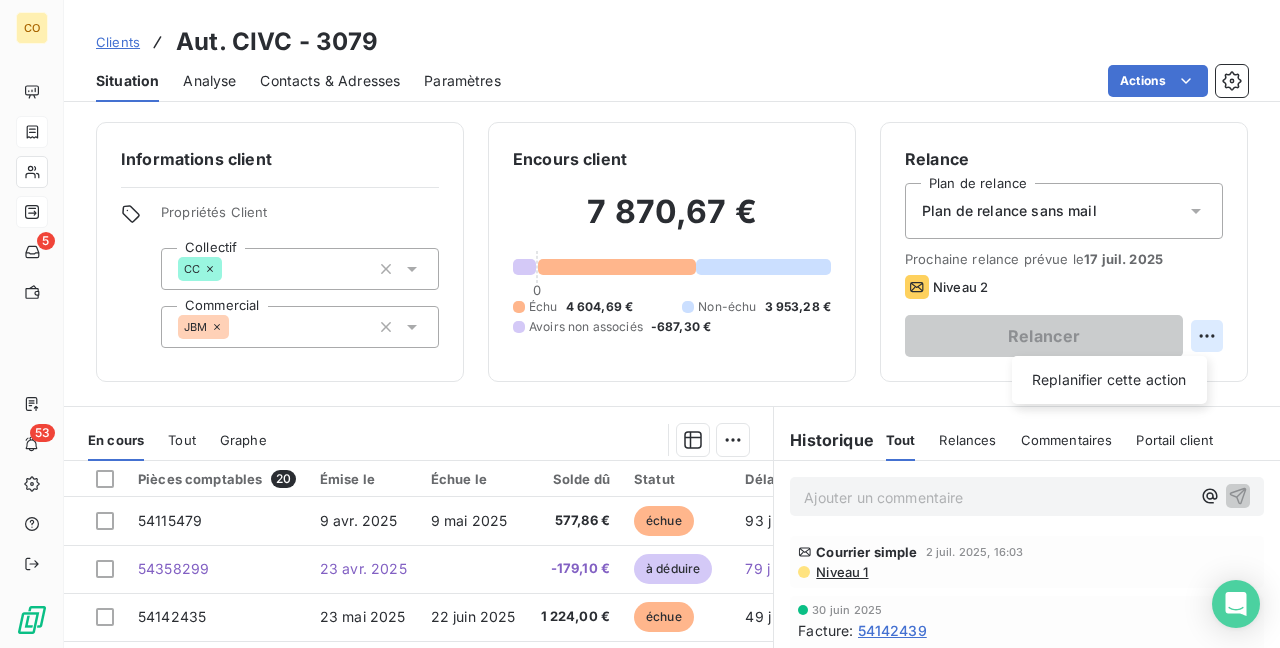 click on "CO 5 53 Clients Aut. CIVC - 3079 Situation Analyse Contacts & Adresses Paramètres Actions Informations client Propriétés Client Collectif CC Commercial JBM Encours client   7 870,67 € 0 Échu 4 604,69 € Non-échu 3 953,28 €   Avoirs non associés -687,30 € Relance Plan de relance Plan de relance sans mail Prochaine relance prévue le  [DATE] Niveau 2 Relancer Replanifier cette action En cours Tout Graphe Pièces comptables 20 Émise le Échue le Solde dû Statut Délai   Retard   54115479 [DATE] [DATE] 577,86 € échue 93 j +63 j 54358299 [DATE] -179,10 € à déduire 79 j 54142435 [DATE] [DATE] 1 224,00 € échue 49 j +19 j 54142438 [DATE] [DATE] 165,38 € échue 49 j +19 j 54142437 [DATE] [DATE] 89,88 € échue 49 j +19 j 54149429 [DATE] [DATE] 1 014,08 € échue 41 j +14 j 54149430 [DATE] [DATE] 613,08 € échue 41 j +14 j 54149432 [DATE] [DATE] 107,40 € échue 41 j" at bounding box center [640, 324] 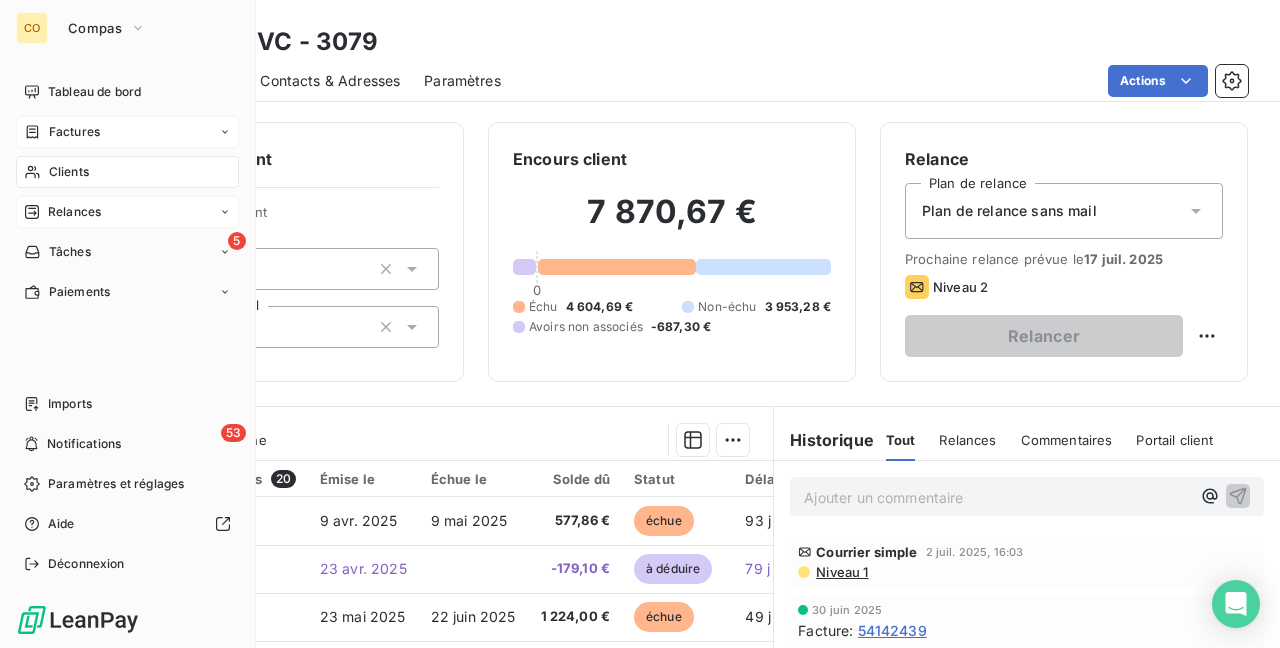 click on "CO Compas Tableau de bord Factures Clients Relances 5 Tâches Paiements Imports 53 Notifications Paramètres et réglages Aide Déconnexion Clients Aut. CIVC - 3079 Situation Analyse Contacts & Adresses Paramètres Actions Informations client Propriétés Client Collectif CC Commercial JBM Encours client   7 870,67 € 0 Échu 4 604,69 € Non-échu 3 953,28 €   Avoirs non associés -687,30 € Relance Plan de relance Plan de relance sans mail Prochaine relance prévue le  [DATE] Niveau 2 Relancer En cours Tout Graphe Pièces comptables 20 Émise le Échue le Solde dû Statut Délai   Retard   54115479 [DATE] [DATE] 577,86 € échue 93 j +63 j 54358299 [DATE] -179,10 € à déduire 79 j 54142435 [DATE] [DATE] 1 224,00 € échue 49 j +19 j 54142438 [DATE] [DATE] 165,38 € échue 49 j +19 j 54142437 [DATE] [DATE] 89,88 € échue 49 j +19 j 54149429 [DATE] [DATE] 1 014,08 € échue 41 j +14 j 54149430 échue" at bounding box center (640, 324) 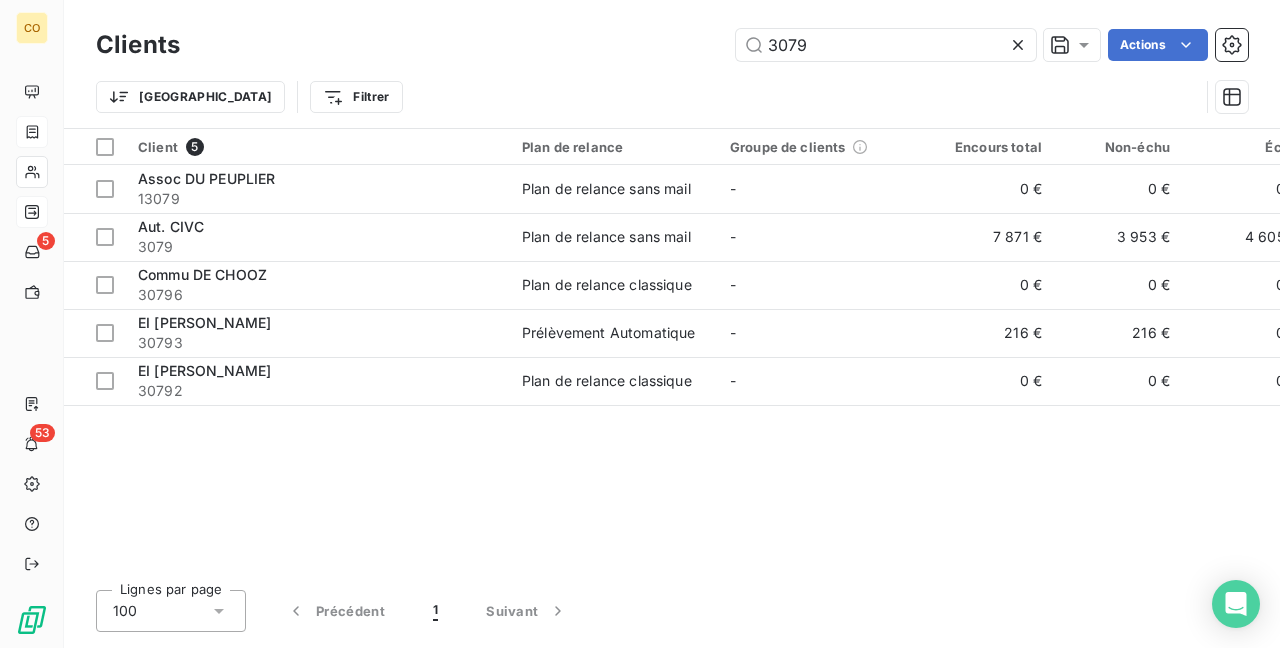 drag, startPoint x: 922, startPoint y: 55, endPoint x: 469, endPoint y: -32, distance: 461.27866 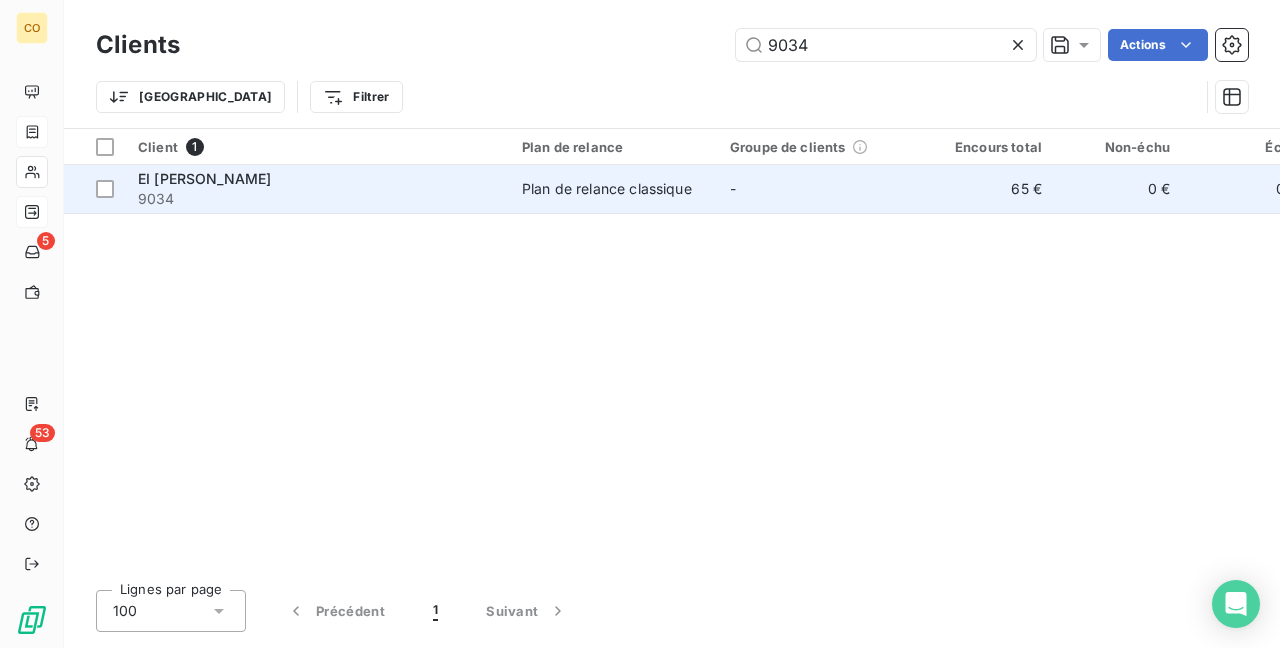 type on "9034" 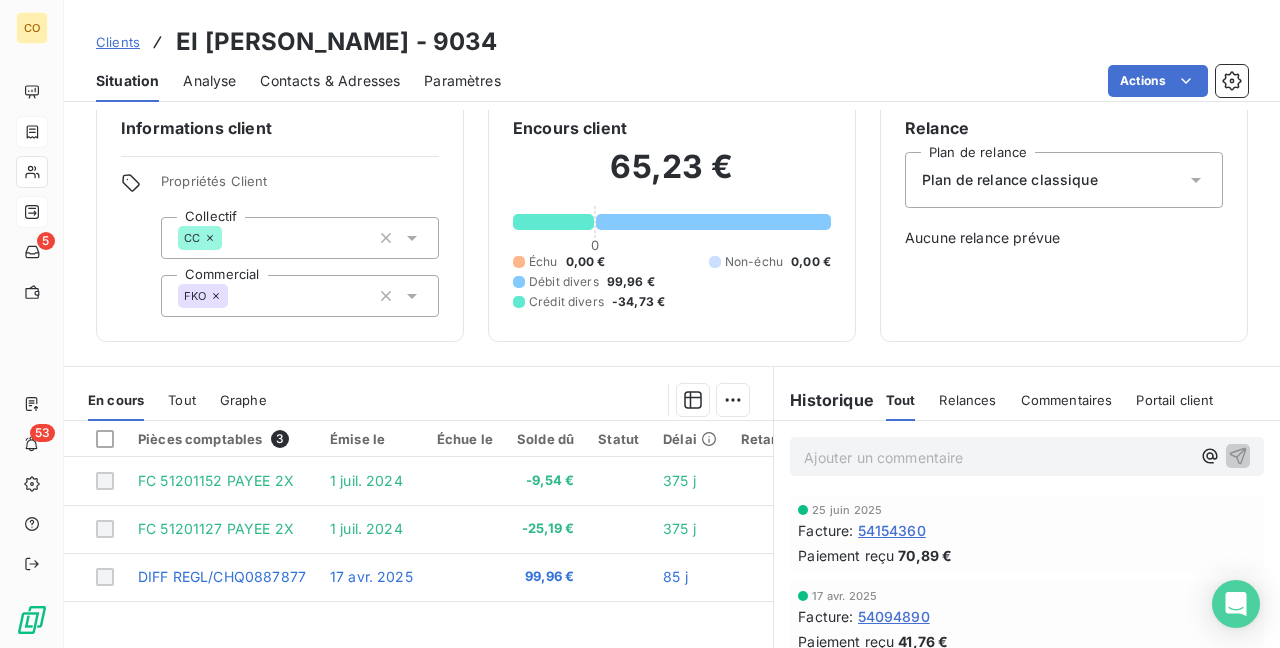 scroll, scrollTop: 0, scrollLeft: 0, axis: both 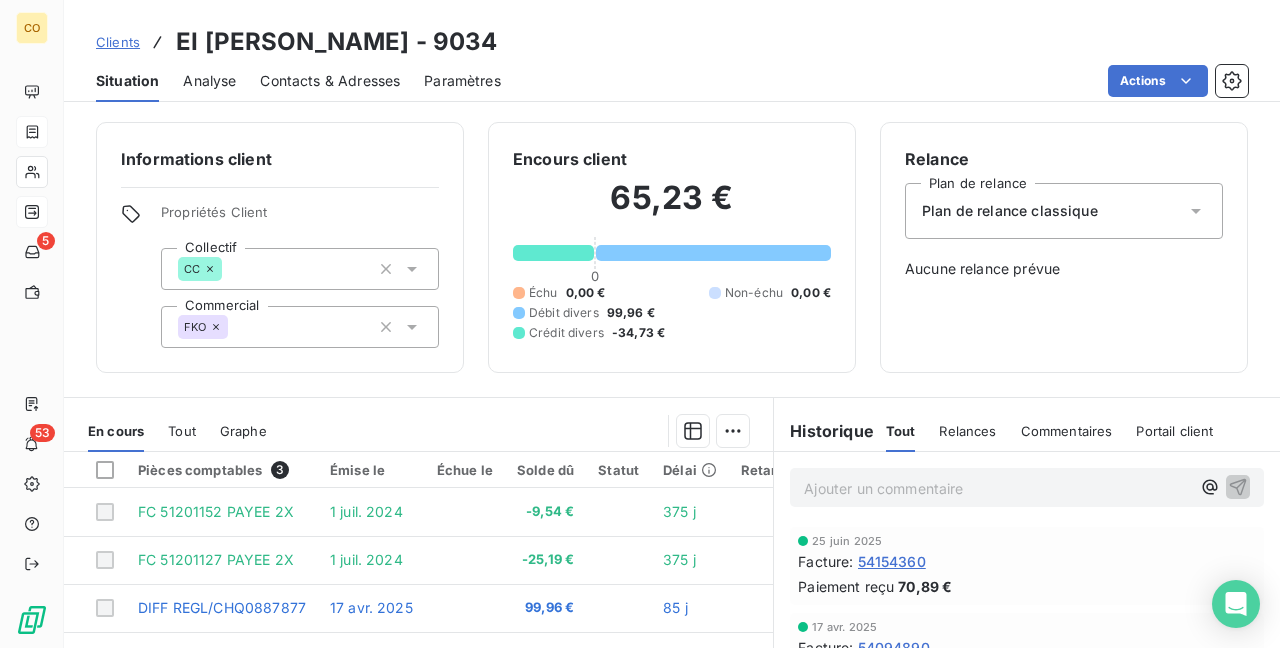click on "Plan de relance classique" at bounding box center (1064, 211) 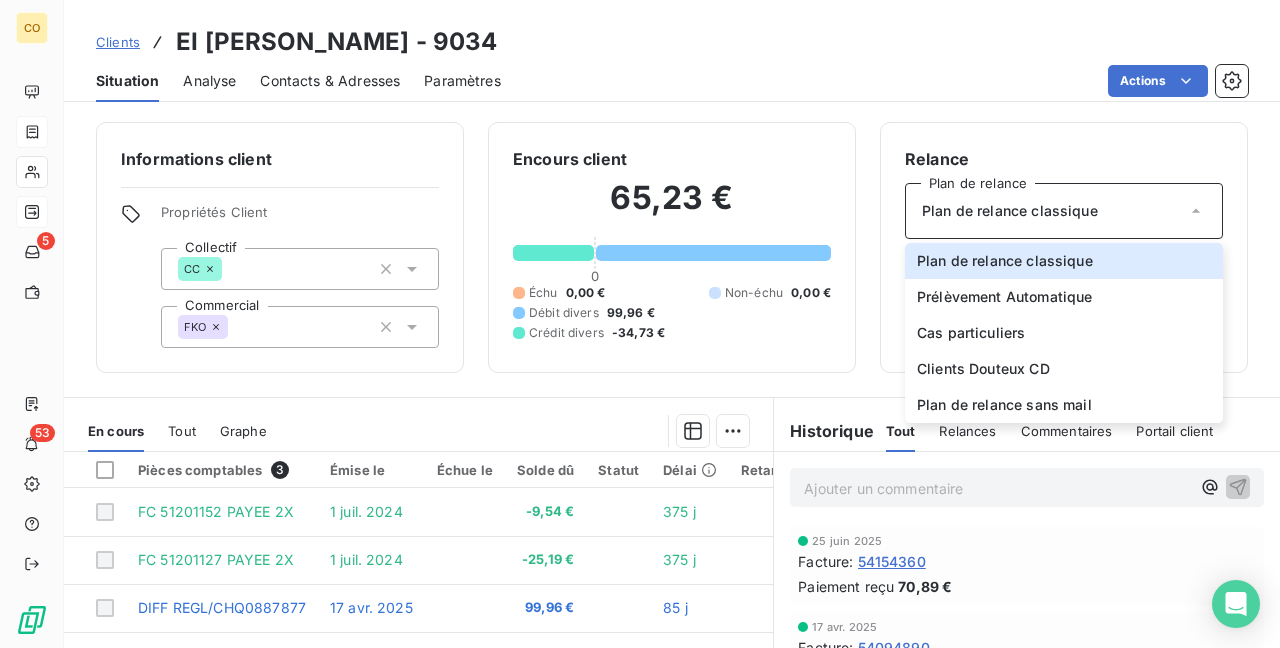 click on "65,23 € 0 Échu 0,00 € Non-échu 0,00 €   Débit divers 99,96 € Crédit divers -34,73 €" at bounding box center (672, 259) 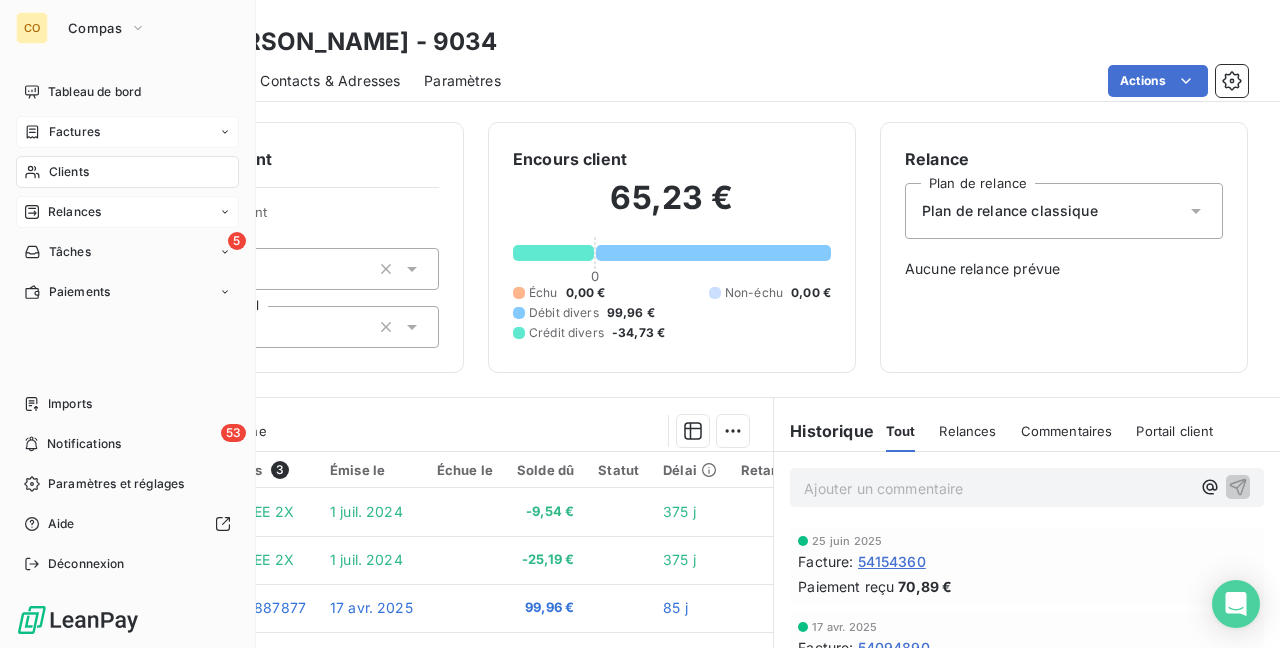 click on "Clients" at bounding box center (69, 172) 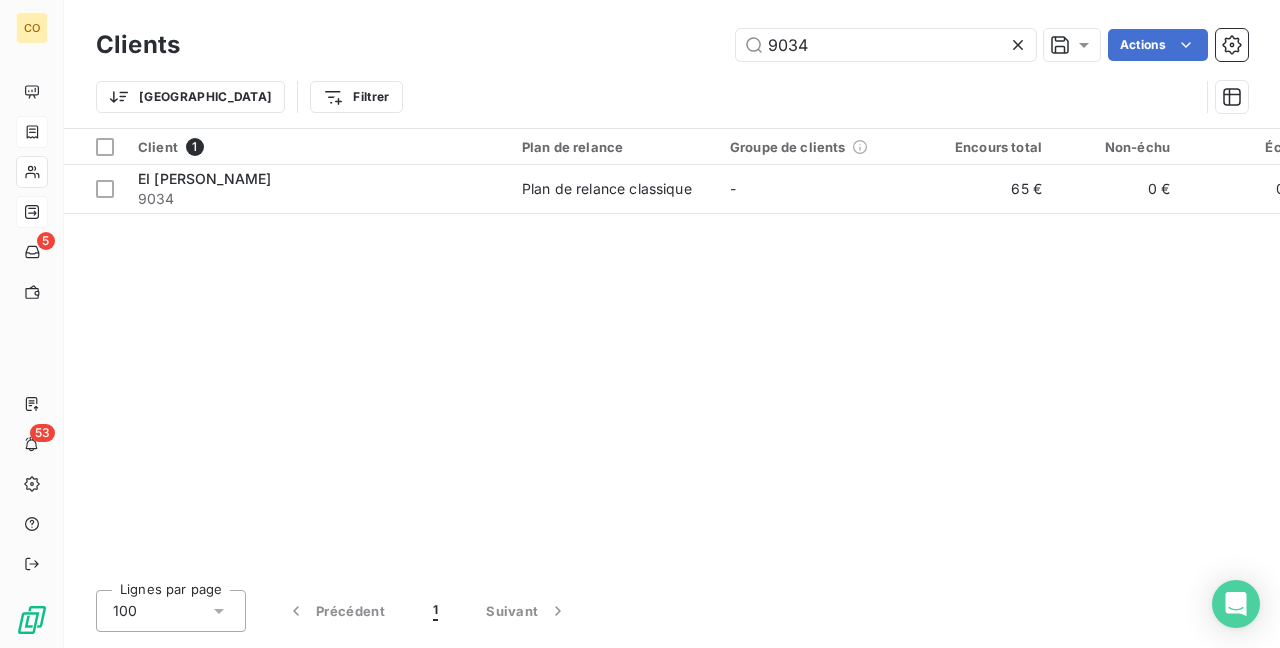 drag, startPoint x: 772, startPoint y: 38, endPoint x: 658, endPoint y: 32, distance: 114.15778 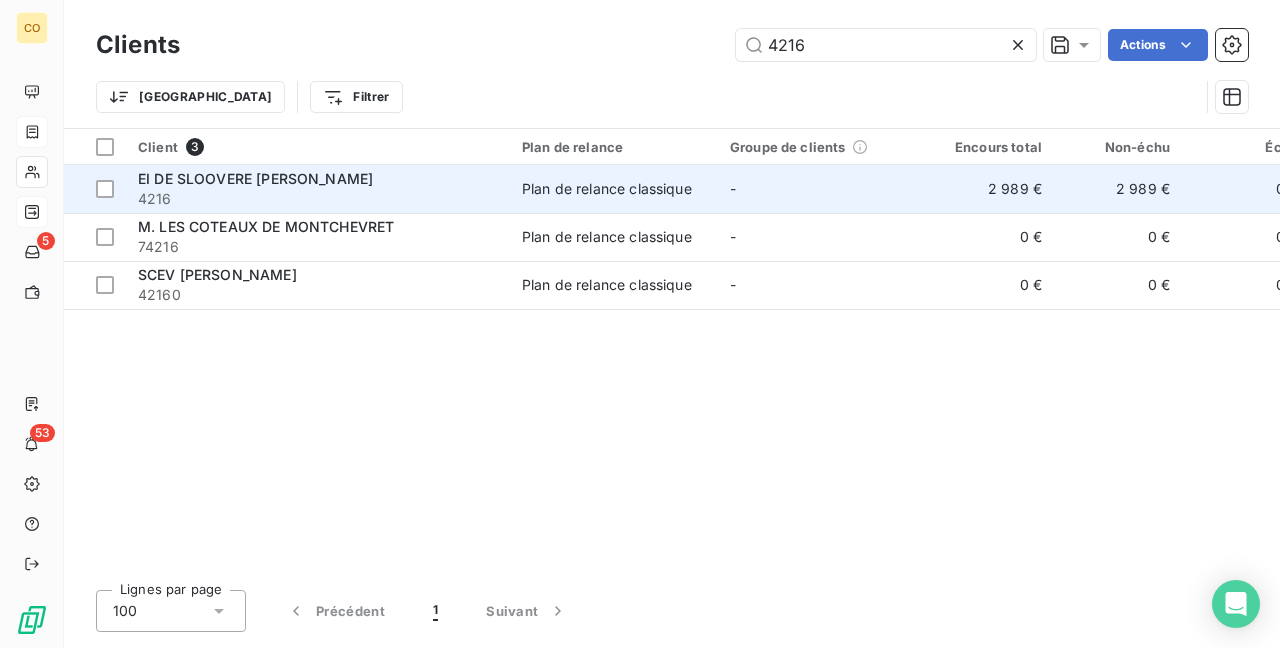 type on "4216" 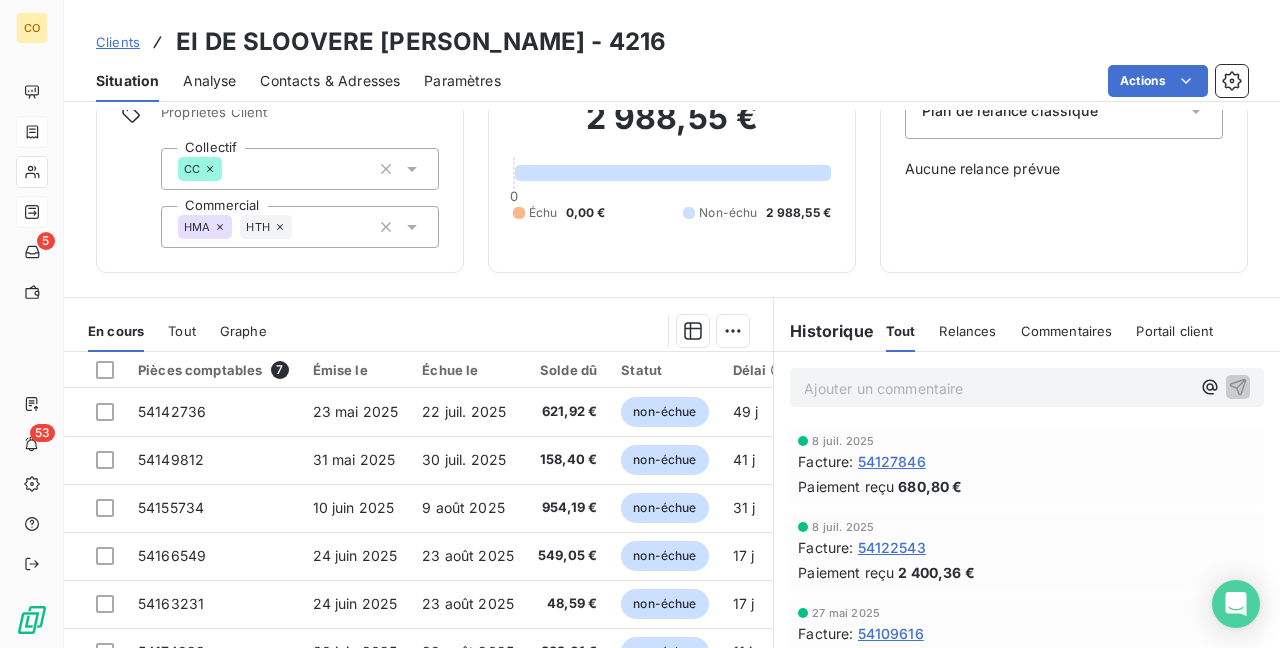 scroll, scrollTop: 0, scrollLeft: 0, axis: both 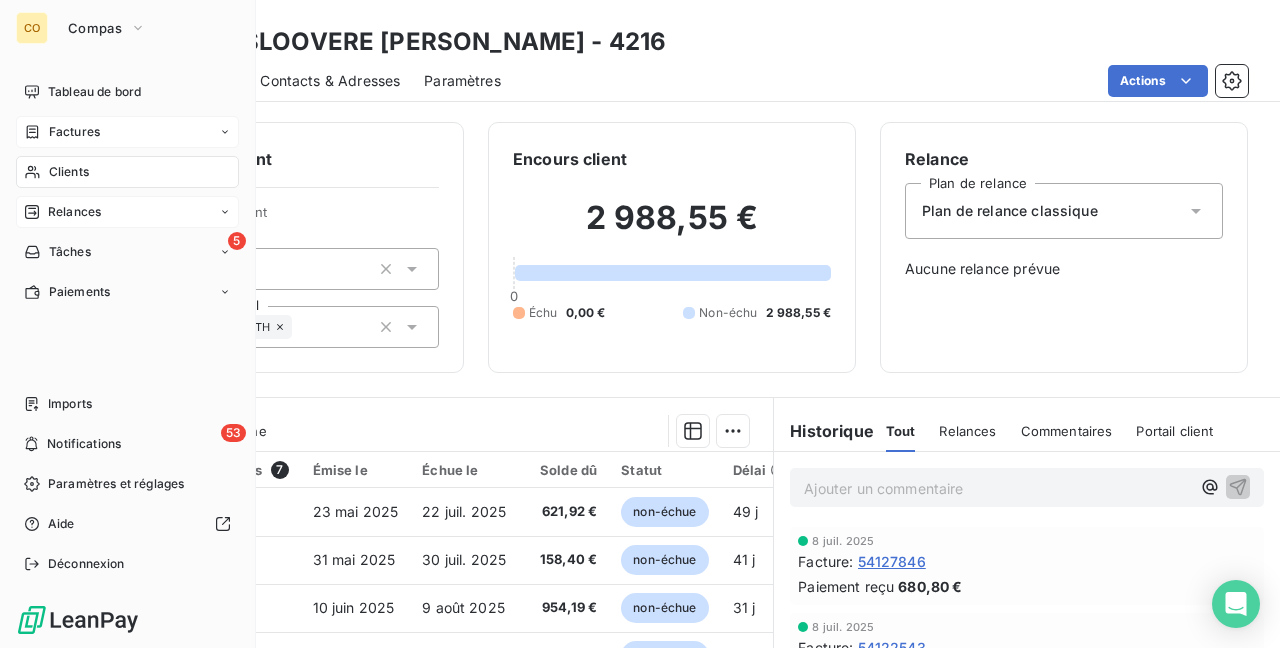 click on "Clients" at bounding box center [69, 172] 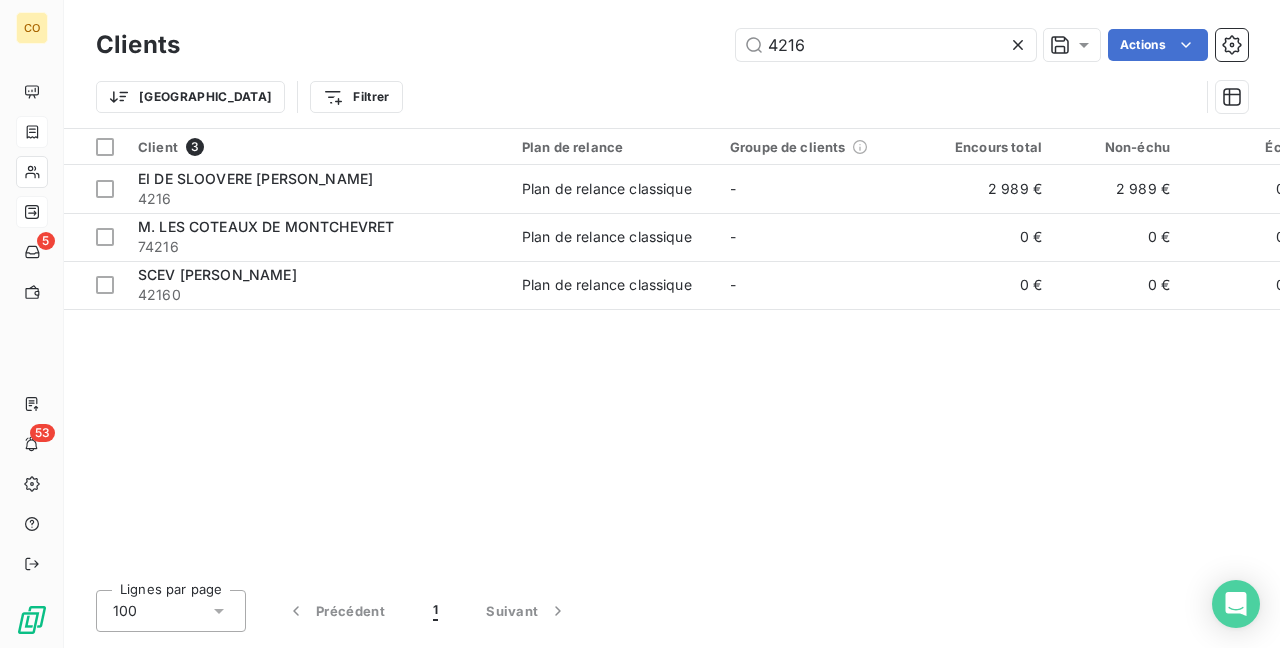 drag, startPoint x: 888, startPoint y: 54, endPoint x: 295, endPoint y: -32, distance: 599.2036 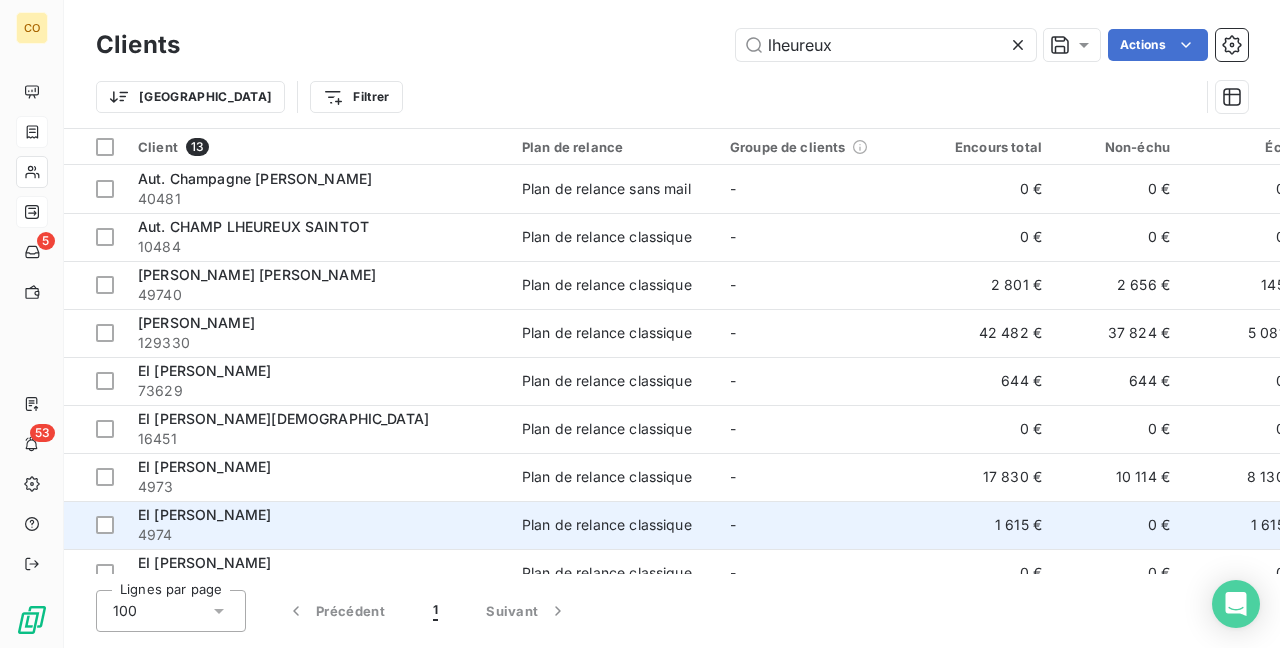 type on "lheureux" 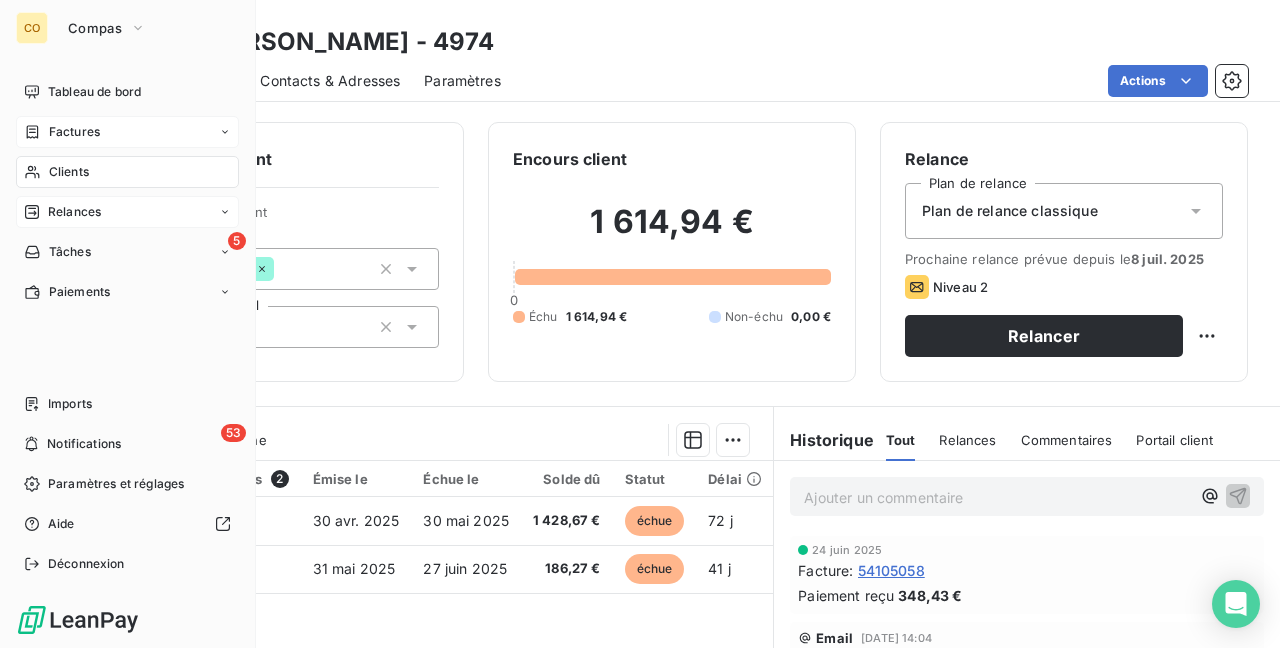 click on "Clients" at bounding box center [127, 172] 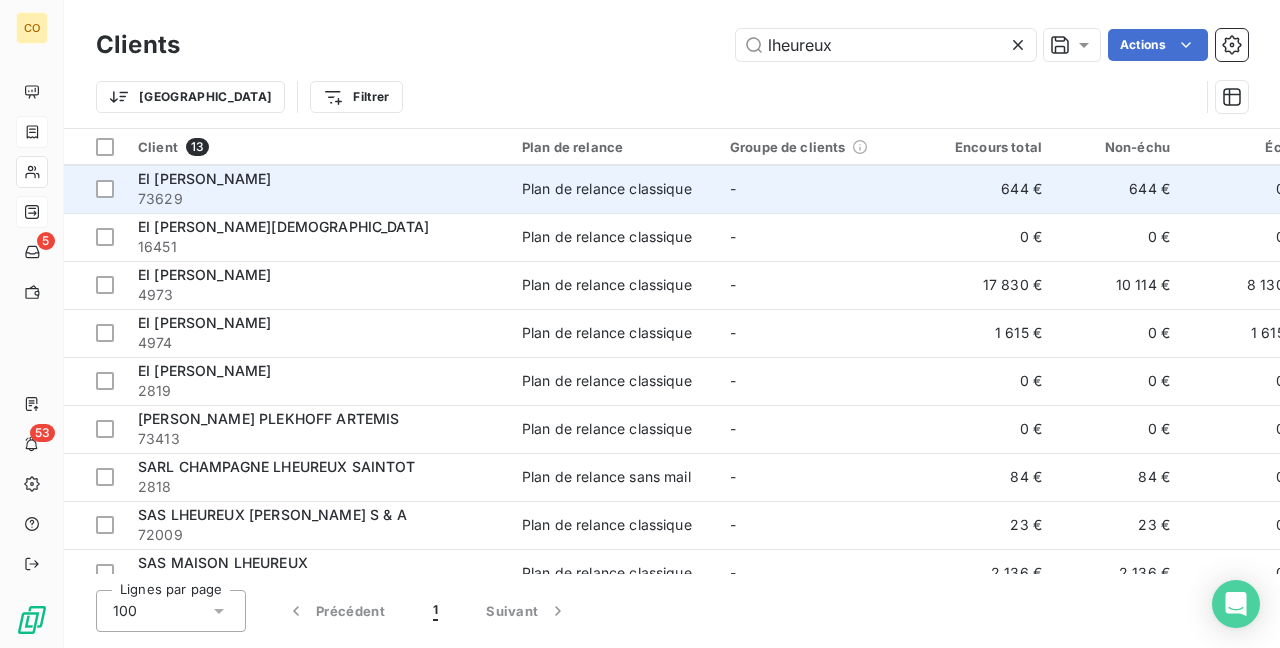 scroll, scrollTop: 200, scrollLeft: 0, axis: vertical 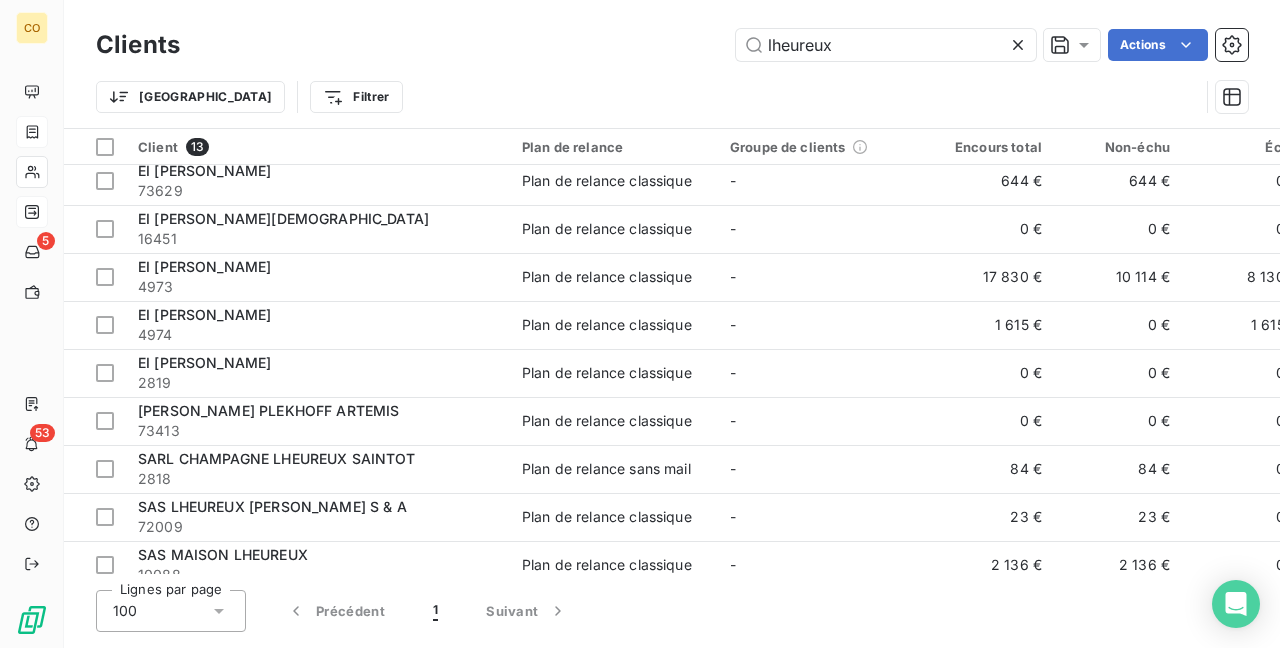 drag, startPoint x: 875, startPoint y: 46, endPoint x: 532, endPoint y: -8, distance: 347.2247 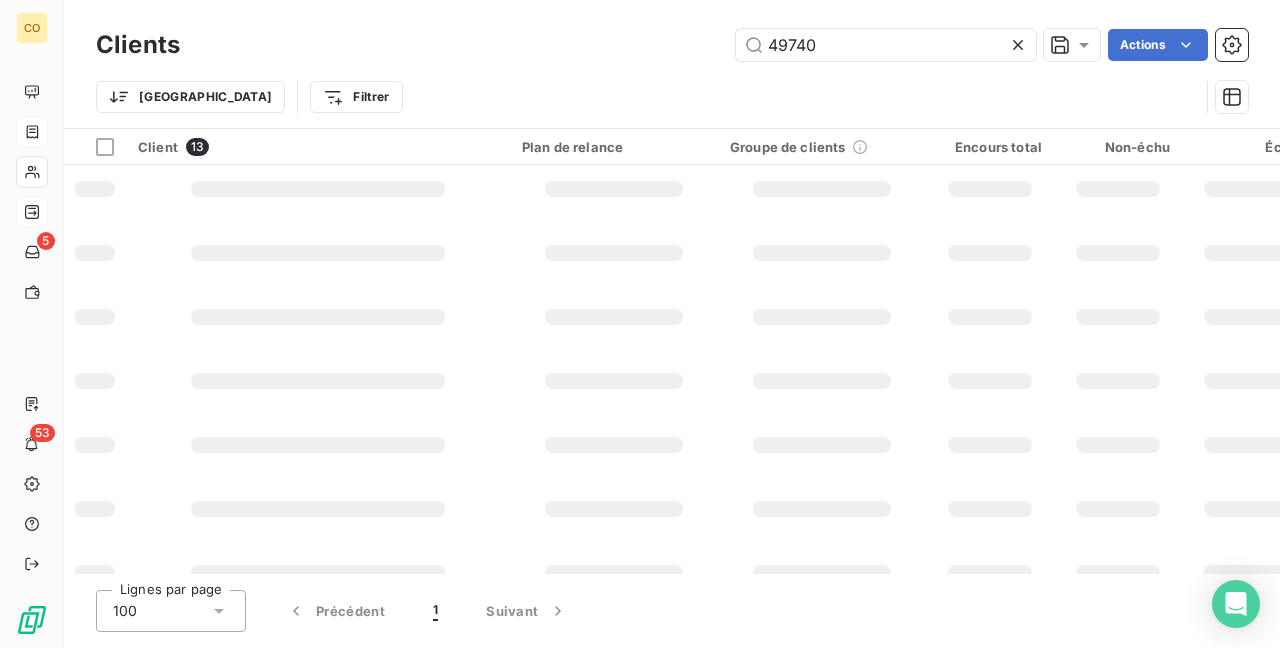 scroll, scrollTop: 0, scrollLeft: 0, axis: both 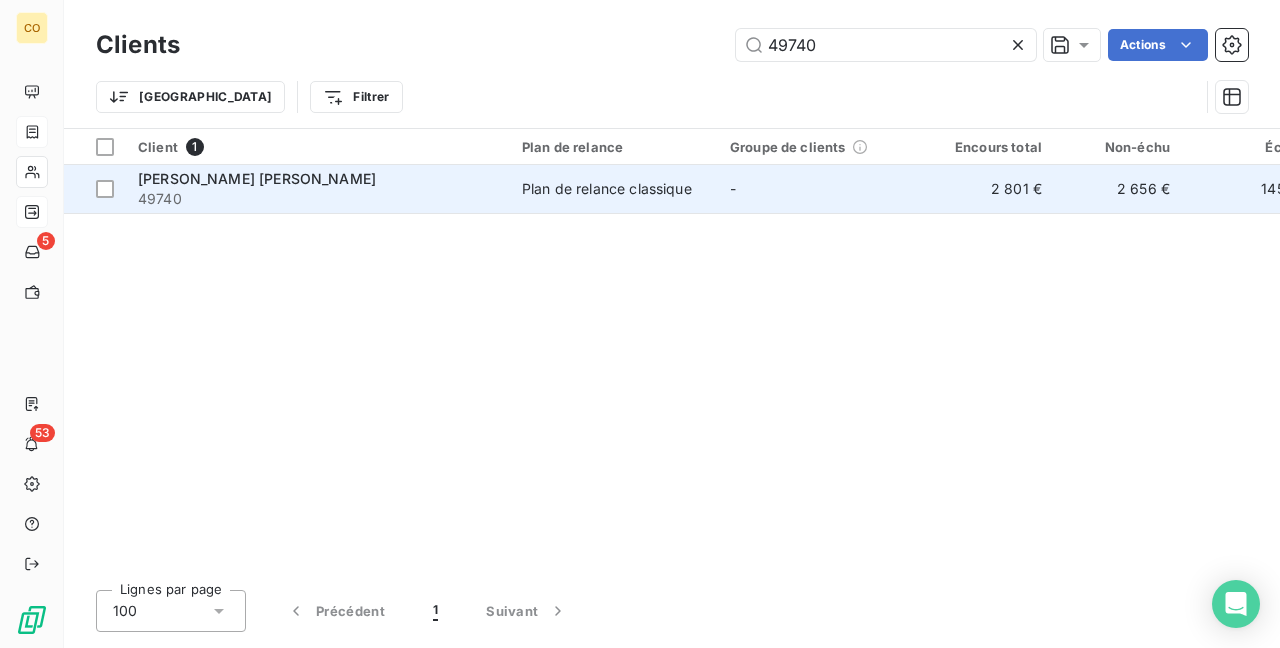 type on "49740" 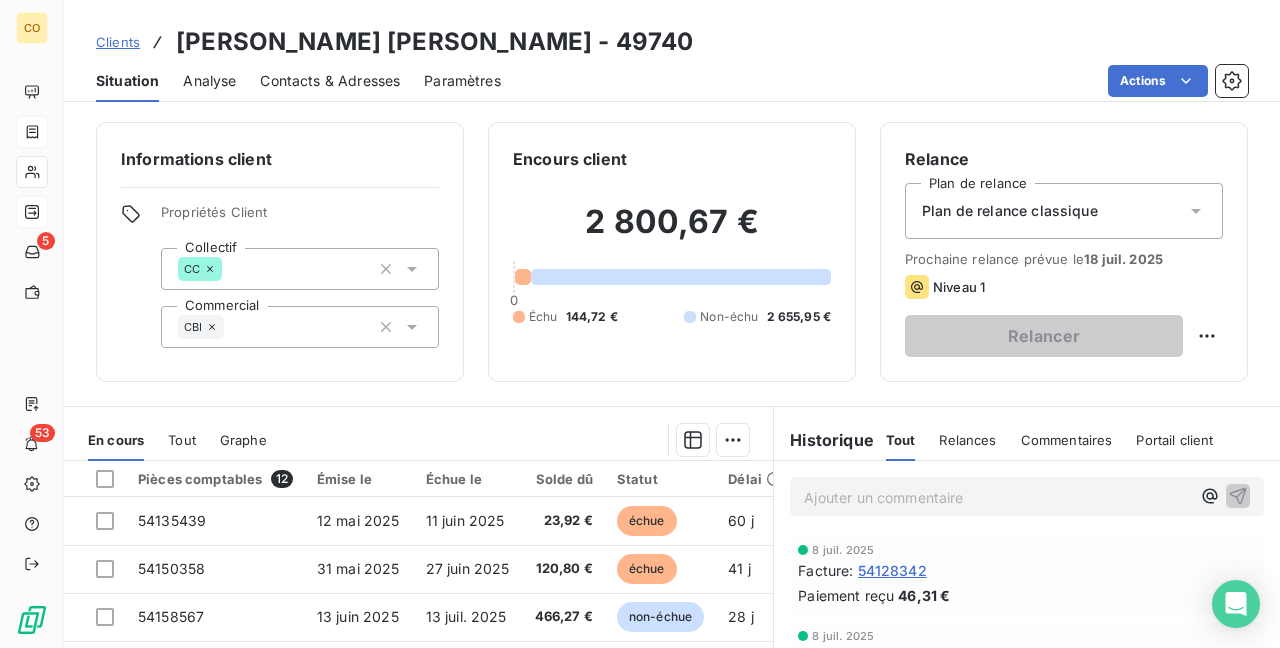 scroll, scrollTop: 100, scrollLeft: 0, axis: vertical 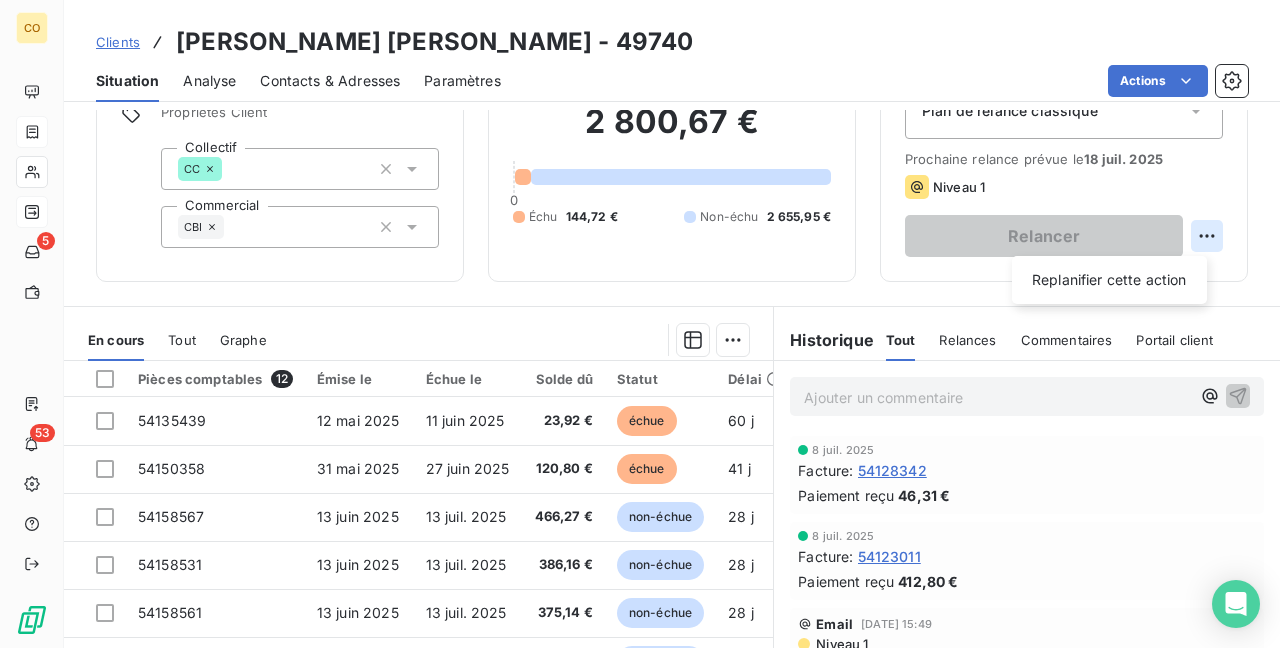 click on "CO 5 53 Clients [PERSON_NAME] [PERSON_NAME] - 49740 Situation Analyse Contacts & Adresses Paramètres Actions Informations client Propriétés Client Collectif CC Commercial CBI Encours client   2 800,67 € 0 Échu 144,72 € Non-échu 2 655,95 €   Relance Plan de relance Plan de relance classique Prochaine relance prévue le  [DATE] Niveau 1 Relancer Replanifier cette action En cours Tout Graphe Pièces comptables 12 Émise le Échue le Solde dû Statut Délai   Retard   54135439 [DATE] [DATE] 23,92 € échue 60 j +30 j 54150358 [DATE] [DATE] 120,80 € échue 41 j +14 j 54158567 [DATE] [DATE] 466,27 € non-échue 28 j -2 j 54158531 [DATE] [DATE] 386,16 € non-échue 28 j -2 j 54158561 [DATE] [DATE] 375,14 € non-échue 28 j -2 j 54158537 [DATE] [DATE] 343,49 € non-échue 28 j -2 j 54158555 [DATE] [DATE] 288,00 € non-échue 28 j -2 j 54158549 [DATE] [DATE] 78,59 € 3 j" at bounding box center [640, 324] 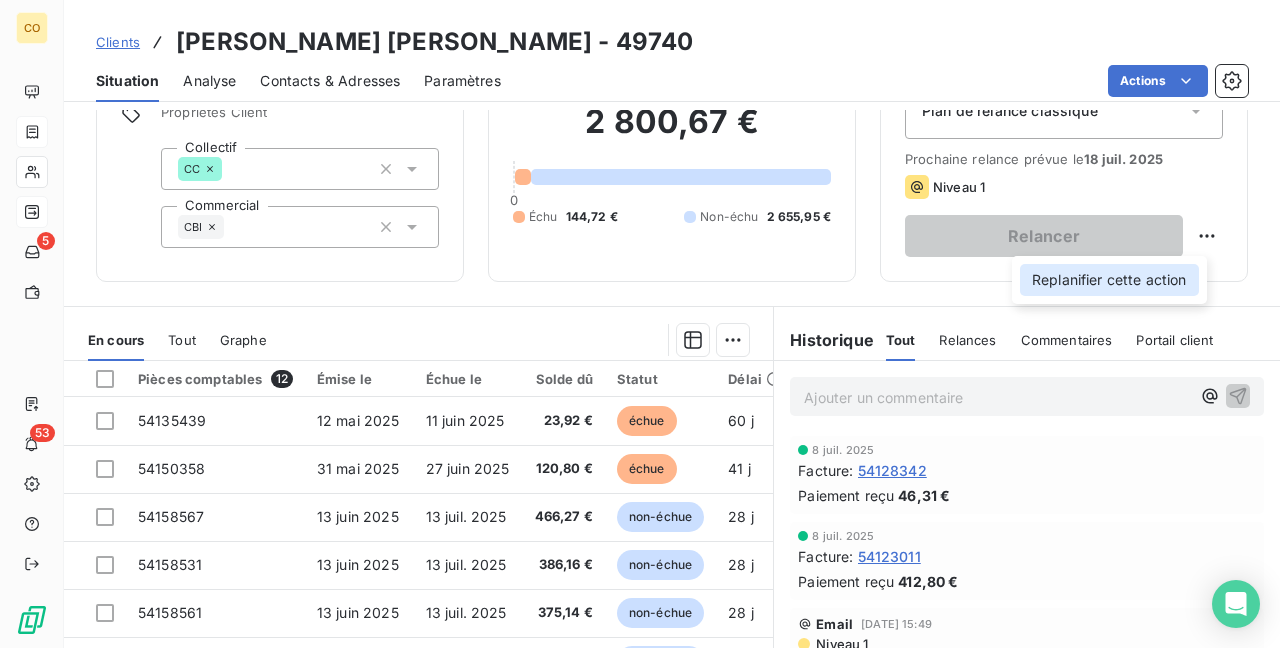 click on "Replanifier cette action" at bounding box center (1109, 280) 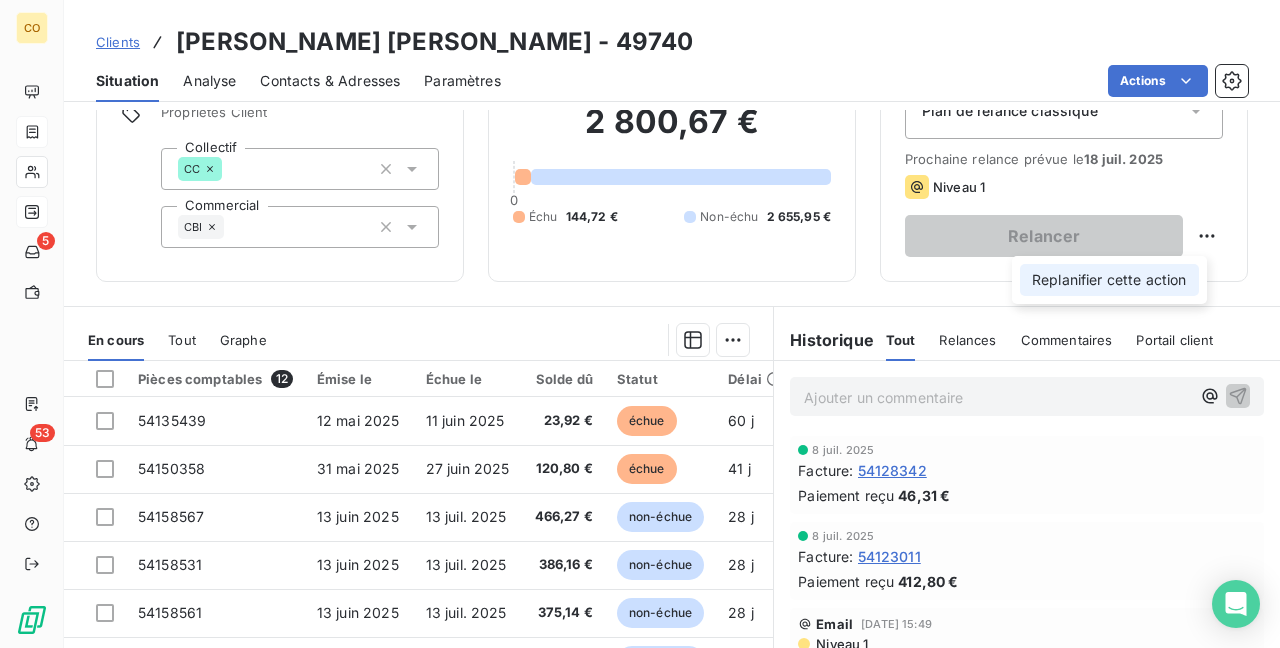 select on "6" 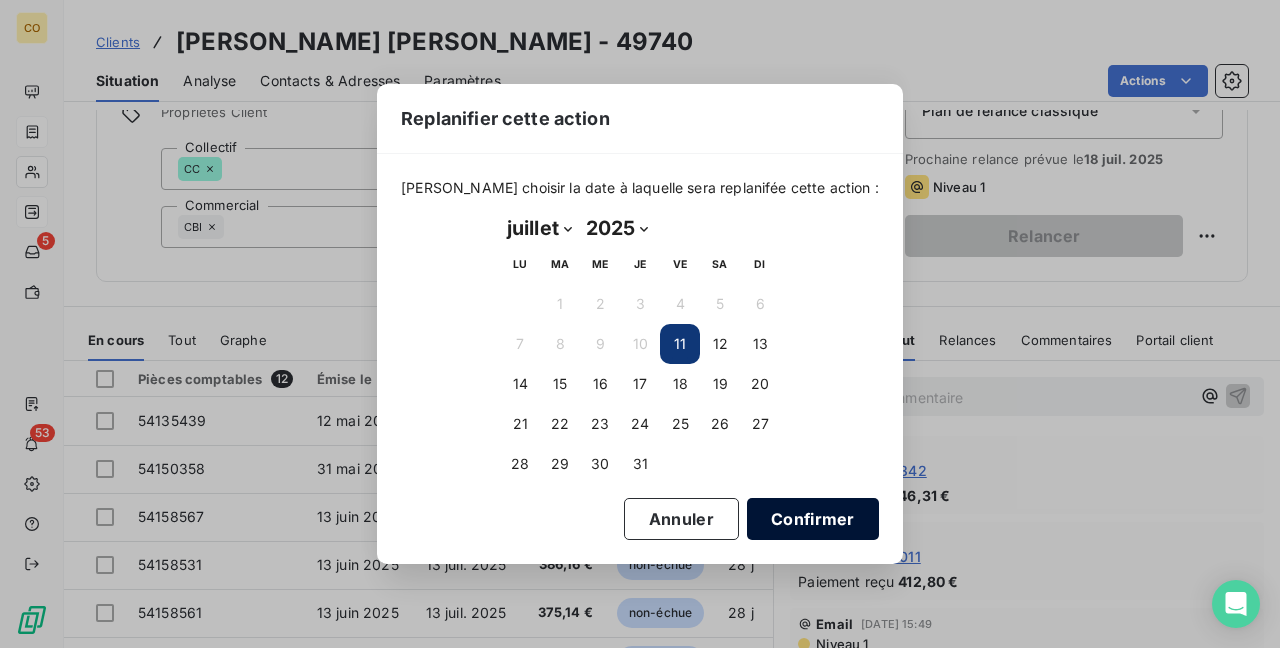 click on "Confirmer" at bounding box center (813, 519) 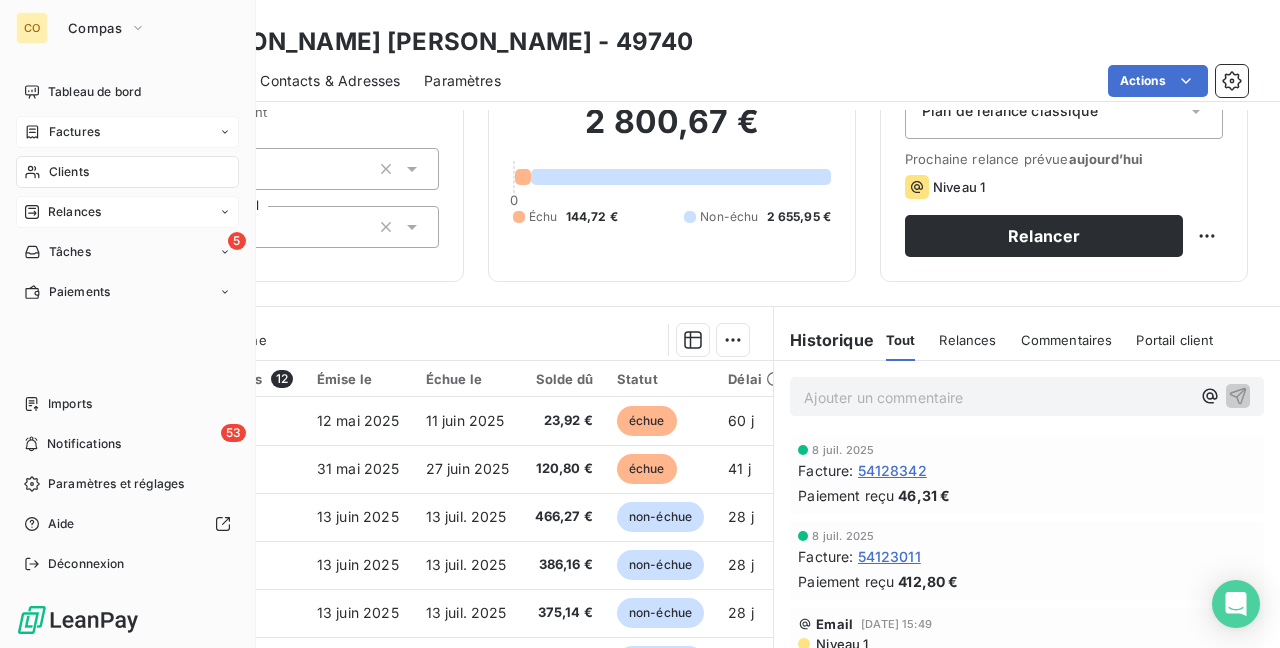 click on "Relances" at bounding box center (74, 212) 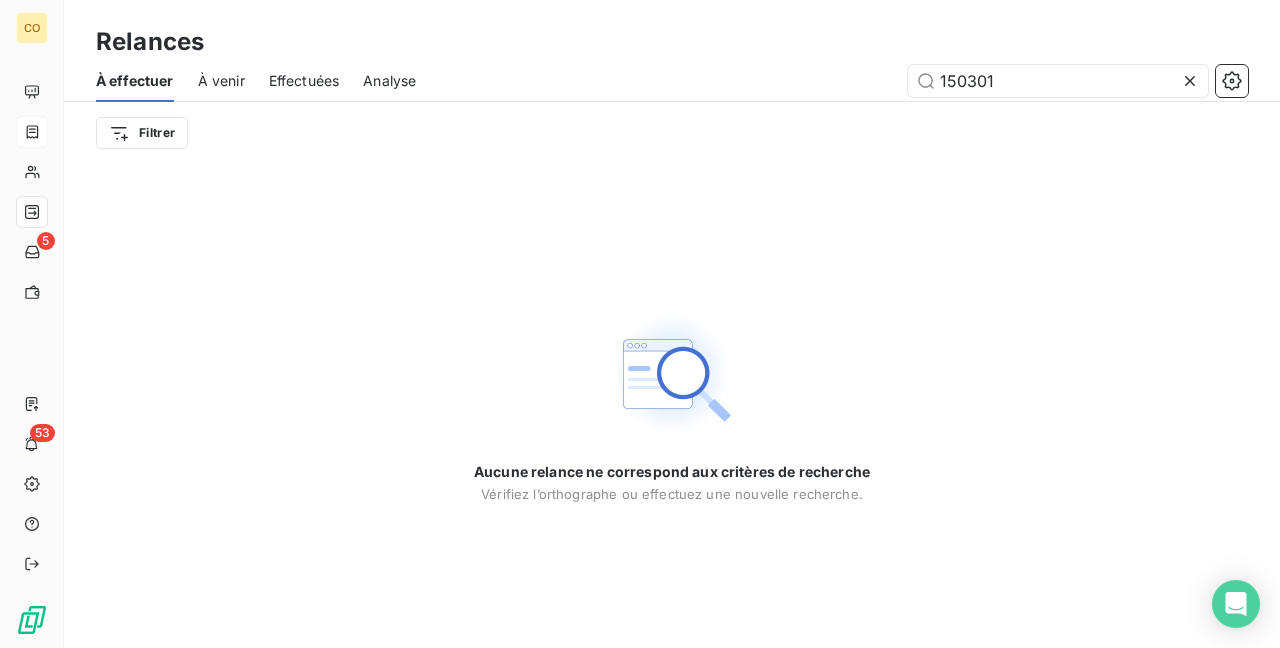 drag, startPoint x: 1050, startPoint y: 82, endPoint x: 571, endPoint y: 30, distance: 481.81427 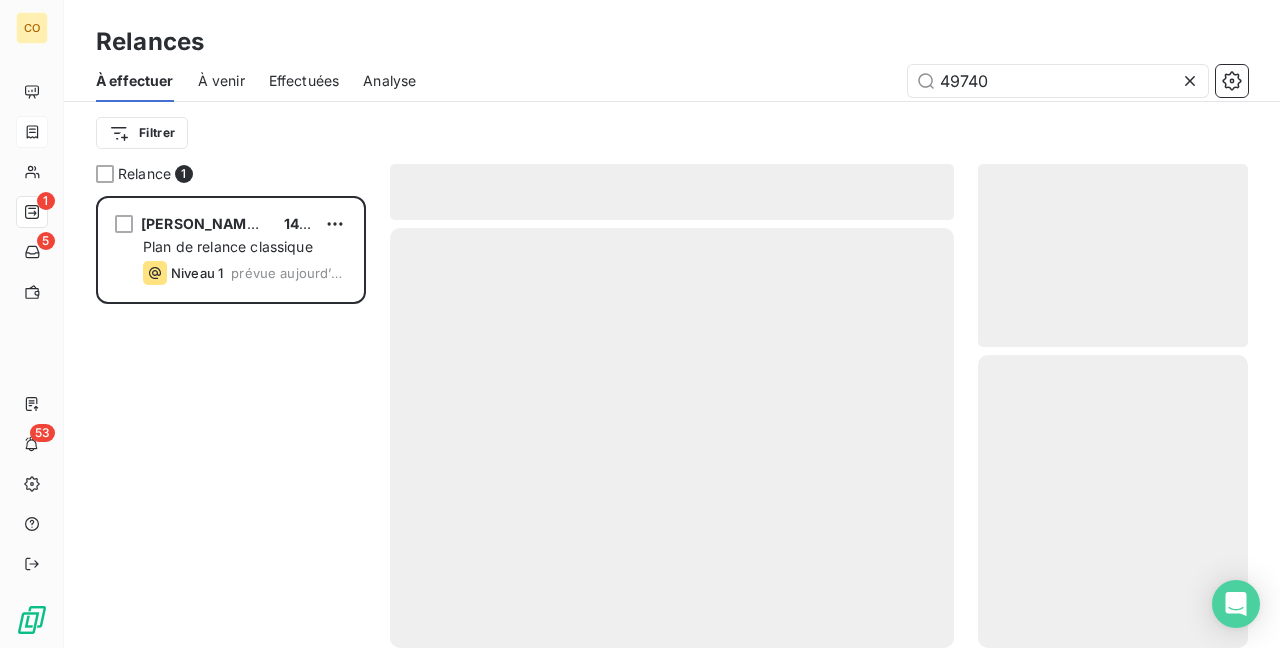 scroll, scrollTop: 16, scrollLeft: 16, axis: both 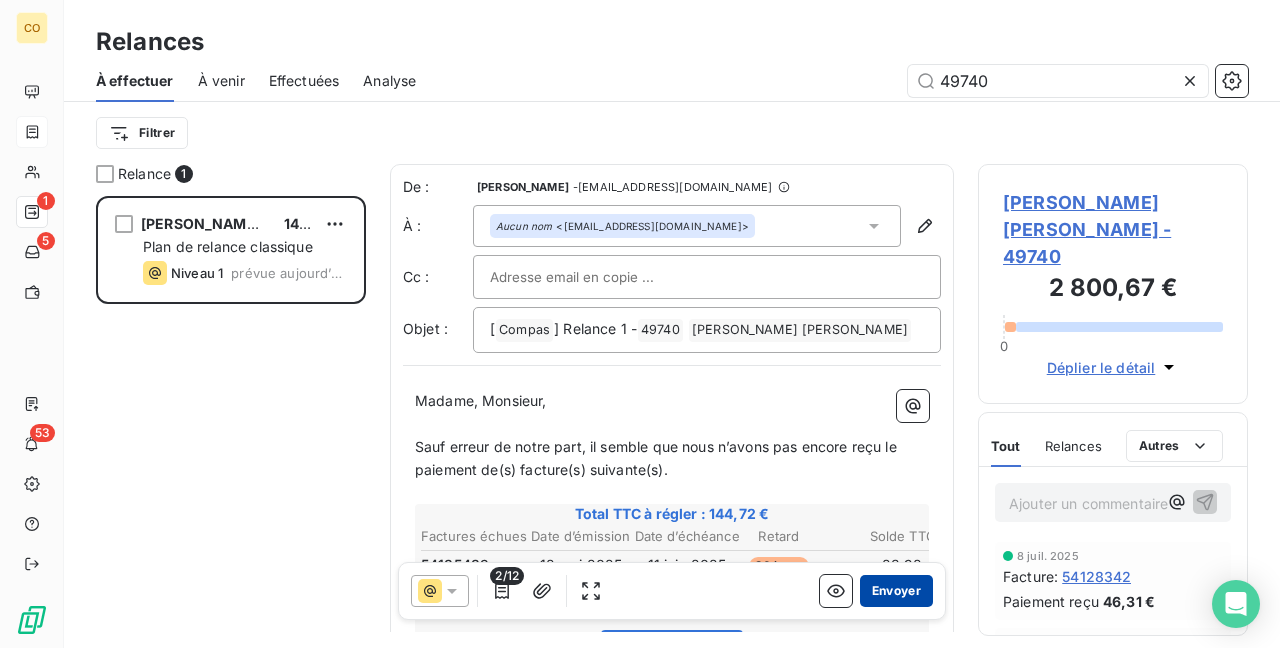 click on "Envoyer" at bounding box center [896, 591] 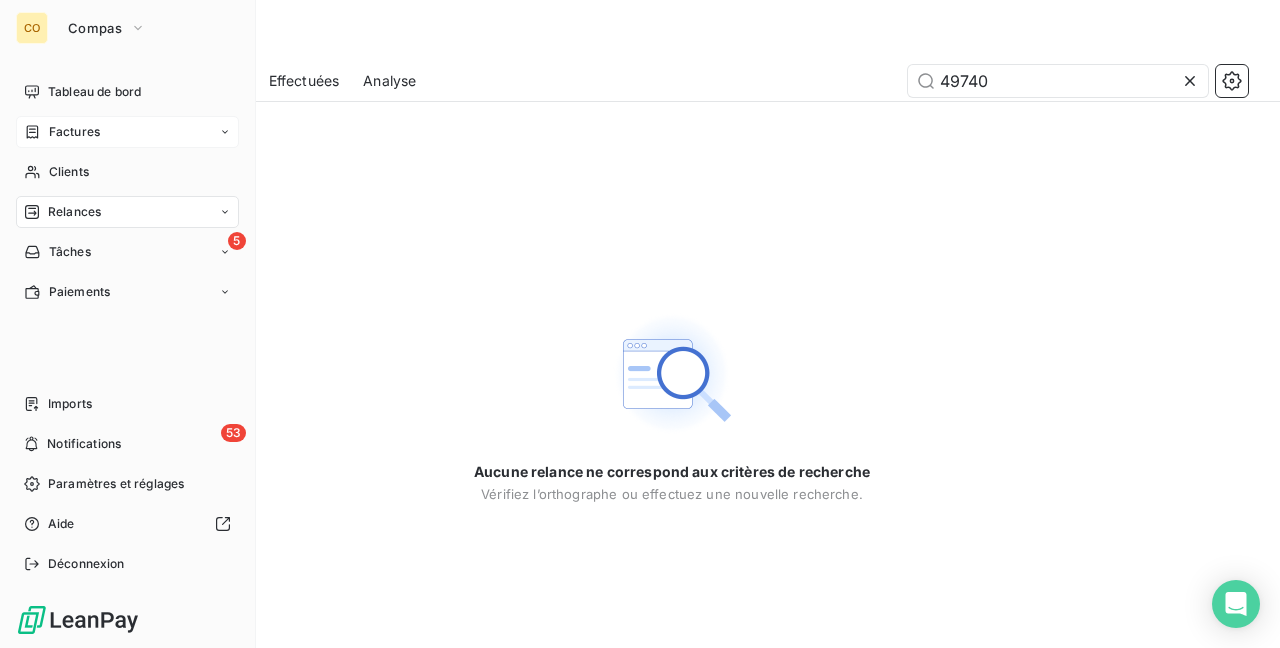 click on "Relances" at bounding box center (74, 212) 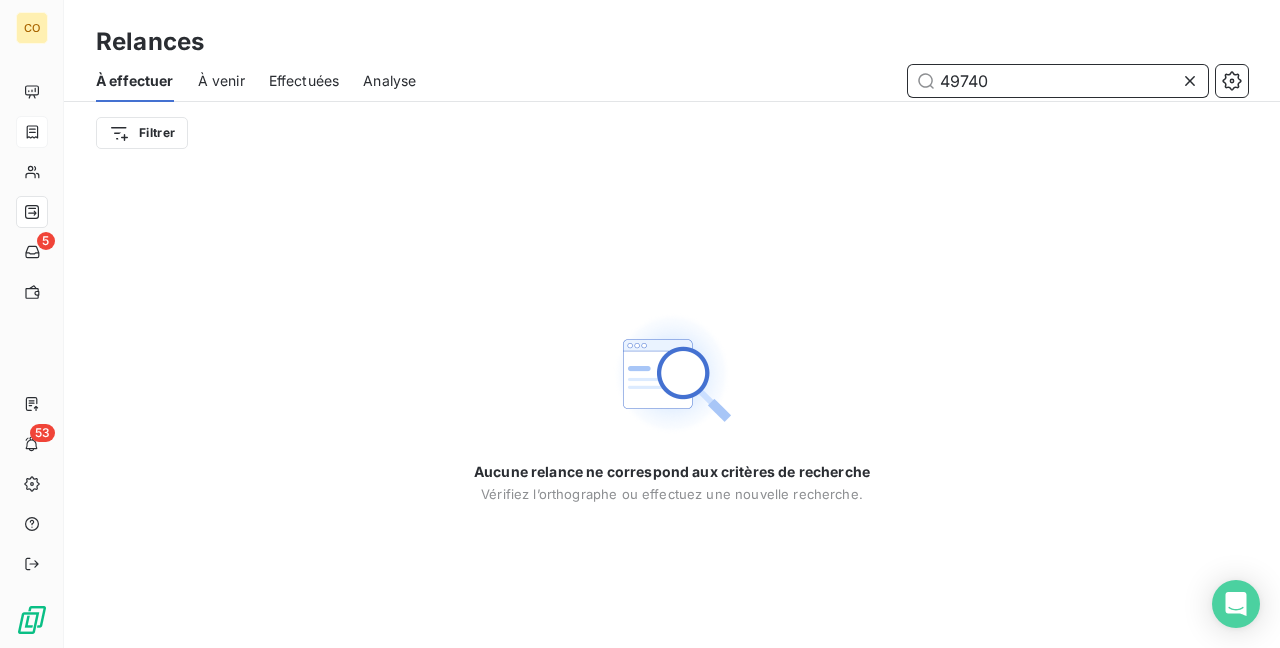 drag, startPoint x: 1024, startPoint y: 90, endPoint x: 636, endPoint y: 30, distance: 392.61176 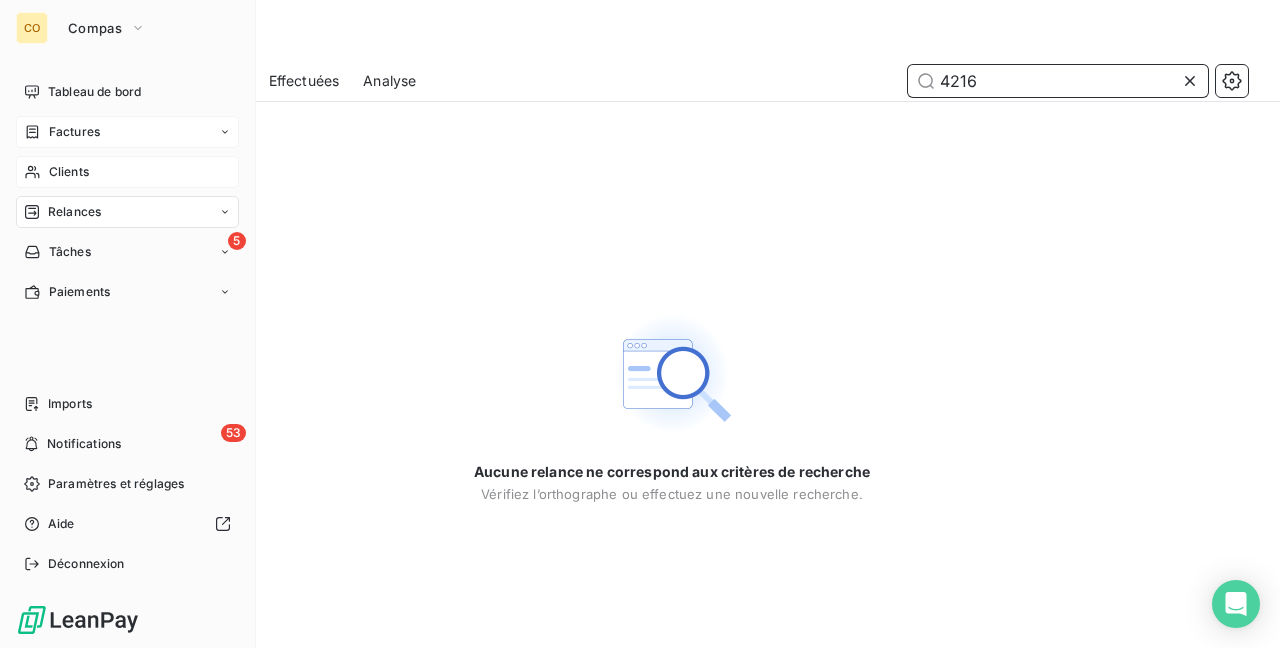 type on "4216" 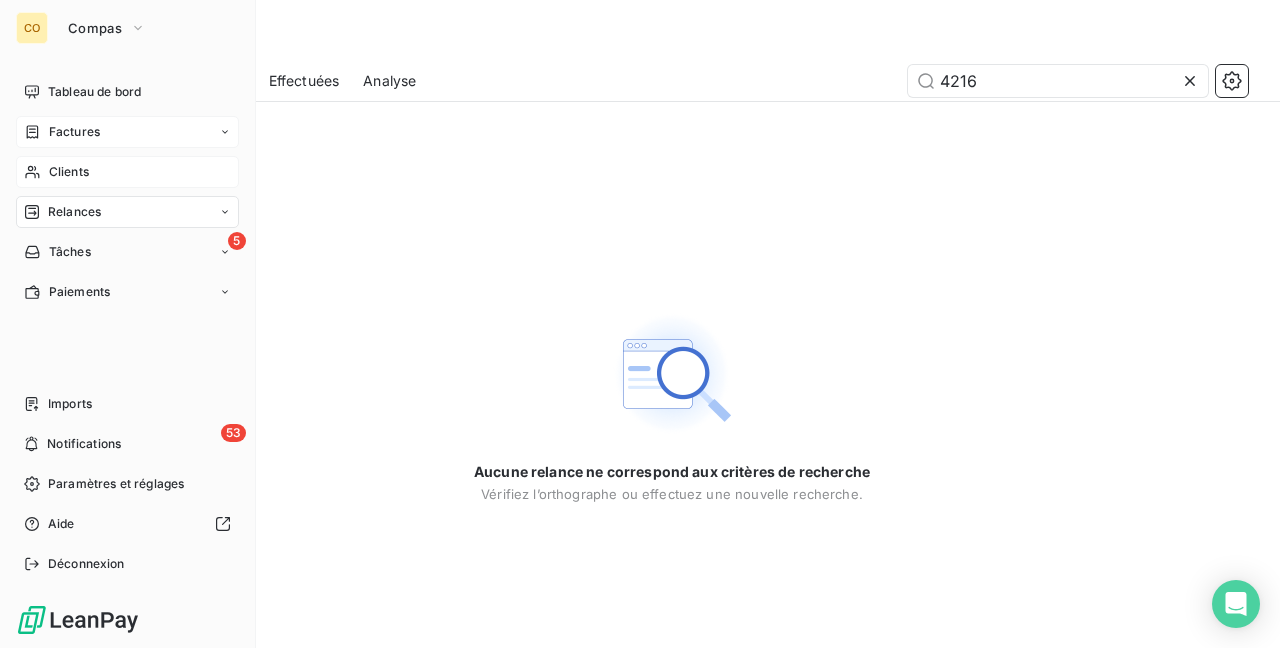 click on "Clients" at bounding box center (69, 172) 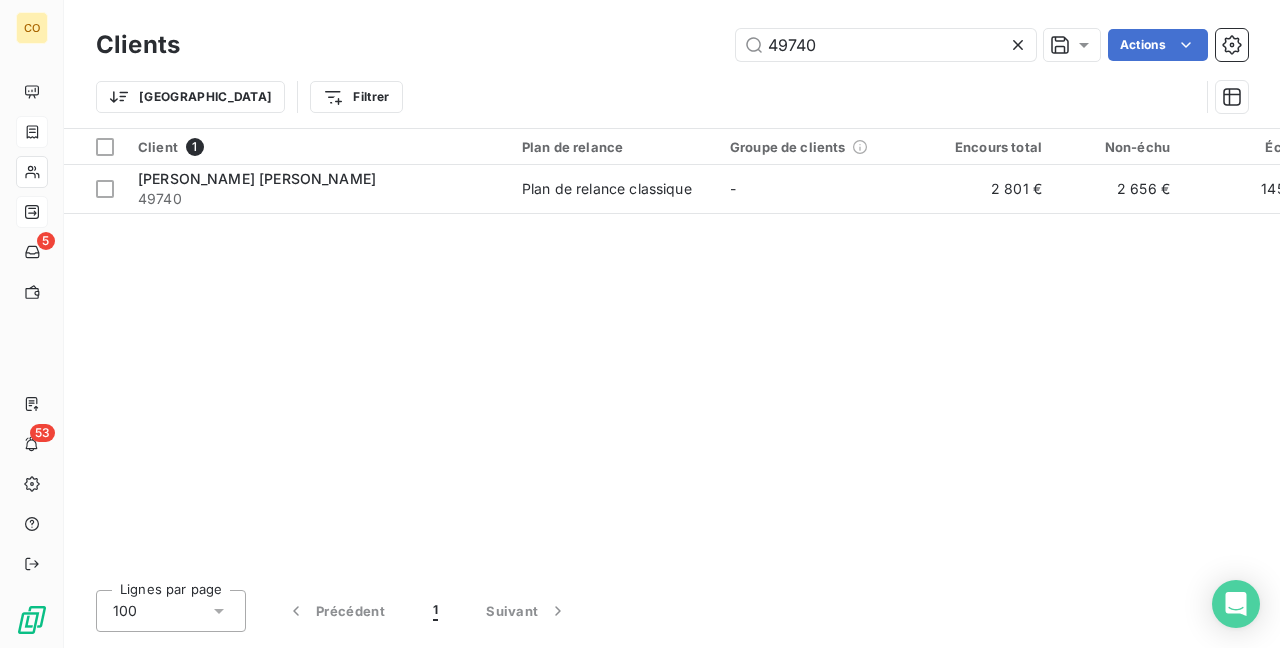 drag, startPoint x: 830, startPoint y: 36, endPoint x: 568, endPoint y: -9, distance: 265.83643 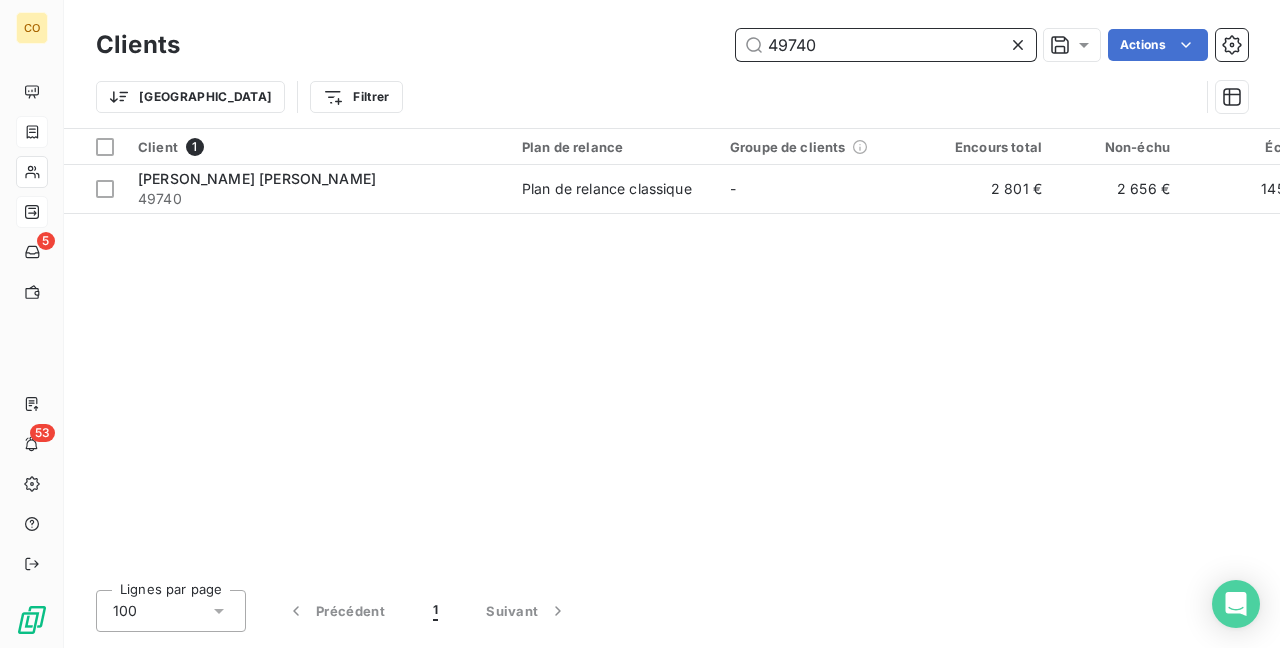 drag, startPoint x: 882, startPoint y: 40, endPoint x: 591, endPoint y: 14, distance: 292.1592 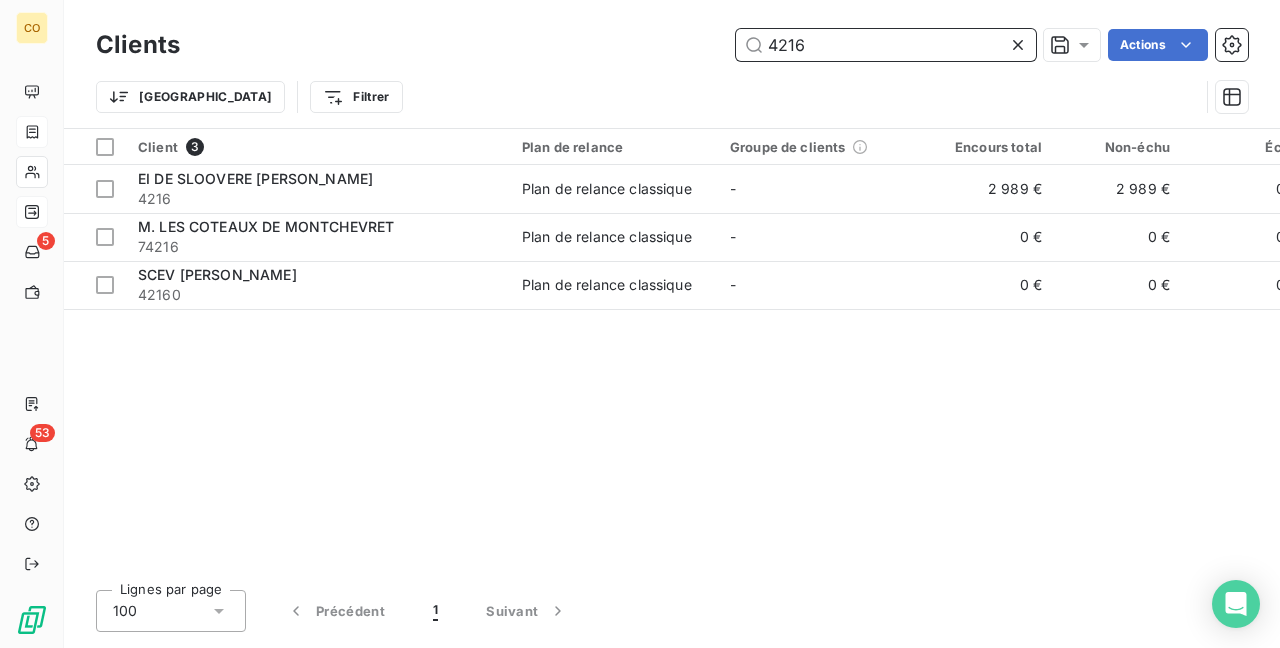 type on "4216" 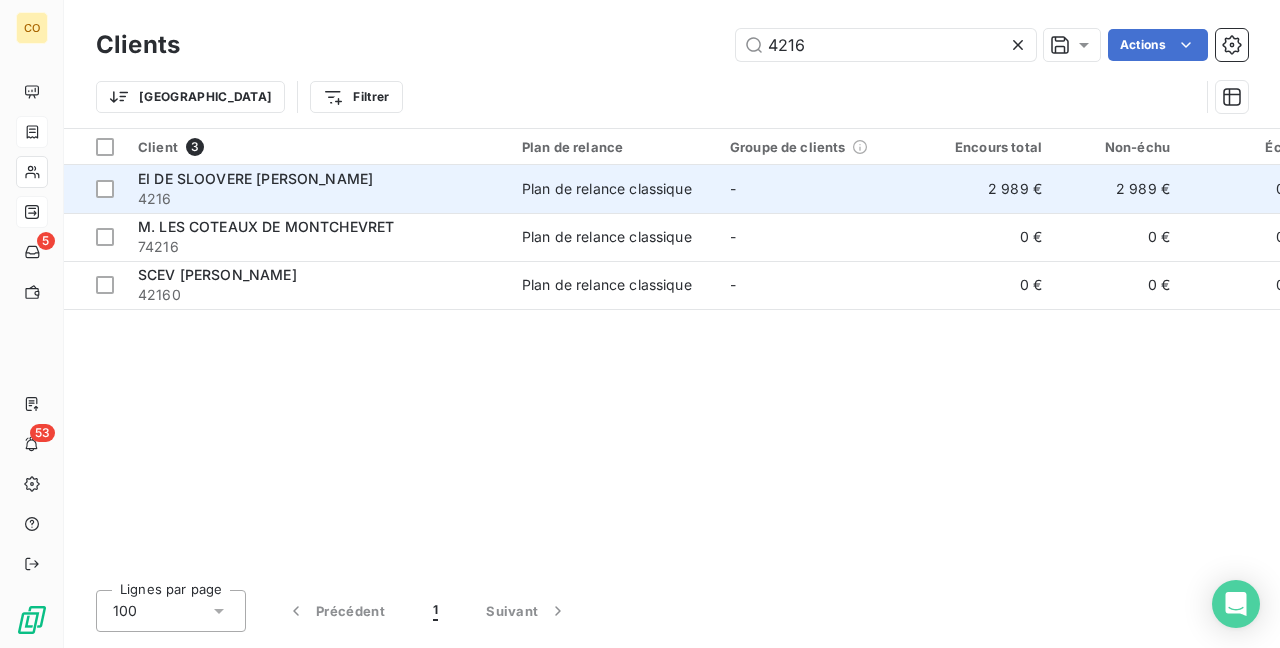 click on "4216" at bounding box center (318, 199) 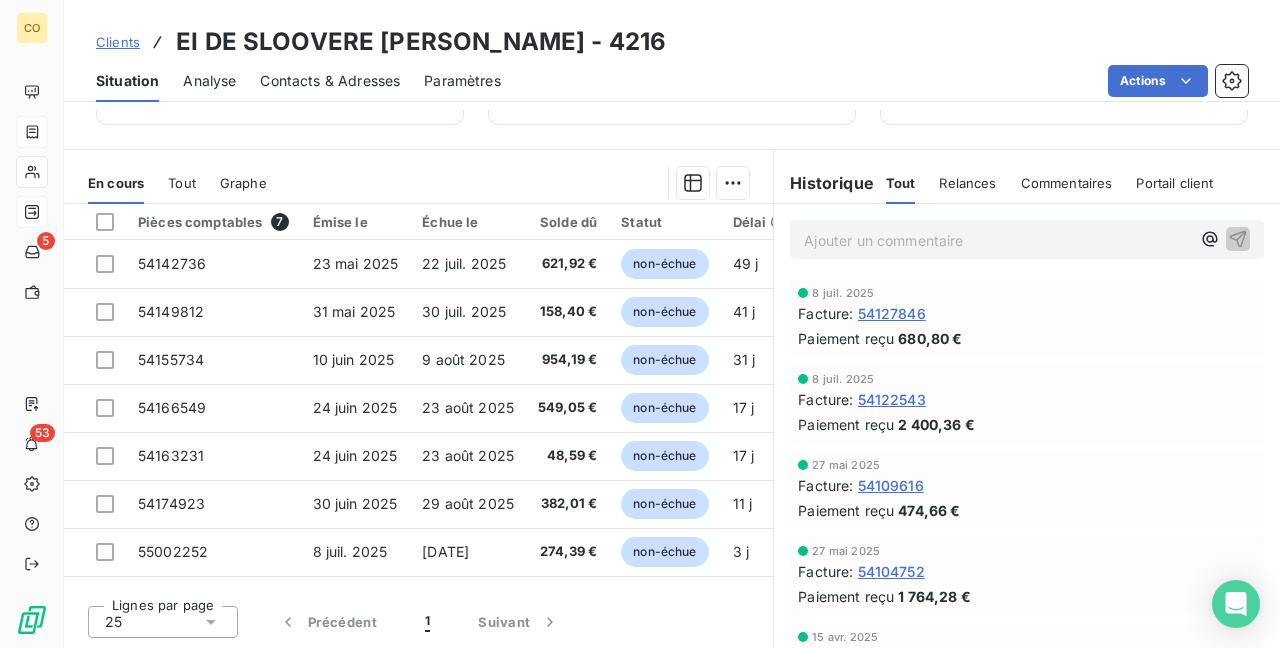scroll, scrollTop: 0, scrollLeft: 0, axis: both 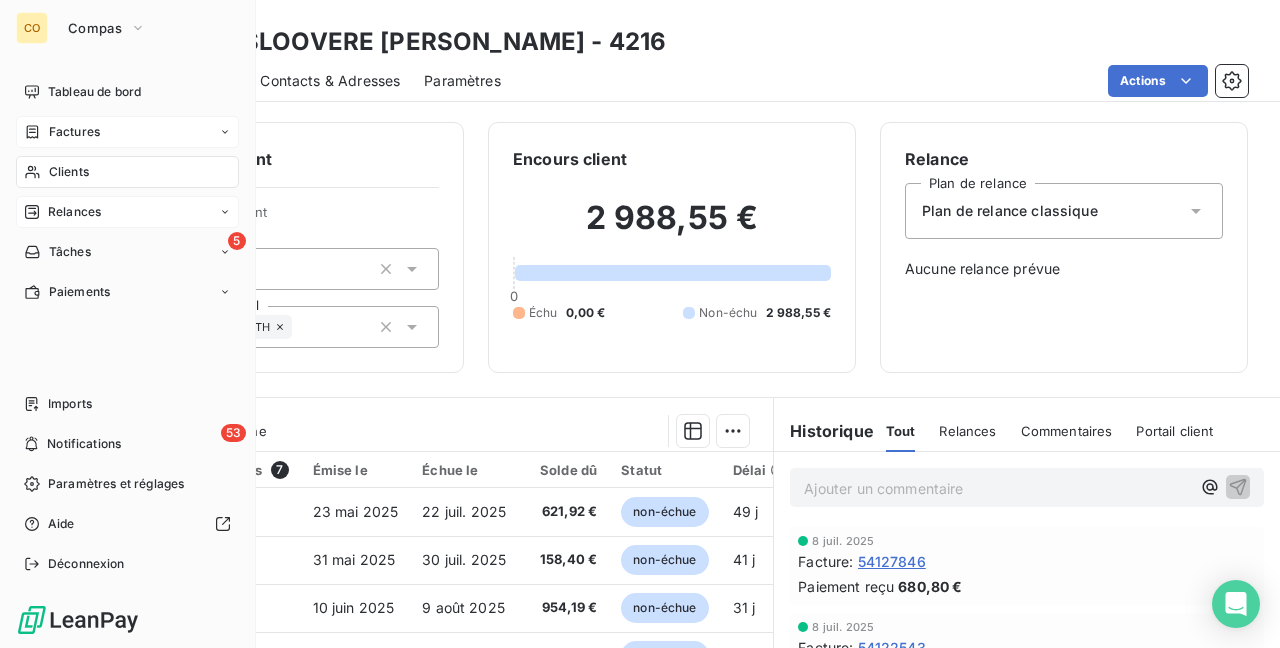 click on "Clients" at bounding box center (69, 172) 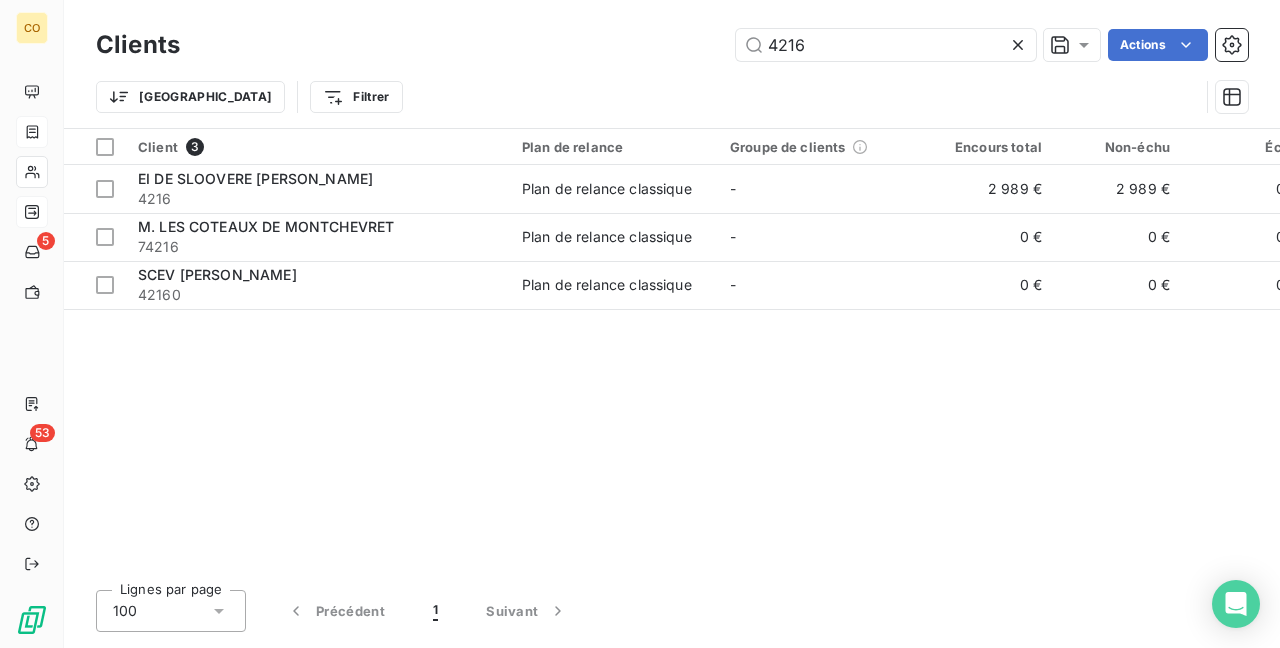 drag, startPoint x: 892, startPoint y: 42, endPoint x: 354, endPoint y: 22, distance: 538.37164 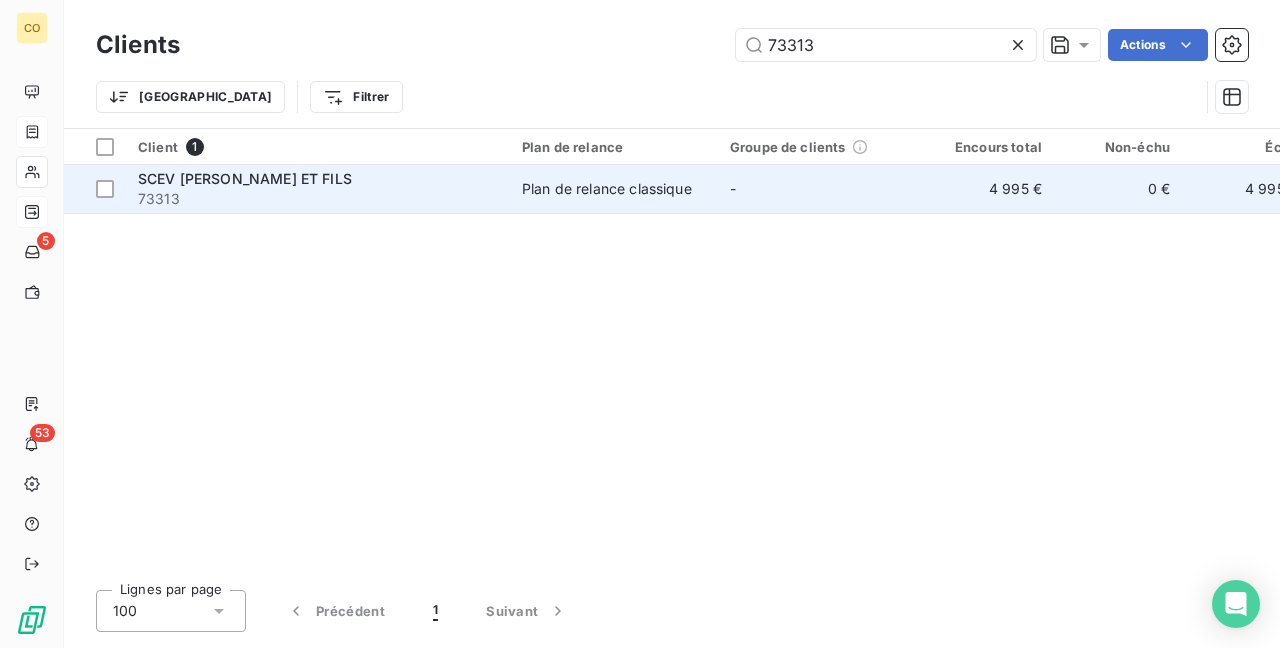 type on "73313" 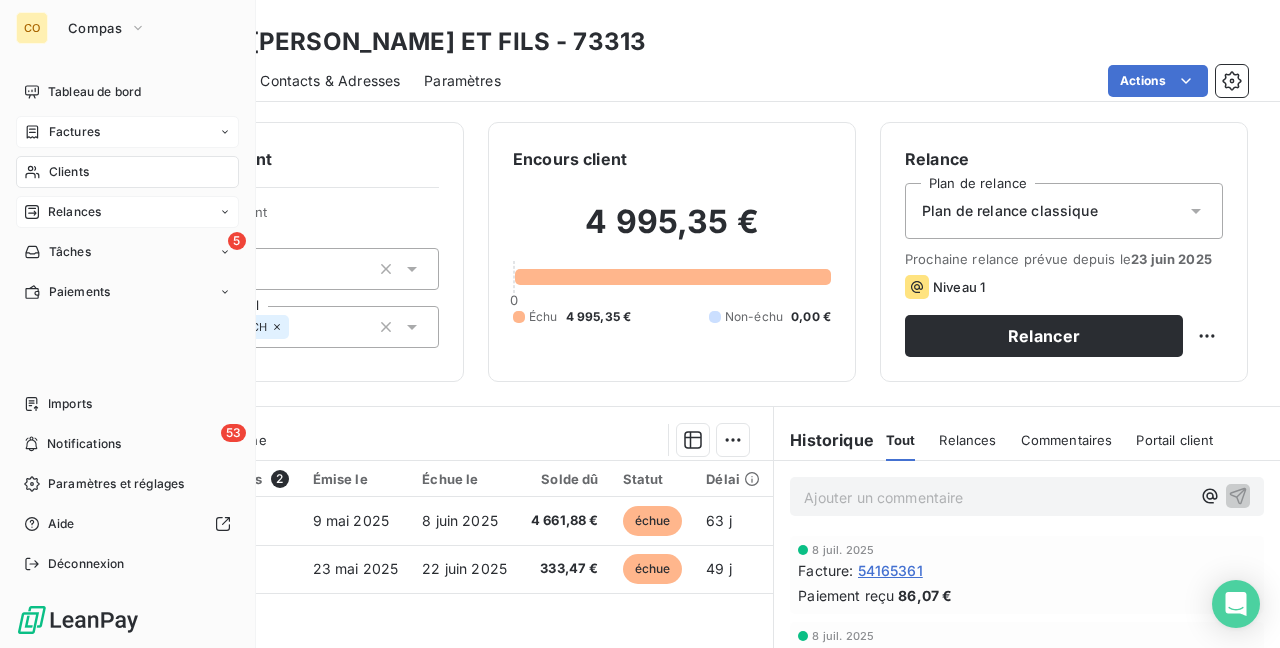 drag, startPoint x: 47, startPoint y: 211, endPoint x: 88, endPoint y: 205, distance: 41.4367 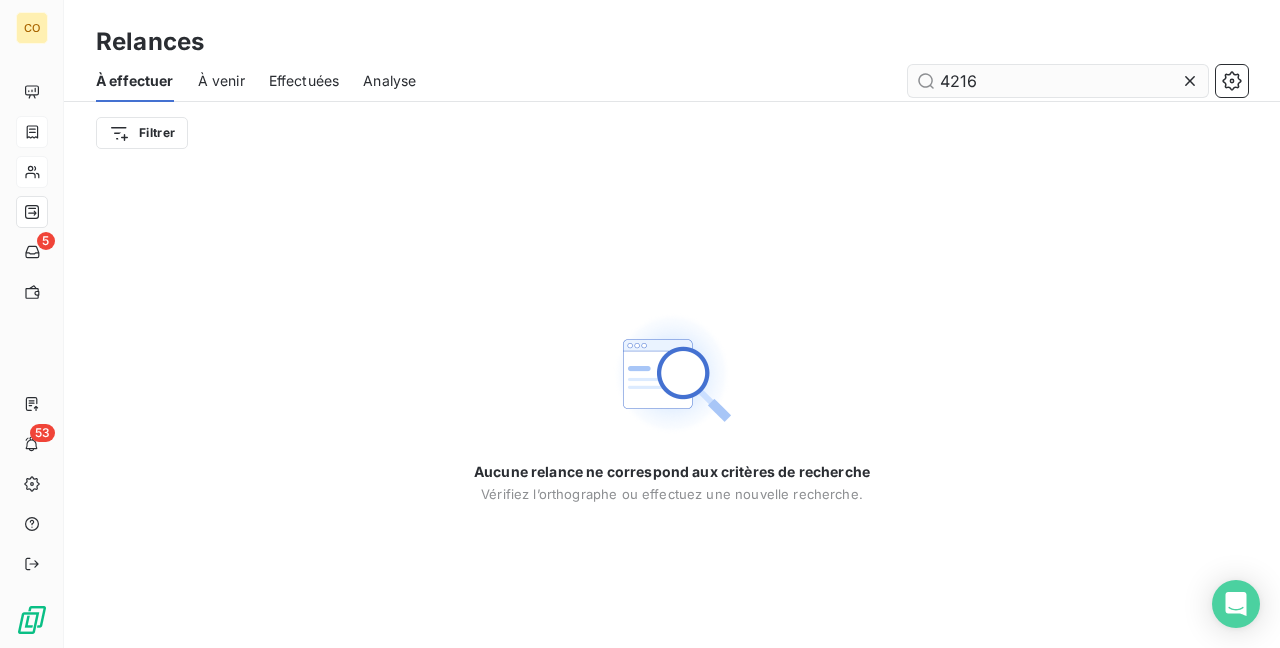 drag, startPoint x: 1006, startPoint y: 98, endPoint x: 997, endPoint y: 93, distance: 10.29563 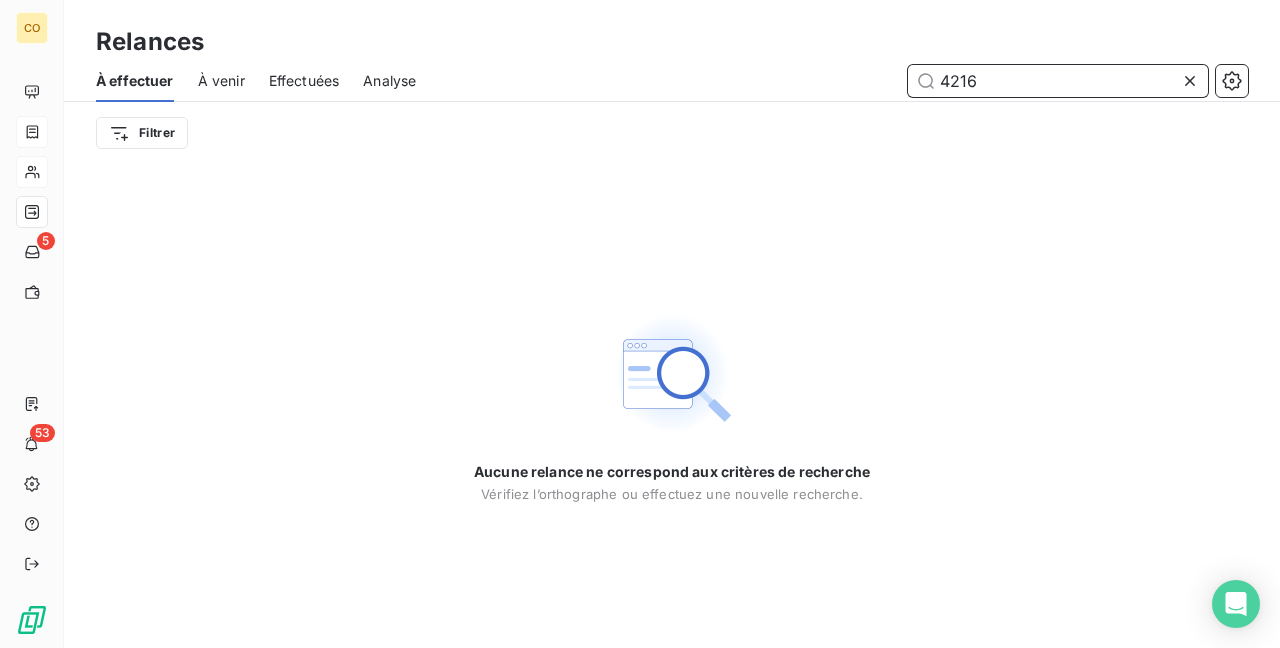 click on "4216" at bounding box center [1058, 81] 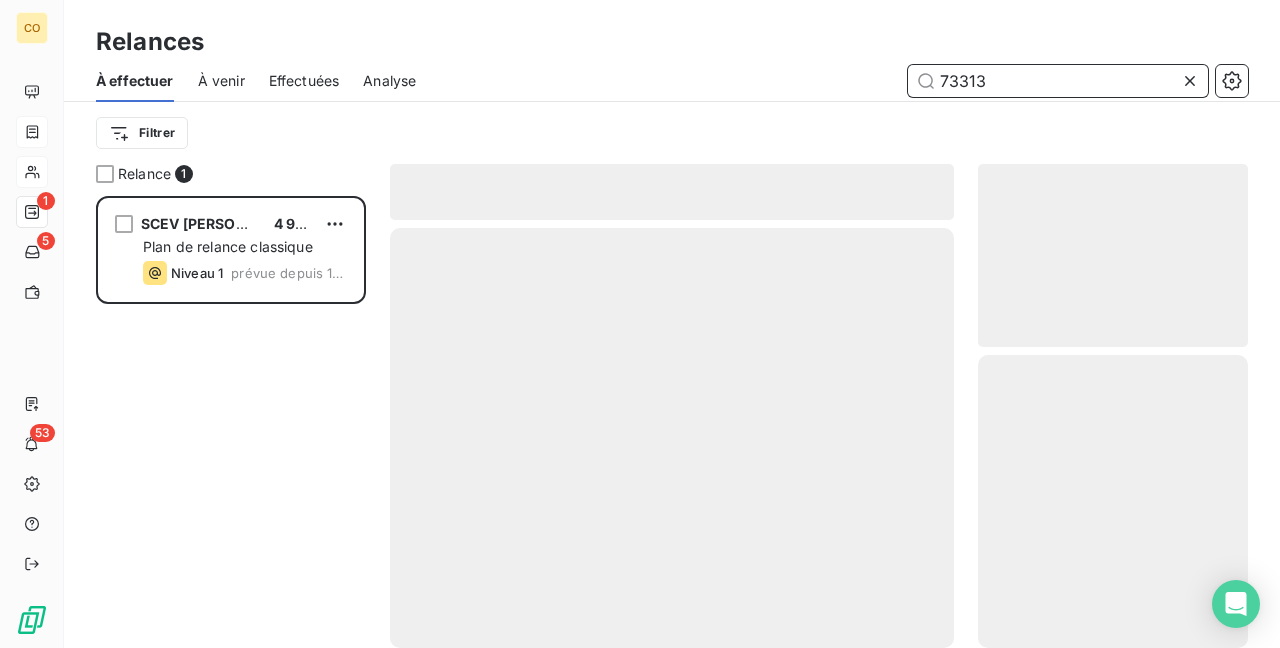 scroll, scrollTop: 16, scrollLeft: 16, axis: both 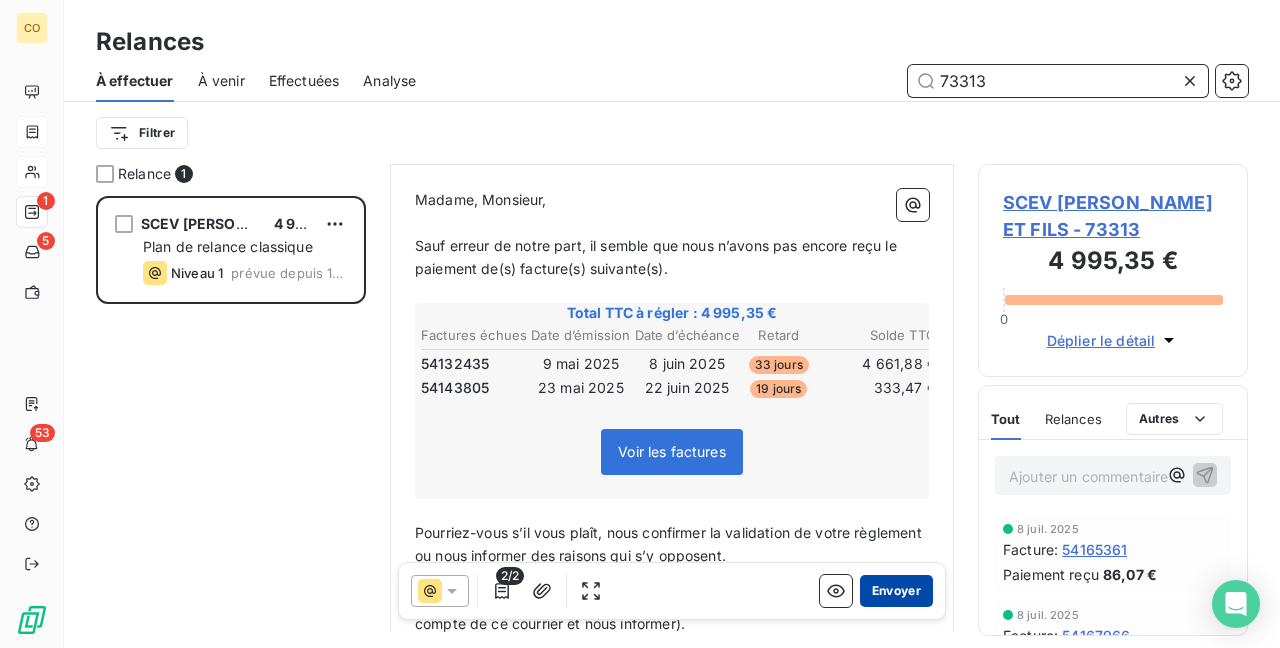 type on "73313" 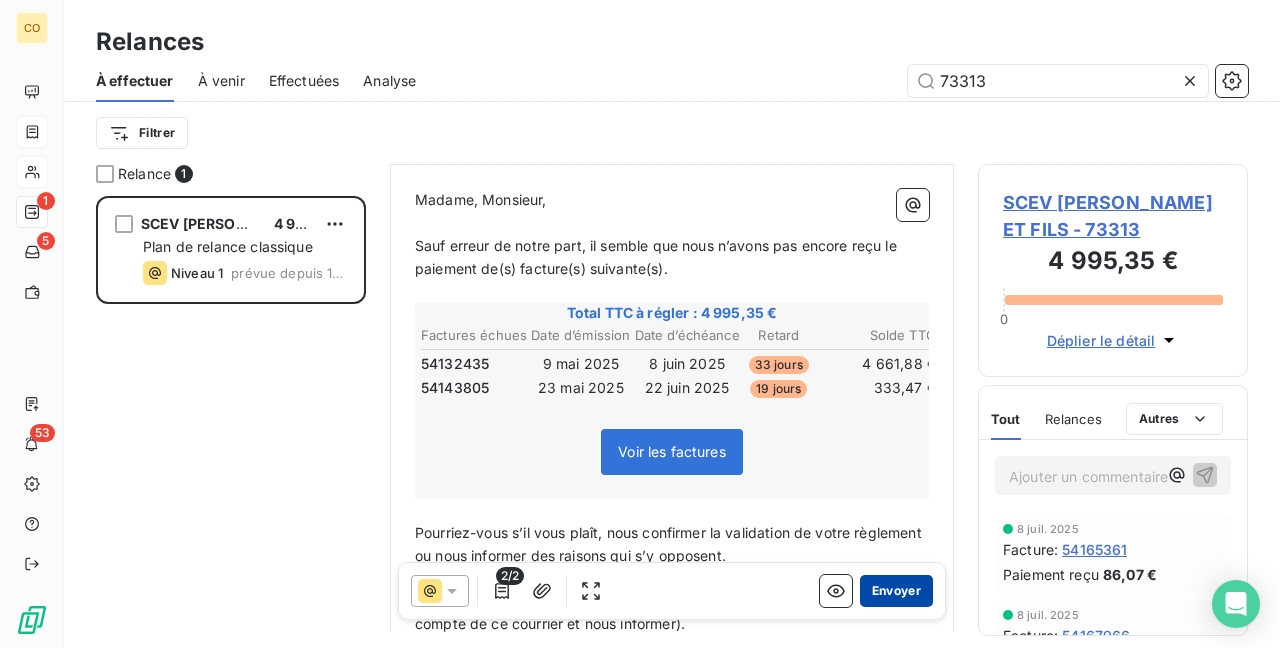 click on "Envoyer" at bounding box center (896, 591) 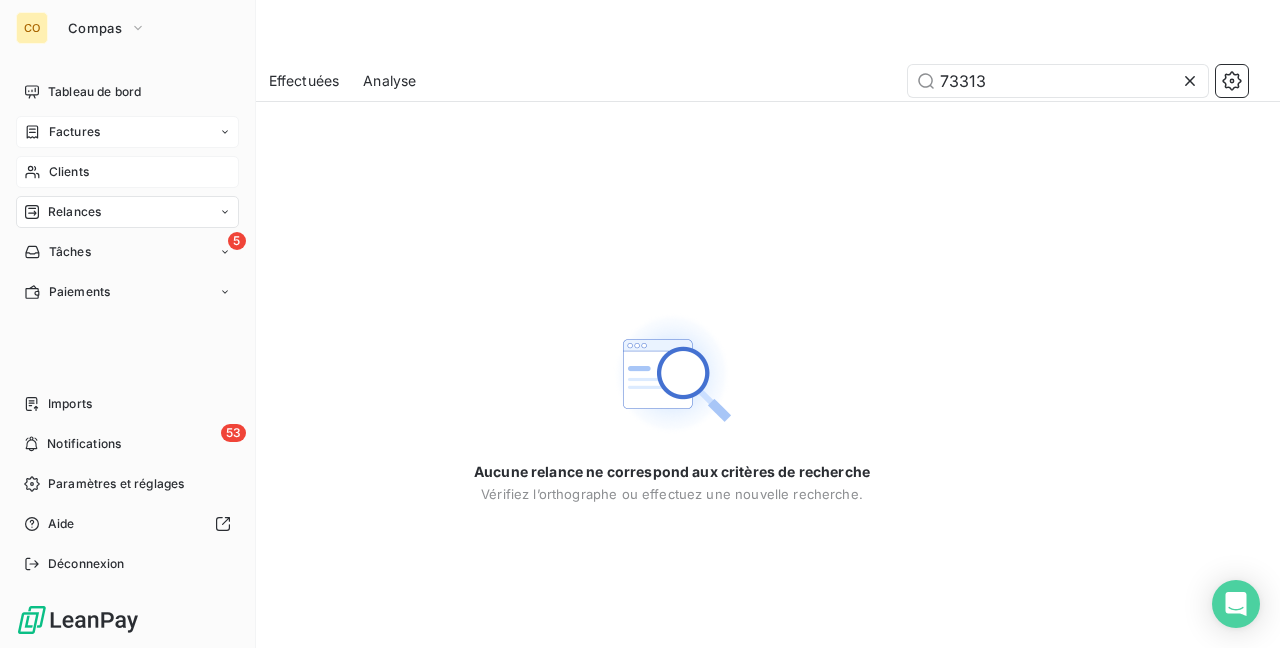 click on "Clients" at bounding box center (127, 172) 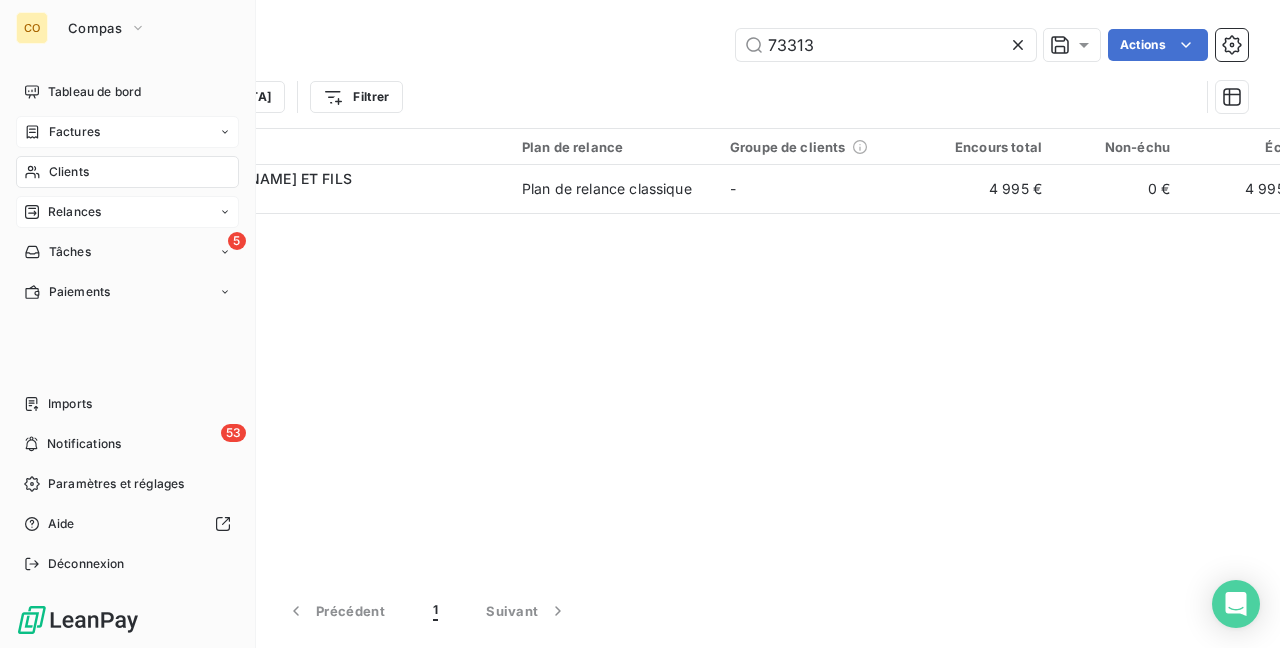 click on "Relances" at bounding box center (74, 212) 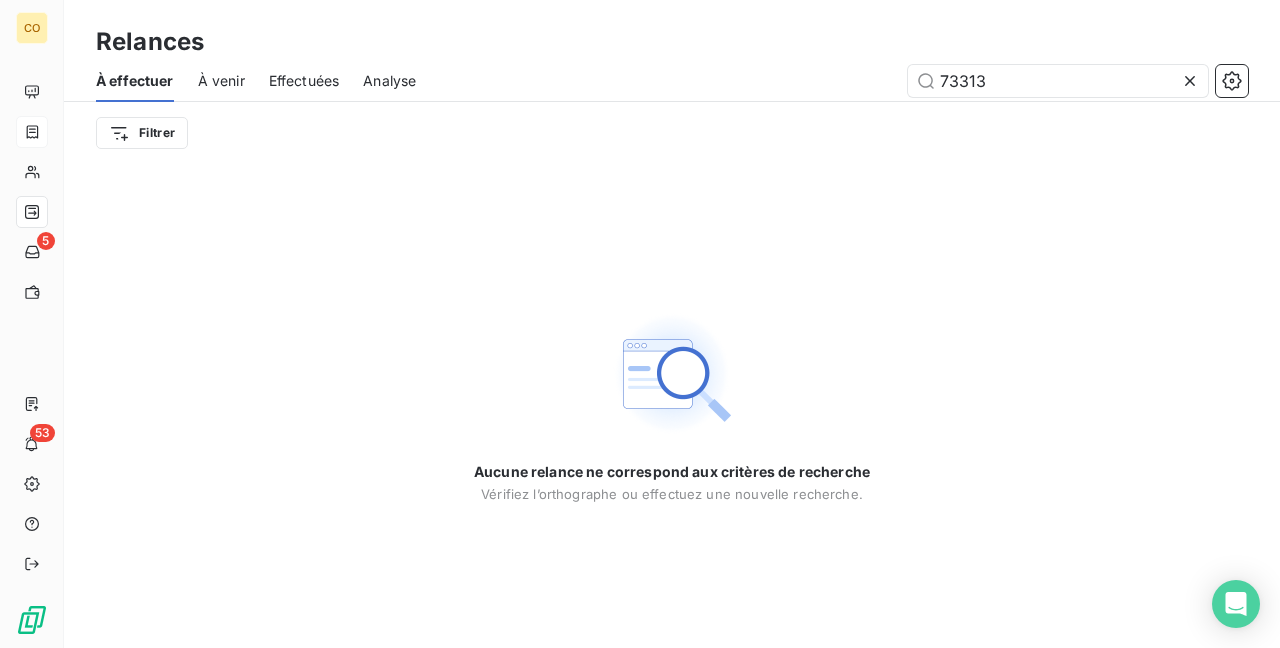 drag, startPoint x: 1026, startPoint y: 83, endPoint x: 678, endPoint y: 4, distance: 356.8543 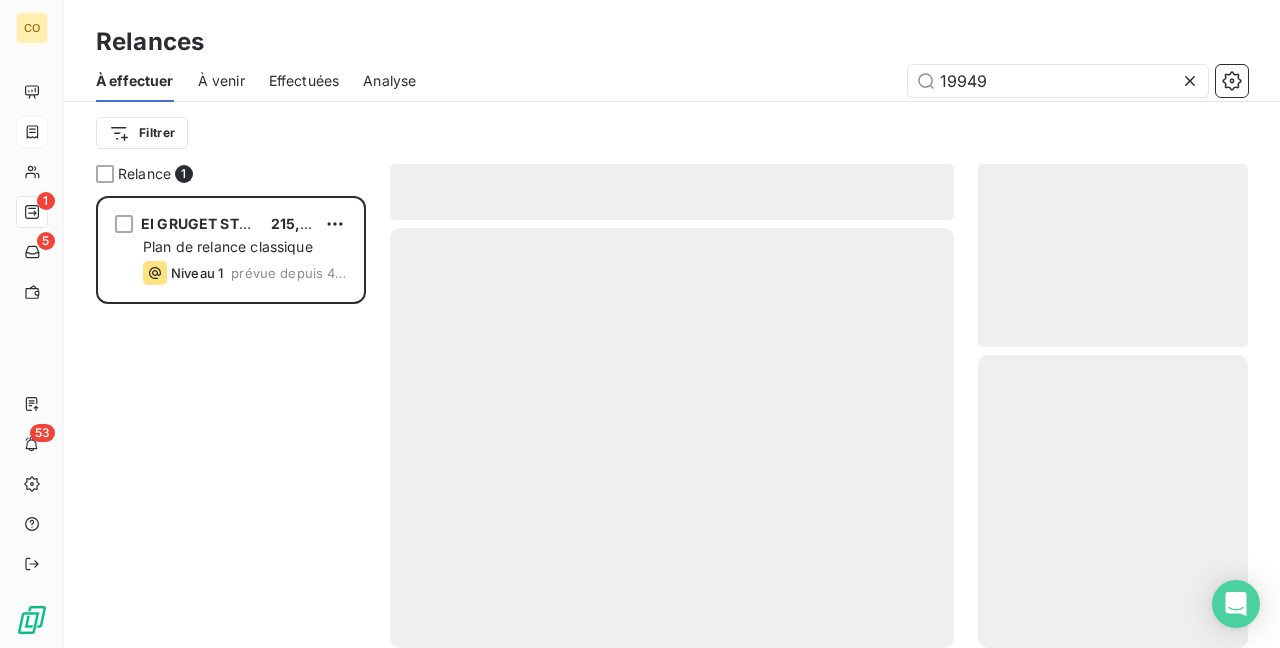 scroll, scrollTop: 16, scrollLeft: 16, axis: both 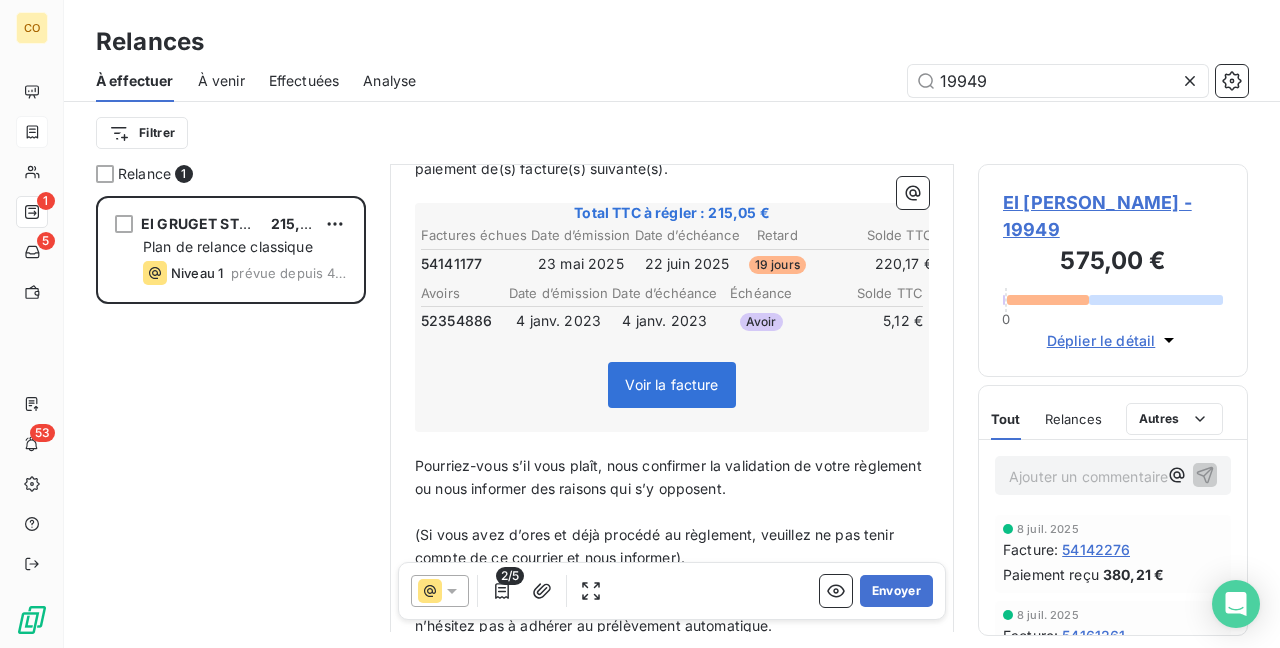 type on "19949" 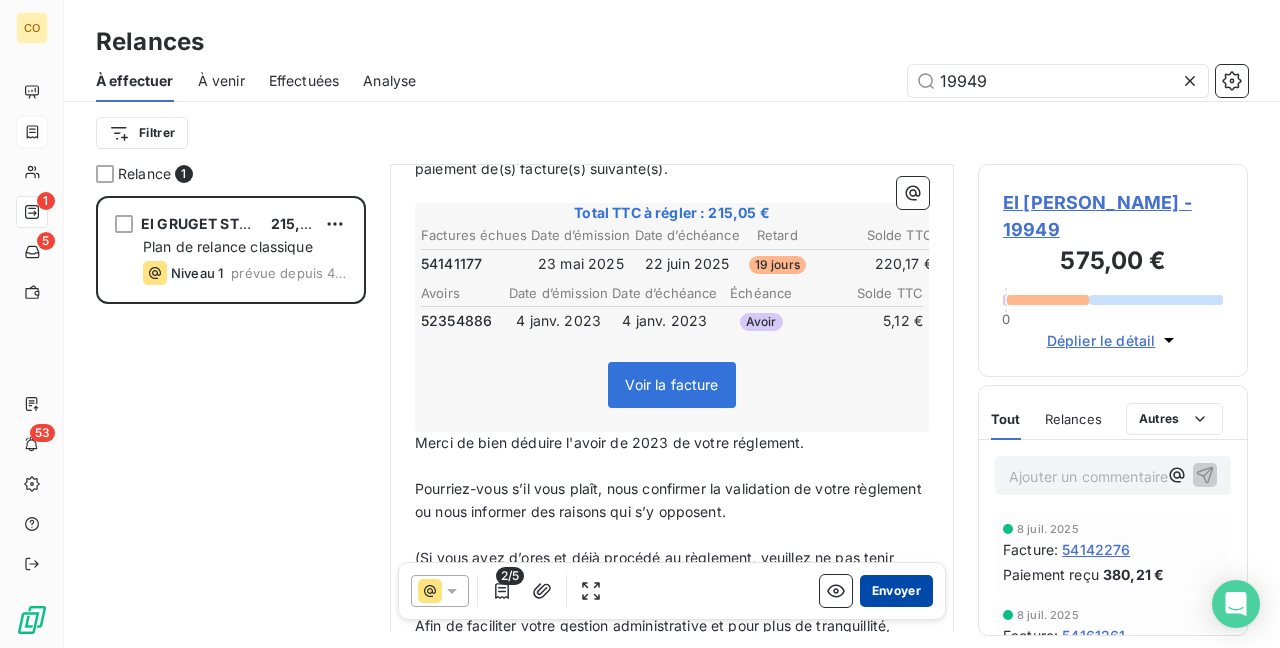 click on "Envoyer" at bounding box center (896, 591) 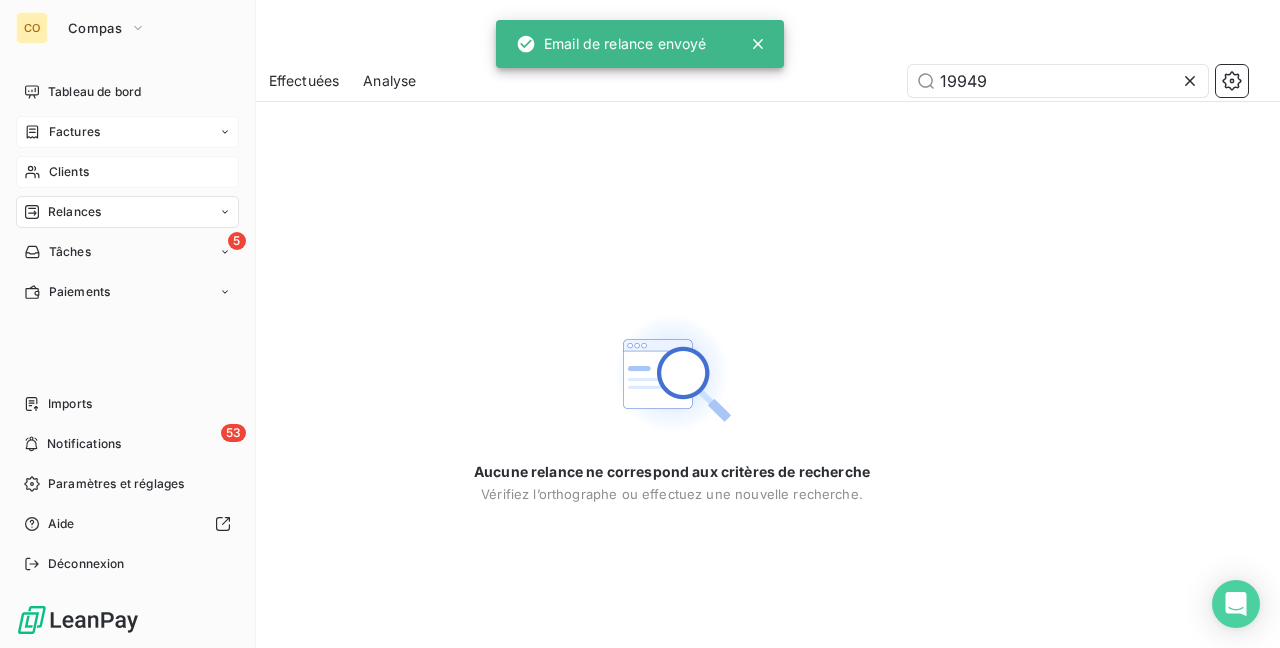 drag, startPoint x: 60, startPoint y: 188, endPoint x: 48, endPoint y: 168, distance: 23.323807 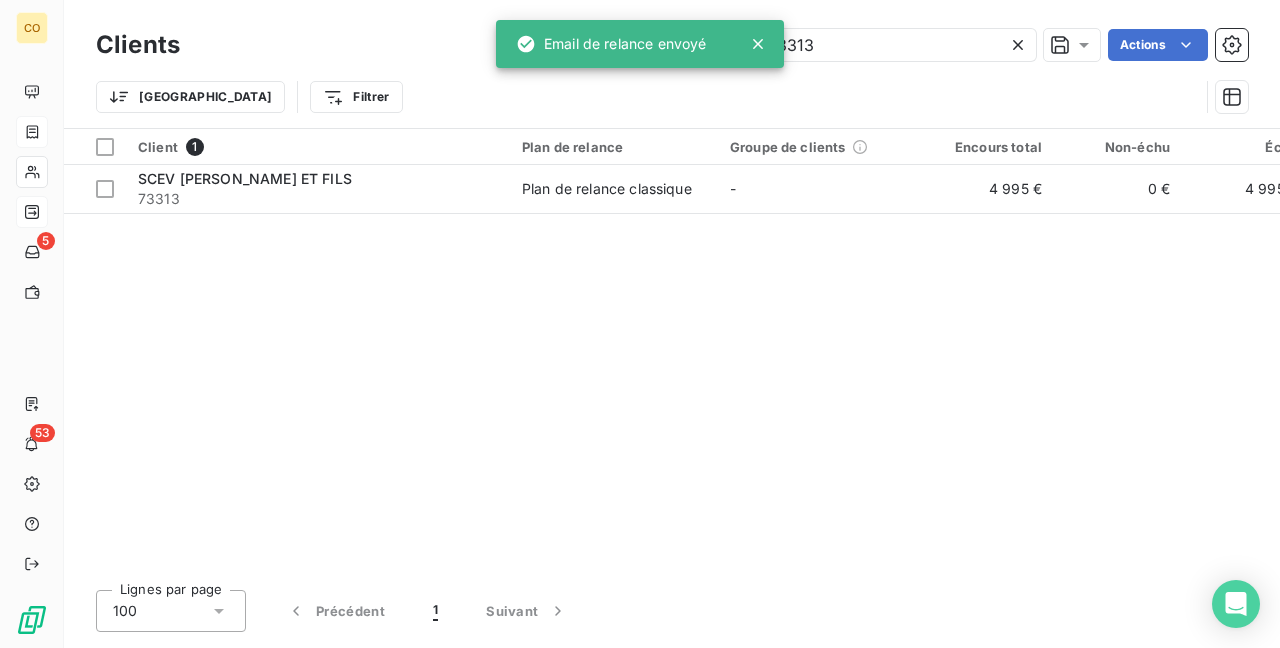 drag, startPoint x: 838, startPoint y: 41, endPoint x: 490, endPoint y: -28, distance: 354.77457 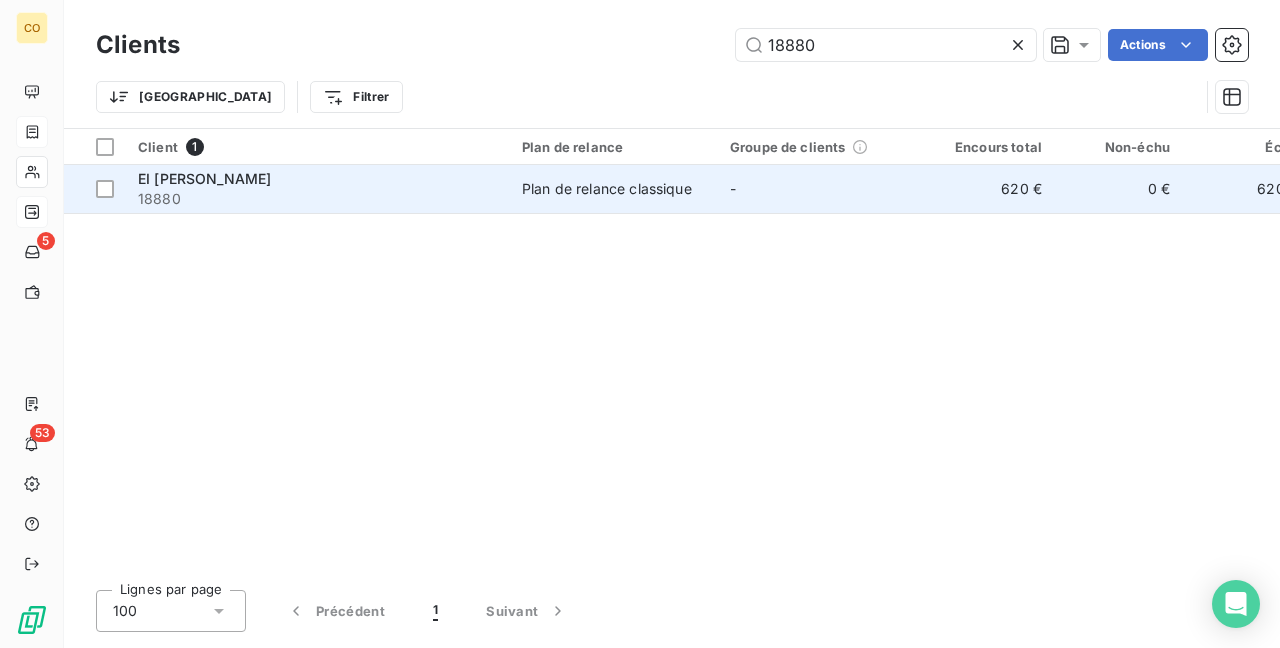type on "18880" 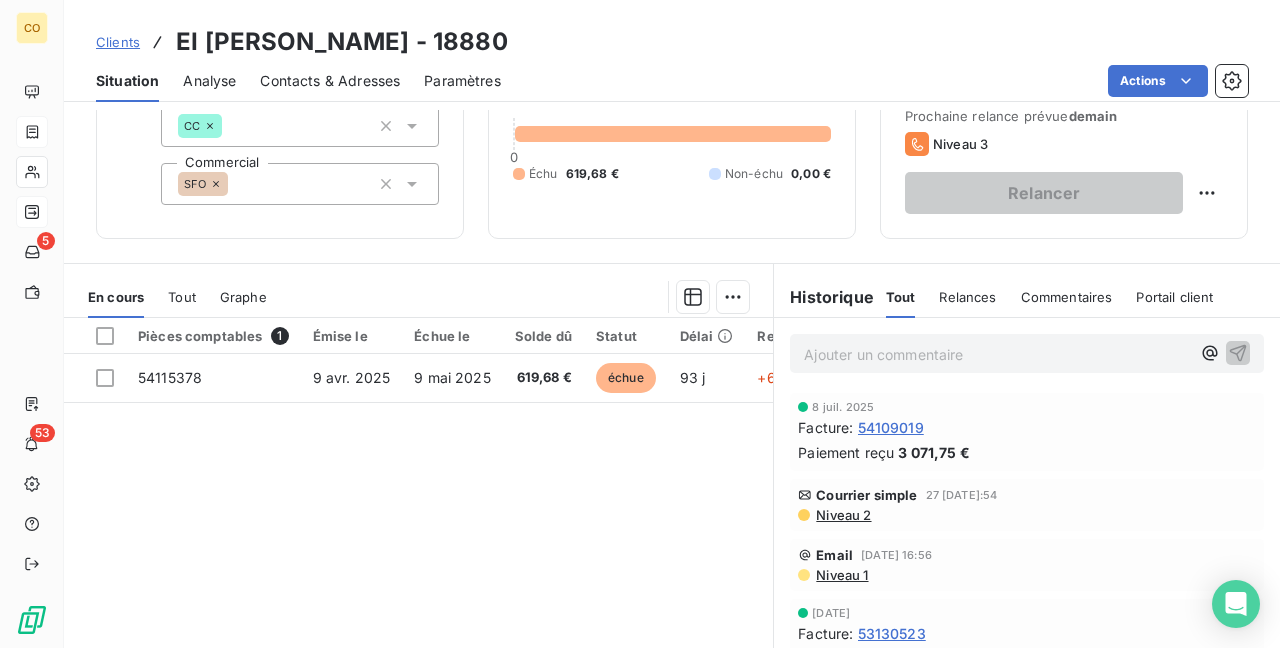 scroll, scrollTop: 100, scrollLeft: 0, axis: vertical 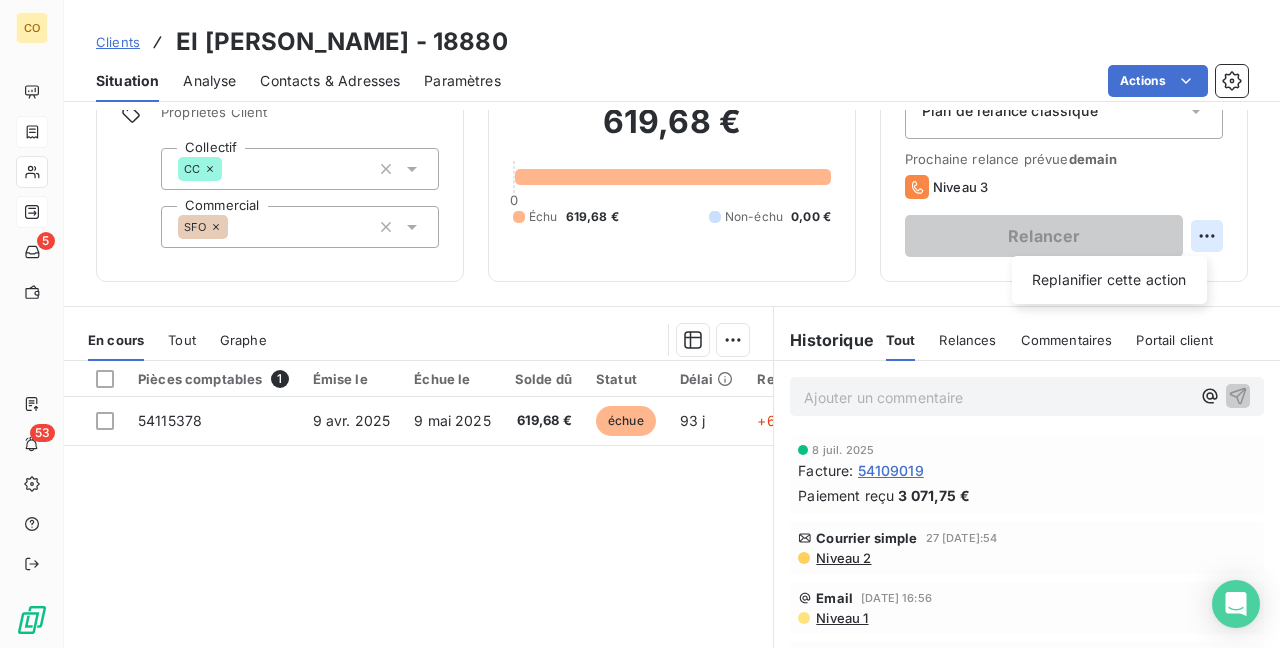 click on "CO 5 53 Clients EI [PERSON_NAME] - 18880 Situation Analyse Contacts & Adresses Paramètres Actions Informations client Propriétés Client Collectif CC Commercial SFO Encours client   619,68 € 0 Échu 619,68 € Non-échu 0,00 €   Relance Plan de relance Plan de relance classique Prochaine relance prévue  [DATE] Niveau 3 Relancer Replanifier cette action En cours Tout Graphe Pièces comptables 1 Émise le Échue le Solde dû Statut Délai   Retard   54115378 [DATE] [DATE] 619,68 € échue 93 j +63 j Lignes par page 25 Précédent 1 Suivant Historique Tout Relances Commentaires Portail client Tout Relances Commentaires Portail client Ajouter un commentaire ﻿ [DATE] Facture  : 54109019 Paiement reçu 3 071,75 € Courrier simple [DATE] 16:54 Niveau 2 Email [DATE] 16:56 Niveau 1 [DATE] Facture  : 53130523 Paiement reçu 862,25 € Courrier simple [DATE] 15:24 Niveau 3 Courrier simple [DATE] 16:28 Niveau 2 Email Niveau 1 Facture" at bounding box center [640, 324] 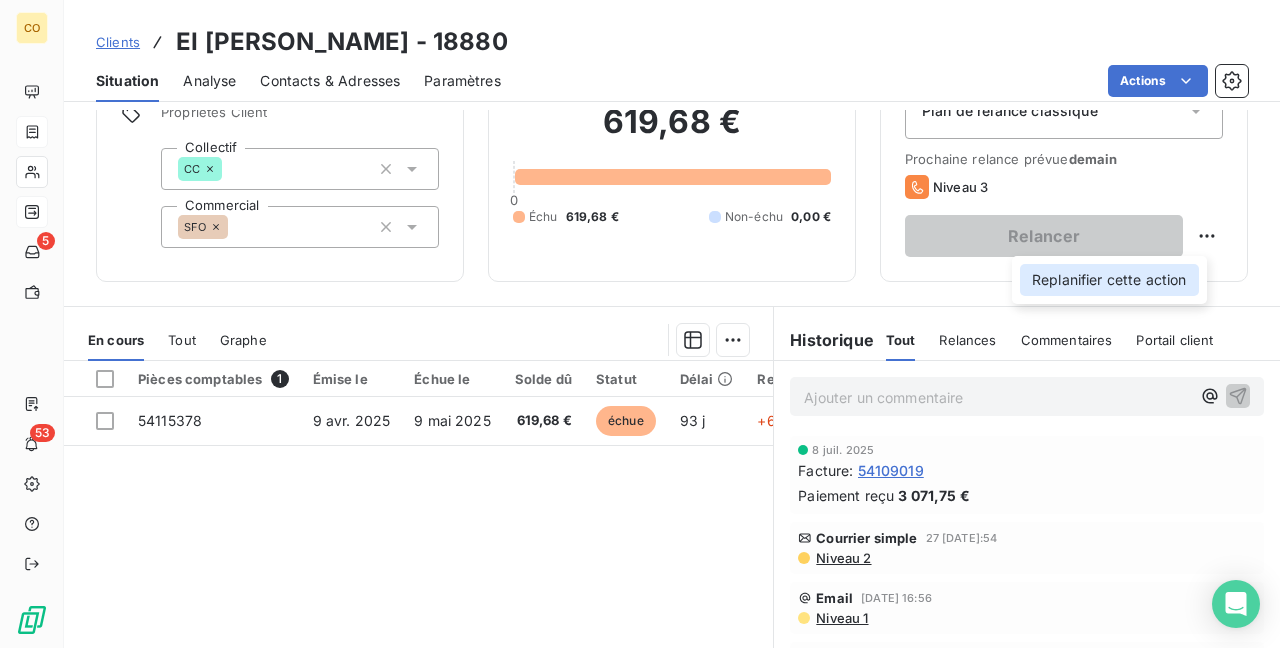 click on "Replanifier cette action" at bounding box center [1109, 280] 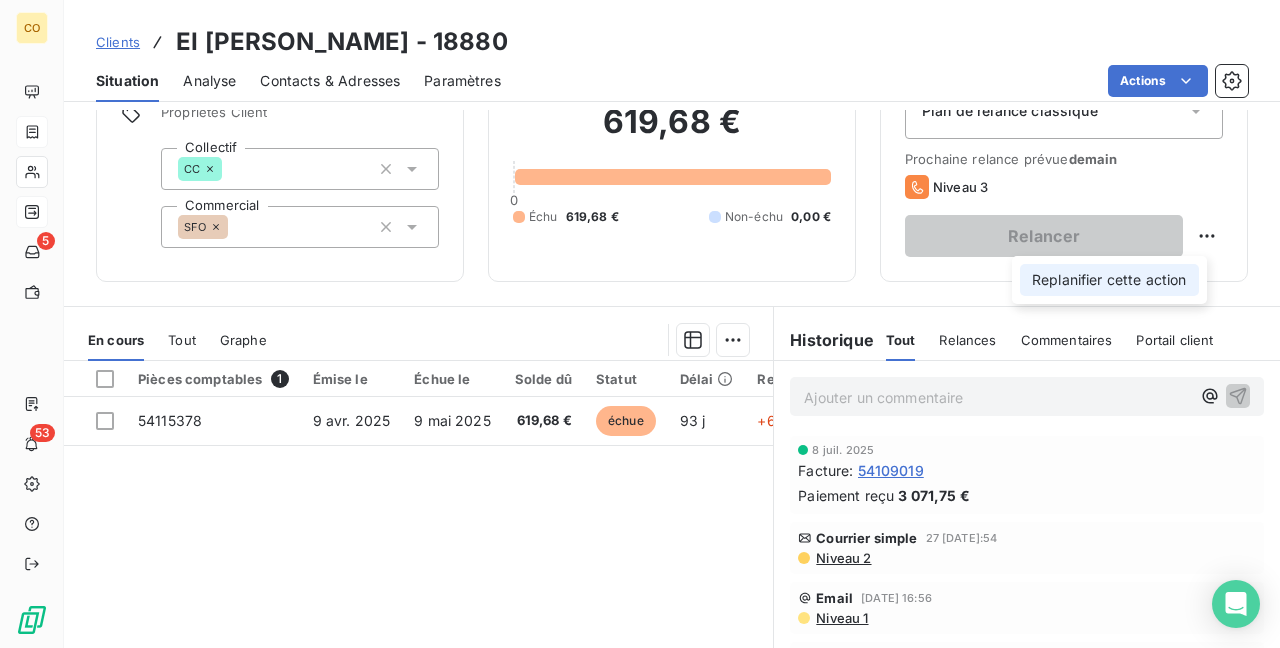 select on "6" 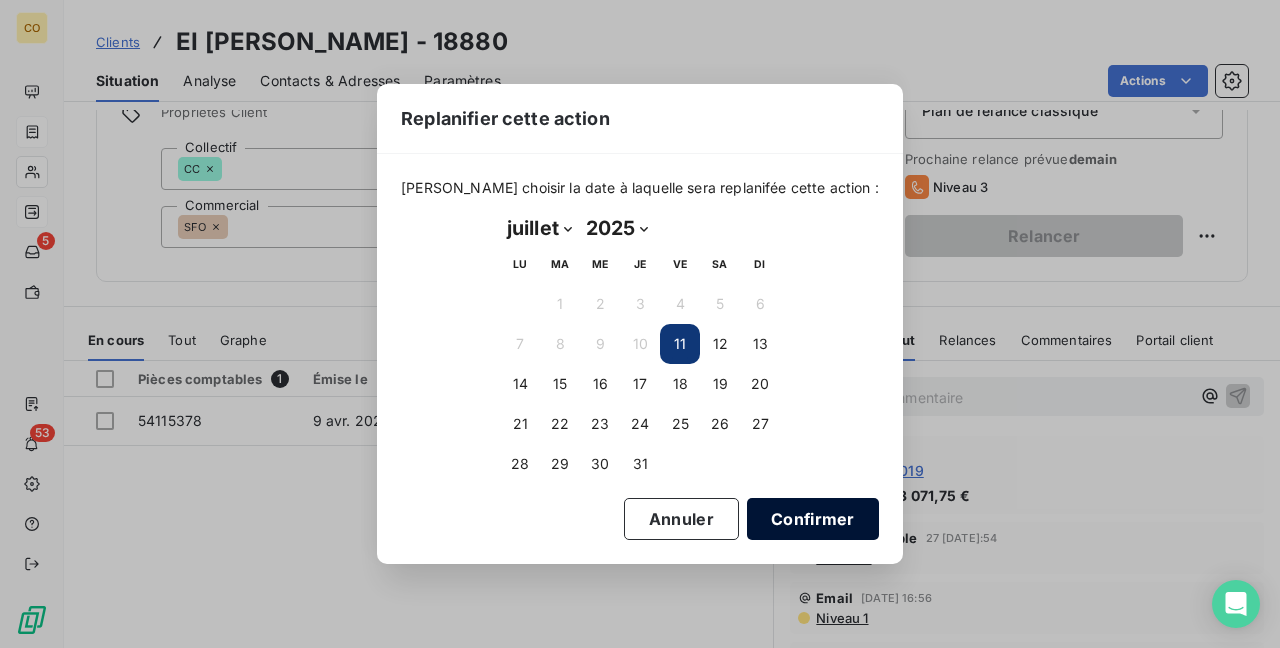 click on "Confirmer" at bounding box center (813, 519) 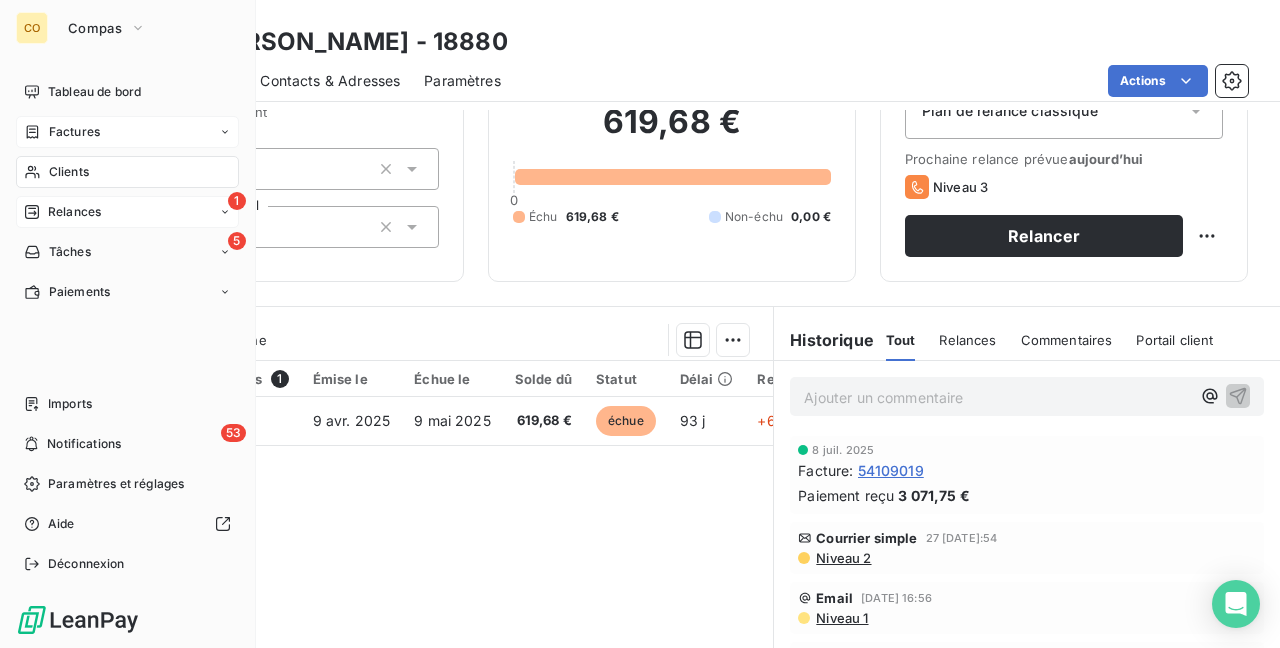 click on "Relances" at bounding box center (74, 212) 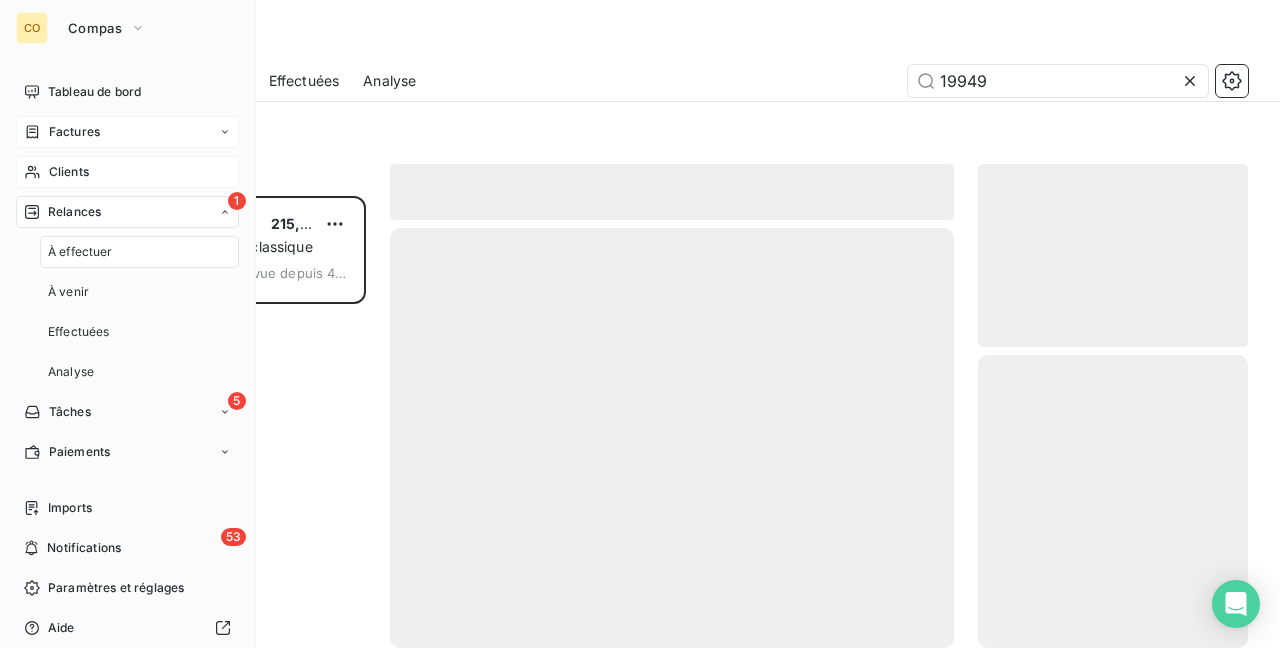 scroll, scrollTop: 16, scrollLeft: 16, axis: both 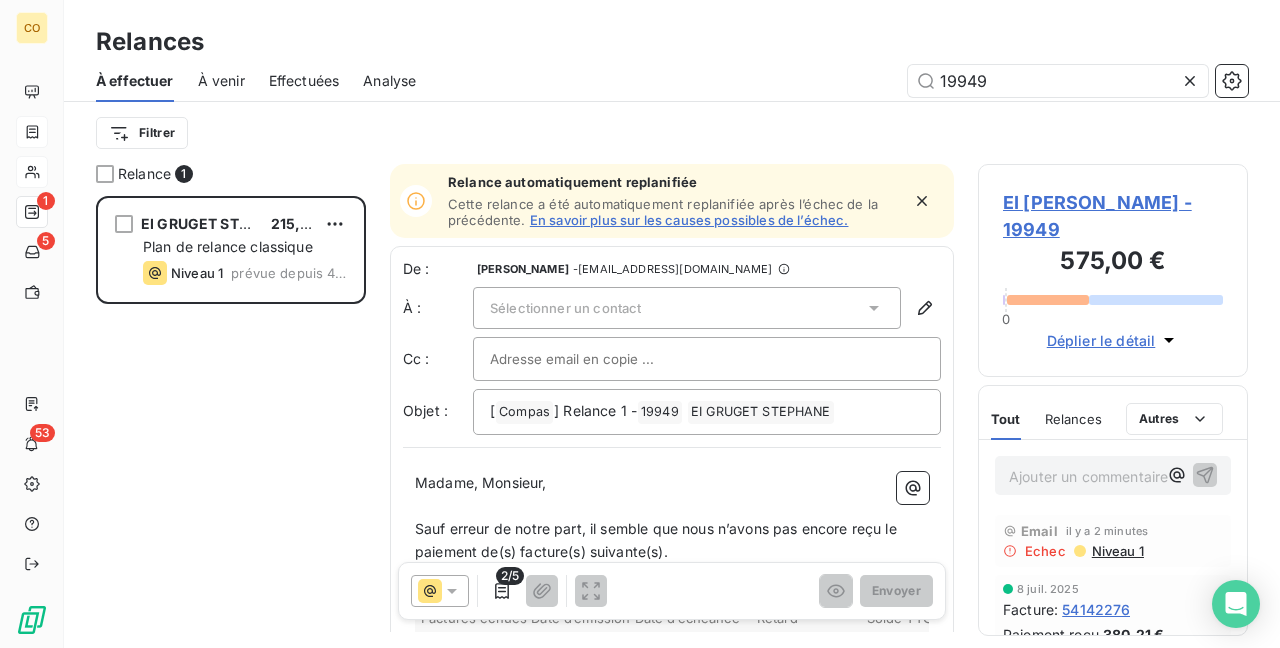 drag, startPoint x: 1057, startPoint y: 80, endPoint x: 683, endPoint y: 34, distance: 376.81827 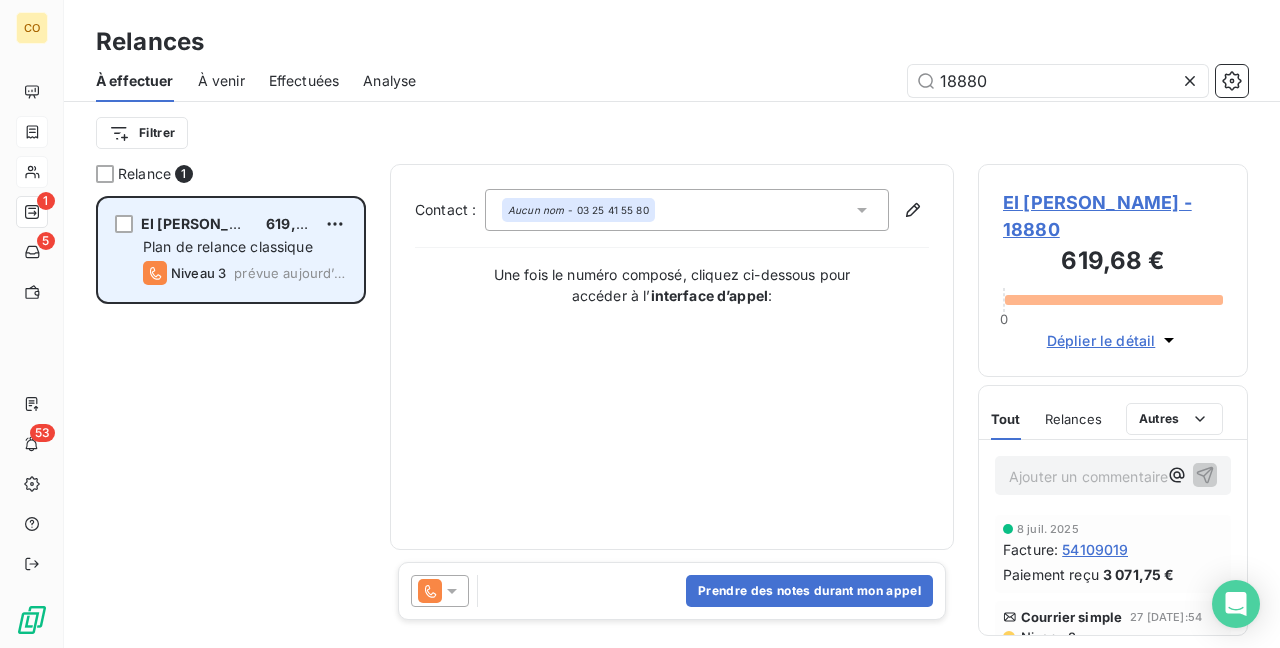 scroll, scrollTop: 16, scrollLeft: 16, axis: both 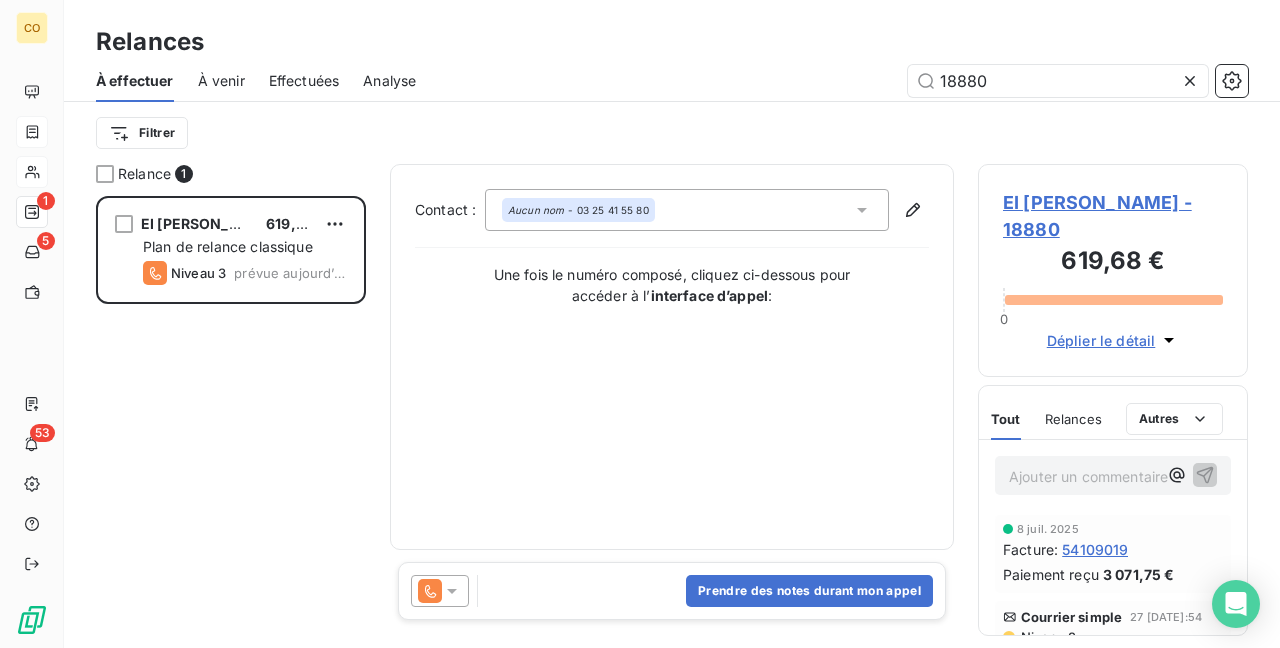 click 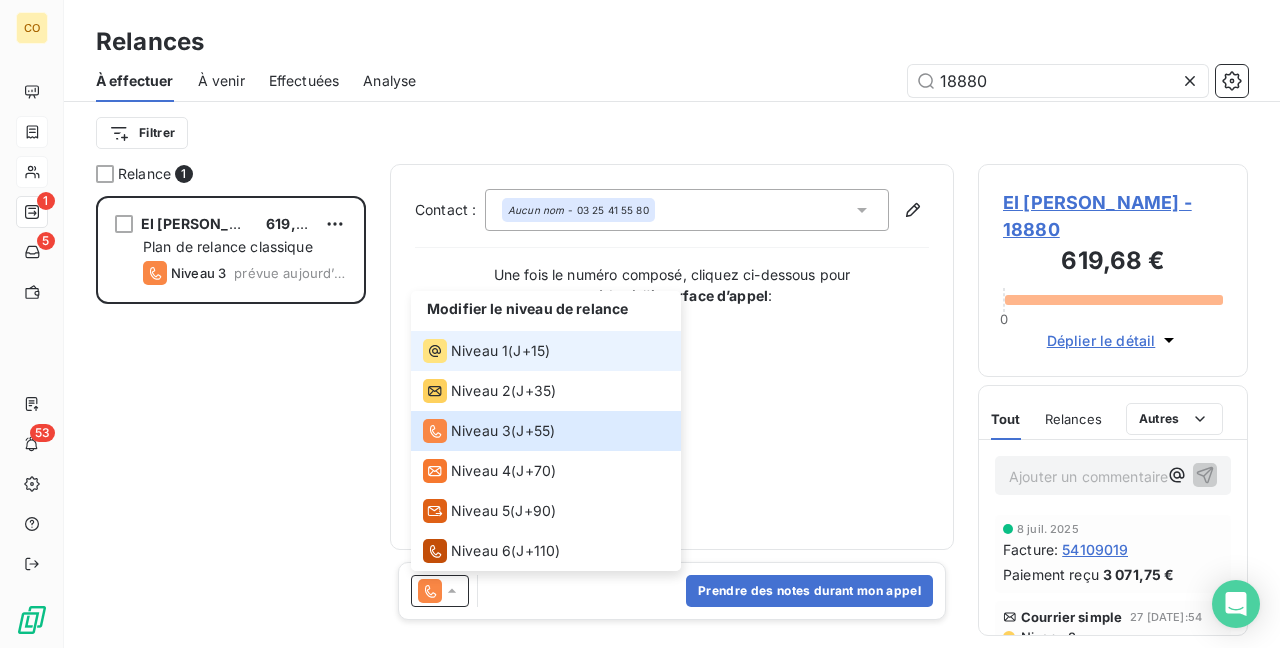click on "Niveau 1" at bounding box center [479, 351] 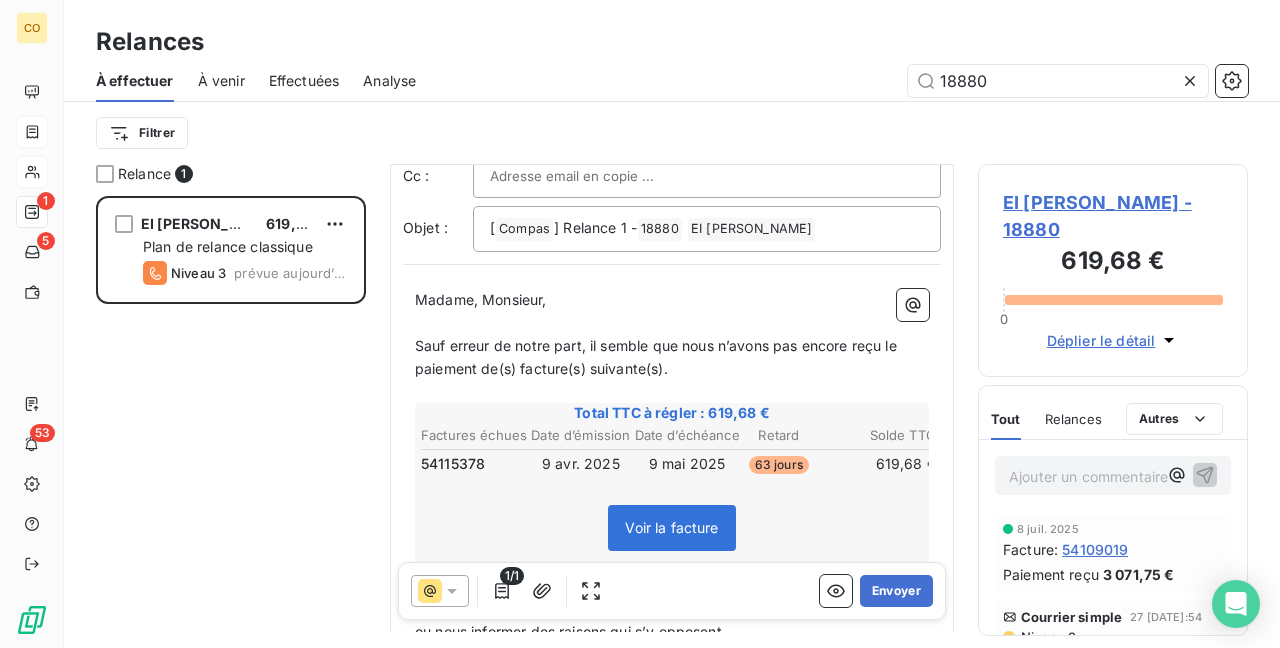 scroll, scrollTop: 202, scrollLeft: 0, axis: vertical 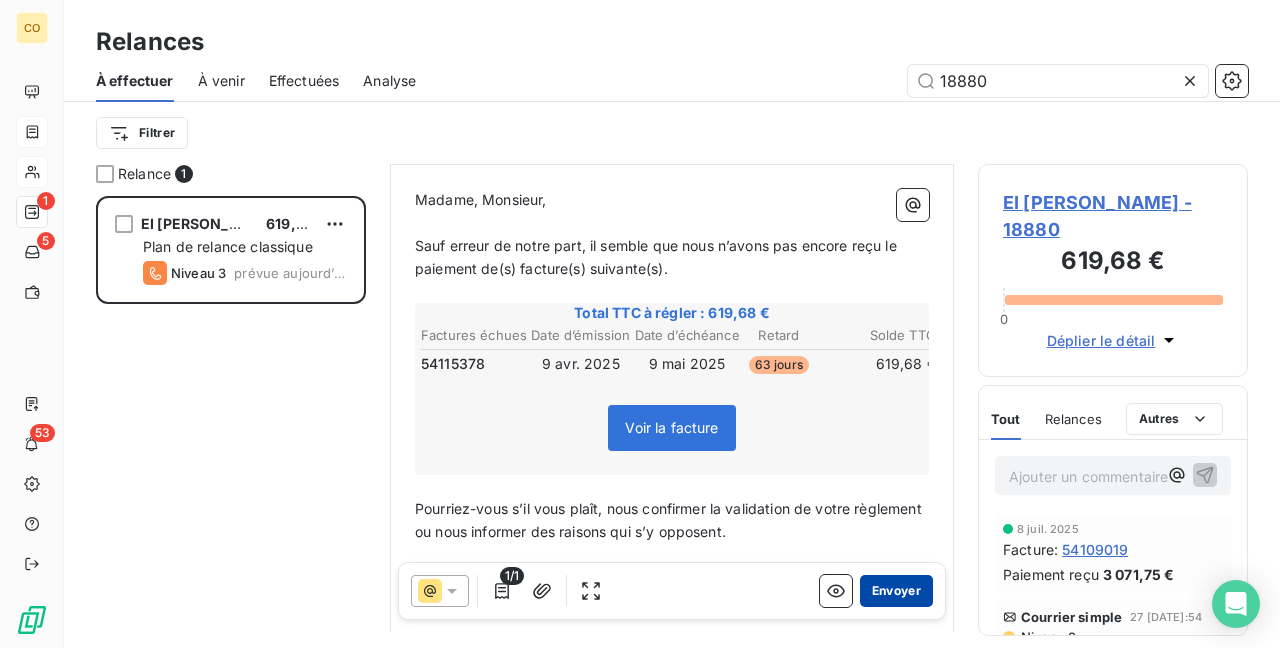 click on "Envoyer" at bounding box center [896, 591] 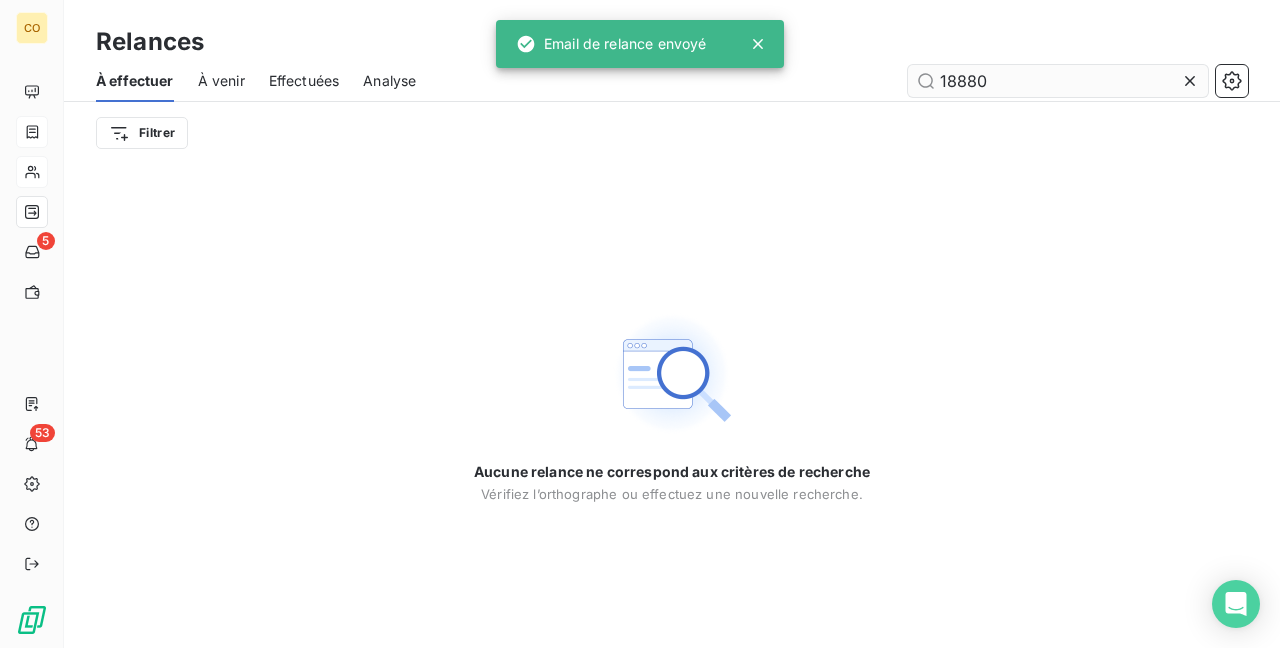 click on "À effectuer À venir Effectuées Analyse 18880" at bounding box center (672, 81) 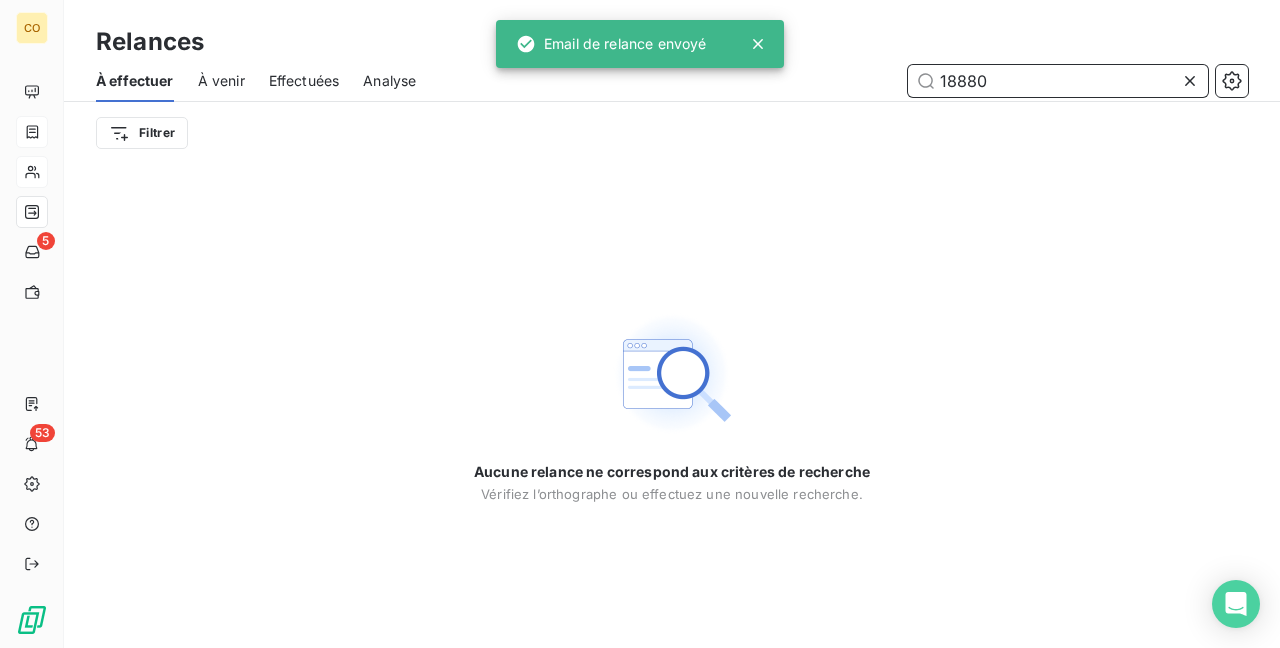 drag, startPoint x: 1003, startPoint y: 91, endPoint x: 796, endPoint y: 48, distance: 211.41902 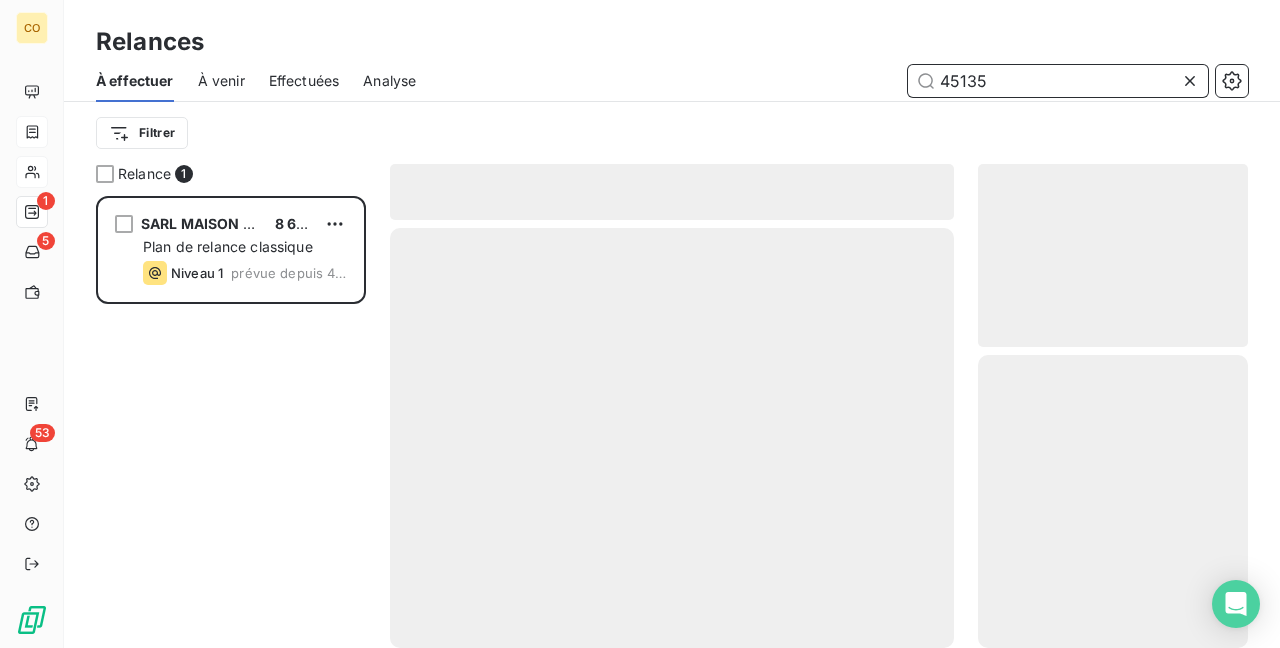 scroll, scrollTop: 16, scrollLeft: 16, axis: both 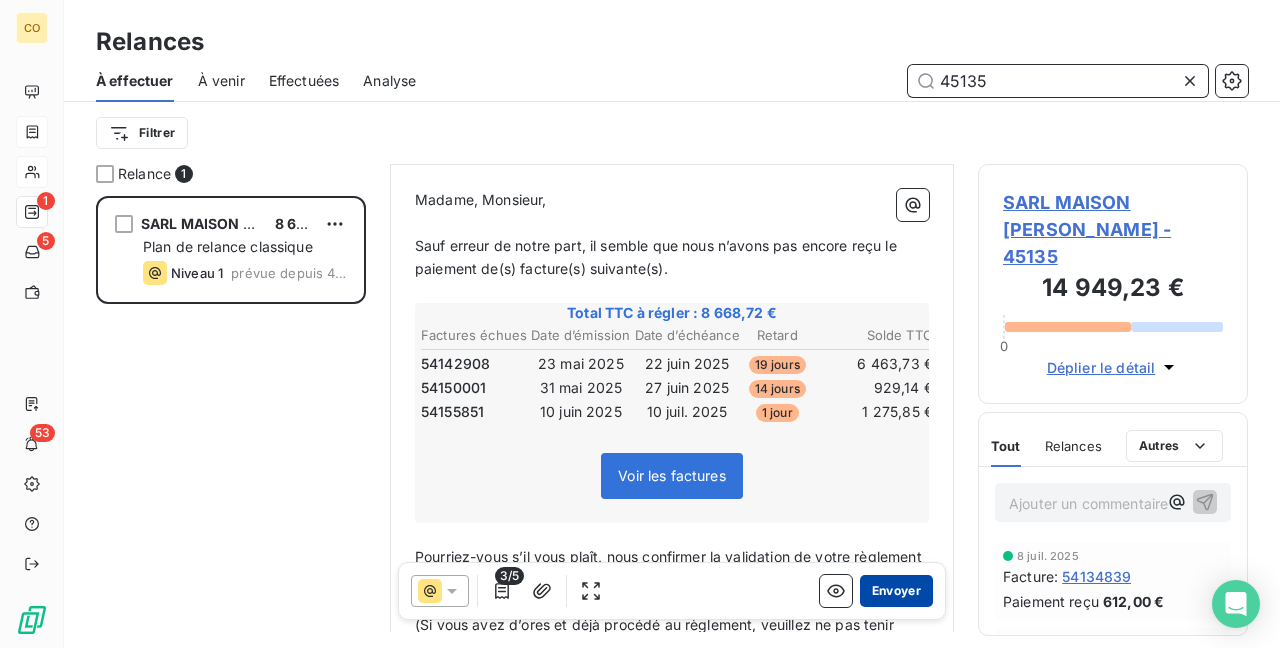 type on "45135" 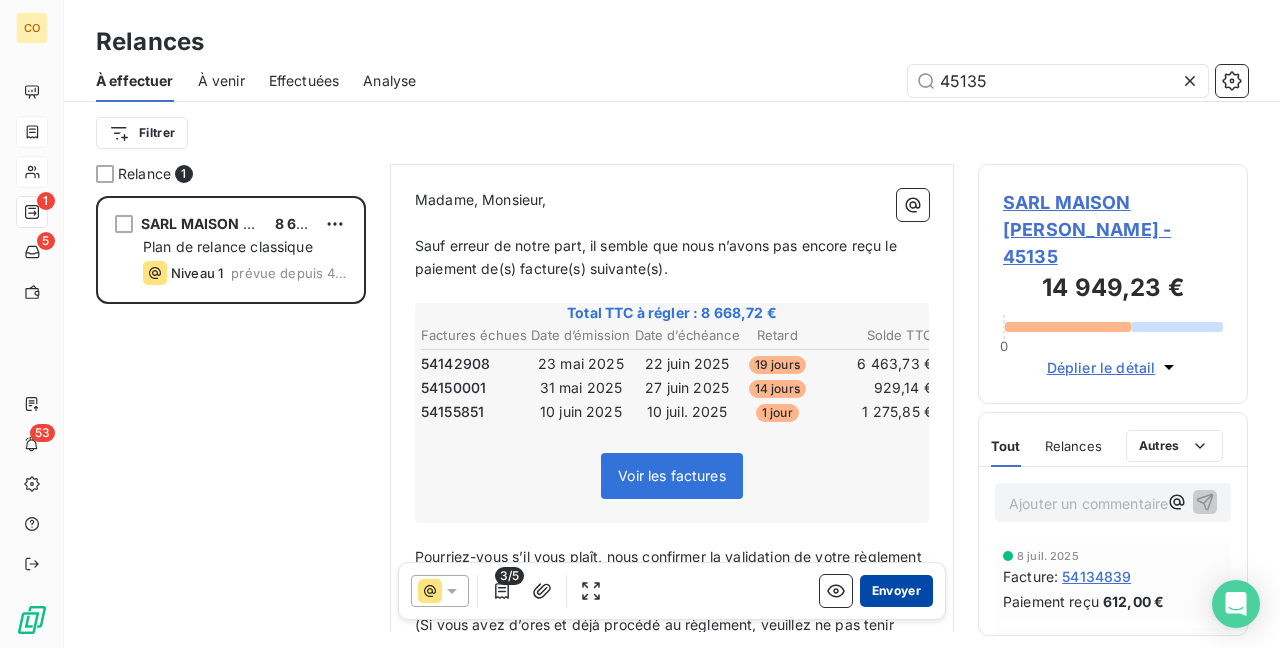 click on "Envoyer" at bounding box center (896, 591) 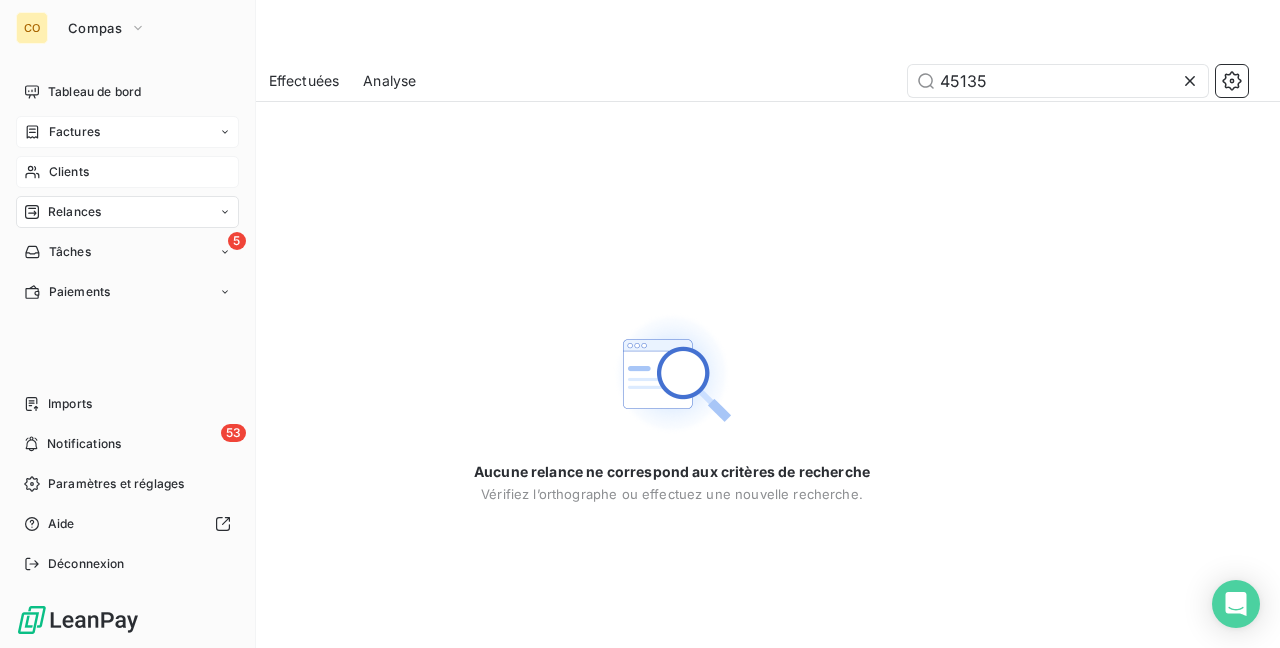 click on "Clients" at bounding box center [127, 172] 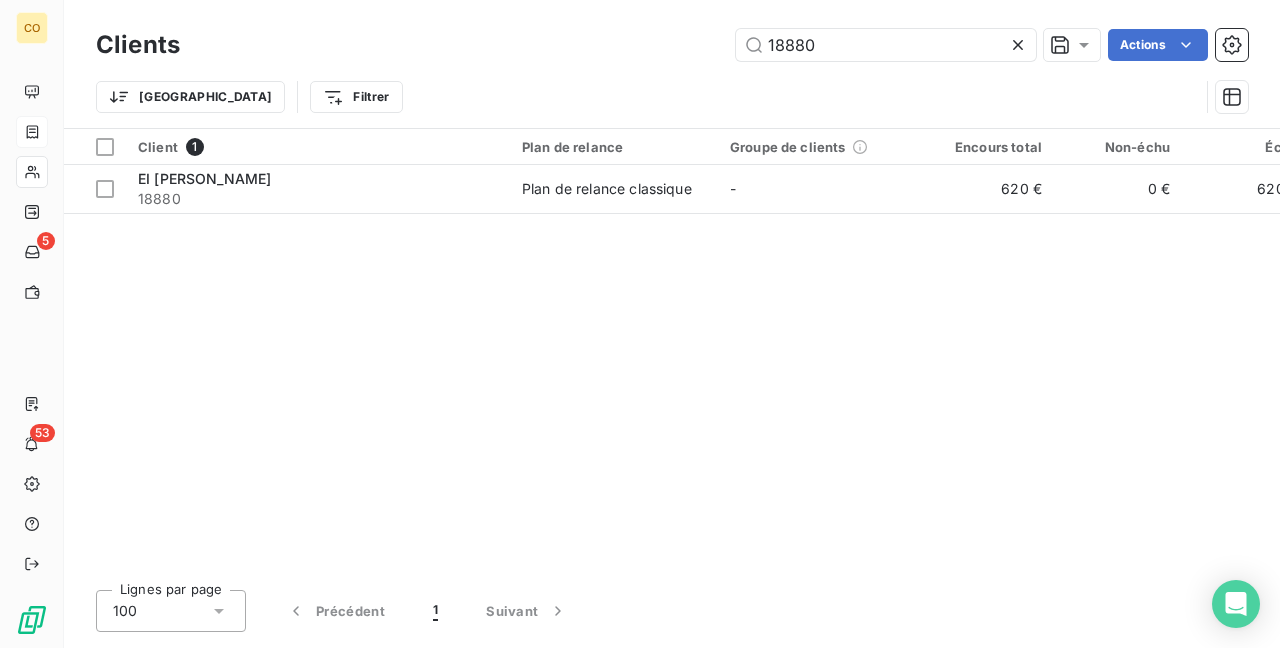 drag, startPoint x: 872, startPoint y: 52, endPoint x: 586, endPoint y: -14, distance: 293.5166 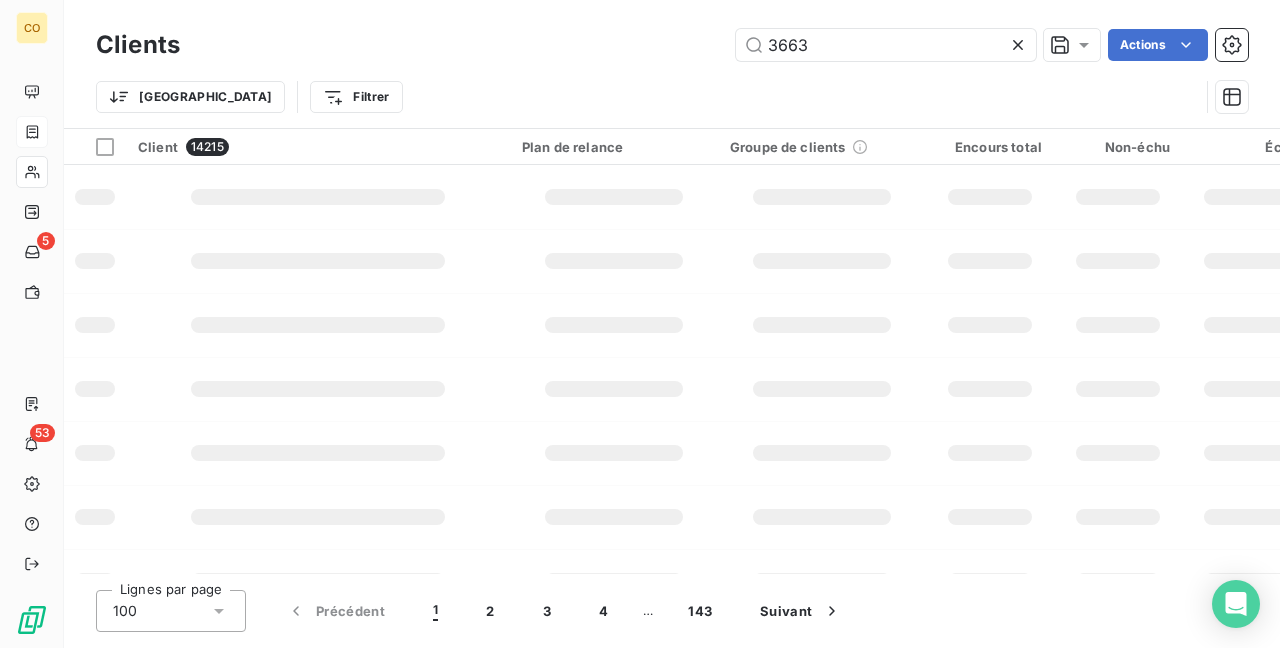 type on "3663" 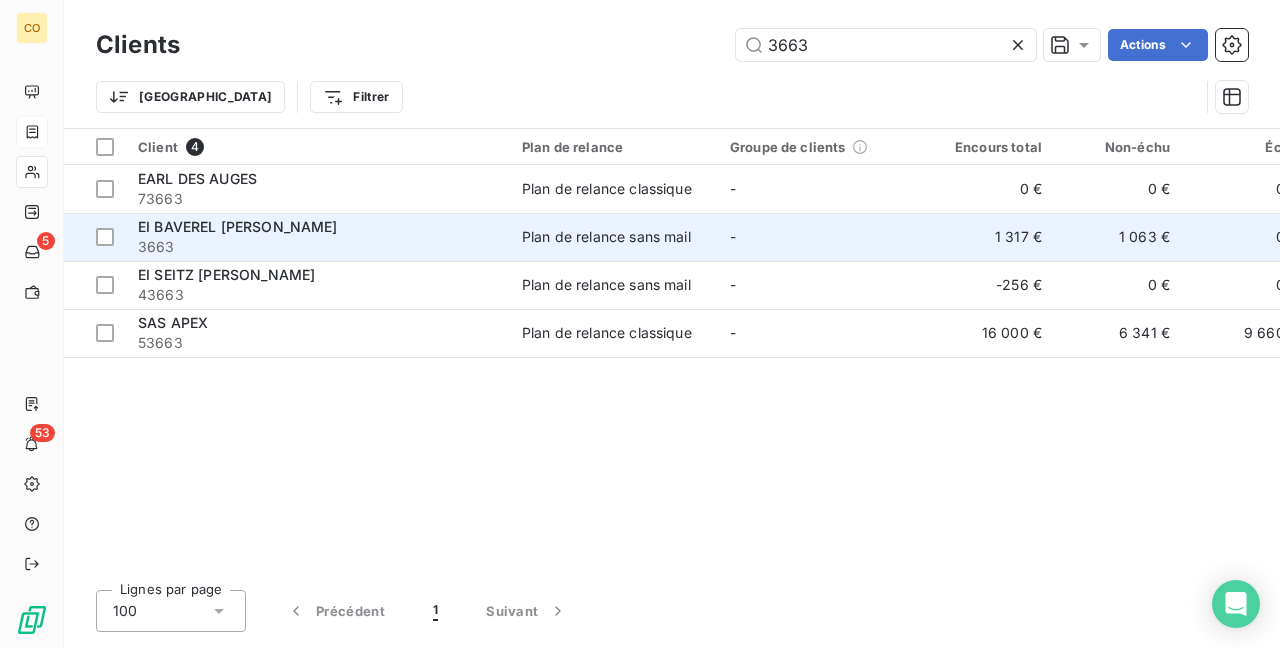click on "3663" at bounding box center [318, 247] 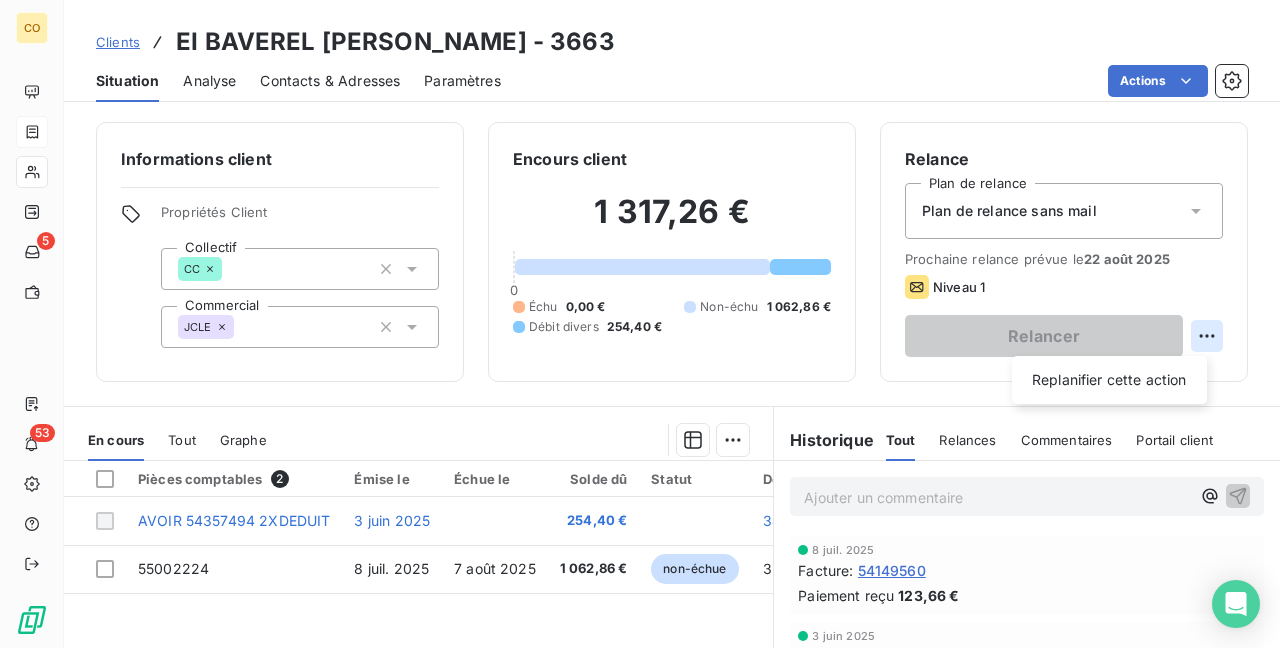click on "CO 5 53 Clients EI BAVEREL [PERSON_NAME] - 3663 Situation Analyse Contacts & Adresses Paramètres Actions Informations client Propriétés Client Collectif CC Commercial JCLE Encours client   1 317,26 € 0 Échu 0,00 € Non-échu 1 062,86 €   Débit divers 254,40 € Relance Plan de relance Plan de relance sans mail Prochaine relance prévue le  [DATE] Niveau 1 Relancer Replanifier cette action En cours Tout Graphe Pièces comptables 2 Émise le Échue le Solde dû Statut Délai   Retard   AVOIR 54357494 2XDEDUIT [DATE] 254,40 € 38 j 55002224 [DATE] [DATE] 1 062,86 € non-échue 3 j -27 j Lignes par page 25 Précédent 1 Suivant Historique Tout Relances Commentaires Portail client Tout Relances Commentaires Portail client Ajouter un commentaire ﻿ [DATE] Facture  : 54149560 Paiement reçu 123,66 € [DATE] Facture  : 54122374 Paiement reçu 929,71 € [DATE] Facture  : 54134694 Paiement reçu 2 292,28 € [DATE] Facture  :  :  :" at bounding box center (640, 324) 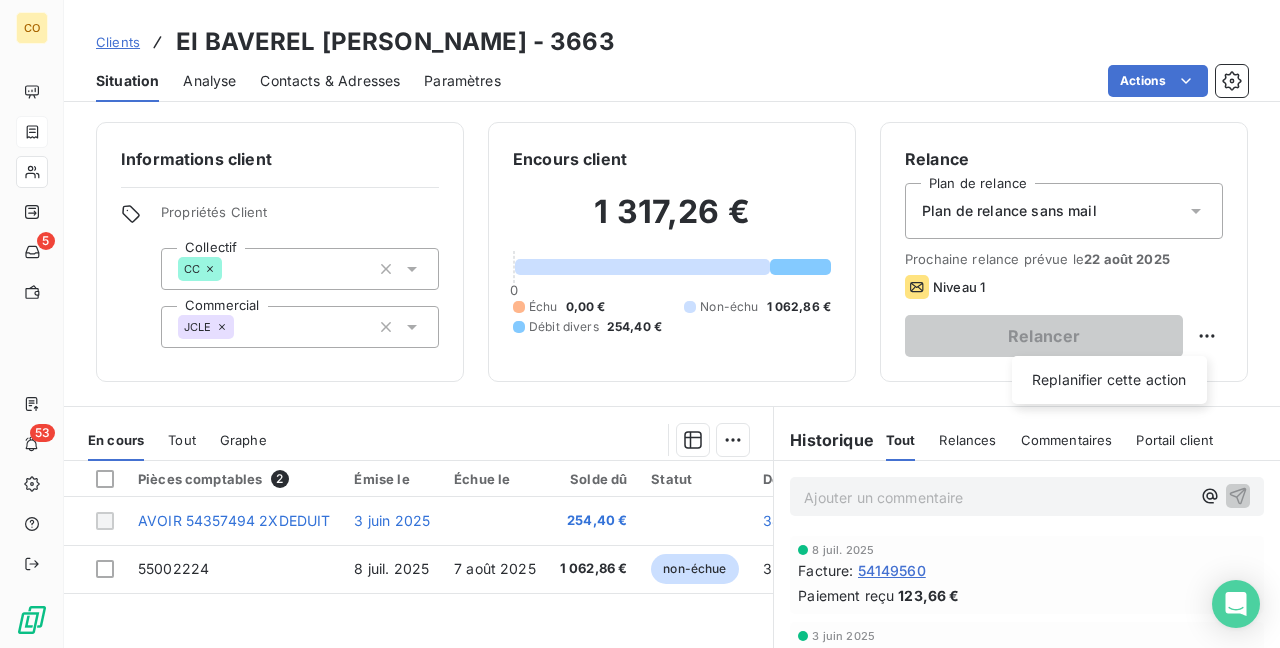 click on "CO 5 53 Clients EI BAVEREL [PERSON_NAME] - 3663 Situation Analyse Contacts & Adresses Paramètres Actions Informations client Propriétés Client Collectif CC Commercial JCLE Encours client   1 317,26 € 0 Échu 0,00 € Non-échu 1 062,86 €   Débit divers 254,40 € Relance Plan de relance Plan de relance sans mail Prochaine relance prévue le  [DATE] Niveau 1 Relancer Replanifier cette action En cours Tout Graphe Pièces comptables 2 Émise le Échue le Solde dû Statut Délai   Retard   AVOIR 54357494 2XDEDUIT [DATE] 254,40 € 38 j 55002224 [DATE] [DATE] 1 062,86 € non-échue 3 j -27 j Lignes par page 25 Précédent 1 Suivant Historique Tout Relances Commentaires Portail client Tout Relances Commentaires Portail client Ajouter un commentaire ﻿ [DATE] Facture  : 54149560 Paiement reçu 123,66 € [DATE] Facture  : 54122374 Paiement reçu 929,71 € [DATE] Facture  : 54134694 Paiement reçu 2 292,28 € [DATE] Facture  :  :  :" at bounding box center (640, 324) 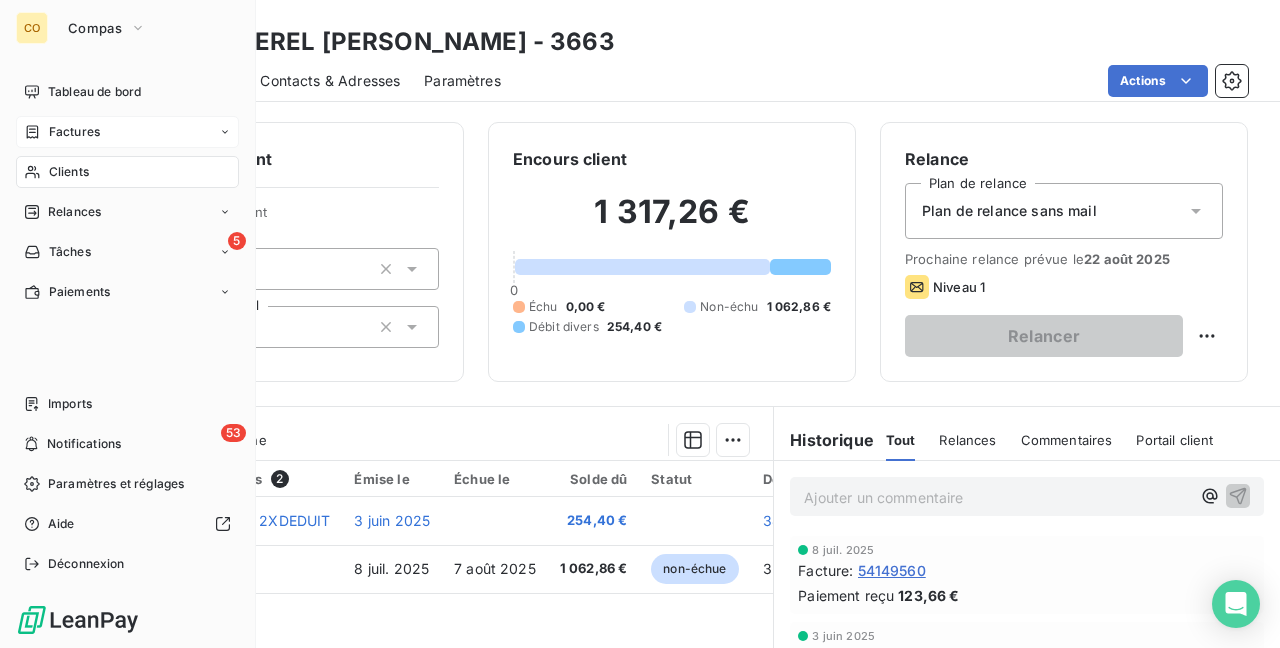 click on "Tableau de bord Factures Clients Relances 5 Tâches Paiements" at bounding box center [127, 192] 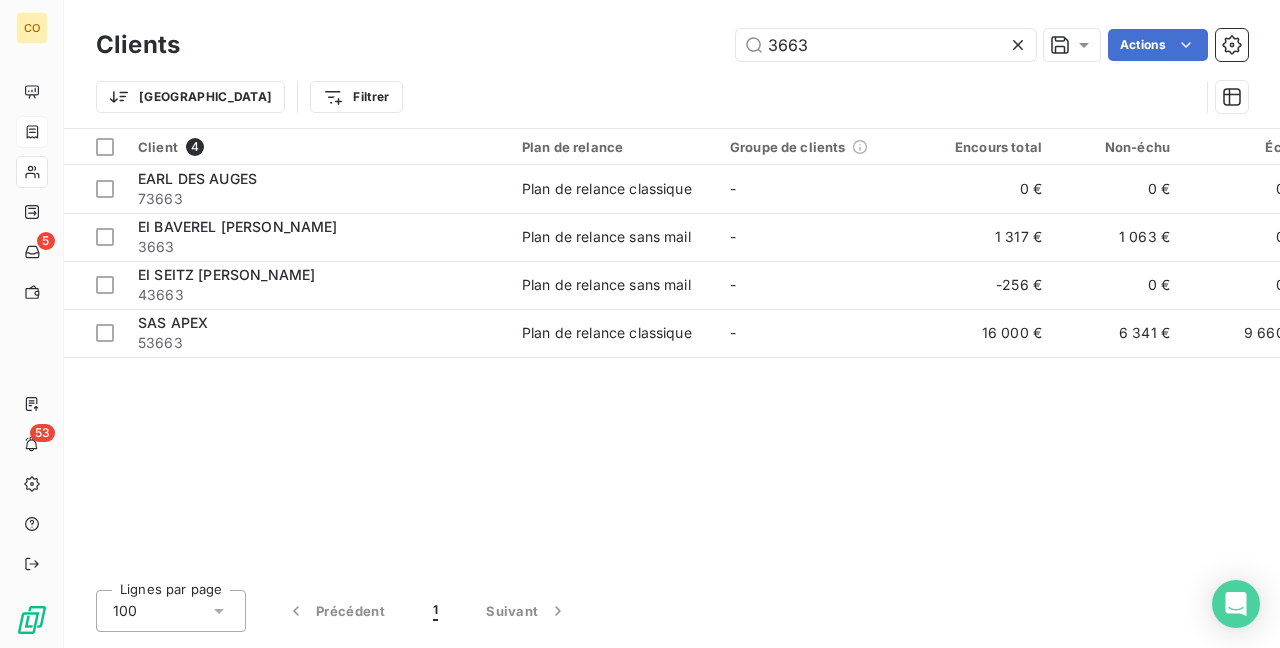 drag, startPoint x: 846, startPoint y: 48, endPoint x: 356, endPoint y: -32, distance: 496.48767 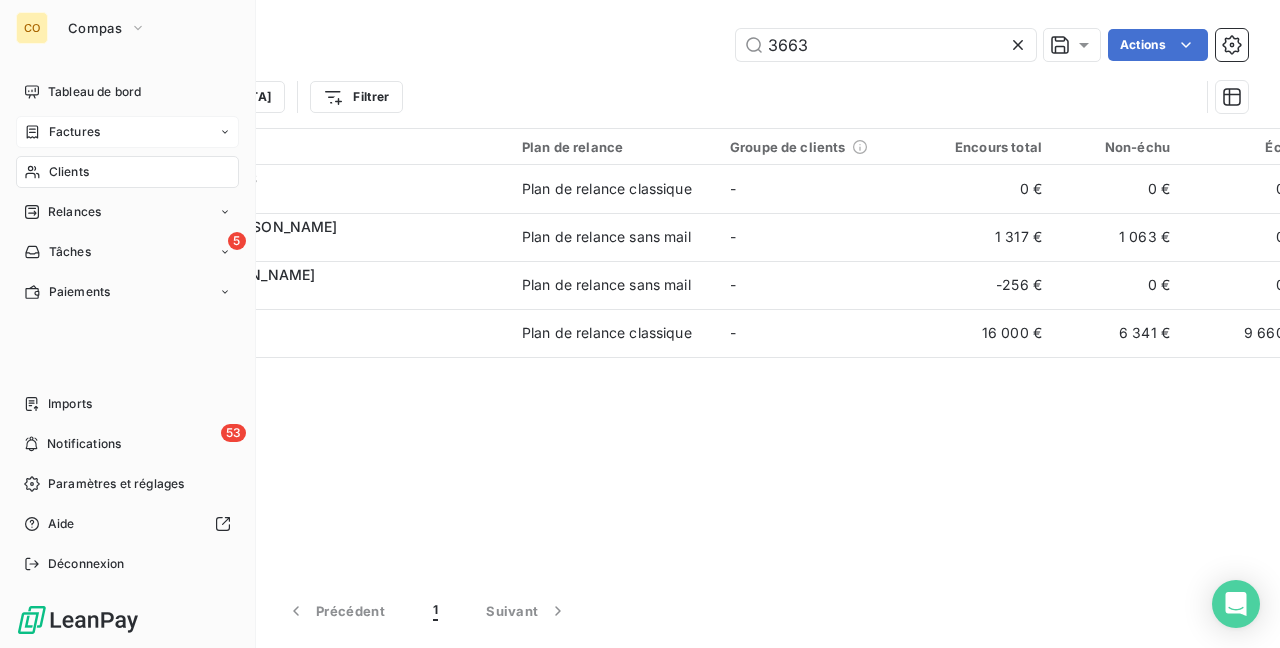 click on "Clients" at bounding box center (69, 172) 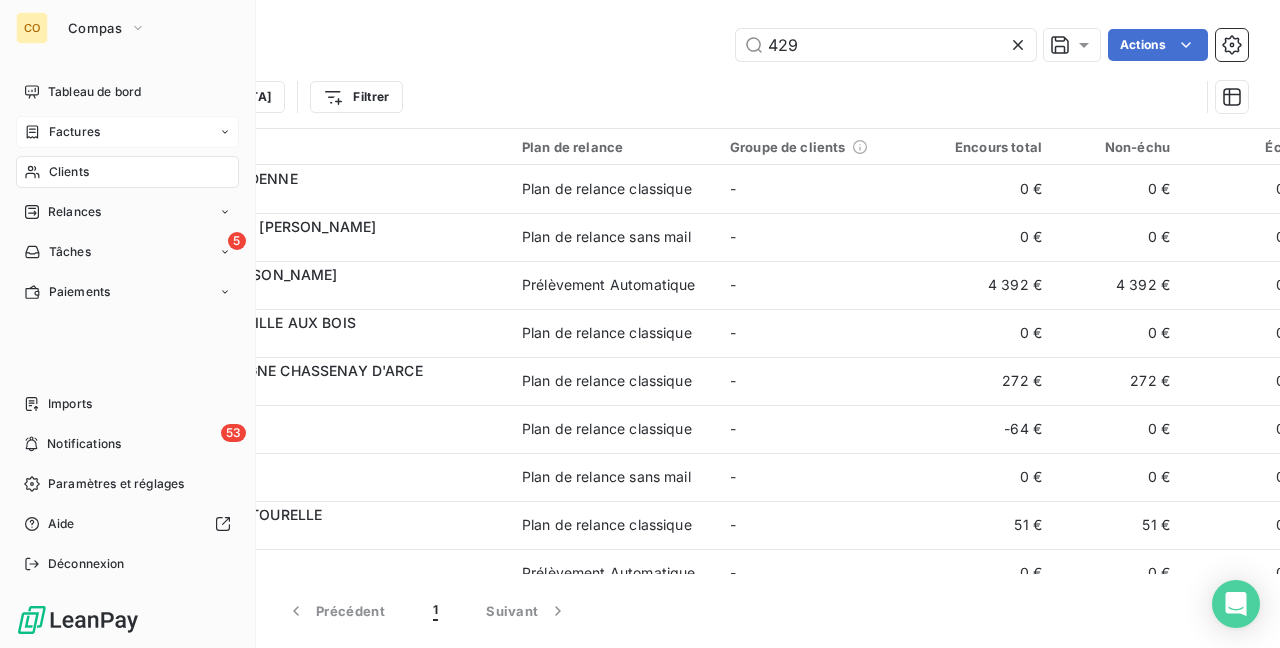 click on "Clients" at bounding box center [127, 172] 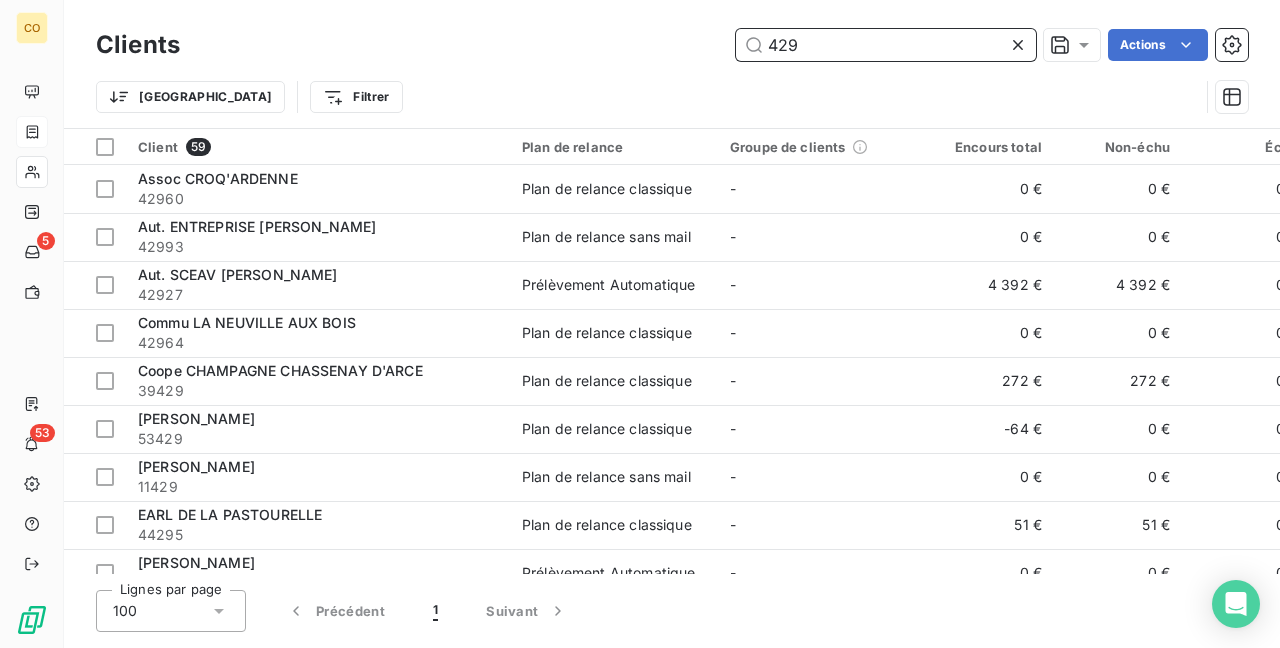drag, startPoint x: 844, startPoint y: 47, endPoint x: 628, endPoint y: -8, distance: 222.89235 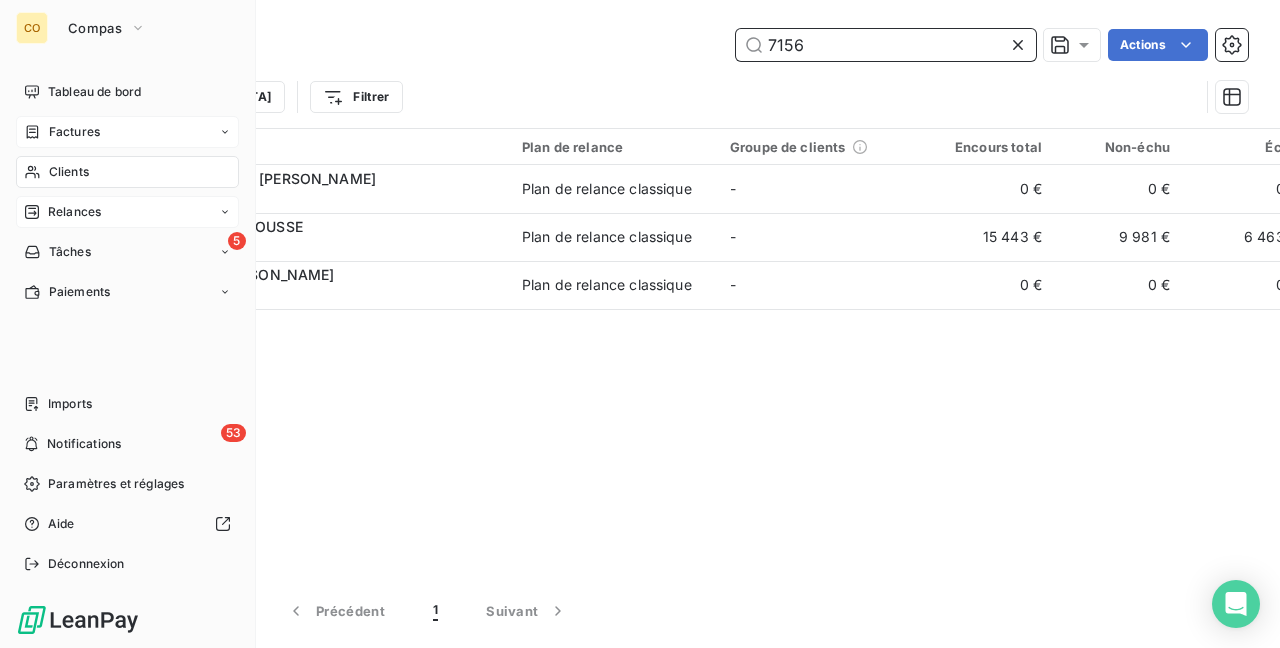 type on "7156" 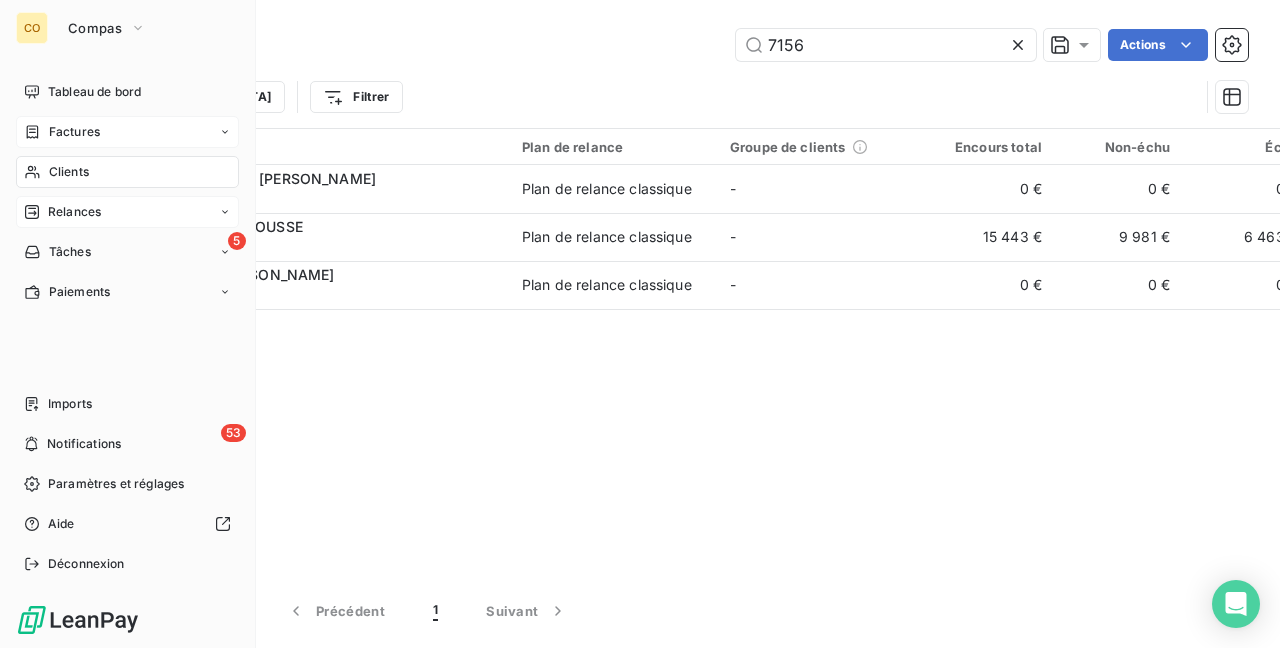 click 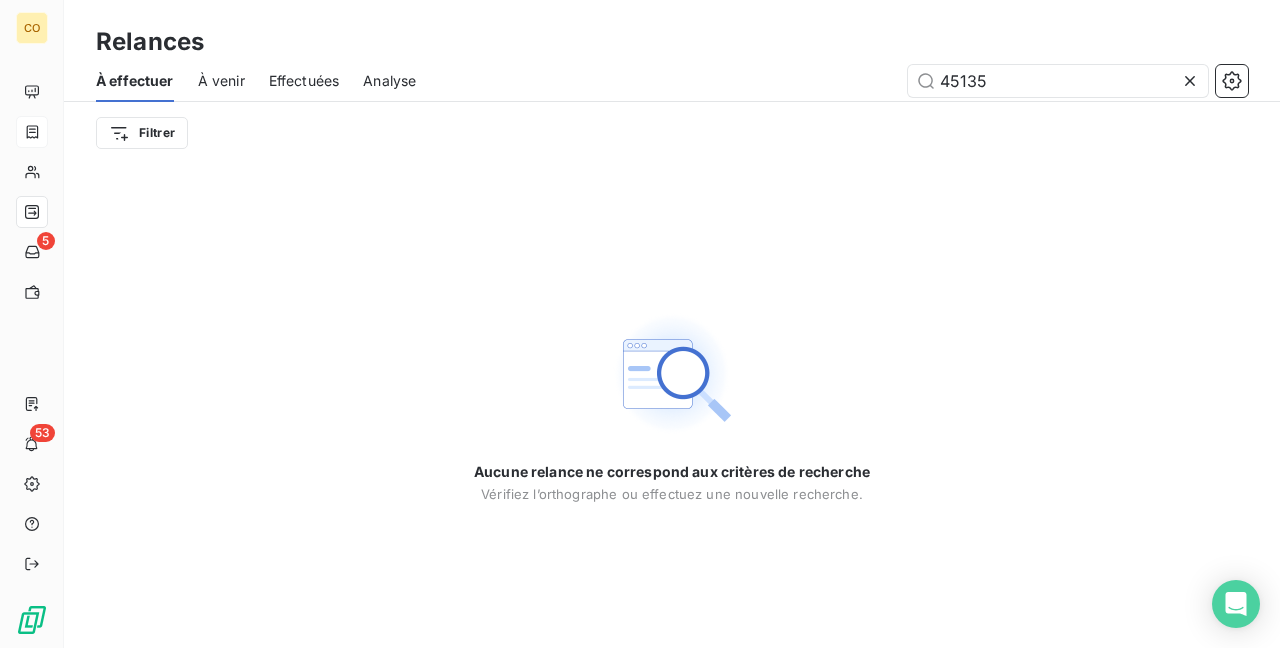 drag, startPoint x: 850, startPoint y: 32, endPoint x: 618, endPoint y: -4, distance: 234.77649 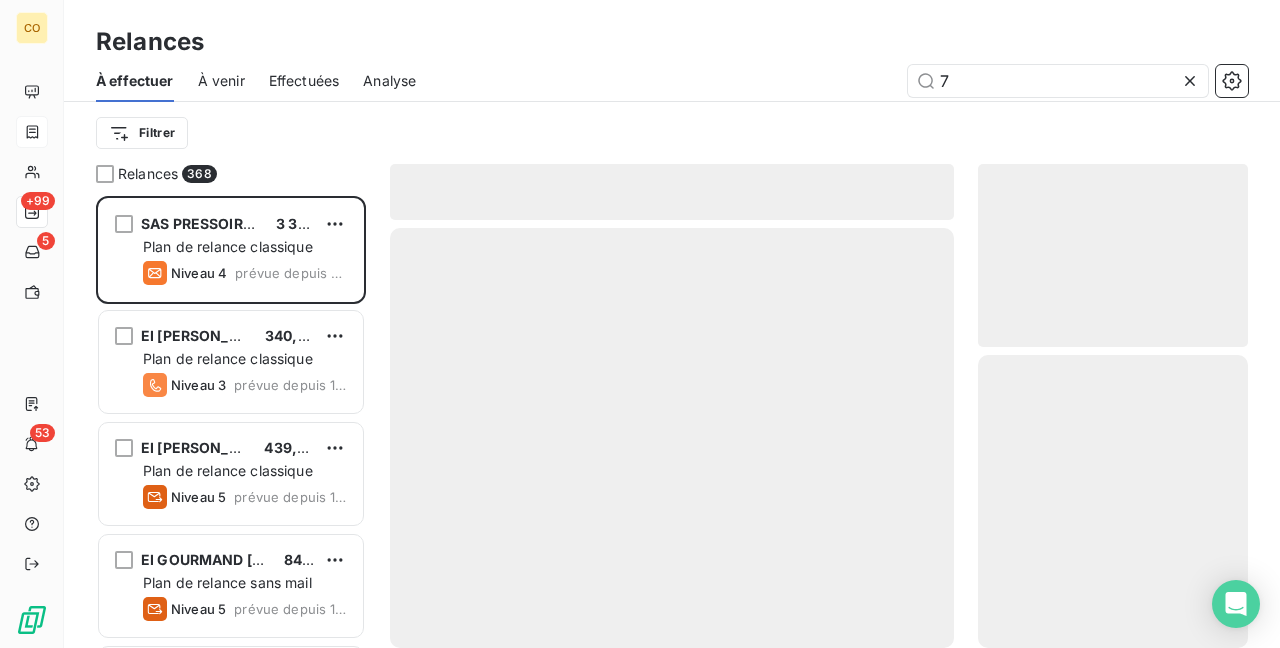 scroll, scrollTop: 16, scrollLeft: 16, axis: both 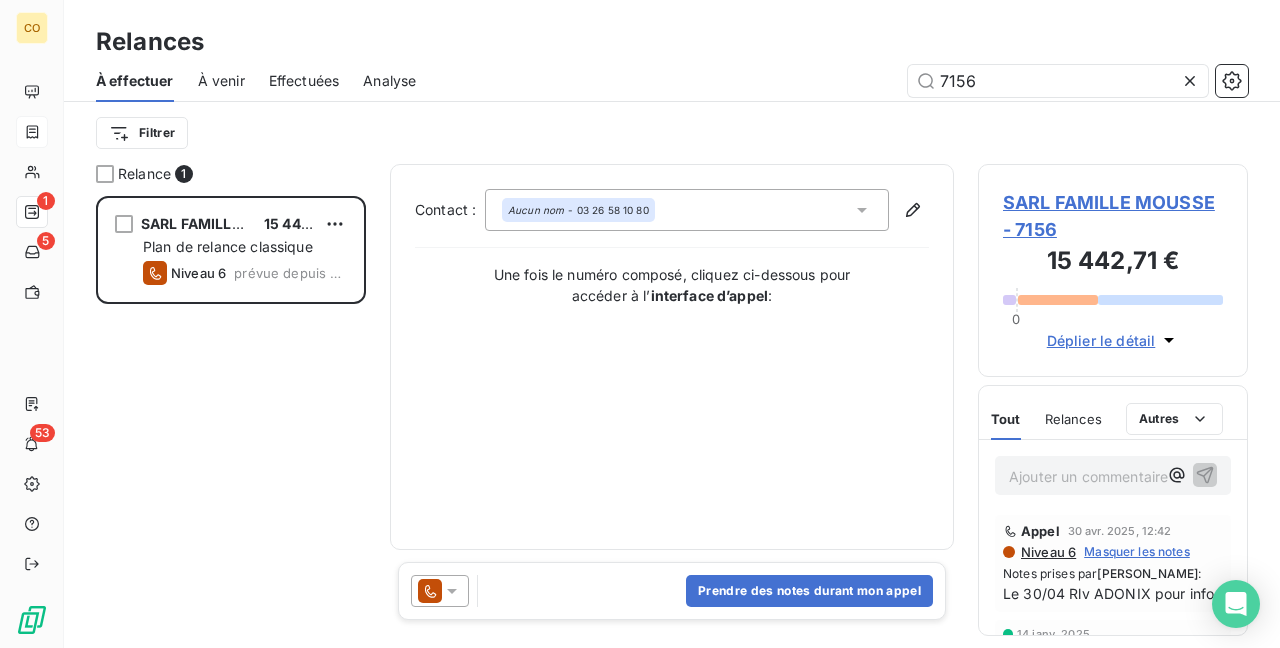 type on "7156" 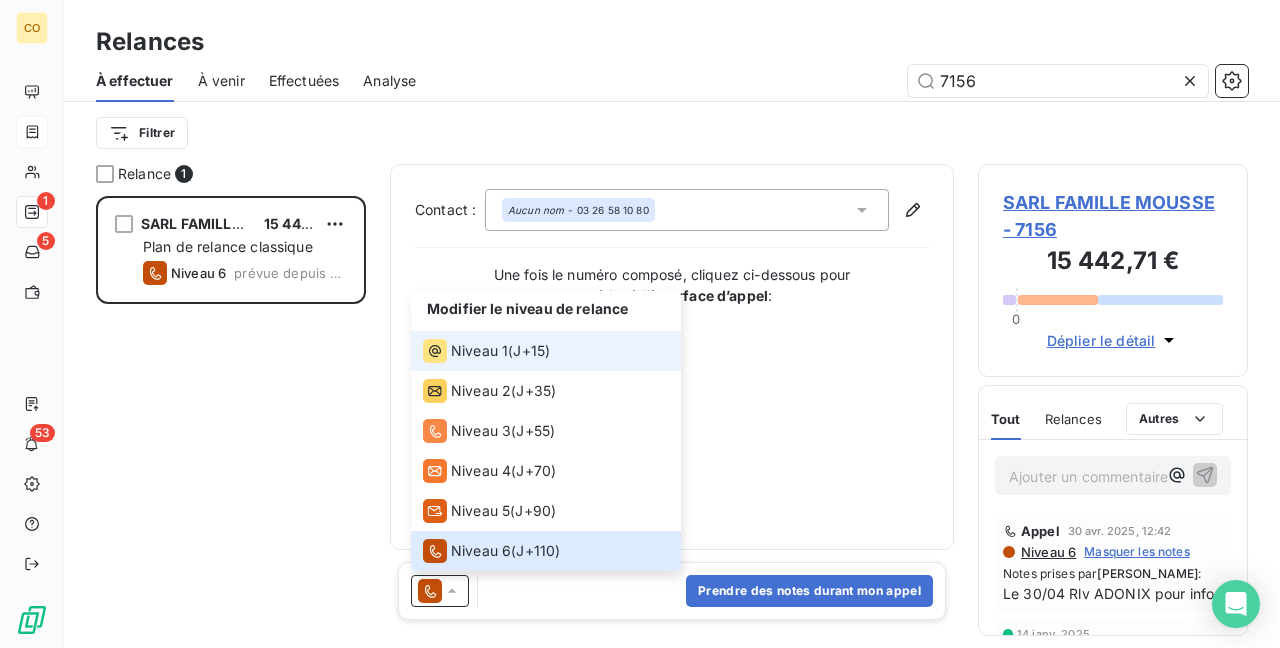 click on "Niveau 1" at bounding box center (479, 351) 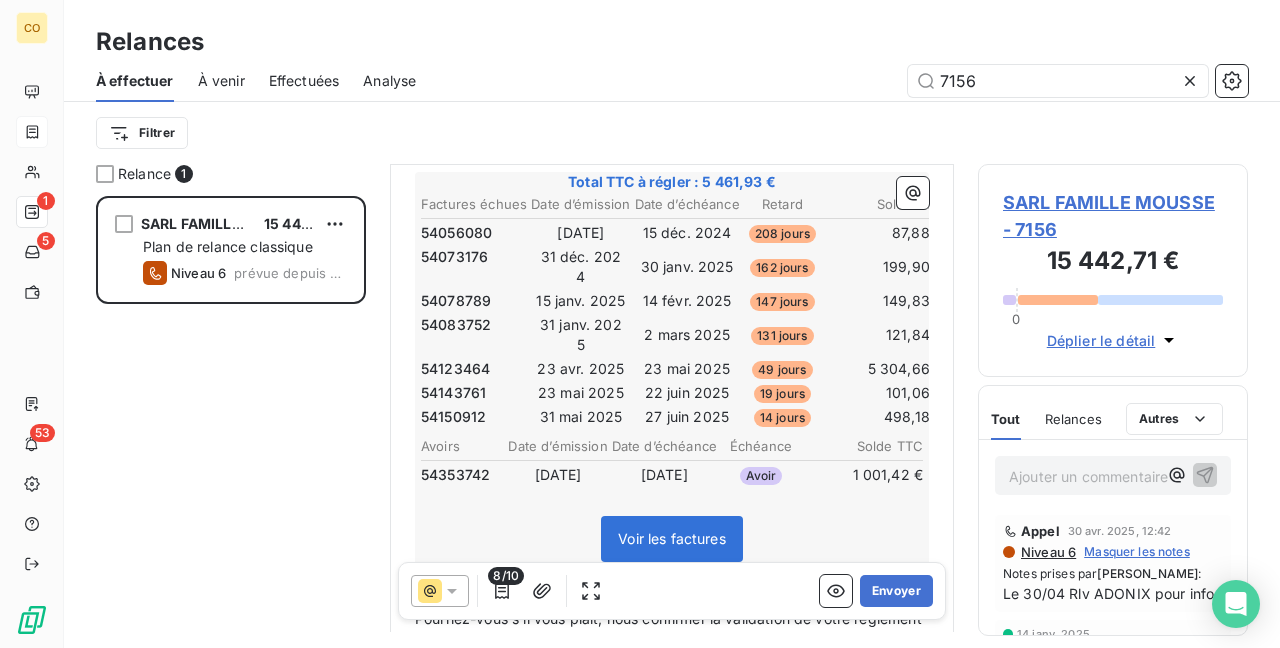 scroll, scrollTop: 302, scrollLeft: 0, axis: vertical 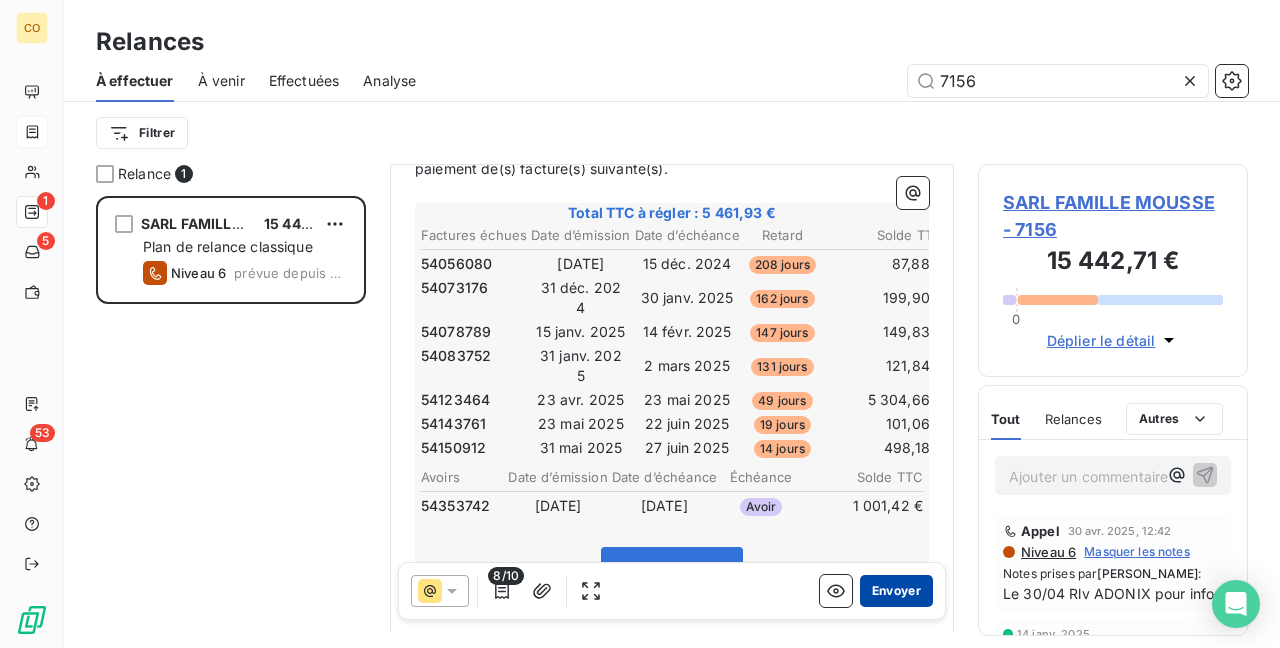 click on "Envoyer" at bounding box center [896, 591] 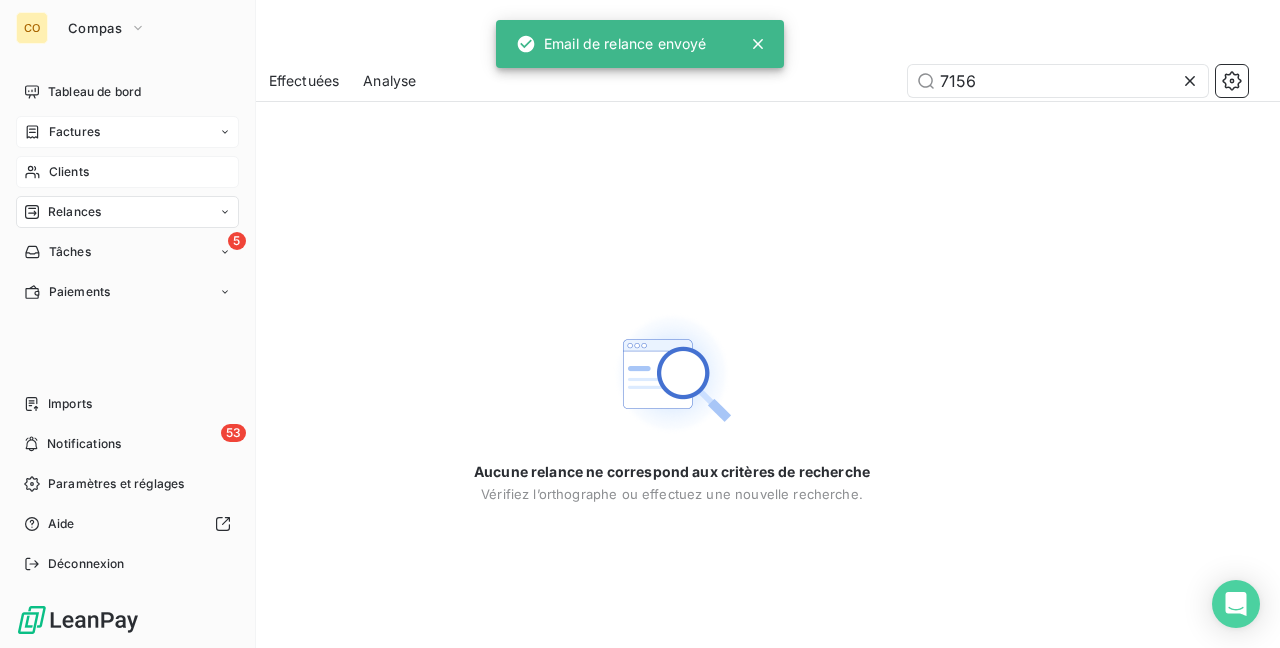 click on "Clients" at bounding box center (69, 172) 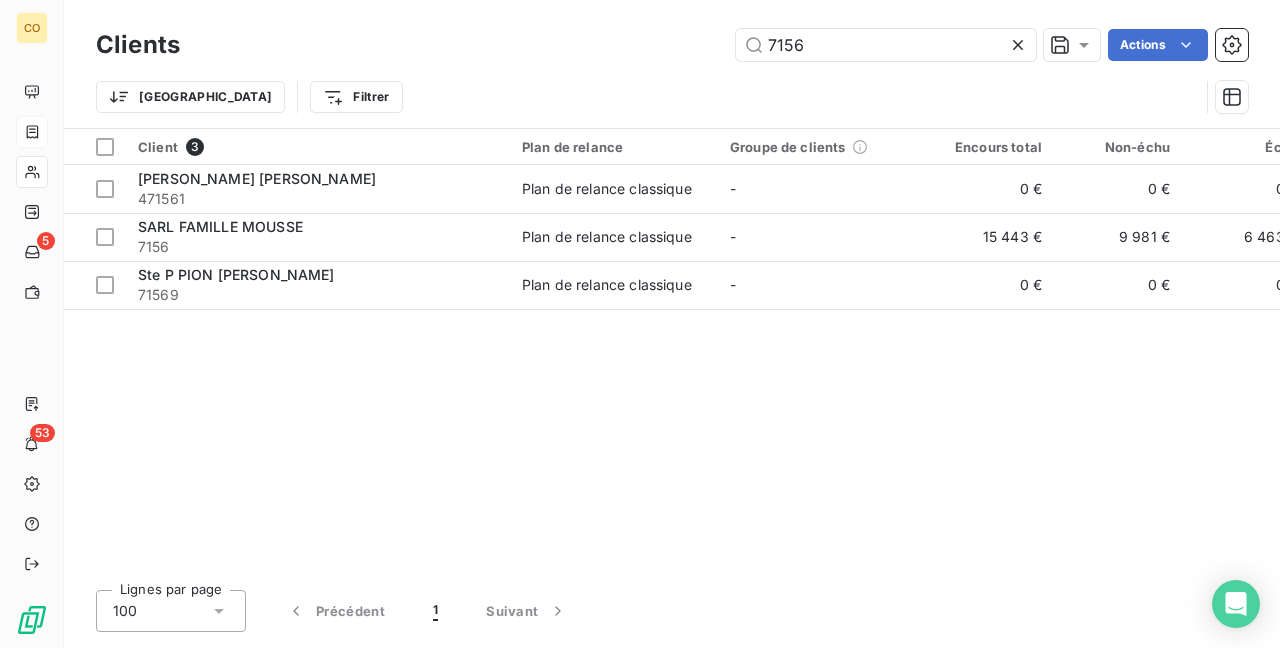 drag, startPoint x: 970, startPoint y: 60, endPoint x: 443, endPoint y: -32, distance: 534.9701 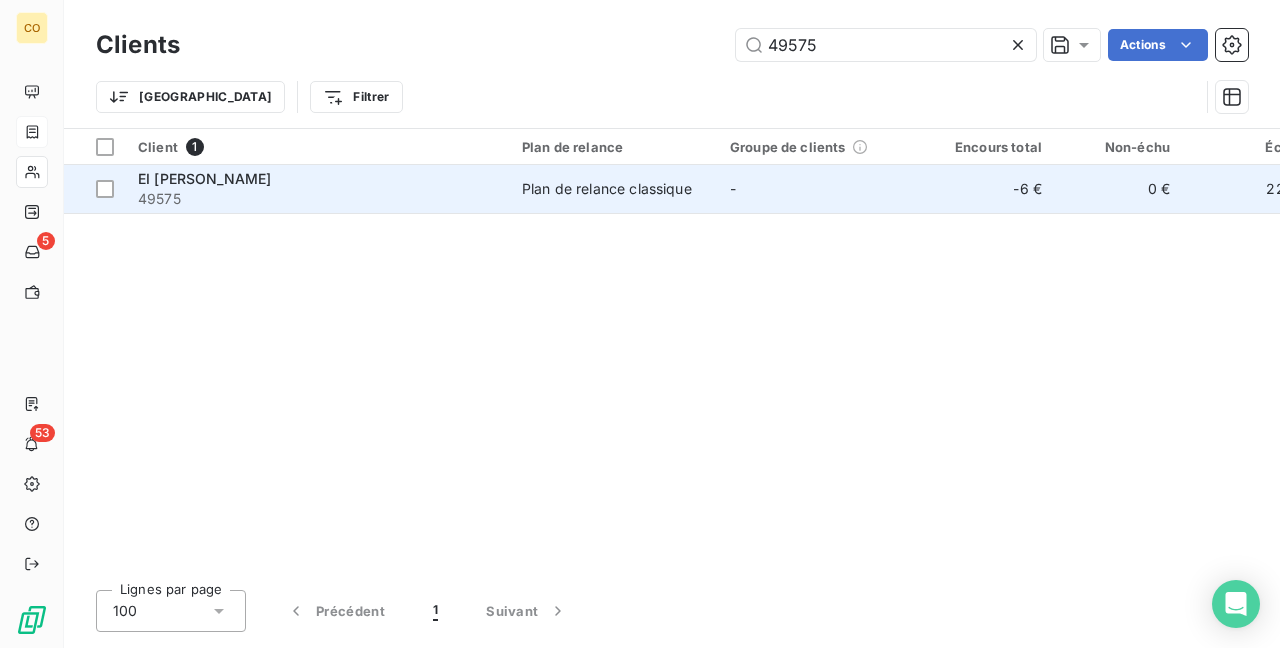 type on "49575" 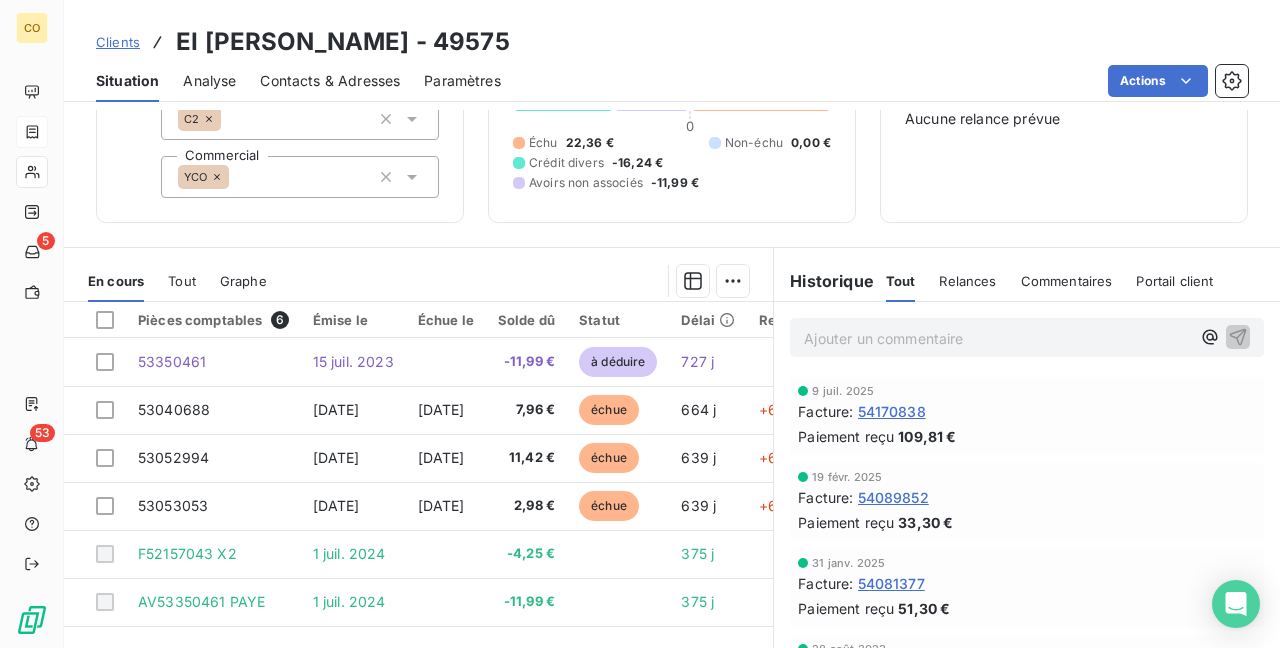 scroll, scrollTop: 200, scrollLeft: 0, axis: vertical 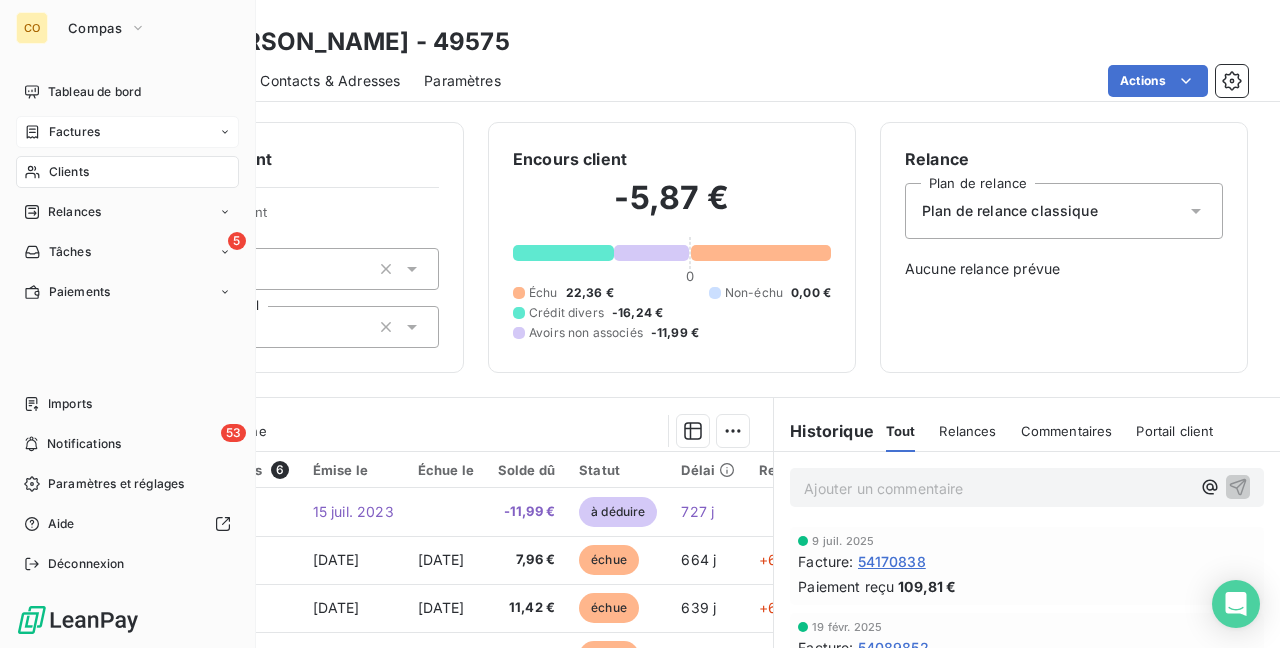 click on "Clients" at bounding box center (69, 172) 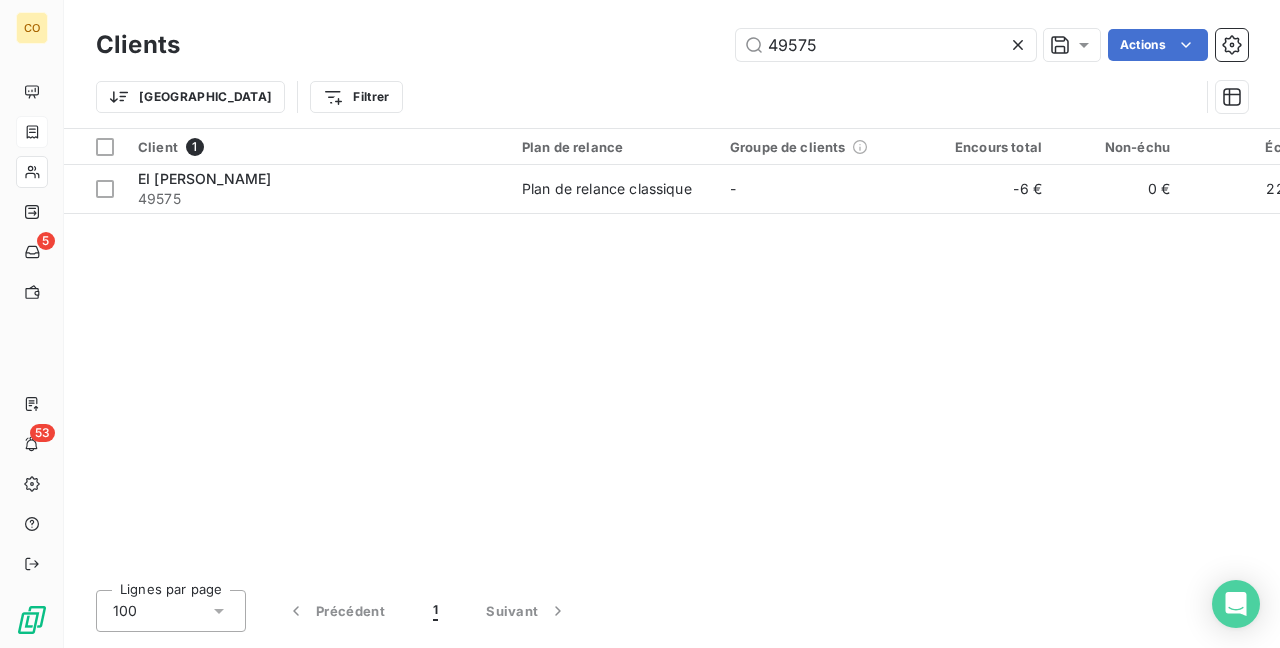 drag, startPoint x: 834, startPoint y: 53, endPoint x: 680, endPoint y: 13, distance: 159.11003 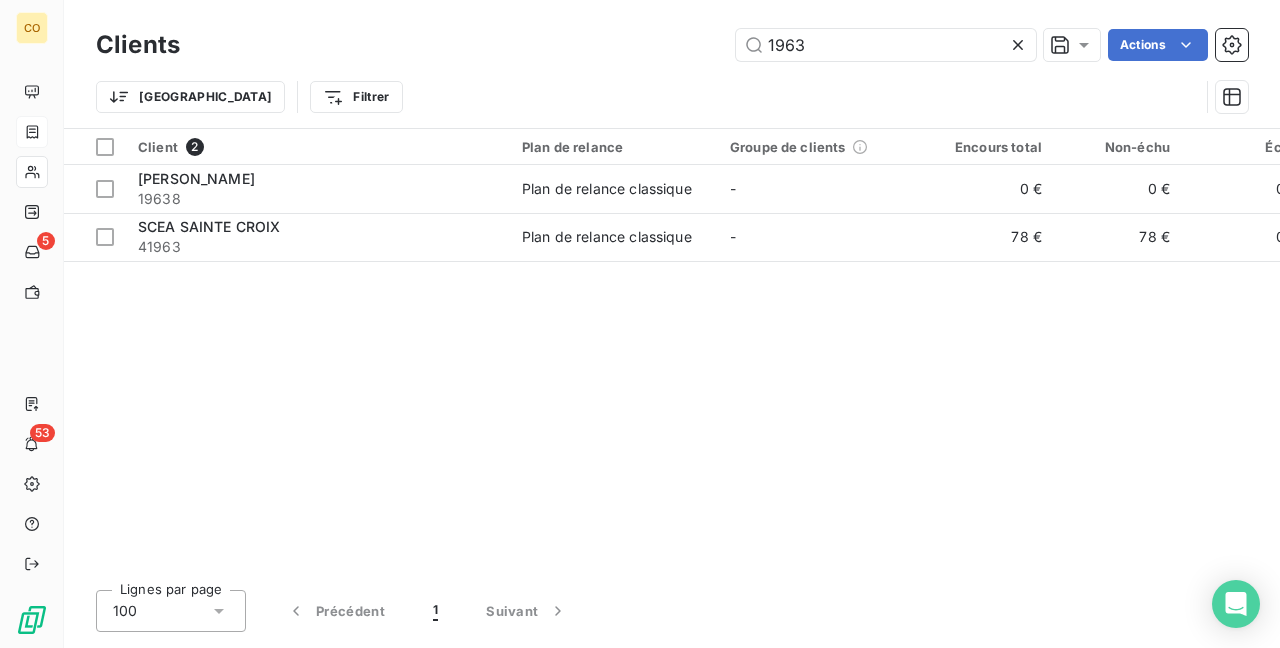 drag, startPoint x: 852, startPoint y: 52, endPoint x: 548, endPoint y: -14, distance: 311.08197 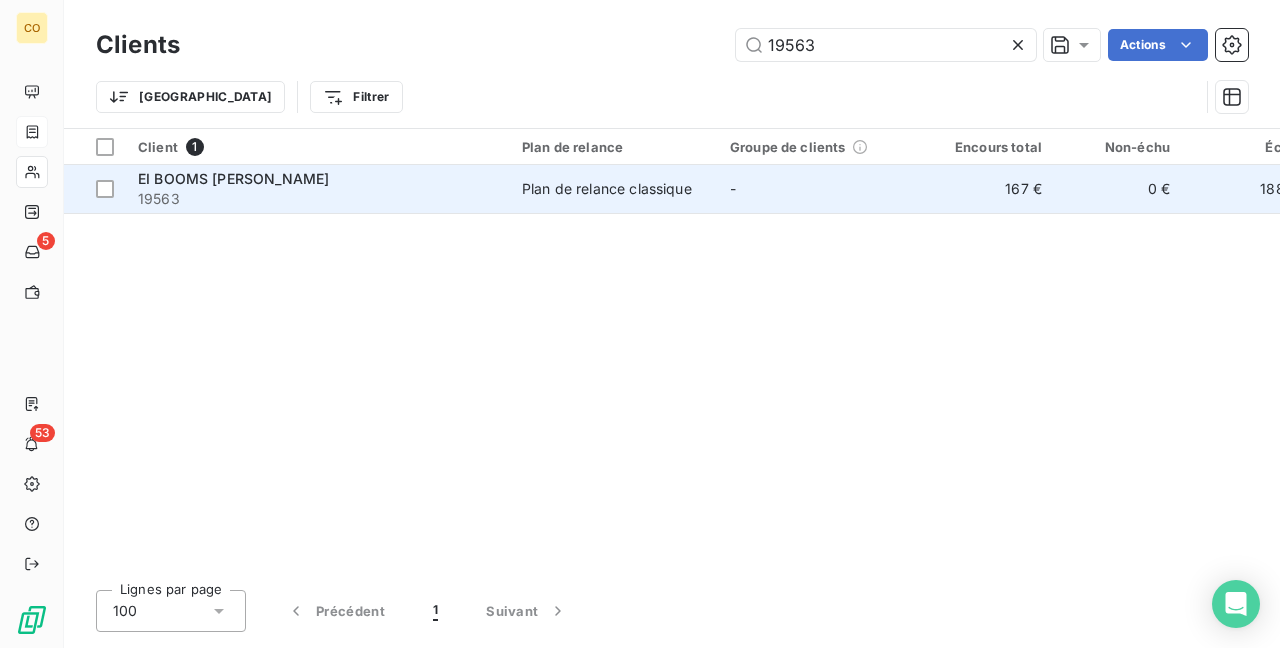 type on "19563" 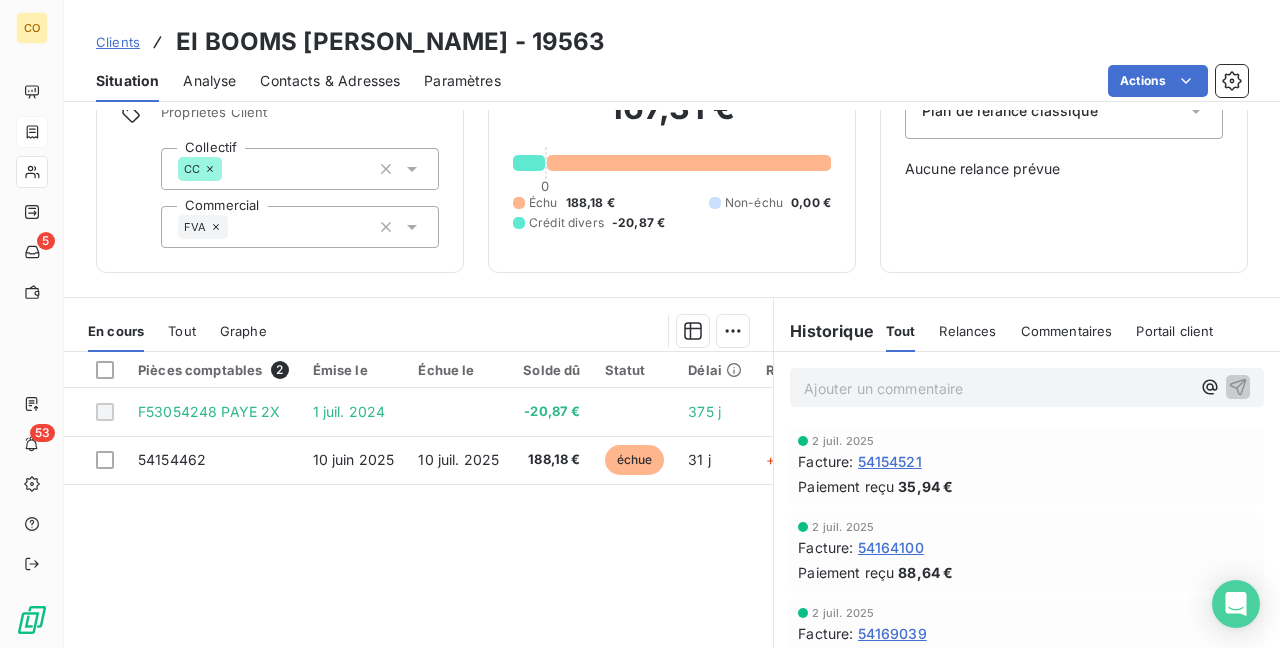 scroll, scrollTop: 0, scrollLeft: 0, axis: both 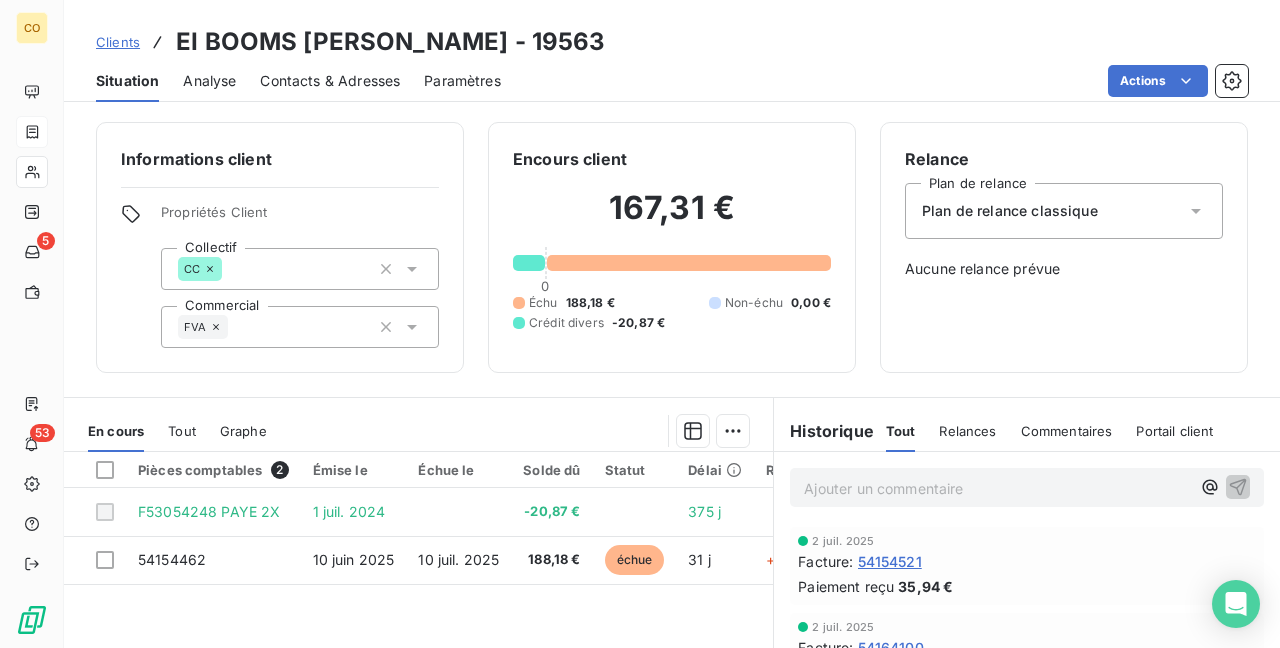 click on "CO 5 53 Clients EI BOOMS [PERSON_NAME] - 19563 Situation Analyse Contacts & Adresses Paramètres Actions Informations client Propriétés Client Collectif CC Commercial FVA Encours client   167,31 € 0 Échu 188,18 € Non-échu 0,00 €   Crédit divers -20,87 € Relance Plan de relance Plan de relance classique Aucune relance prévue En cours Tout Graphe Pièces comptables 2 Émise le Échue le Solde dû Statut Délai   Retard   F53054248 PAYE 2X [DATE] -20,87 € 375 j 54154462 [DATE] [DATE] 188,18 € échue 31 j +1 j Lignes par page 25 Précédent 1 Suivant Historique Tout Relances Commentaires Portail client Tout Relances Commentaires Portail client Ajouter un commentaire ﻿ [DATE] Facture  : 54154521 Paiement reçu 35,94 € [DATE] Facture  : 54164100 Paiement reçu 88,64 € [DATE] Facture  : 54169039 Paiement reçu 188,12 € [DATE] Facture  : 54164028 Paiement reçu 466,39 € [DATE] Facture  : 54031529 Paiement reçu Facture" at bounding box center [640, 324] 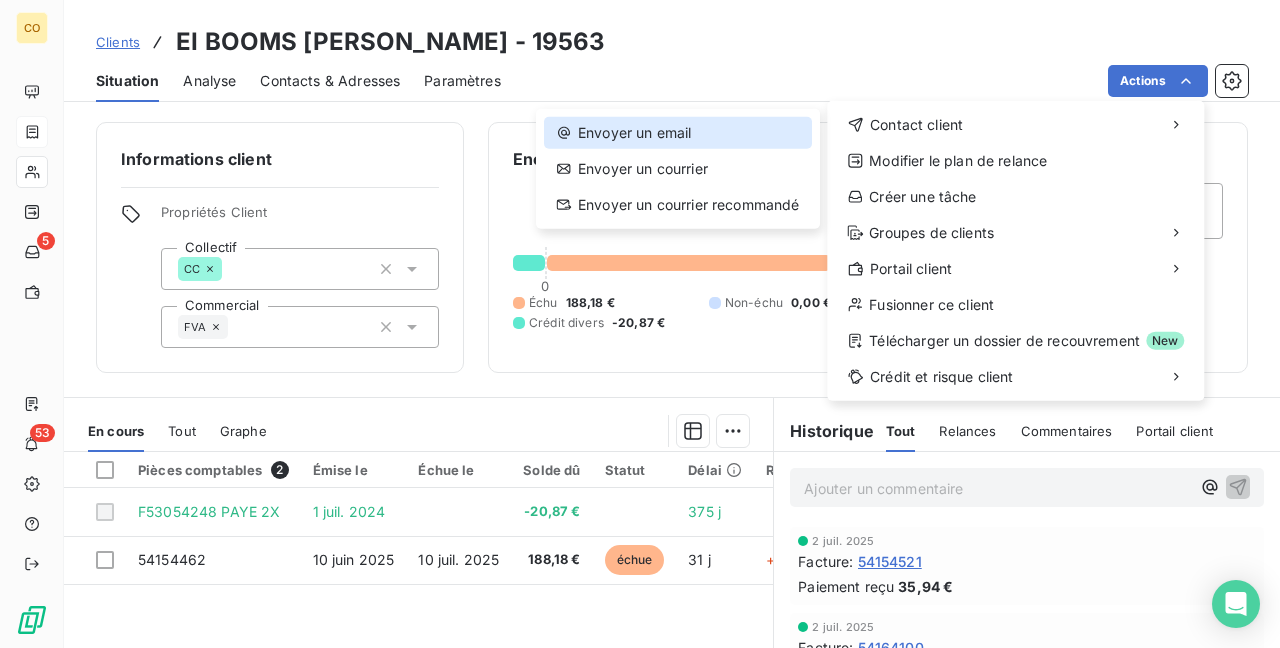 click on "Envoyer un email" at bounding box center [678, 133] 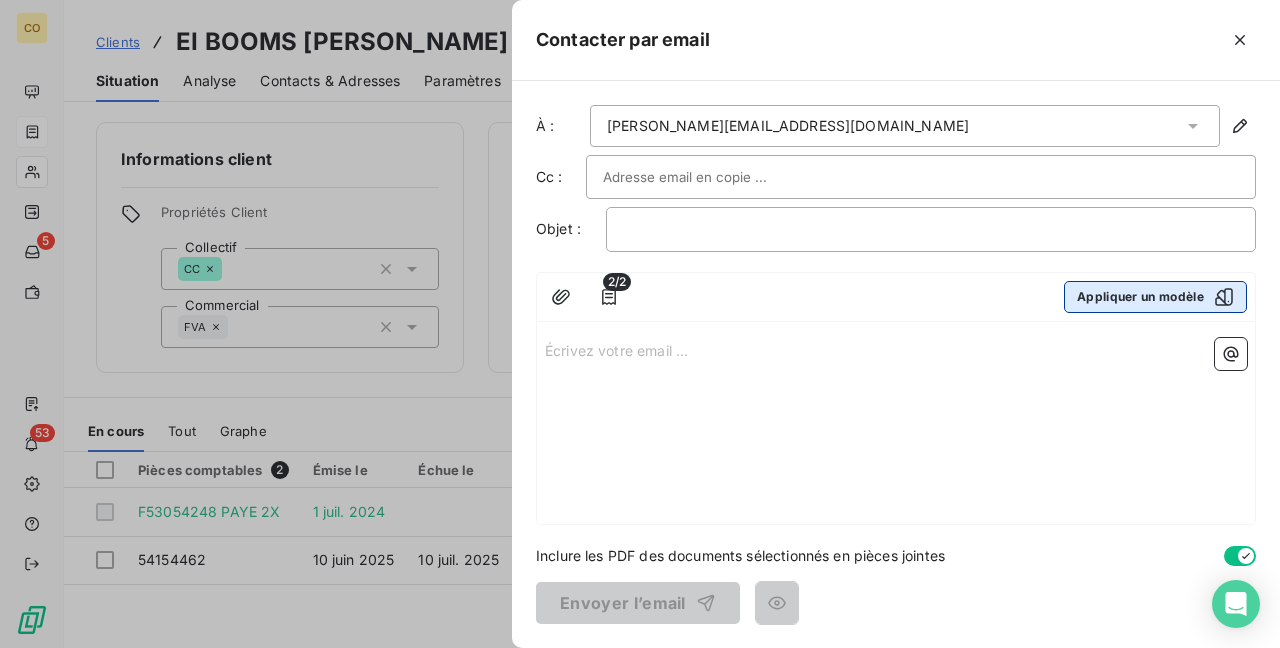 click 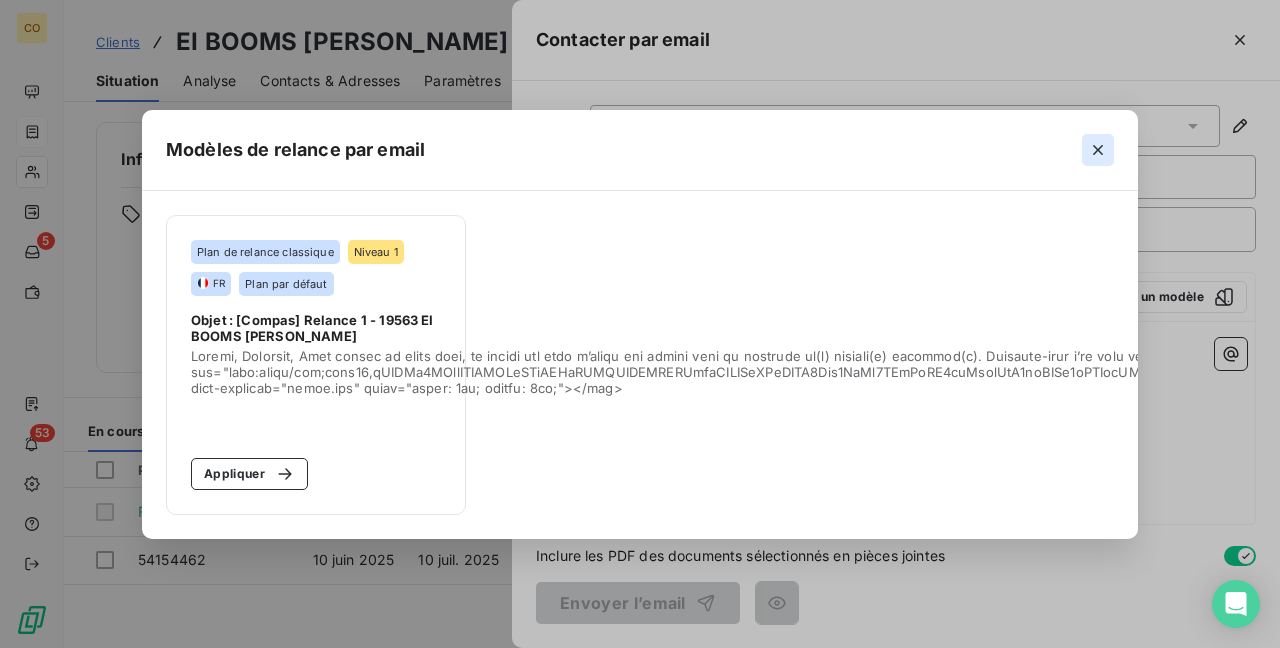 click 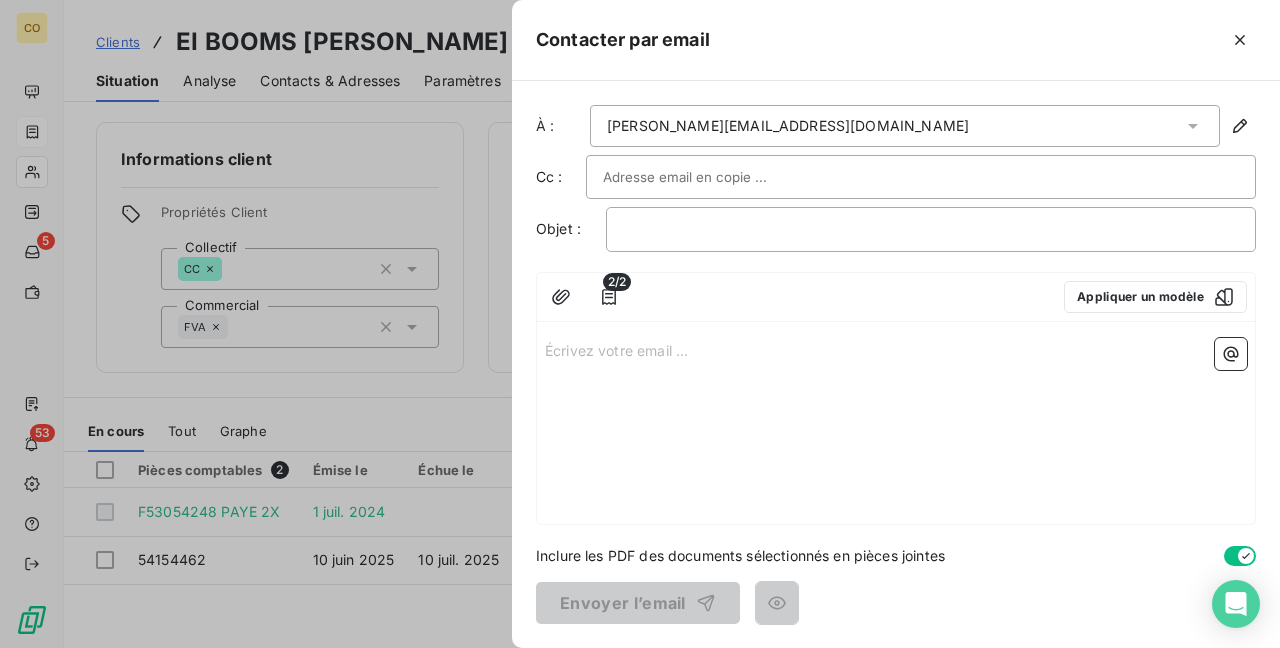 click on "Écrivez votre email ... ﻿" at bounding box center [896, 427] 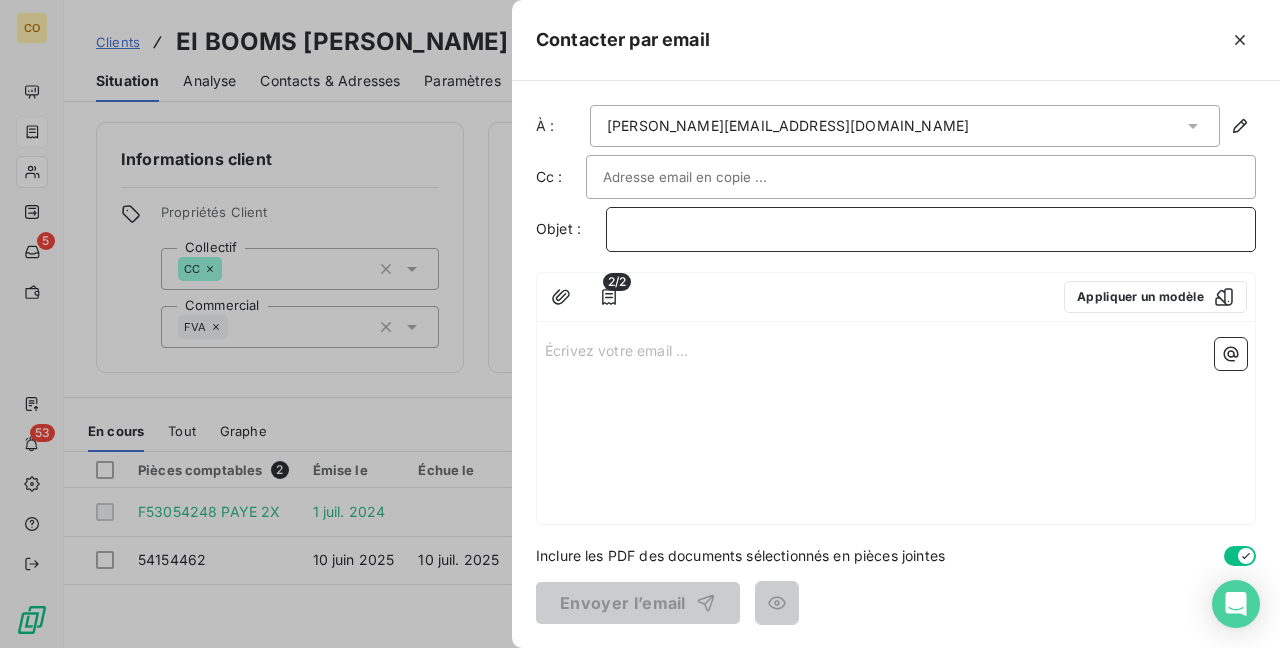 click on "﻿" at bounding box center [931, 229] 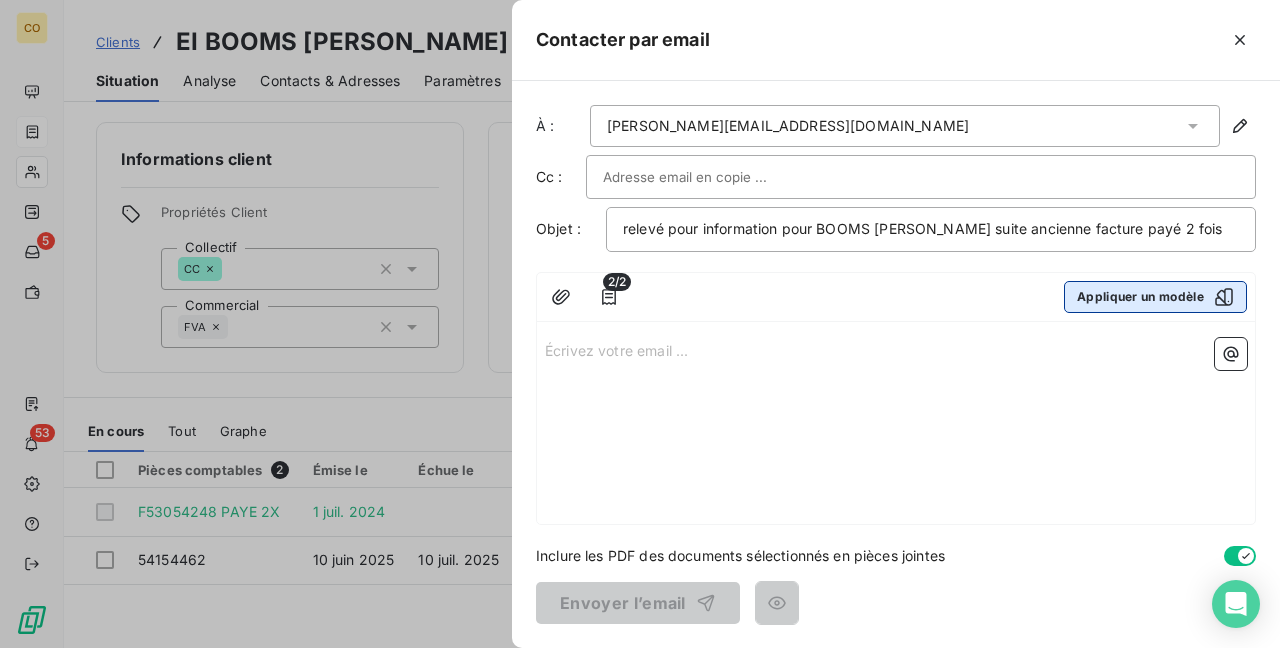click at bounding box center (1219, 297) 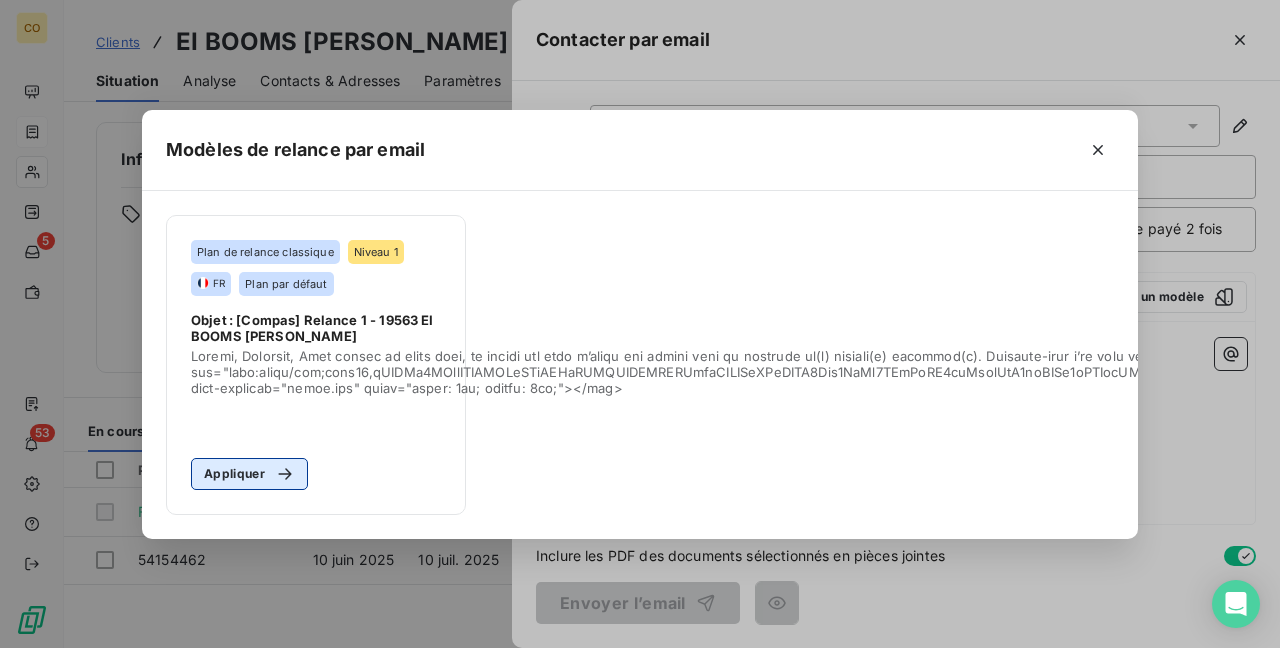 click 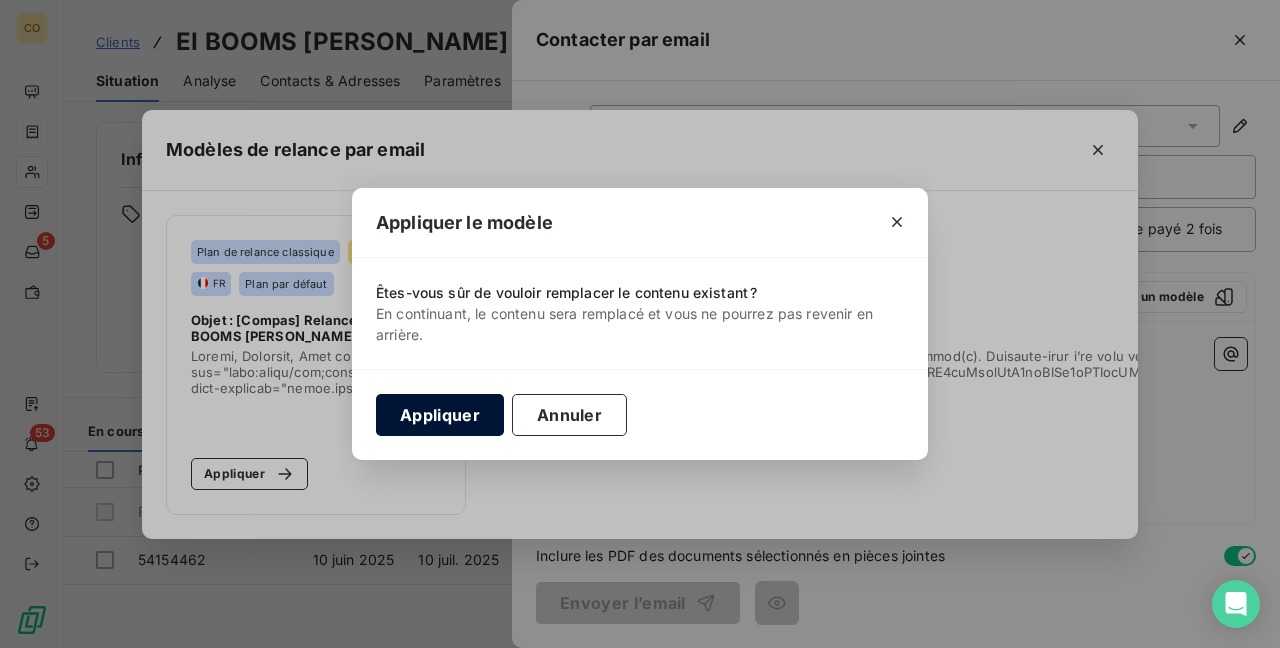 click on "Appliquer" at bounding box center (440, 415) 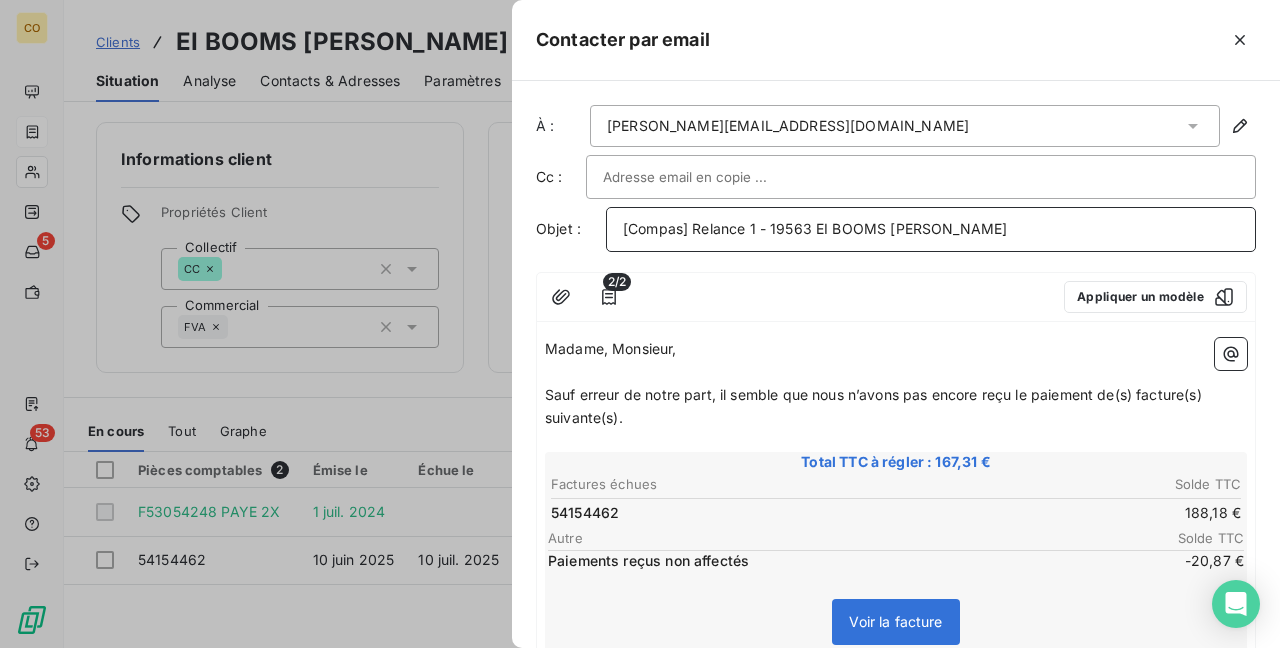 scroll, scrollTop: 100, scrollLeft: 0, axis: vertical 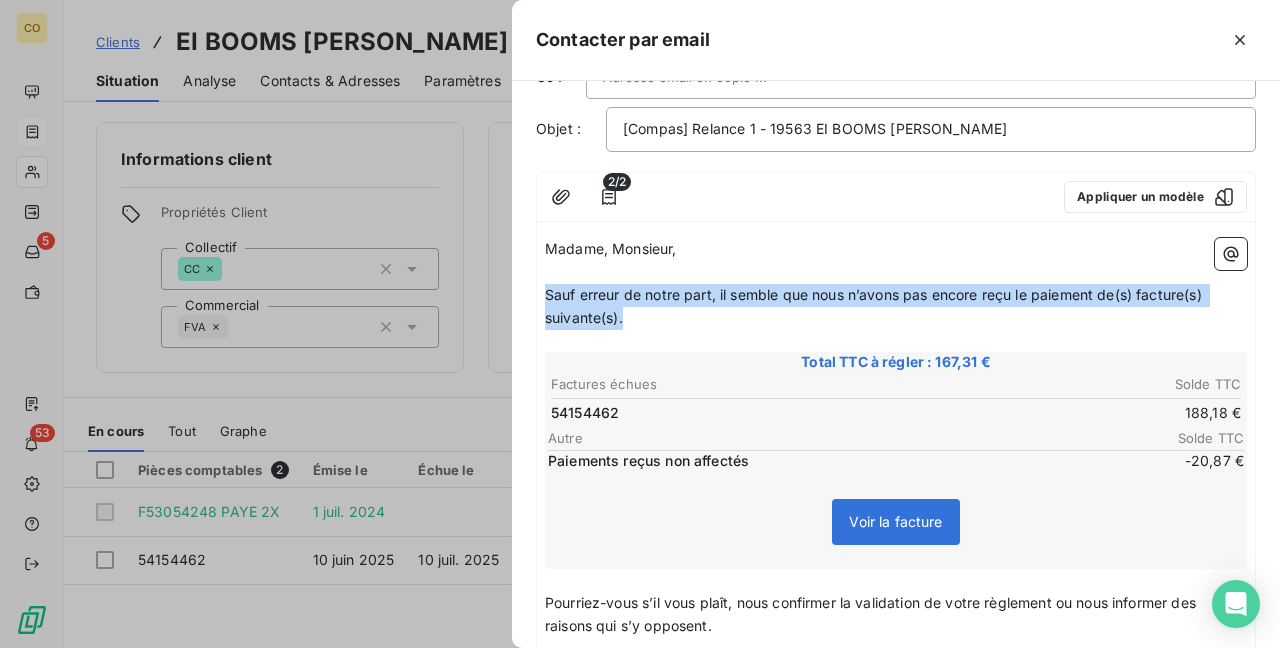 drag, startPoint x: 546, startPoint y: 291, endPoint x: 1204, endPoint y: 306, distance: 658.17096 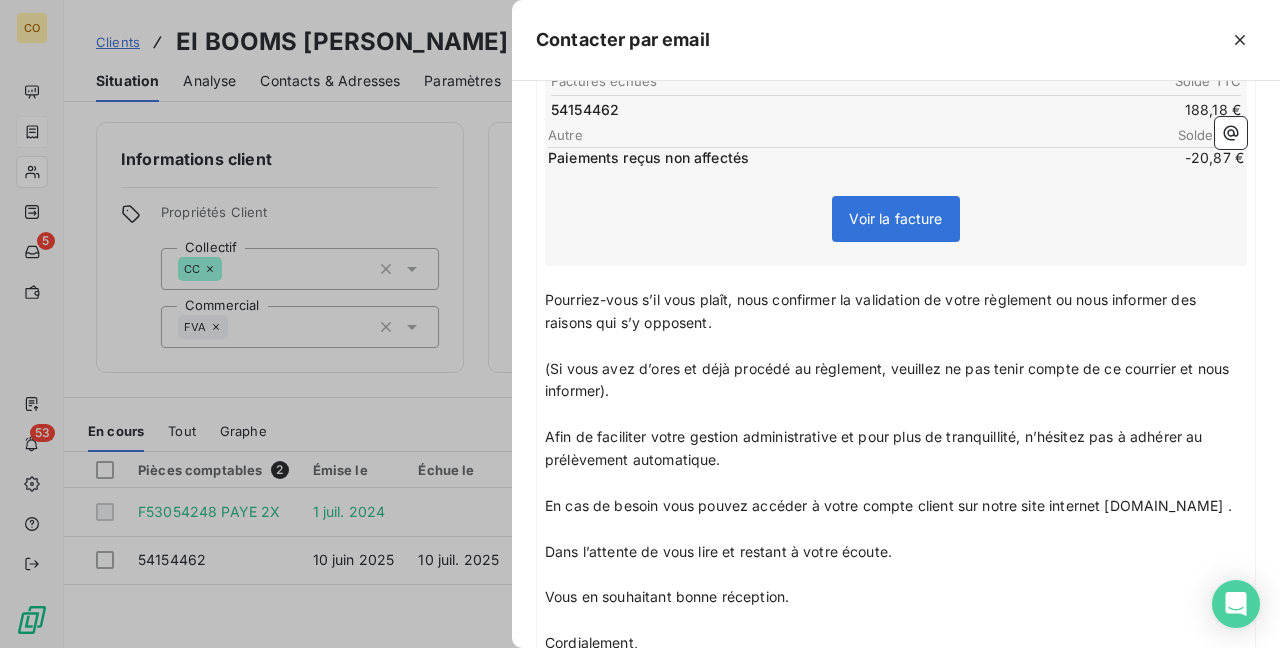 scroll, scrollTop: 400, scrollLeft: 0, axis: vertical 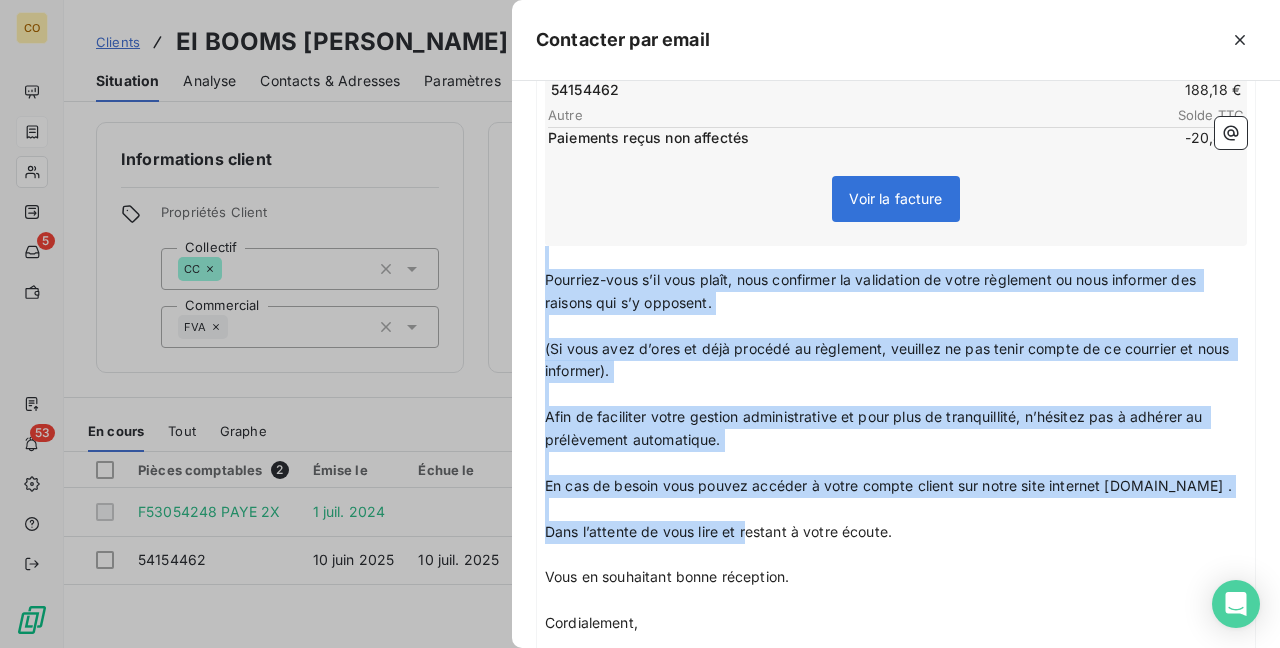 drag, startPoint x: 559, startPoint y: 264, endPoint x: 742, endPoint y: 529, distance: 322.04657 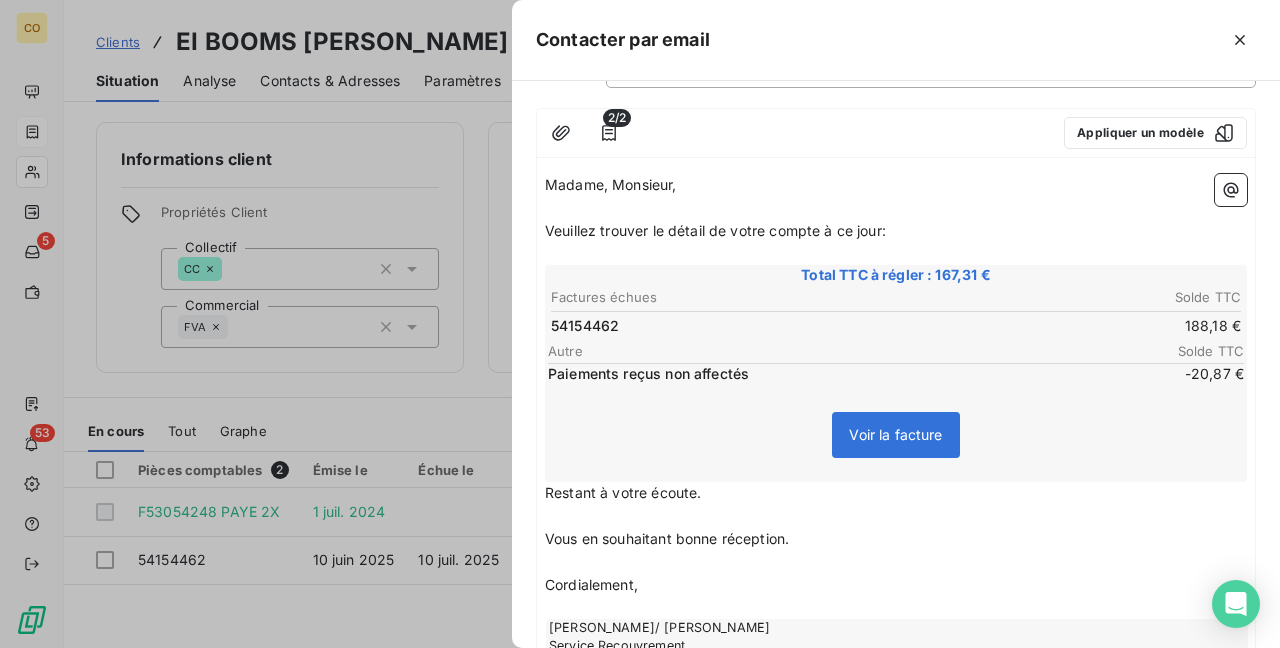 scroll, scrollTop: 200, scrollLeft: 0, axis: vertical 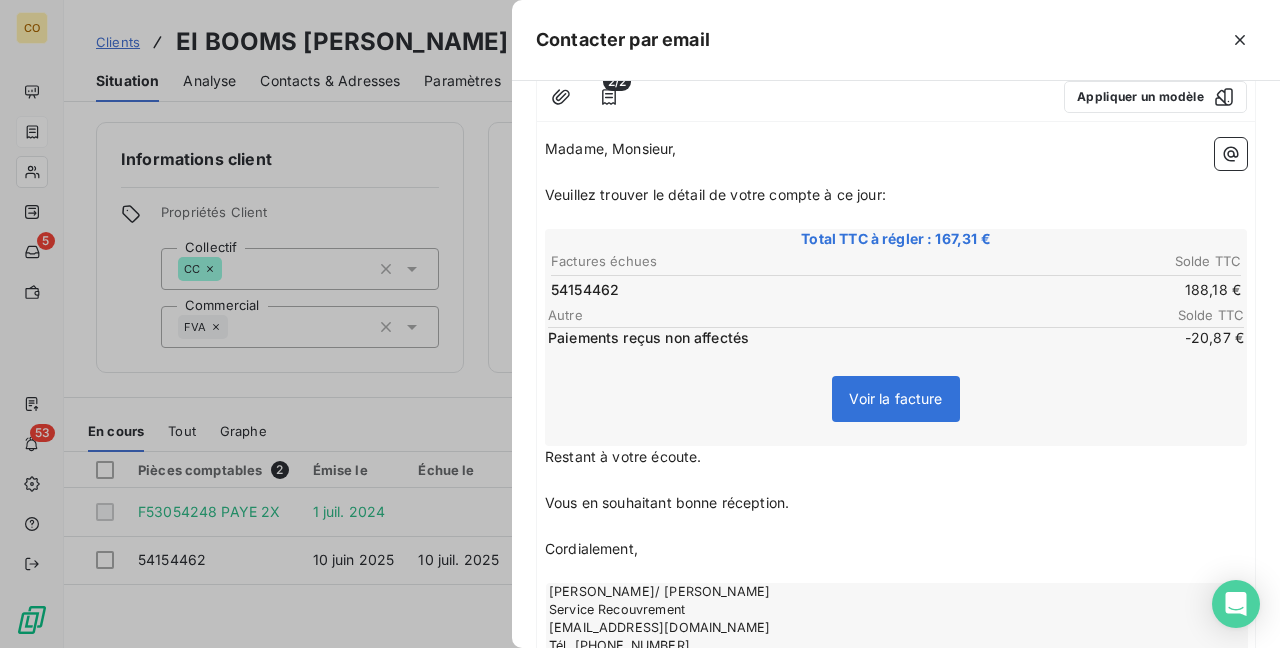 click on "Madame, Monsieur, ﻿ [PERSON_NAME] trouver le détail de votre compte à ce jour: ﻿ Total TTC à régler :   167,31 € Factures échues Solde TTC 54154462 188,18 € Autre Solde TTC Paiements reçus non affectés -20,87 € Voir   la facture ﻿ Restant à votre écoute. ﻿ Vous en souhaitant bonne réception. ﻿ Cordialement, ﻿ [PERSON_NAME]/ [PERSON_NAME] Service Recouvrement [EMAIL_ADDRESS][DOMAIN_NAME] Tél. [PHONE_NUMBER] ﻿ ﻿ ﻿ ﻿" at bounding box center (896, 431) 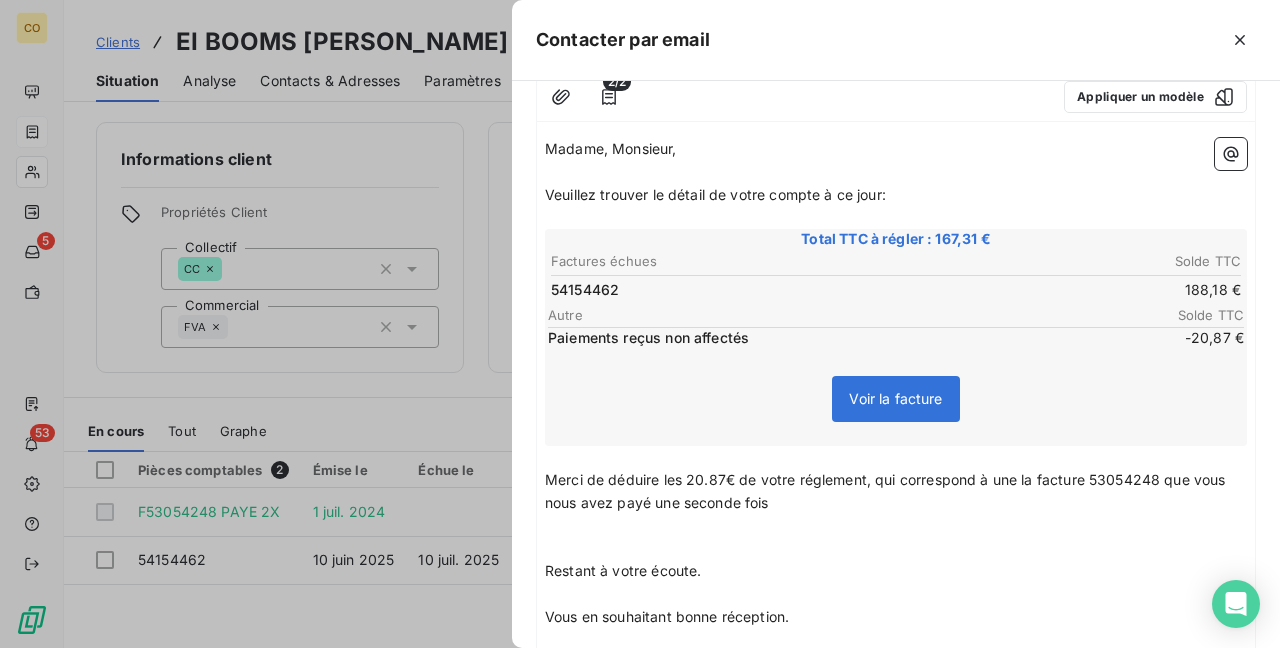 click on "Merci de déduire les 20.87€ de votre réglement, qui correspond à une la facture 53054248 que vous nous avez payé une seconde fois" at bounding box center (896, 492) 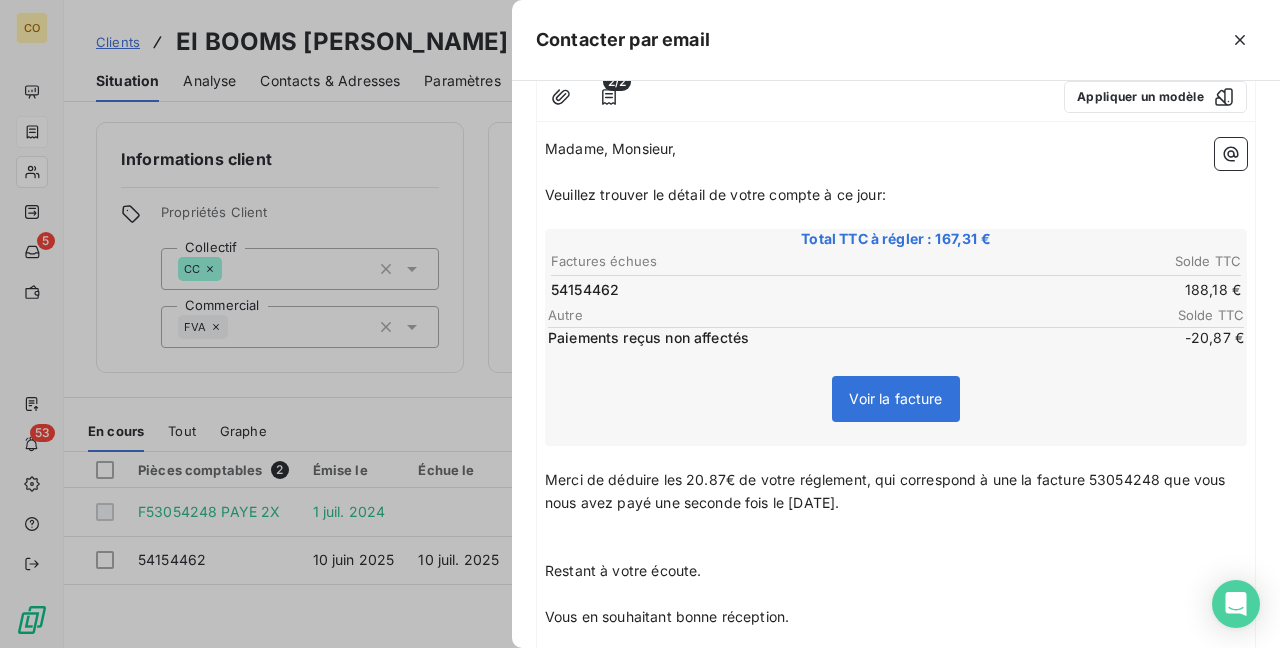 click on "﻿" at bounding box center (896, 526) 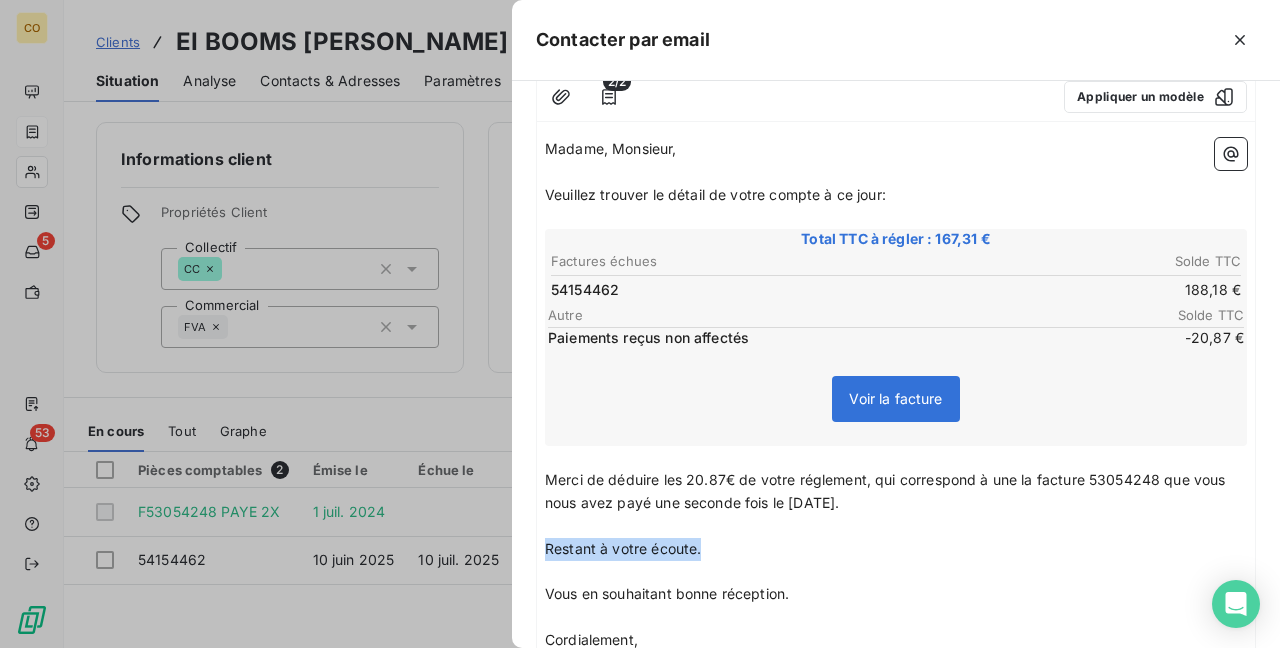 drag, startPoint x: 744, startPoint y: 539, endPoint x: 512, endPoint y: 530, distance: 232.1745 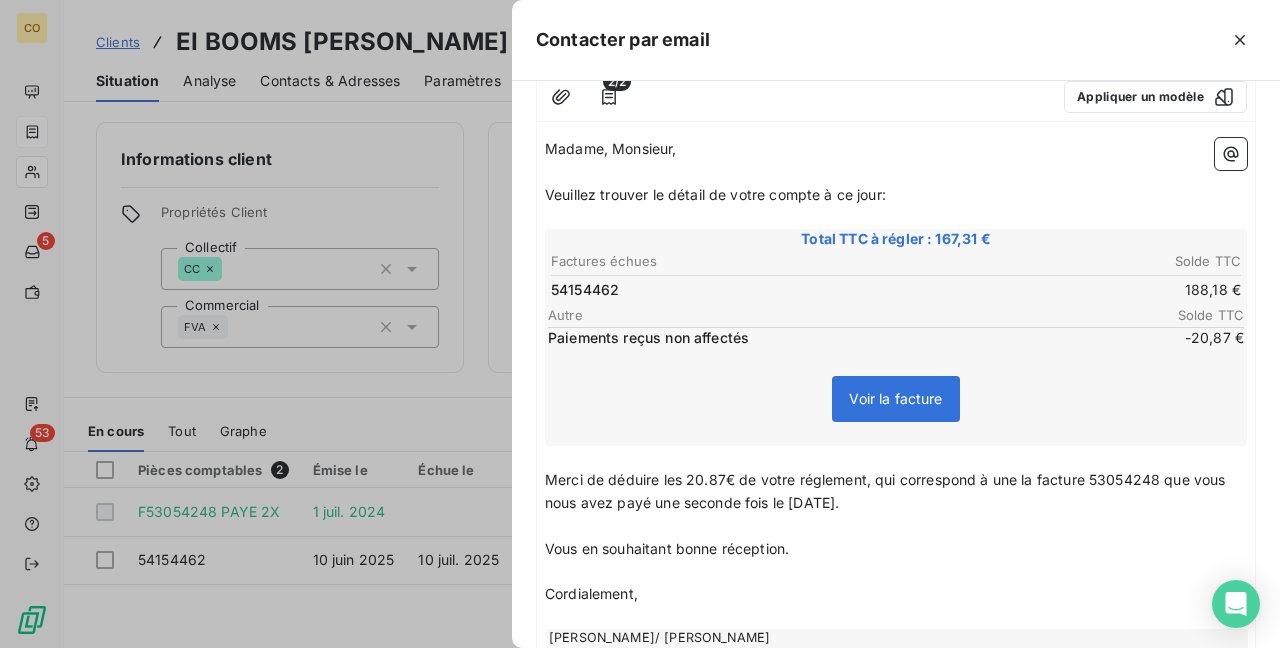 click on "Merci de déduire les 20.87€ de votre réglement, qui correspond à une la facture 53054248 que vous nous avez payé une seconde fois le [DATE]." at bounding box center (887, 491) 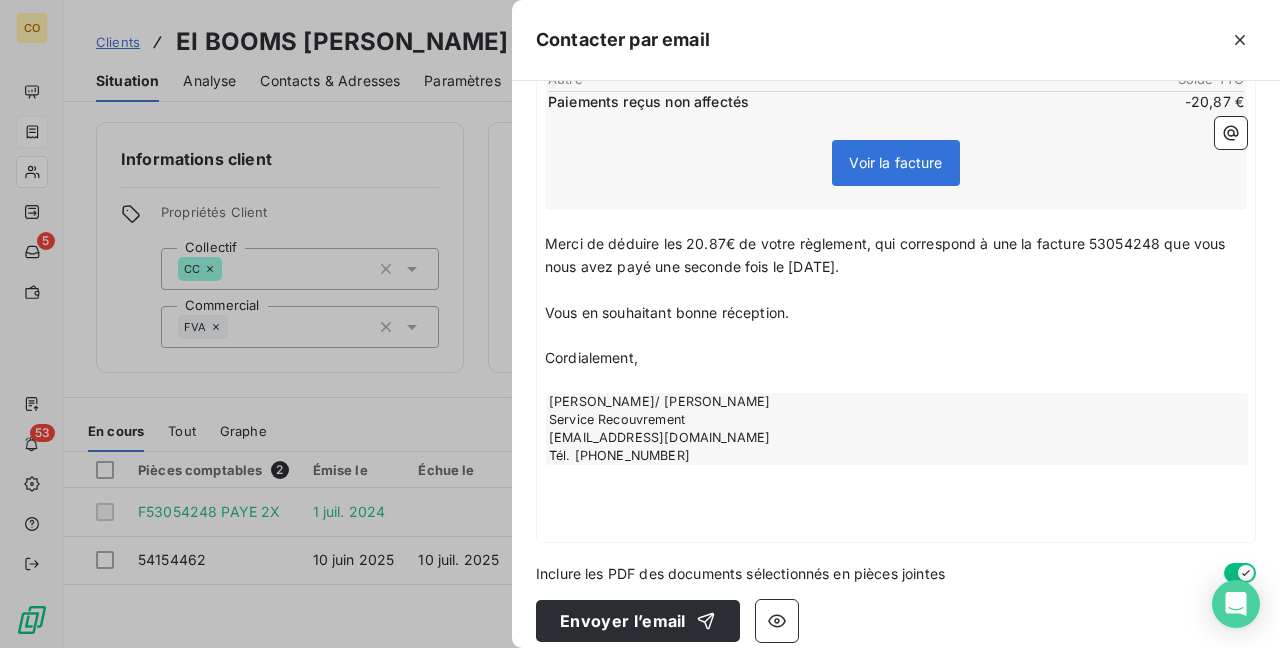 scroll, scrollTop: 452, scrollLeft: 0, axis: vertical 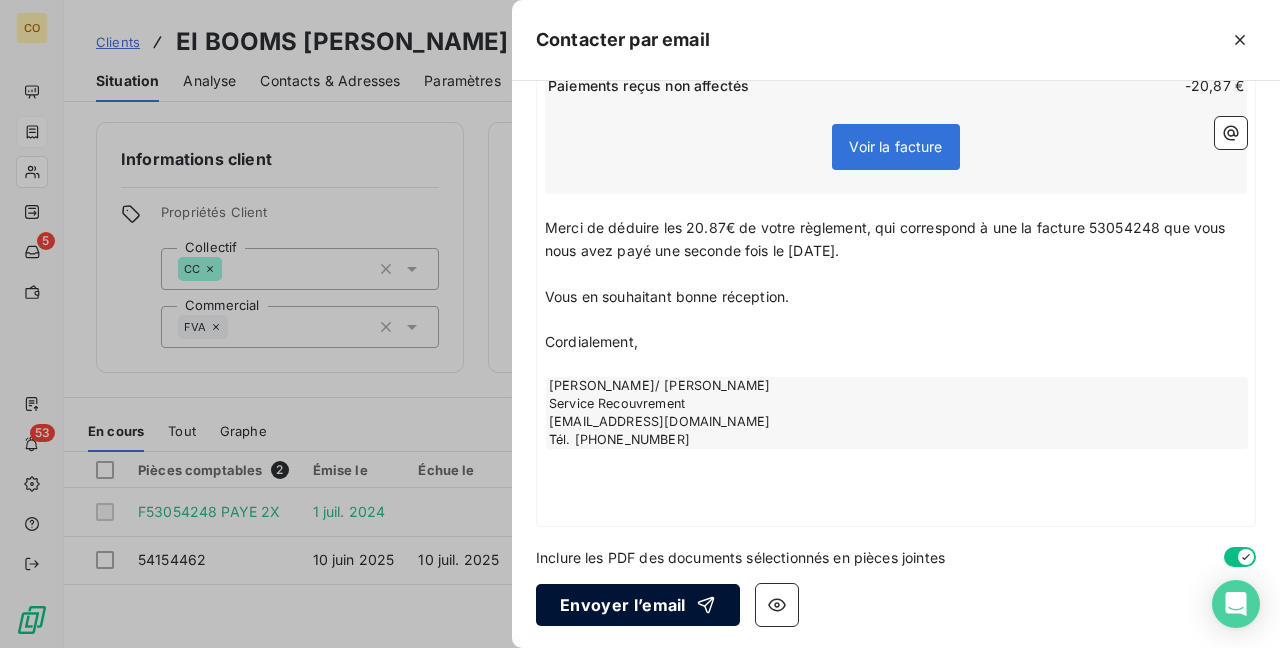 click on "Envoyer l’email" at bounding box center [638, 605] 